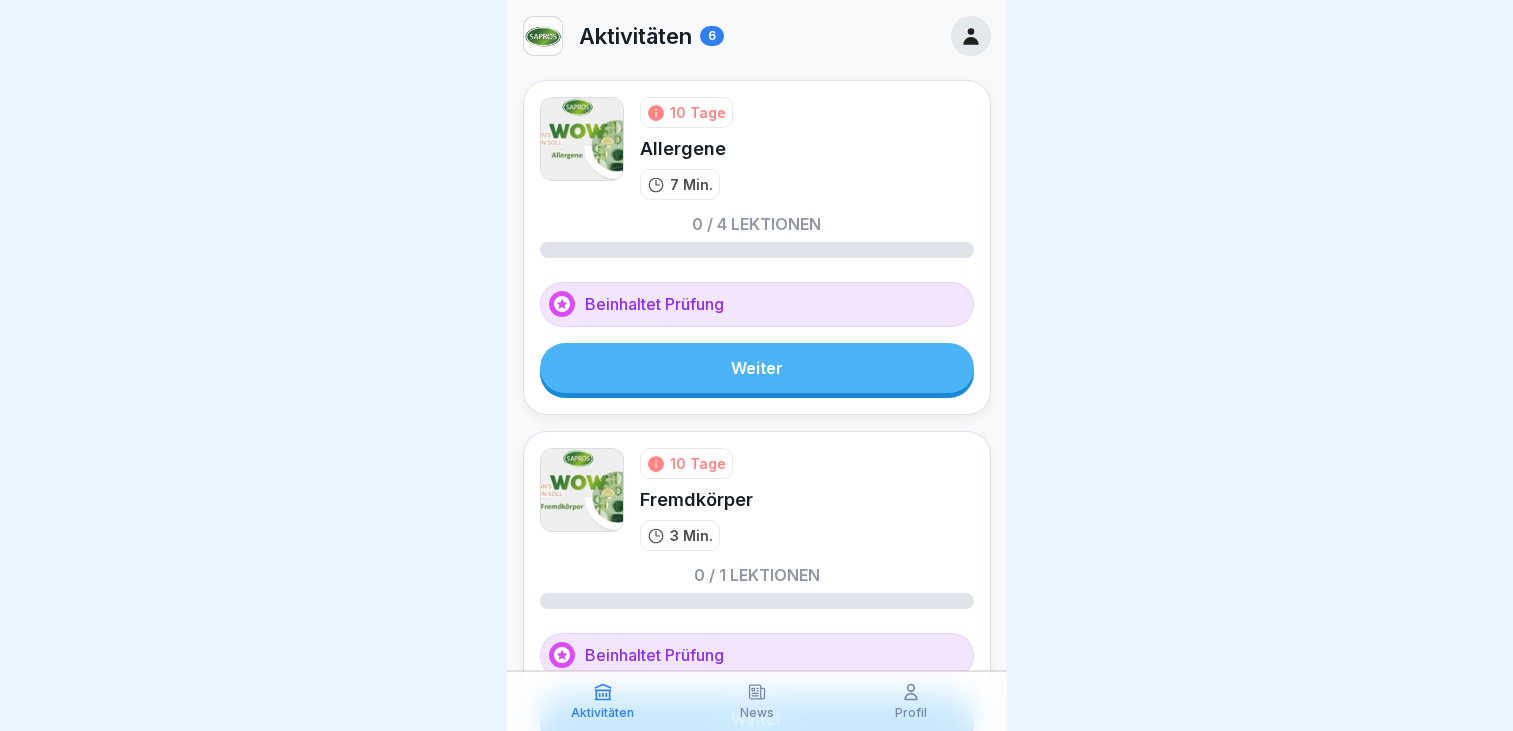 scroll, scrollTop: 0, scrollLeft: 0, axis: both 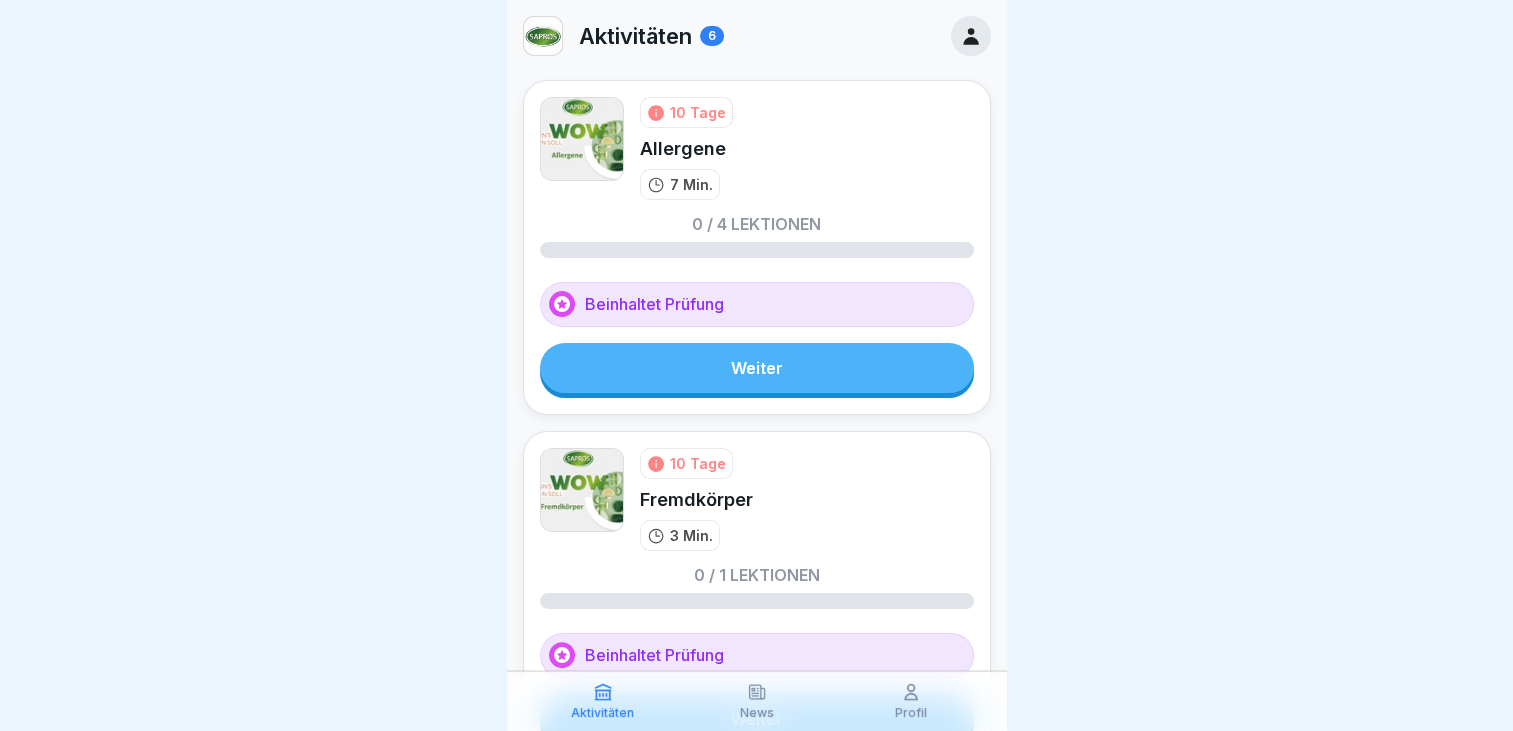 click on "Weiter" at bounding box center [757, 368] 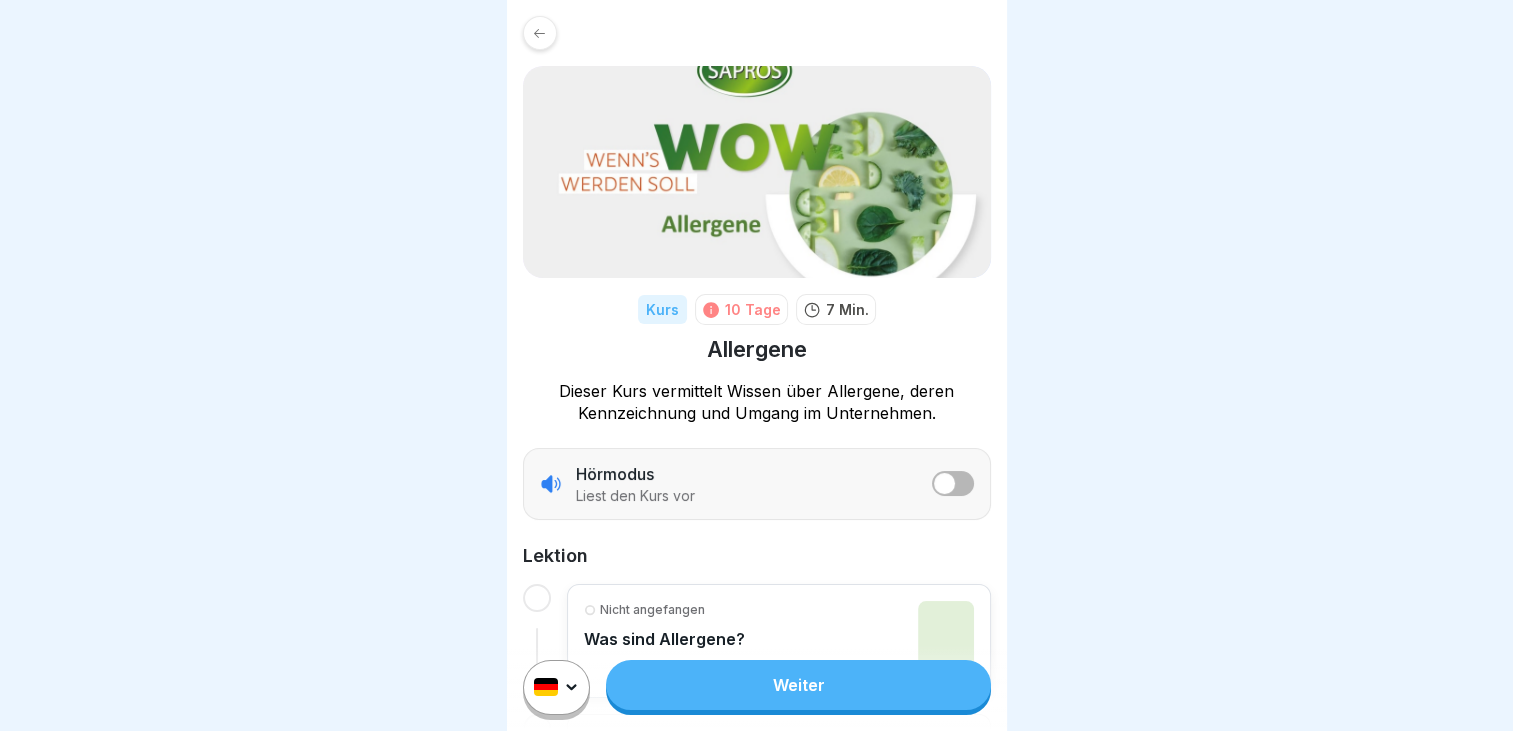 click at bounding box center [944, 483] 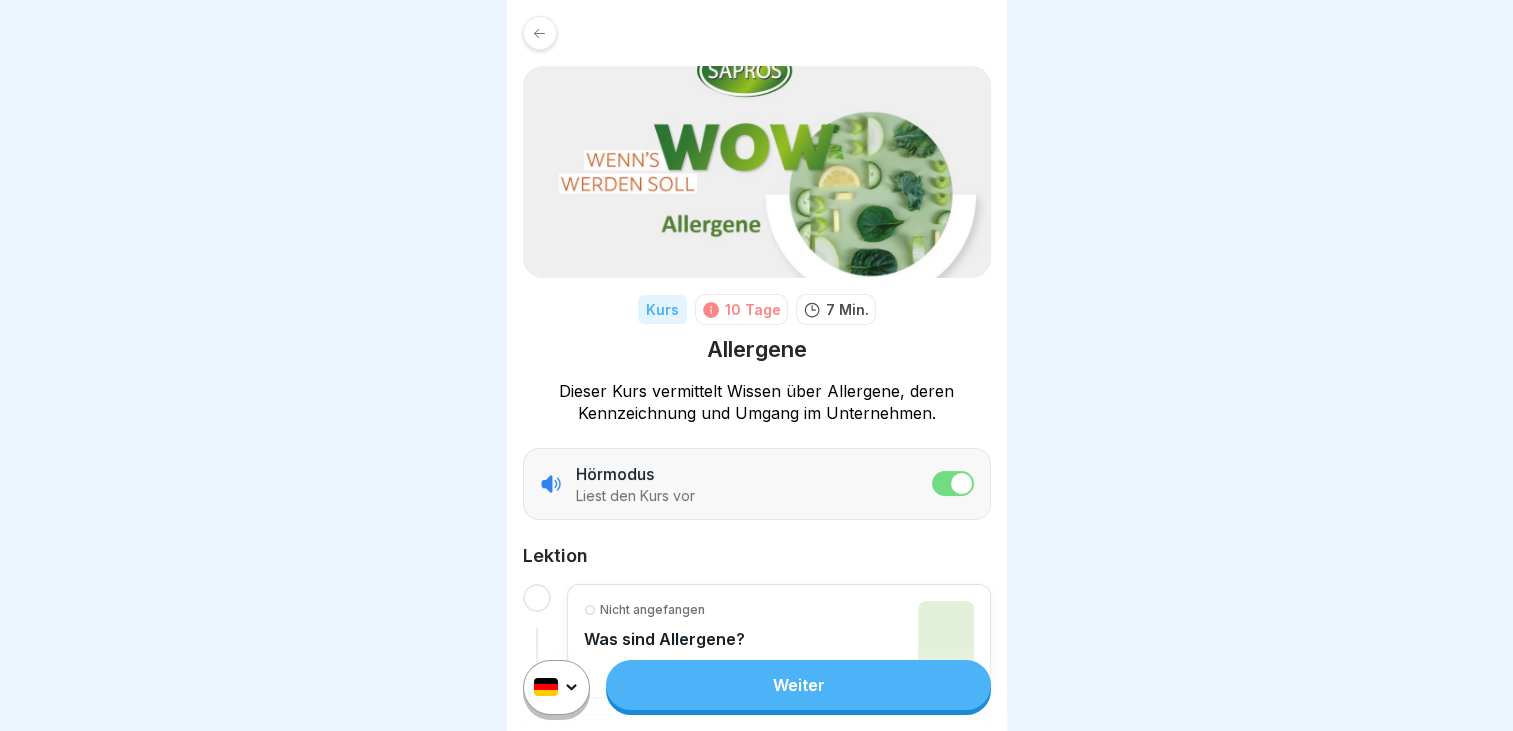 click on "Weiter" at bounding box center (798, 685) 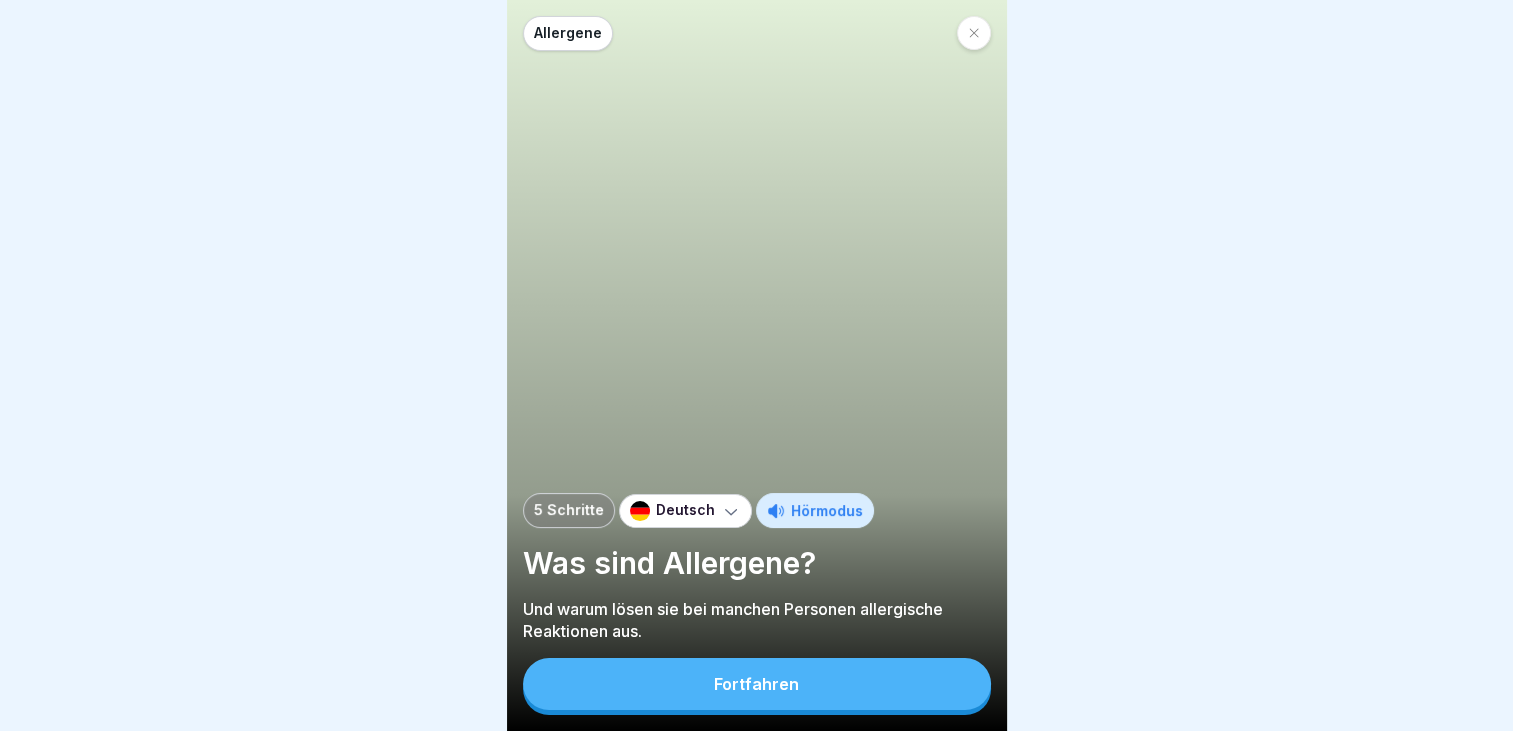 click on "Fortfahren" at bounding box center (756, 684) 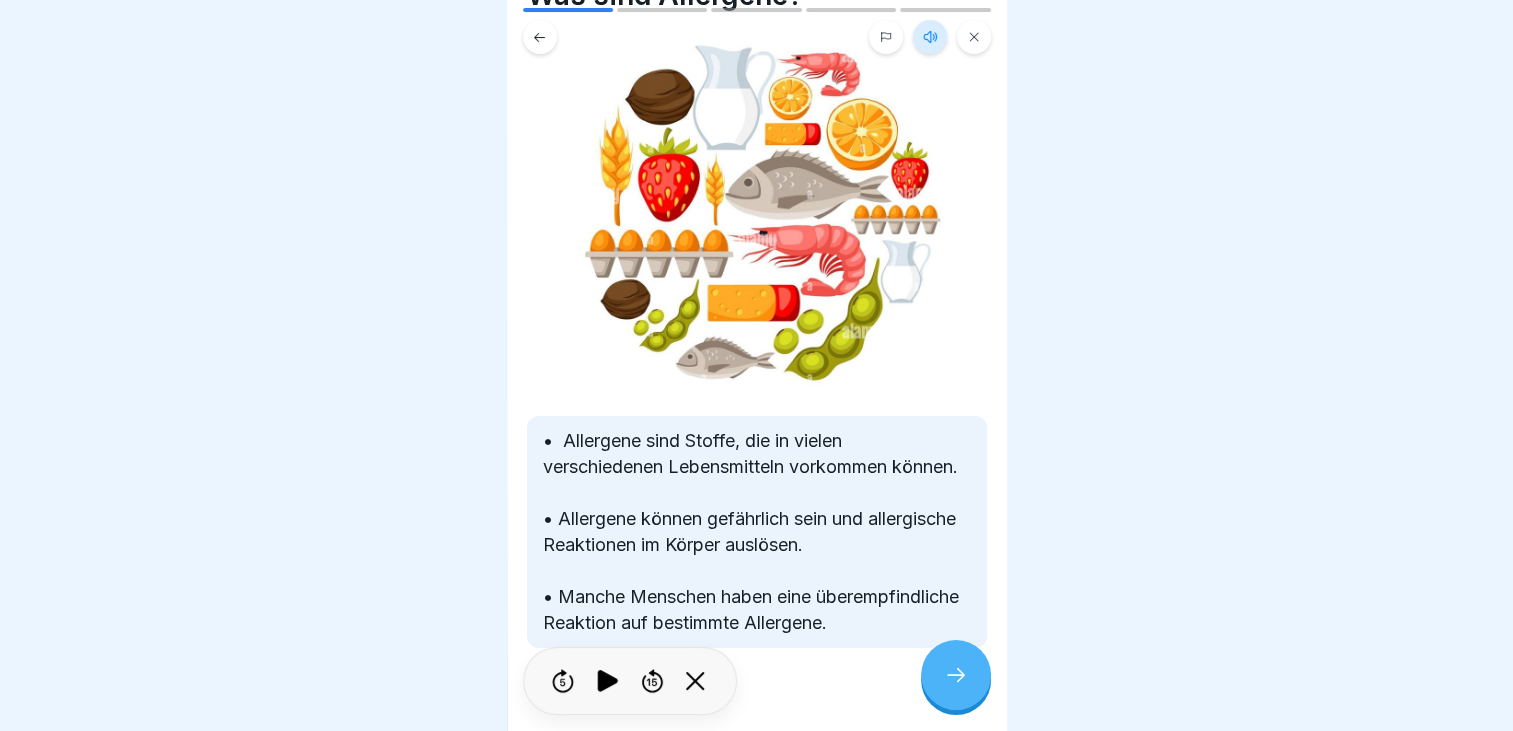 scroll, scrollTop: 176, scrollLeft: 0, axis: vertical 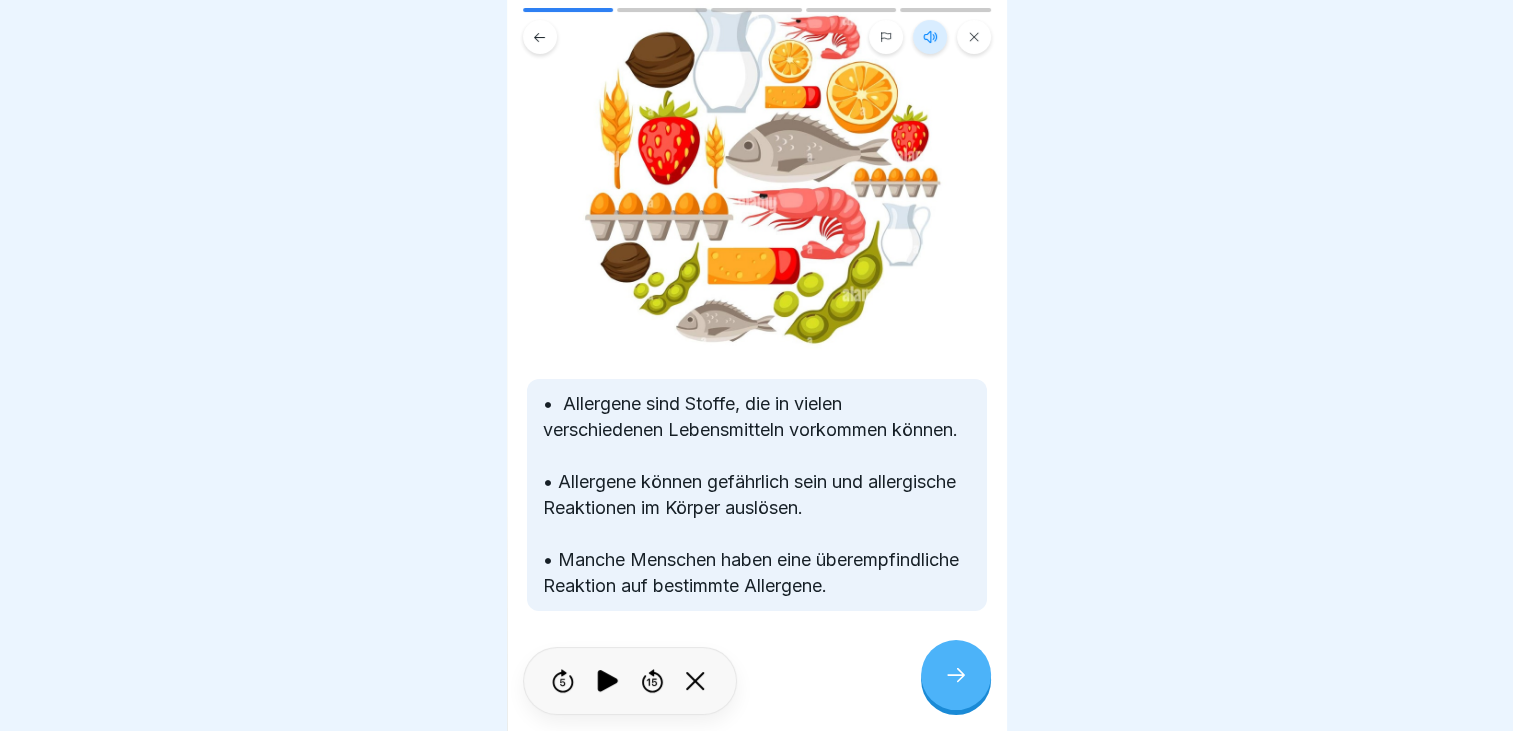 click 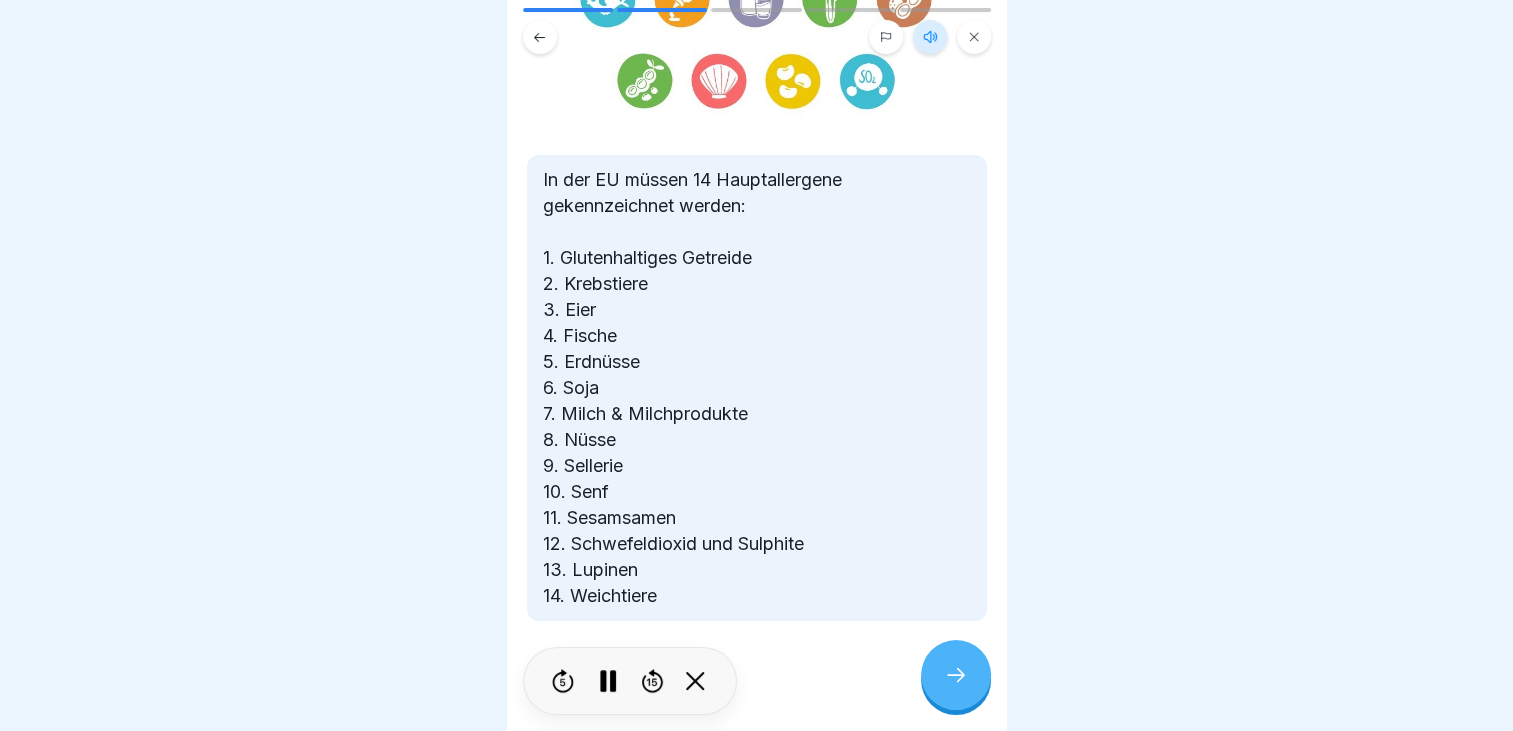 scroll, scrollTop: 72, scrollLeft: 0, axis: vertical 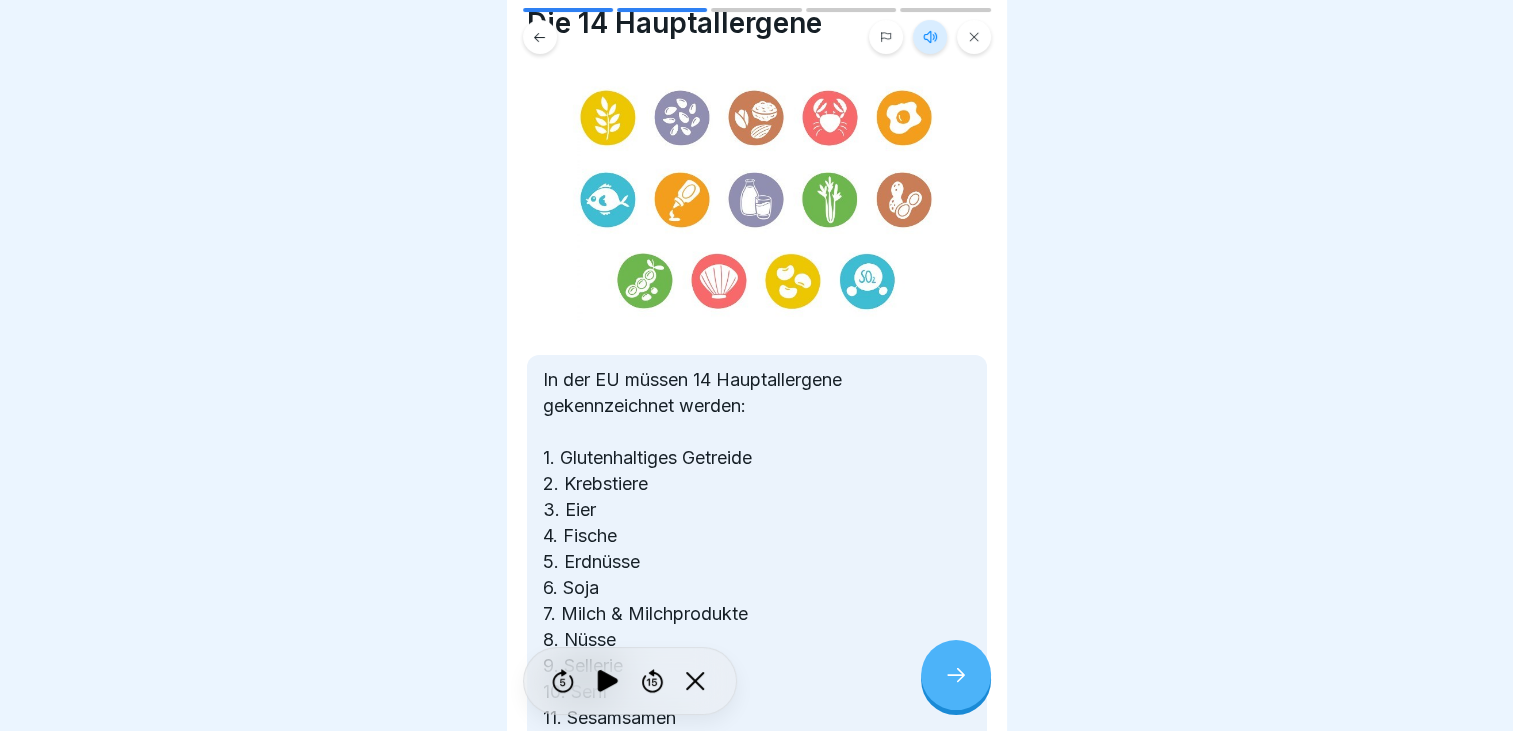 click 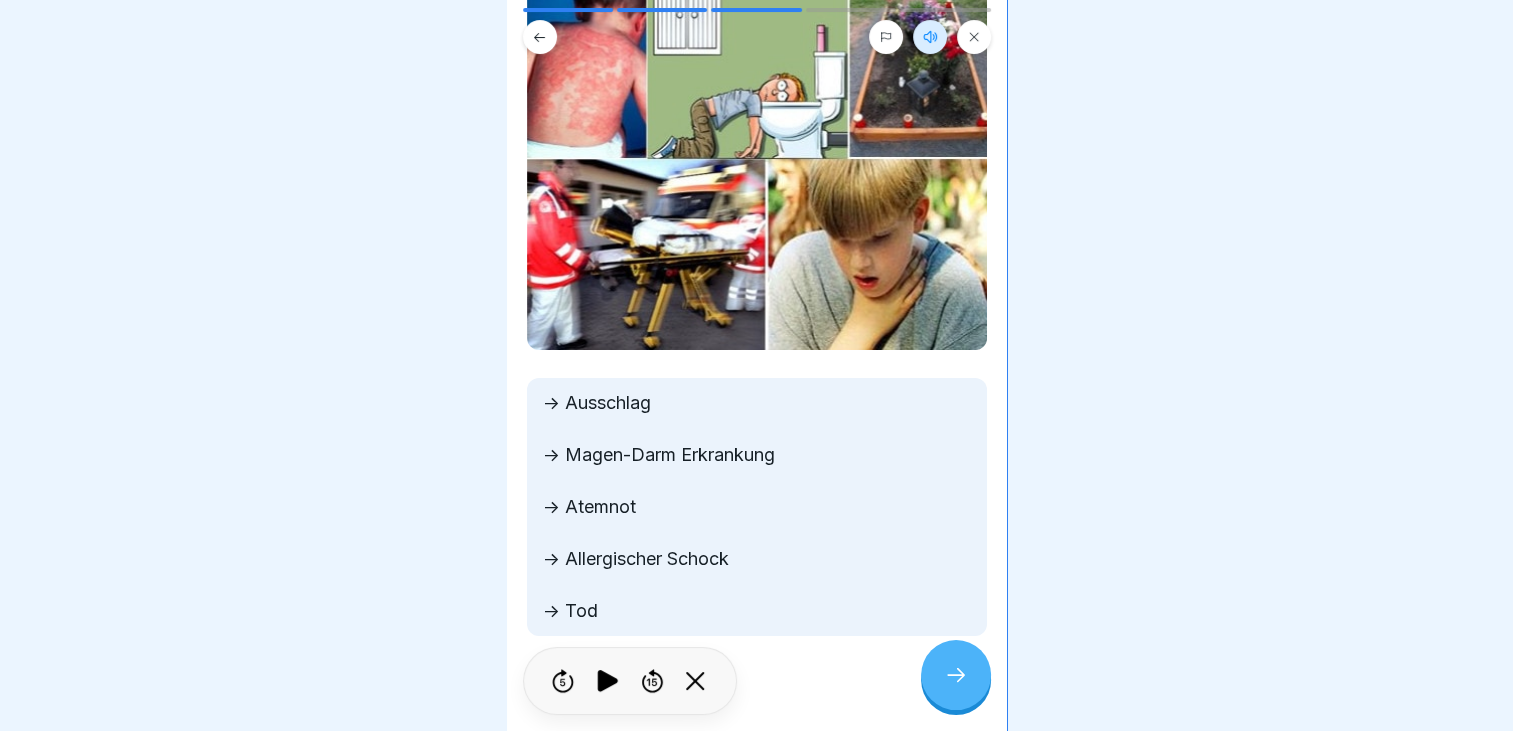 scroll, scrollTop: 212, scrollLeft: 0, axis: vertical 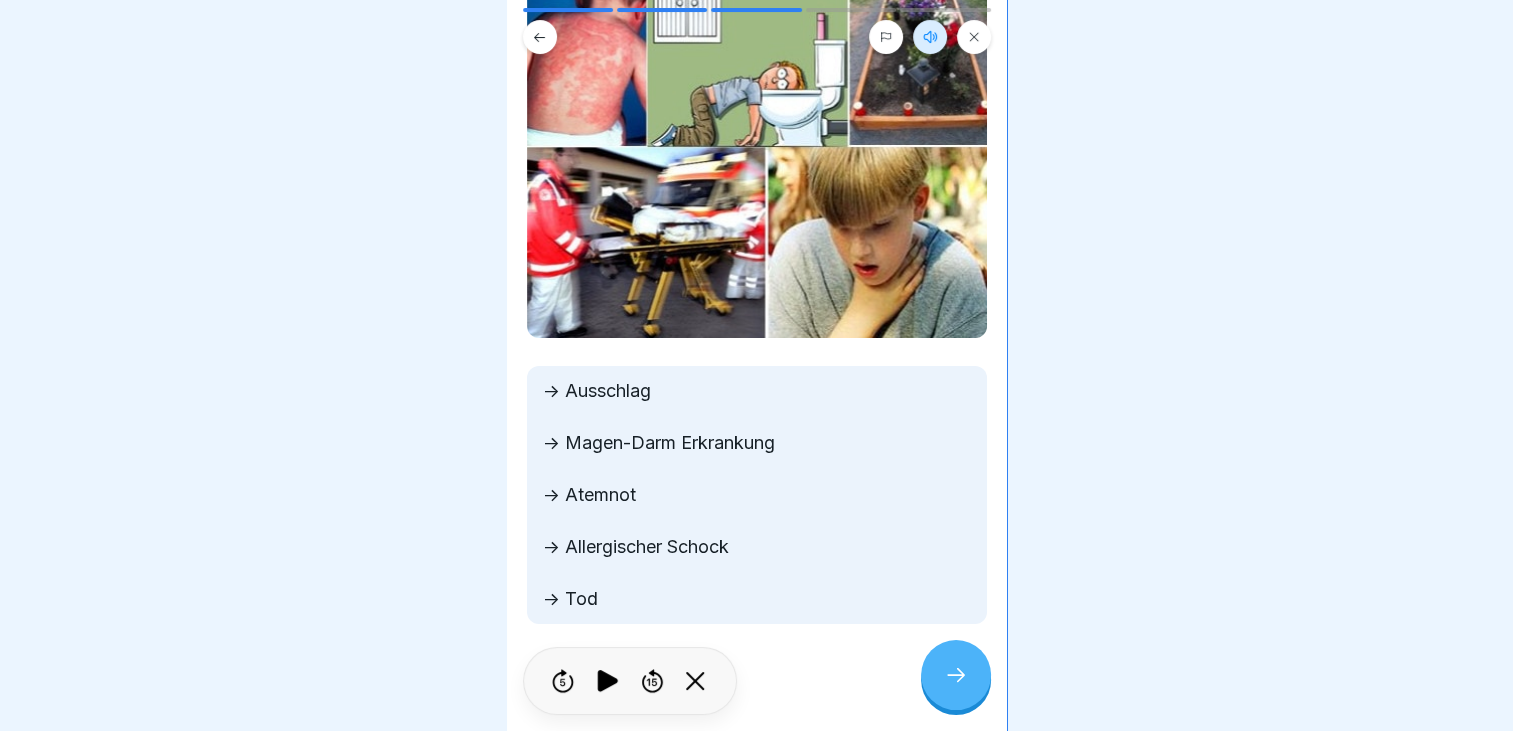 click 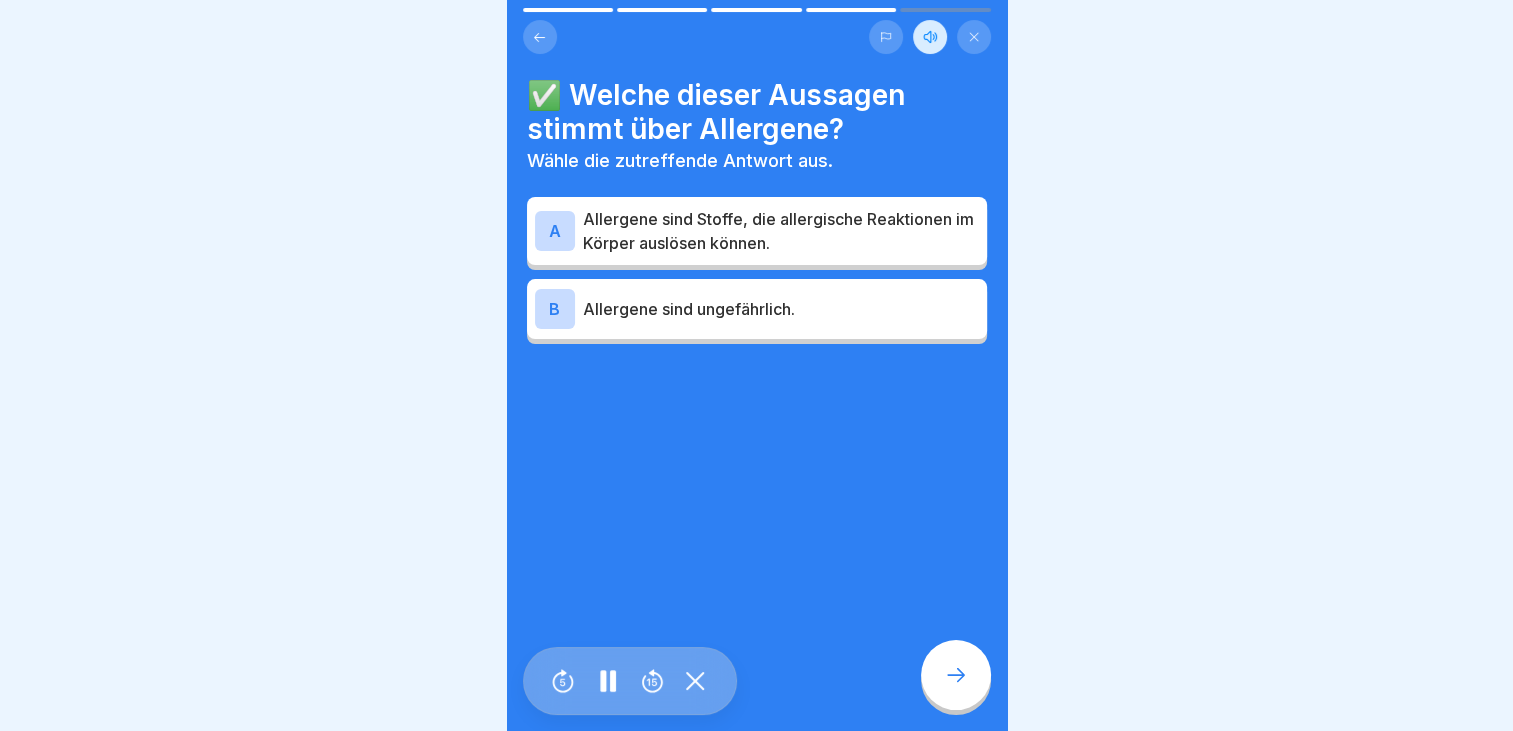 click on "A" at bounding box center (555, 231) 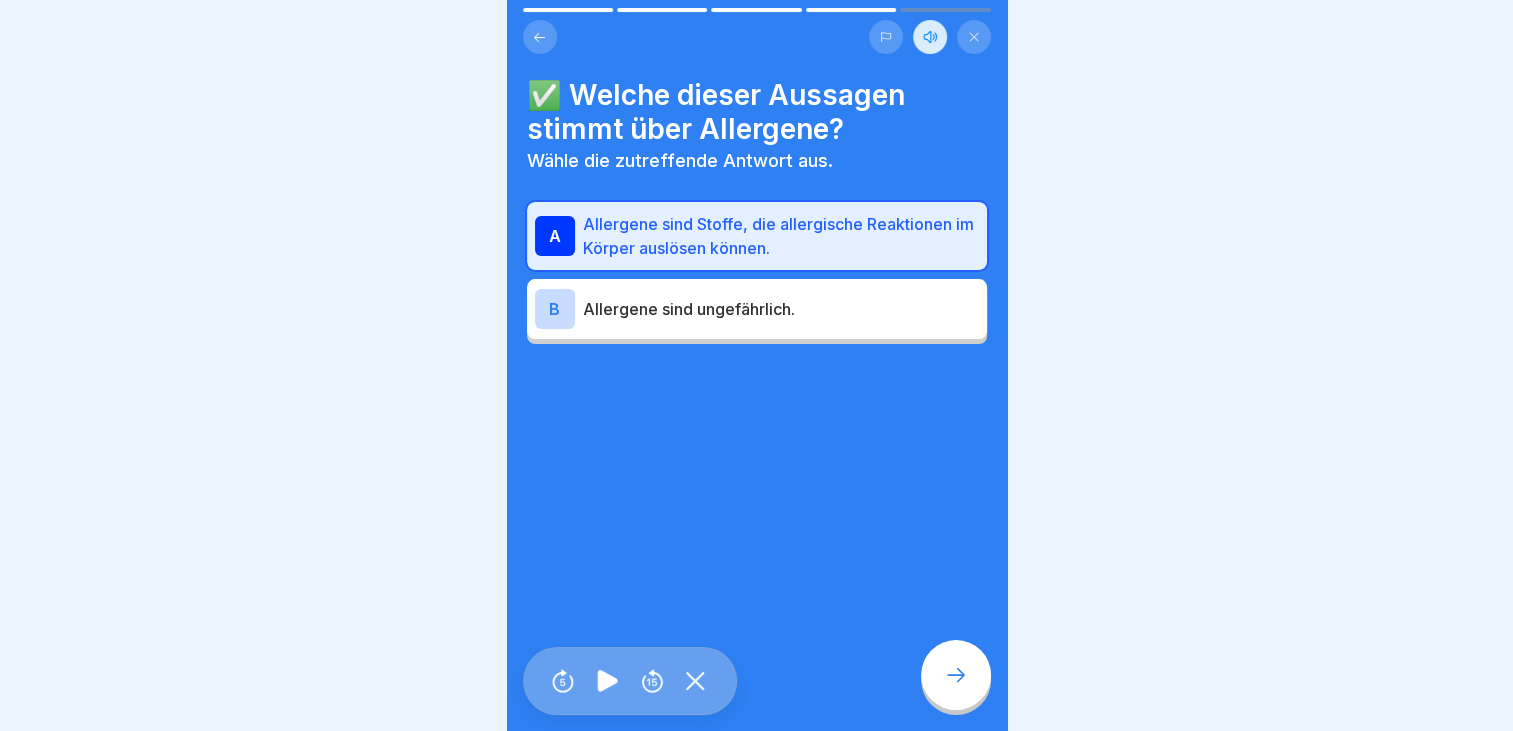 click 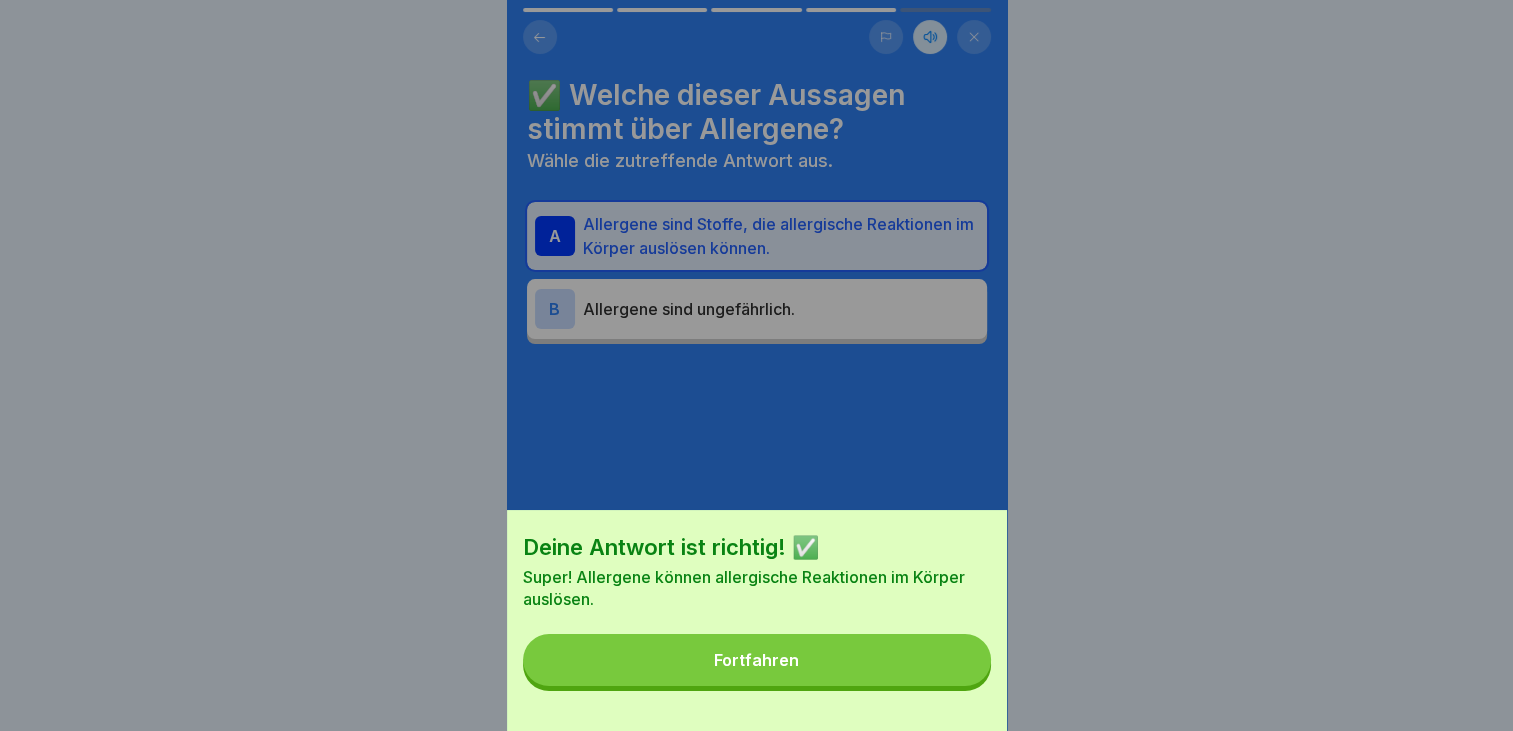 click on "Fortfahren" at bounding box center (756, 660) 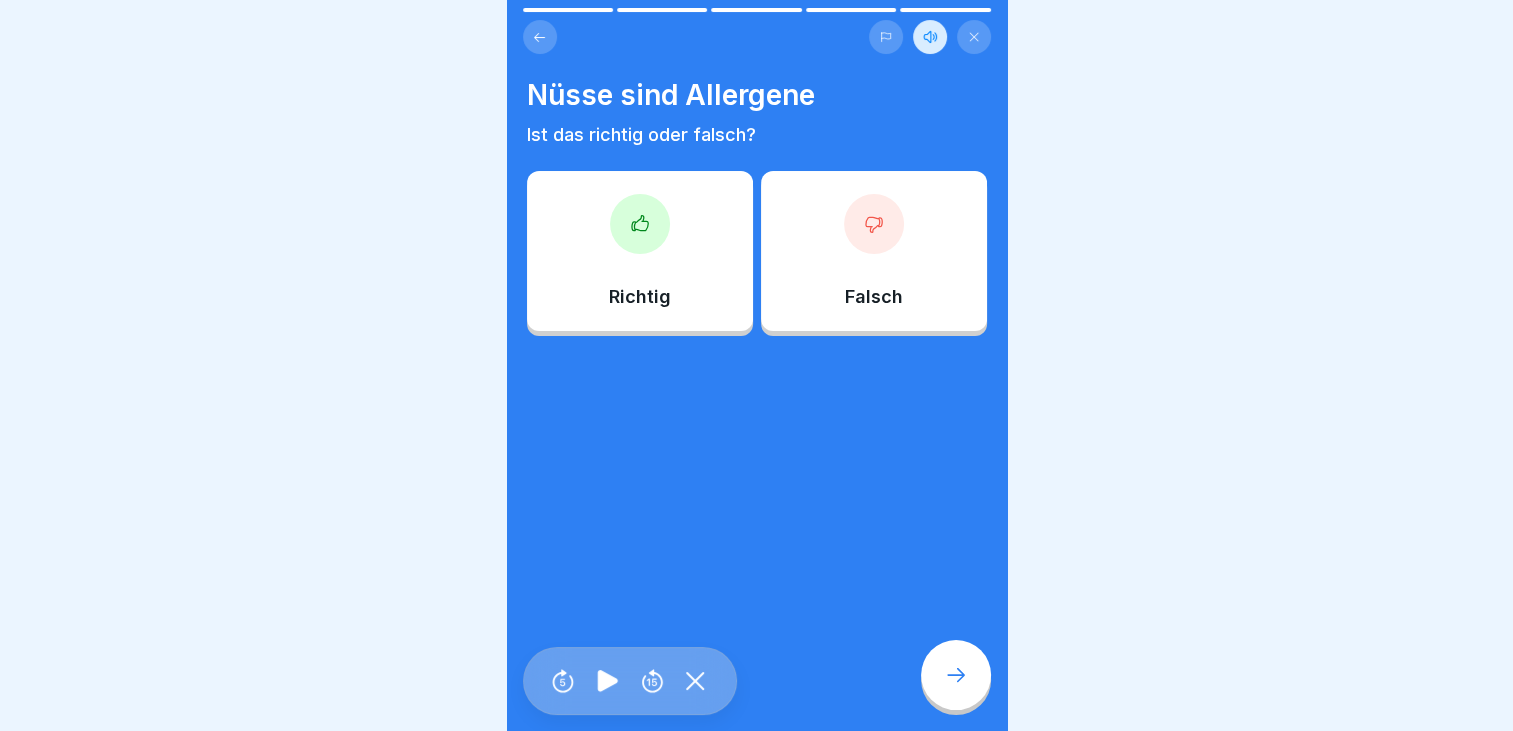 click 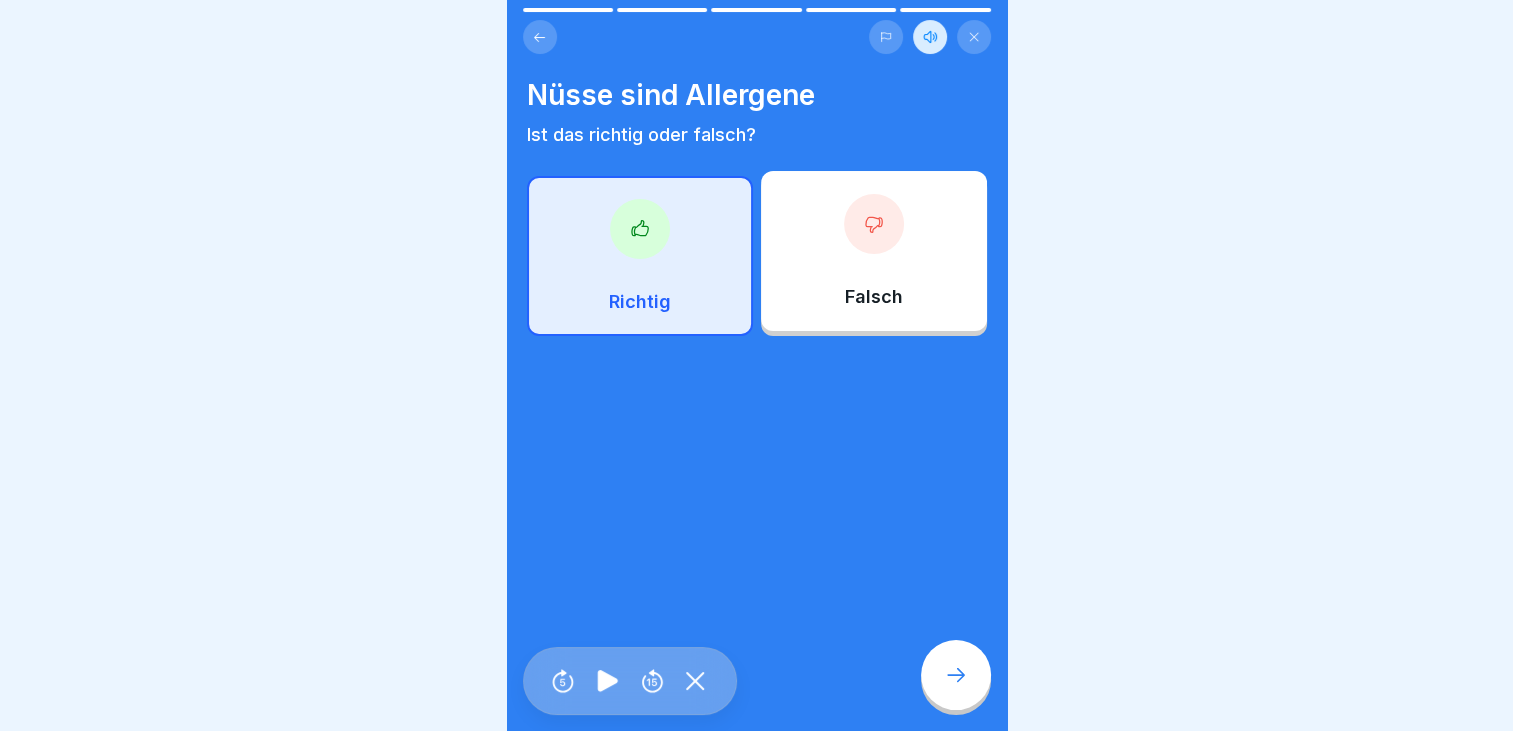 click 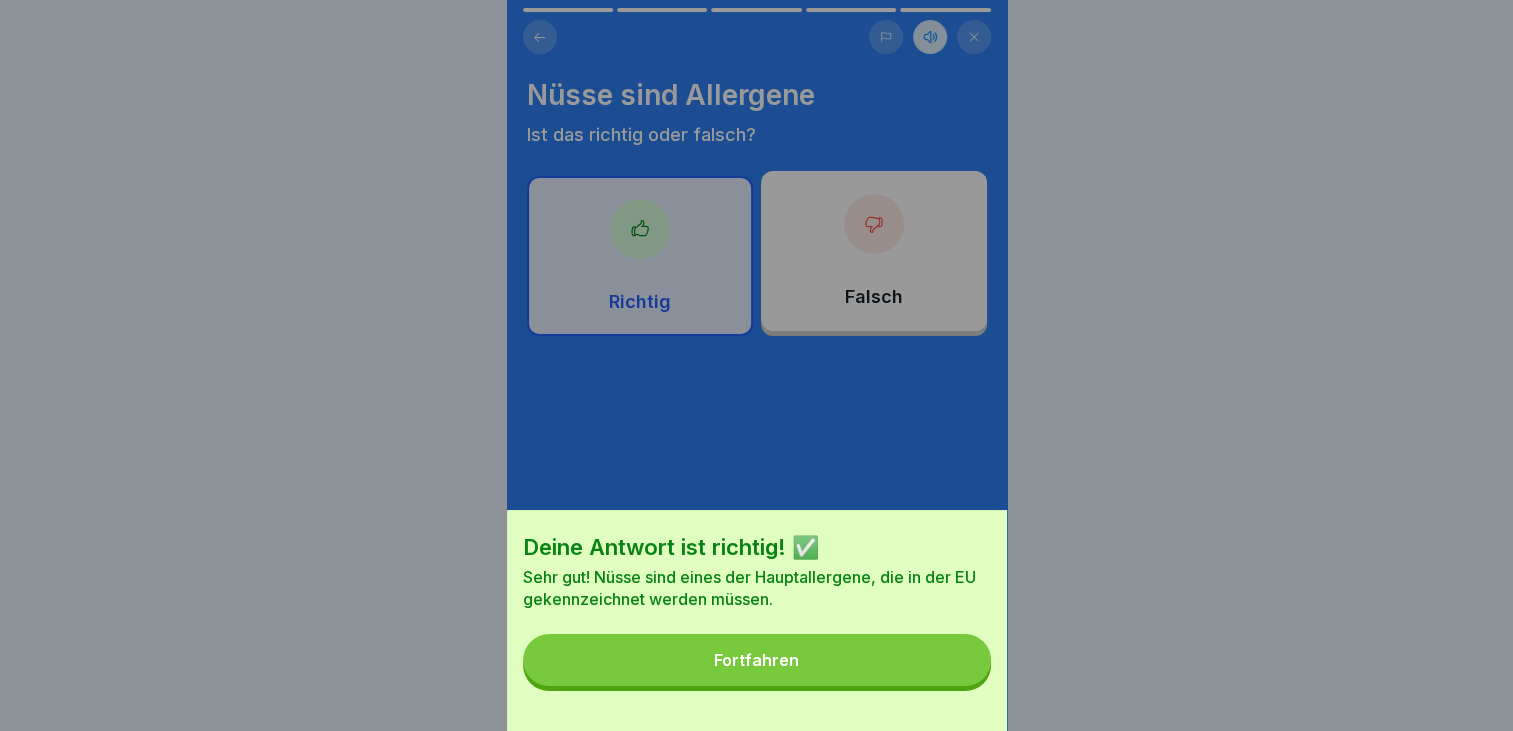 click on "Fortfahren" at bounding box center [756, 660] 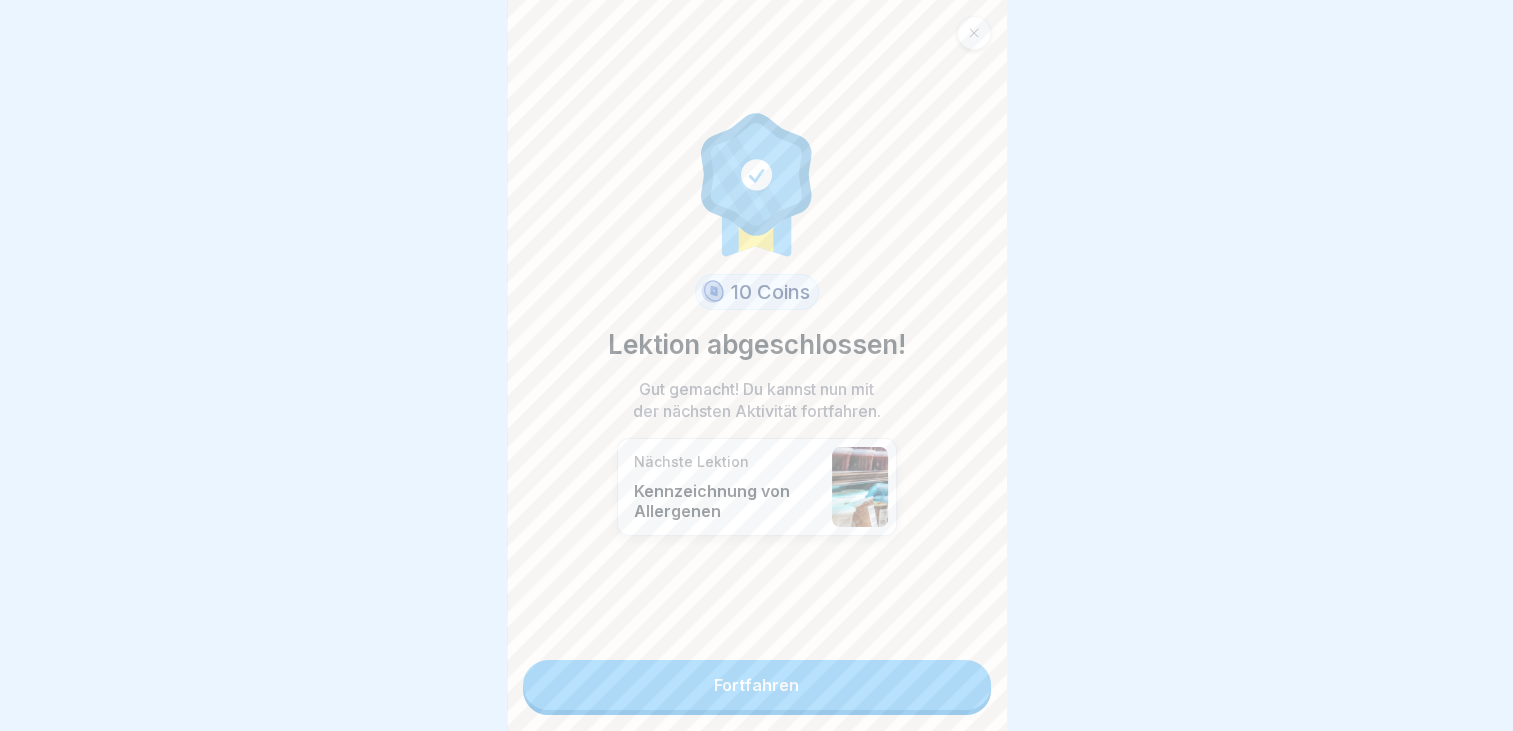 click on "Fortfahren" at bounding box center (757, 685) 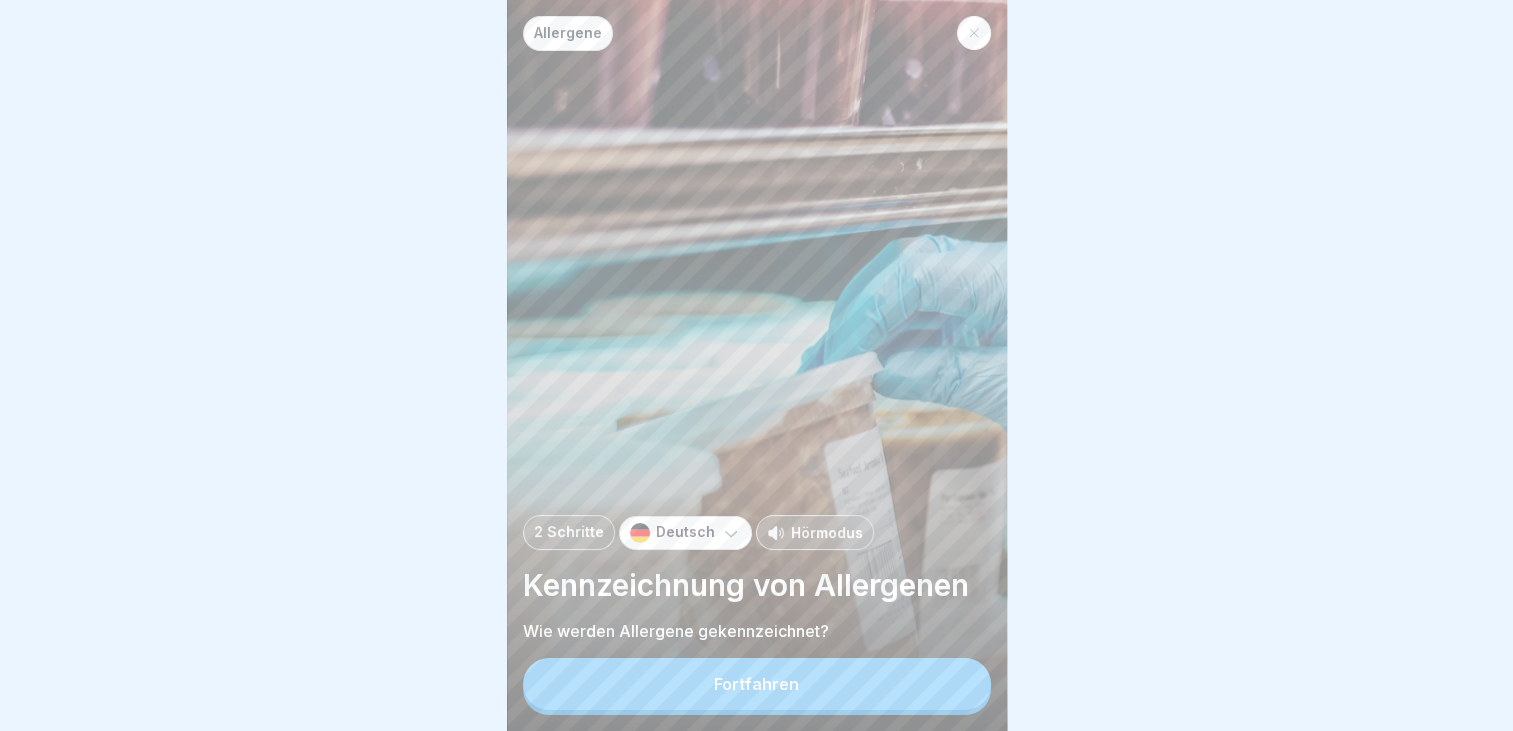 click on "Hörmodus" at bounding box center [827, 532] 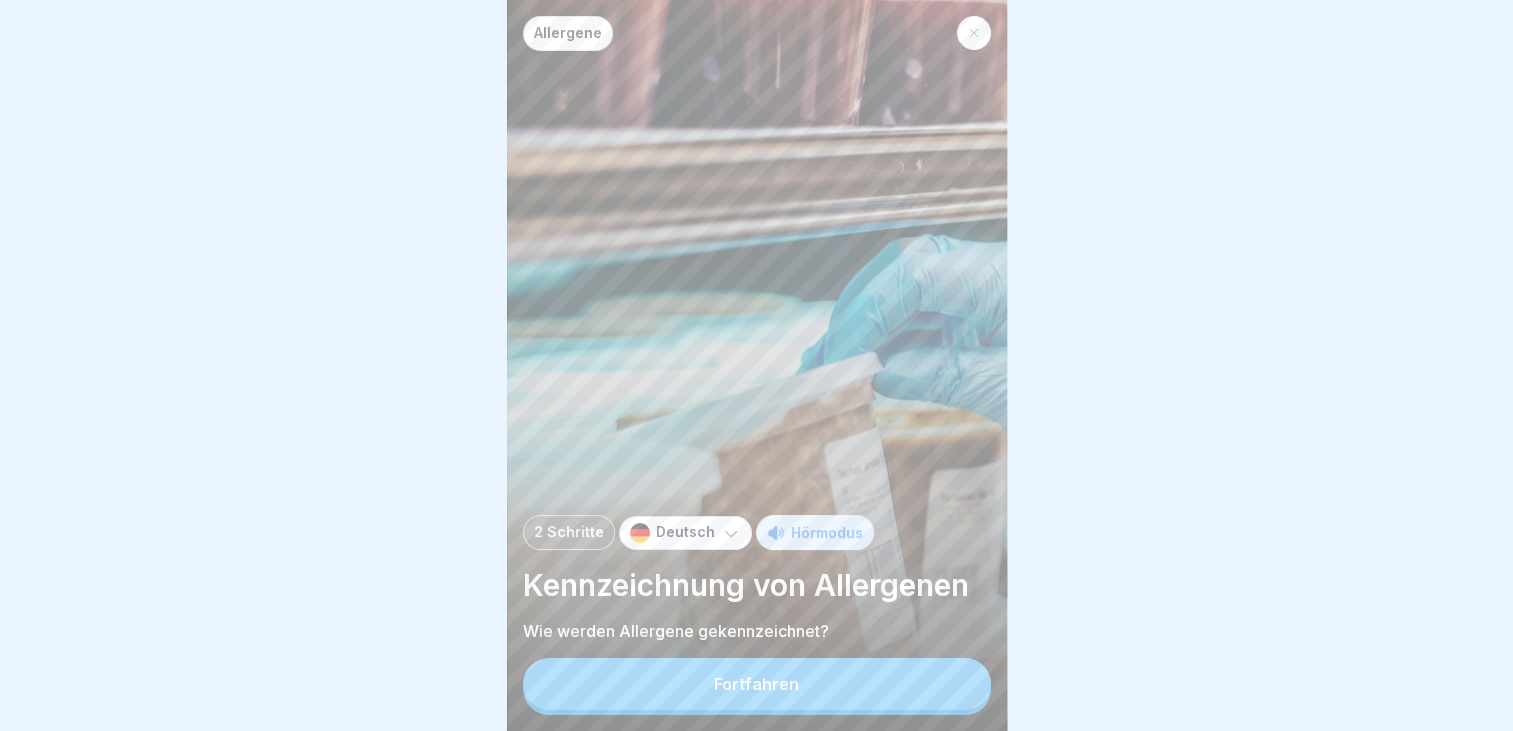 click on "2 Schritte" at bounding box center [569, 532] 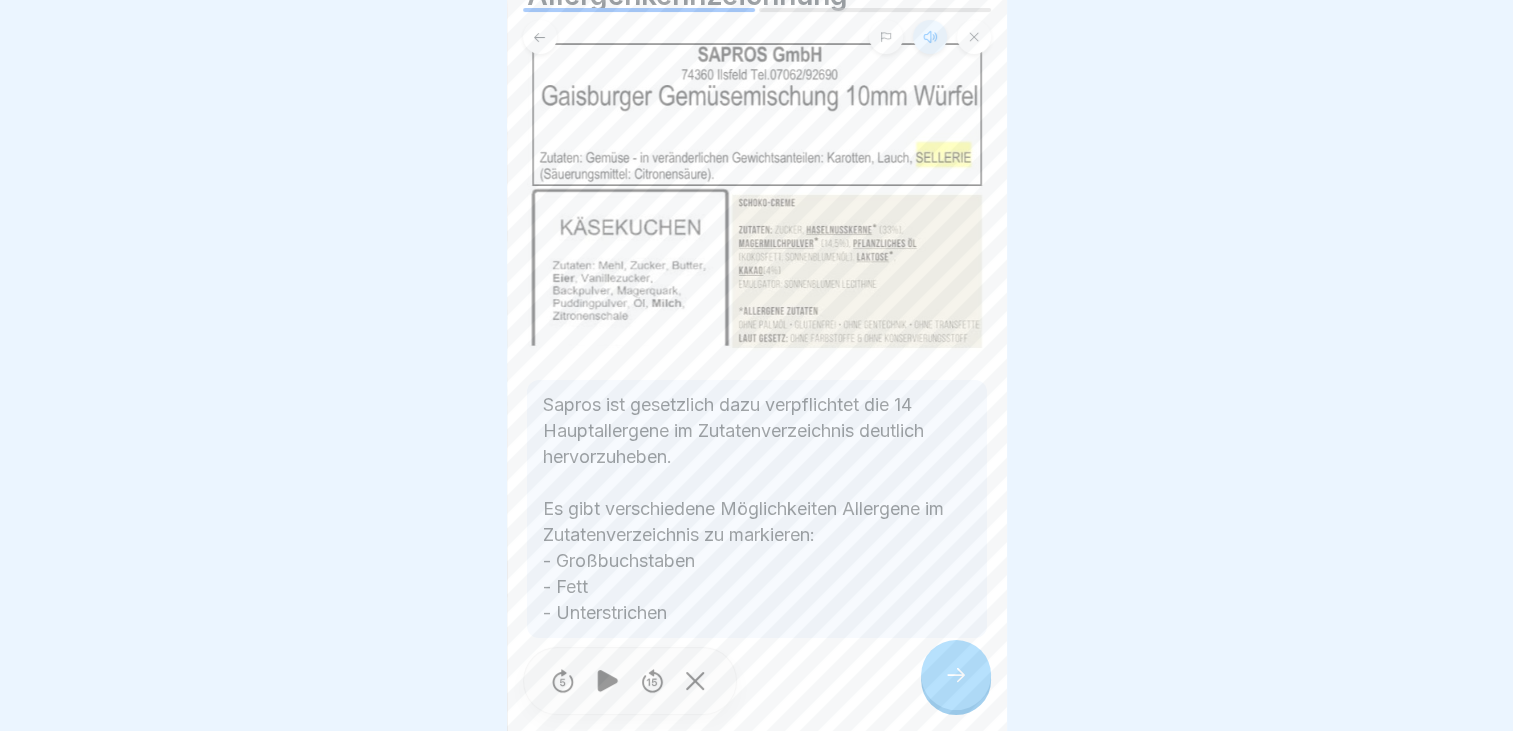 scroll, scrollTop: 116, scrollLeft: 0, axis: vertical 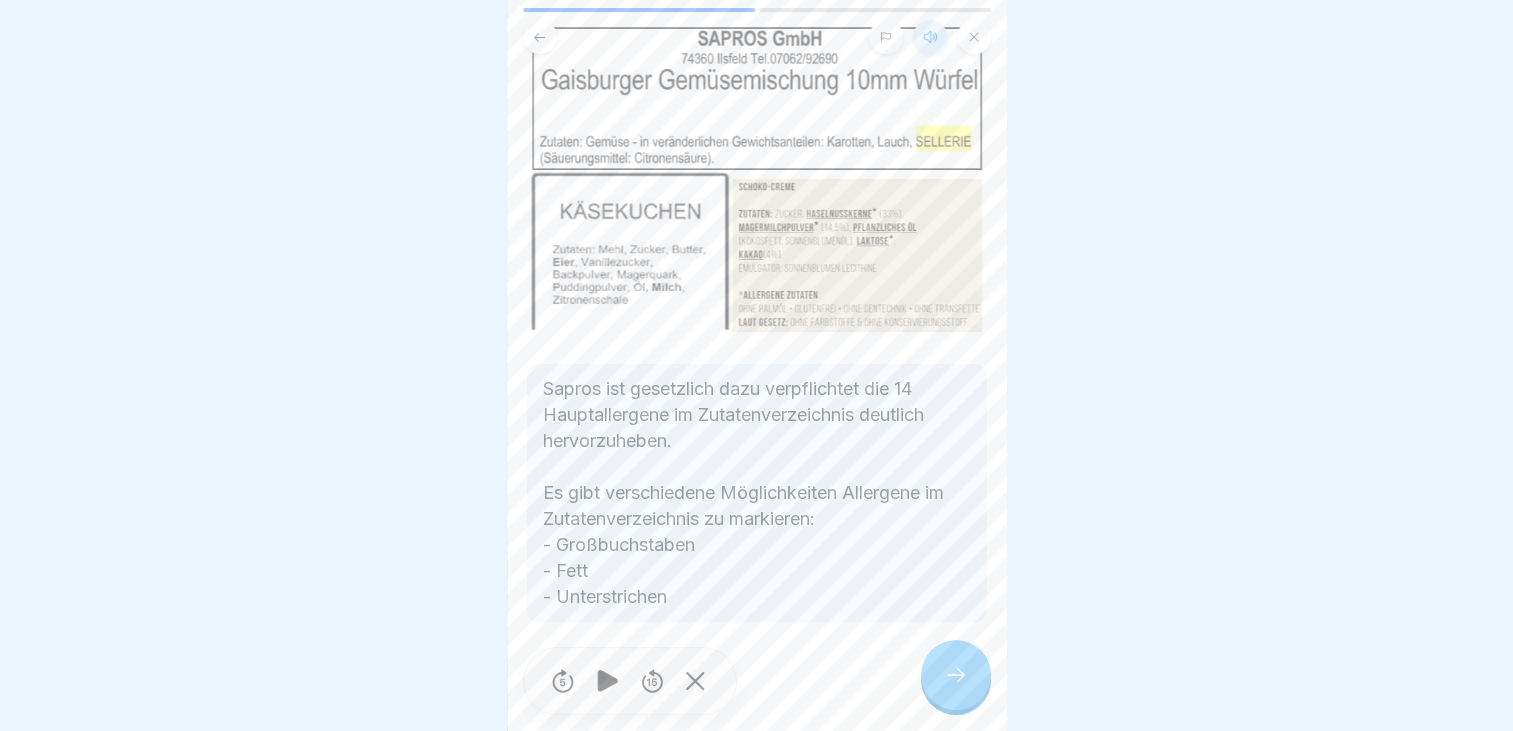 click 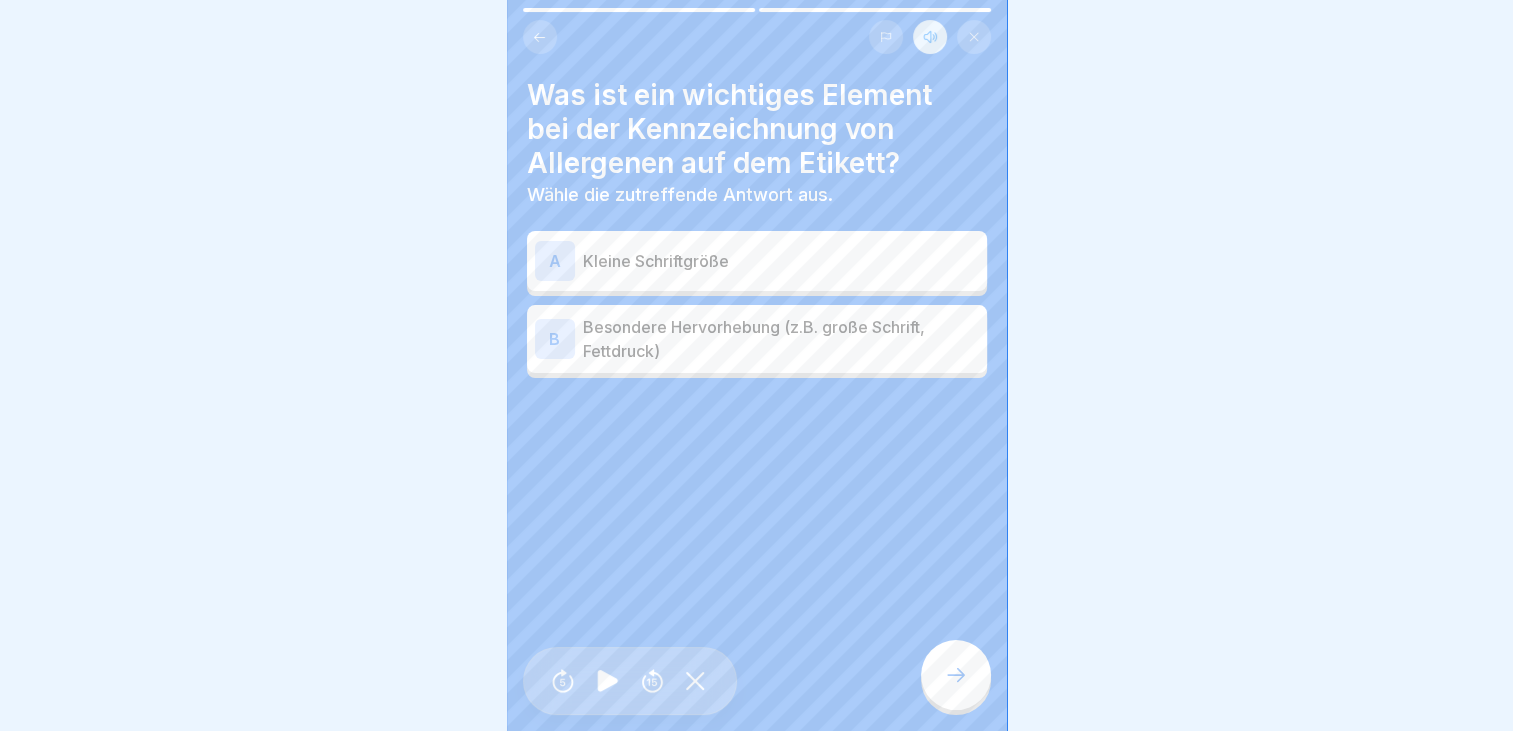 click on "B" at bounding box center (555, 339) 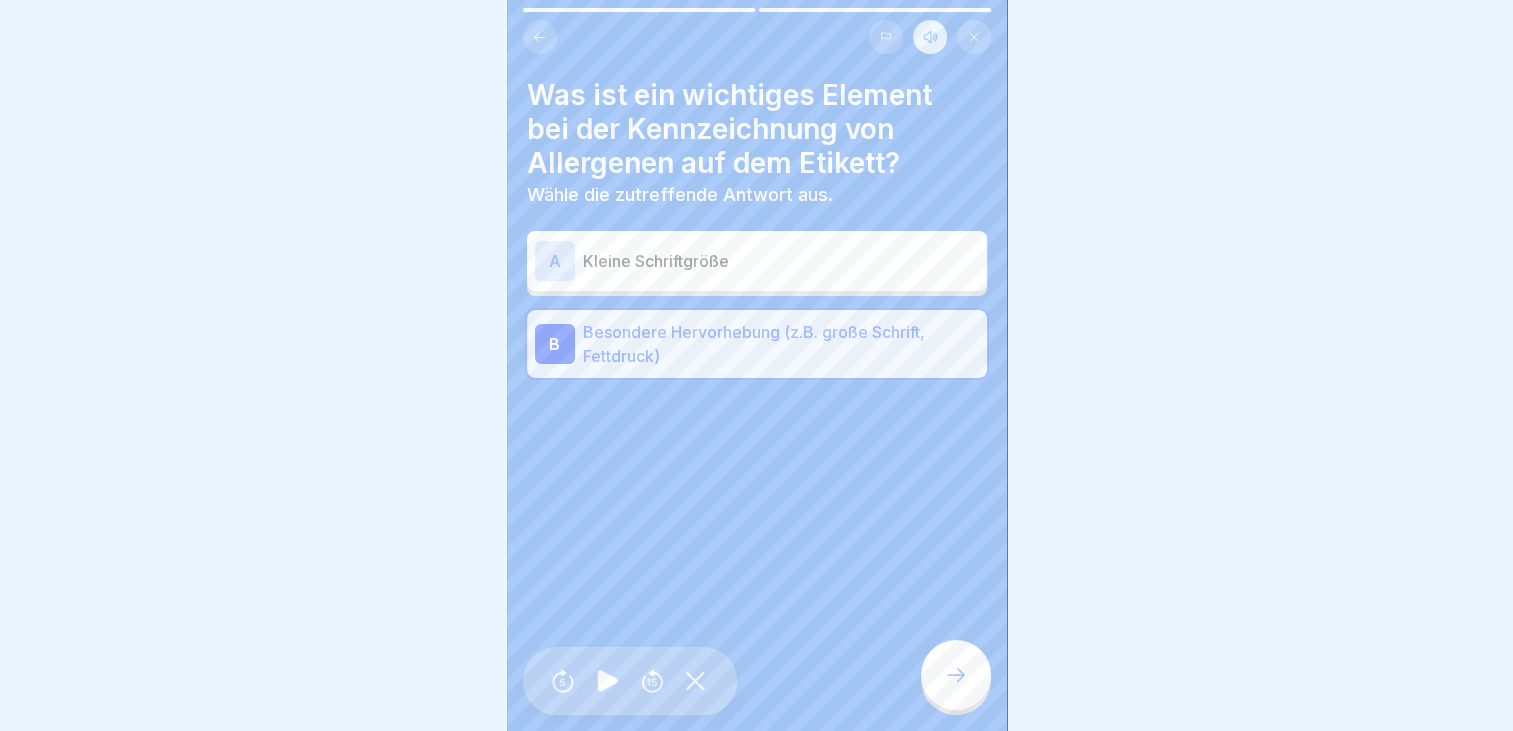 click 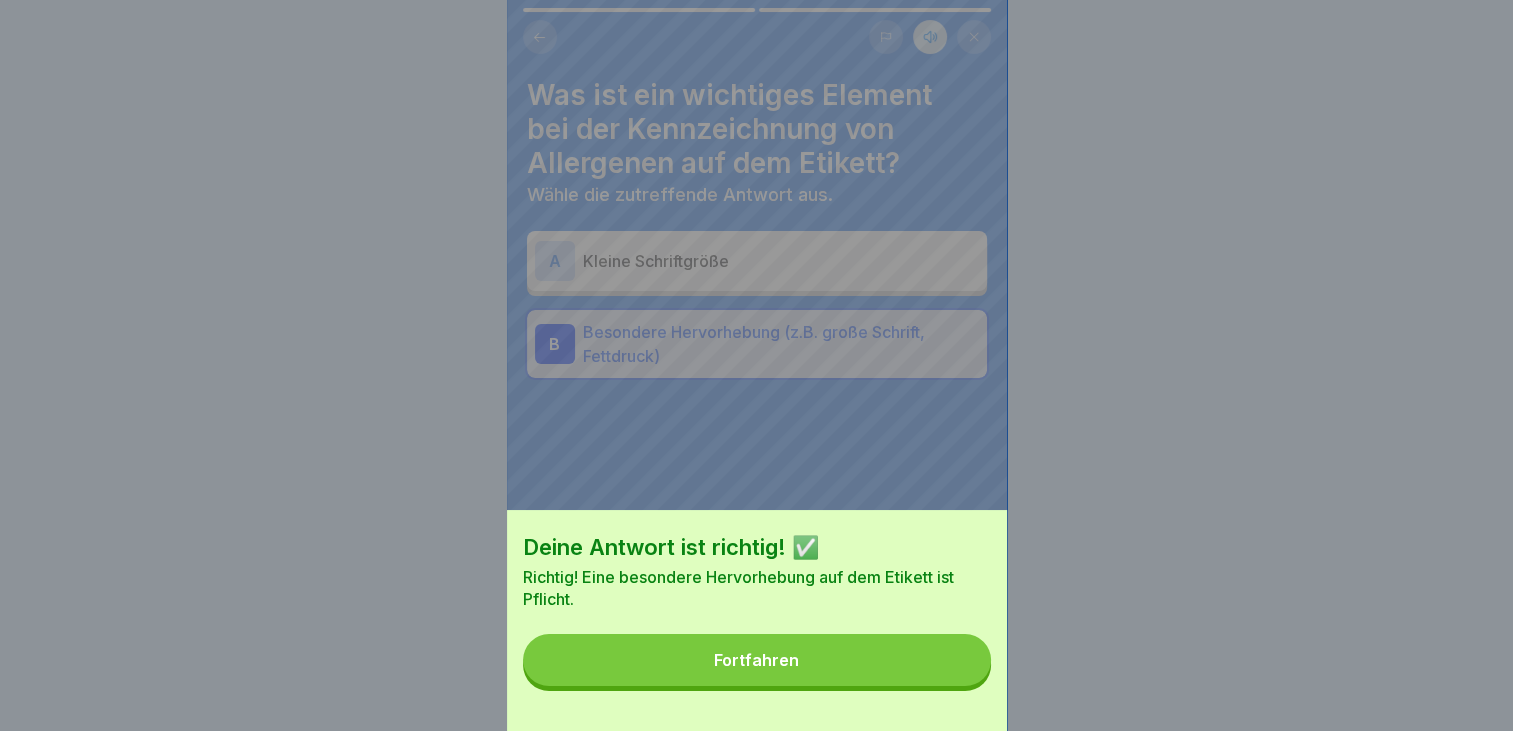 click on "Fortfahren" at bounding box center [756, 660] 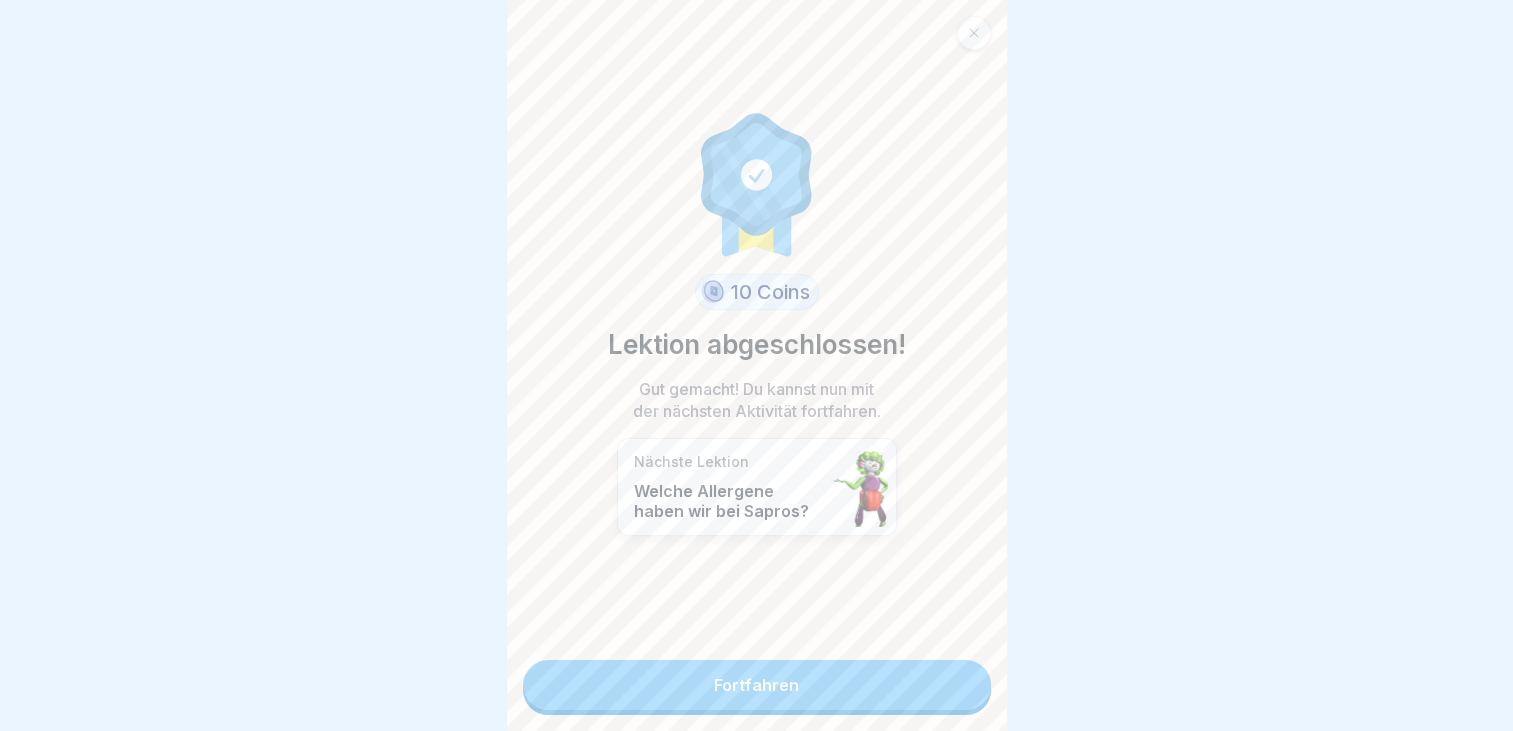 click on "Fortfahren" at bounding box center (757, 685) 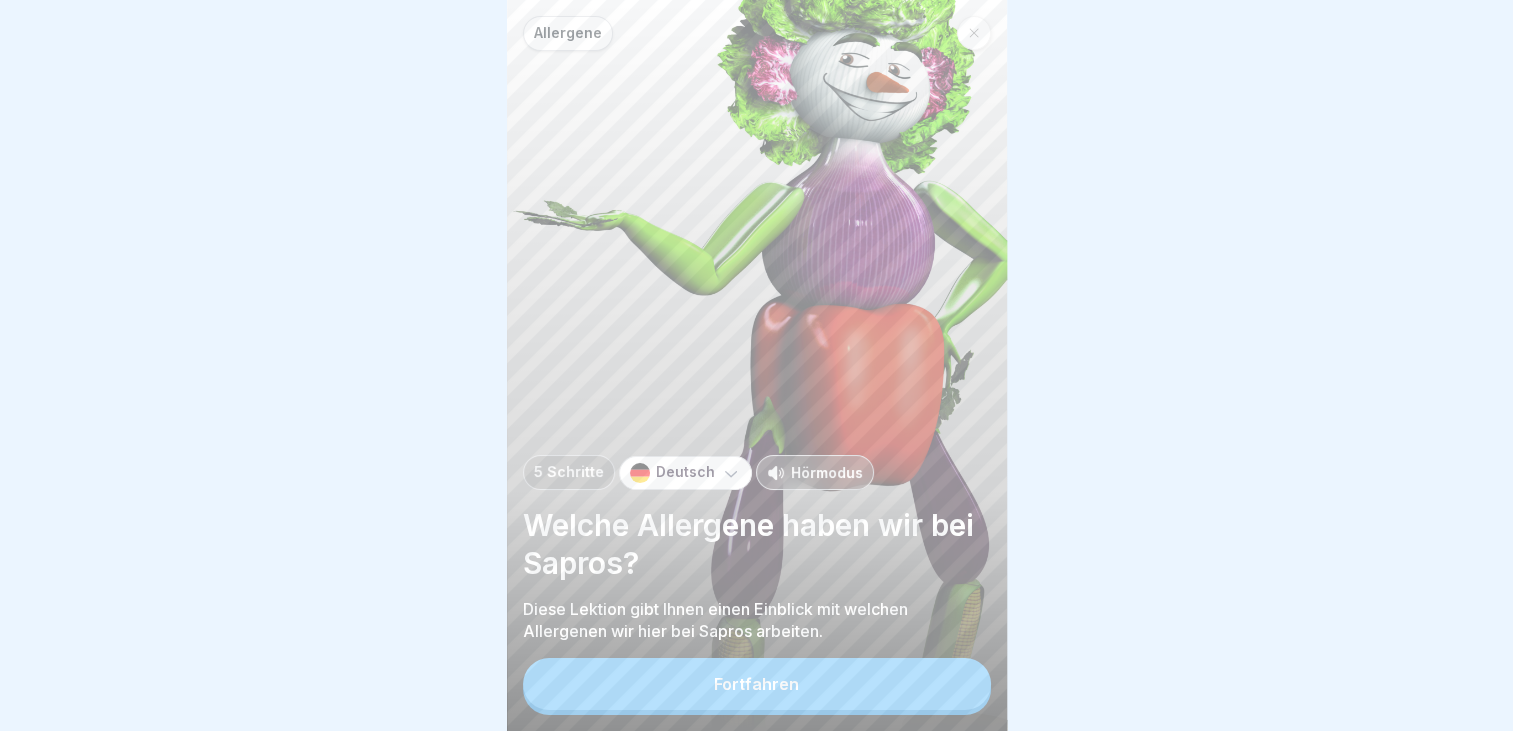 click on "Hörmodus" at bounding box center (827, 472) 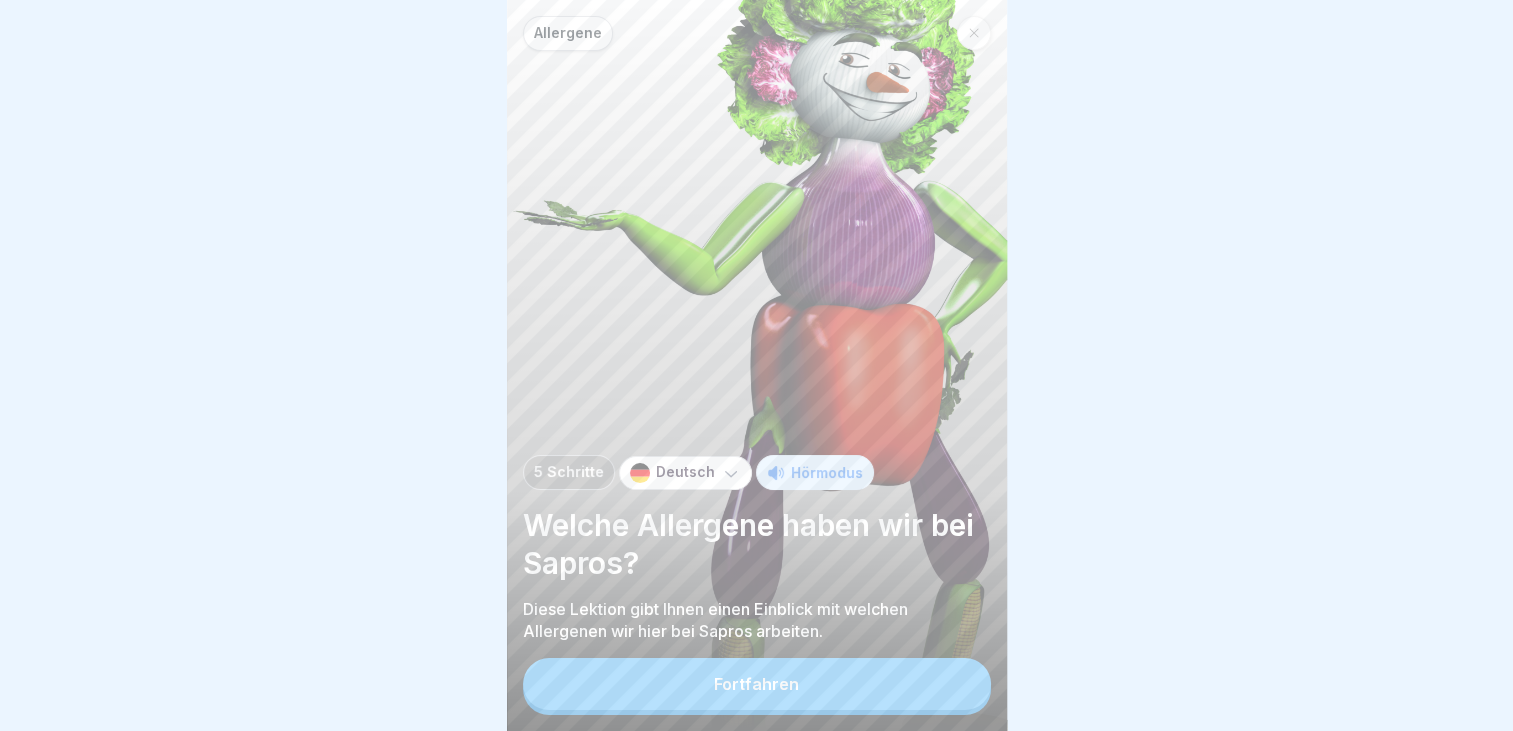 click on "Fortfahren" at bounding box center [756, 684] 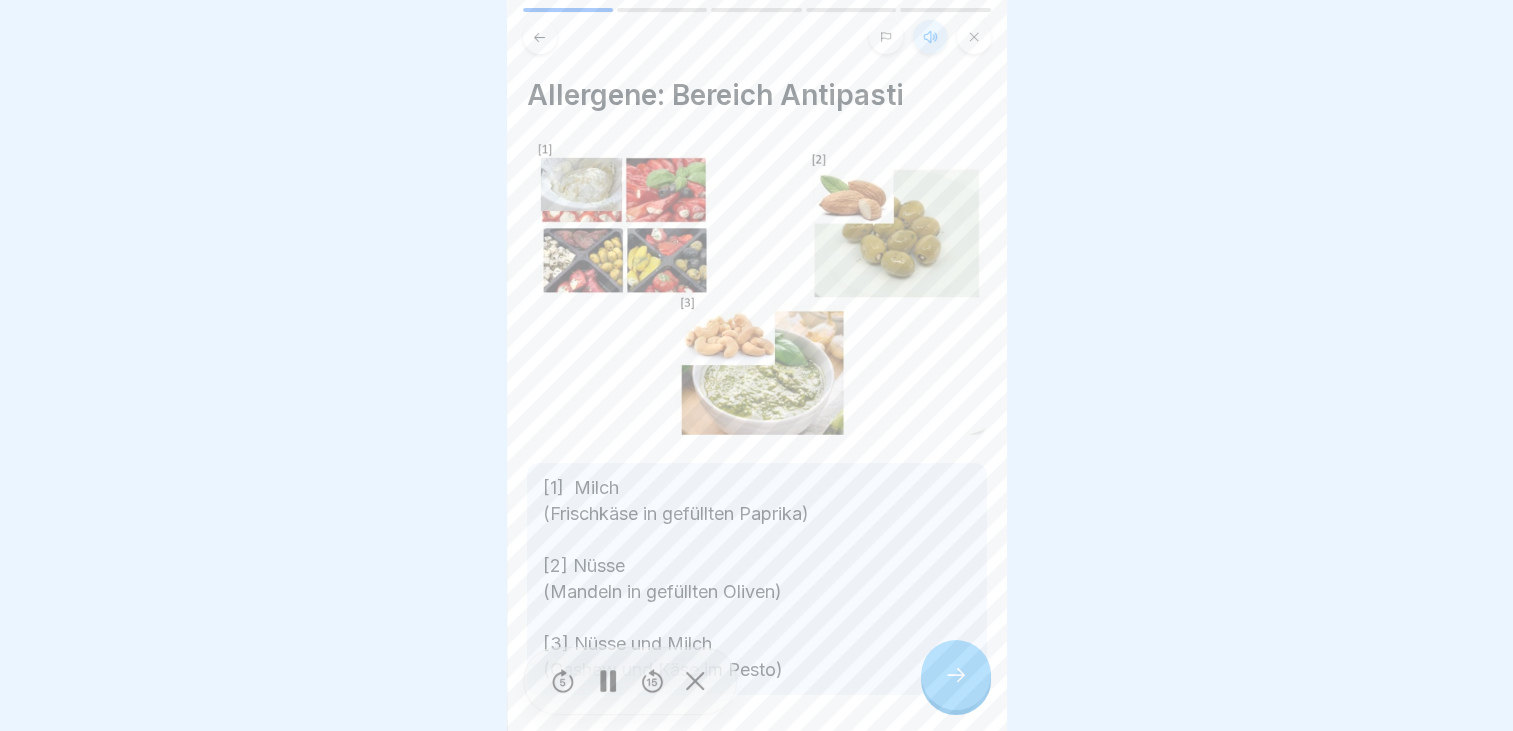 scroll, scrollTop: 74, scrollLeft: 0, axis: vertical 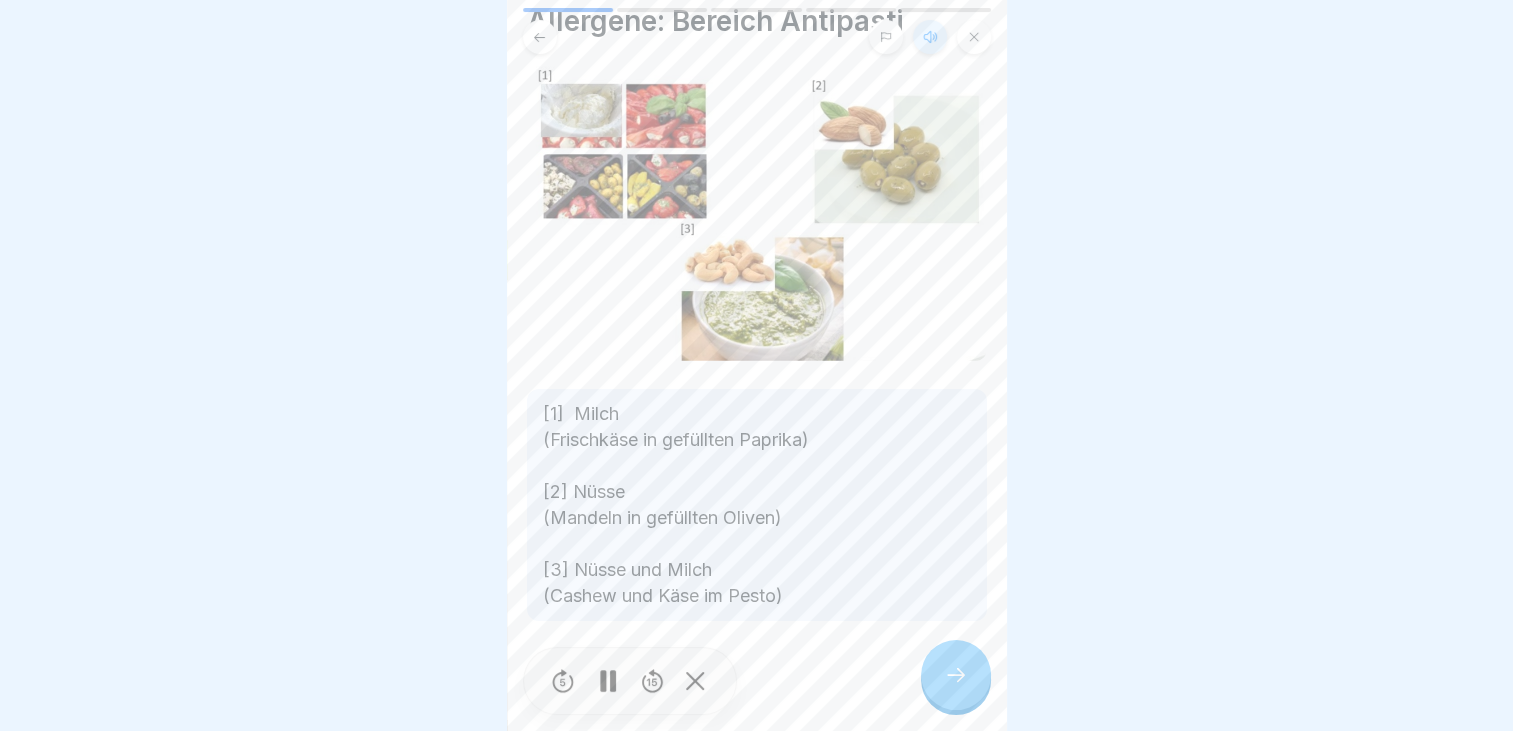 click 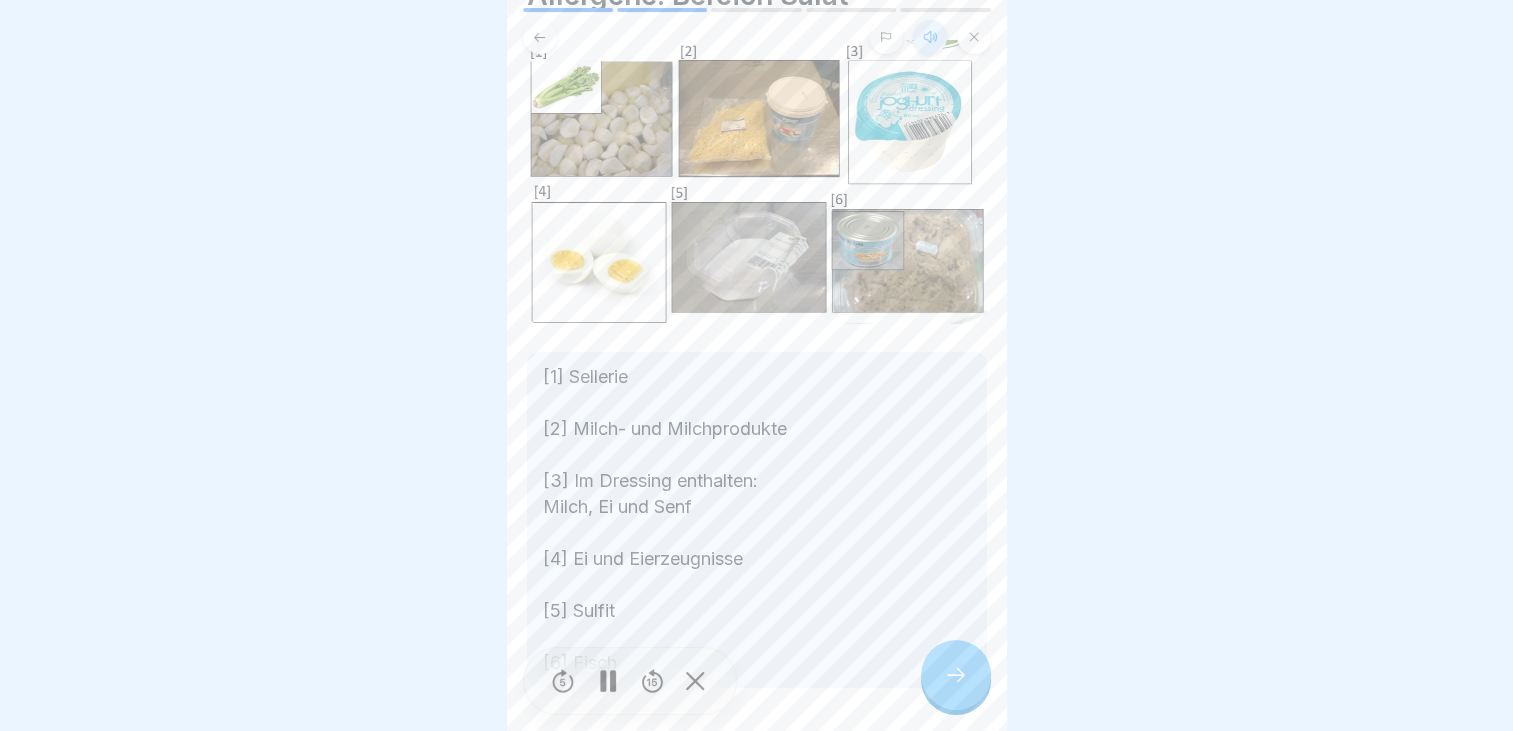 scroll, scrollTop: 167, scrollLeft: 0, axis: vertical 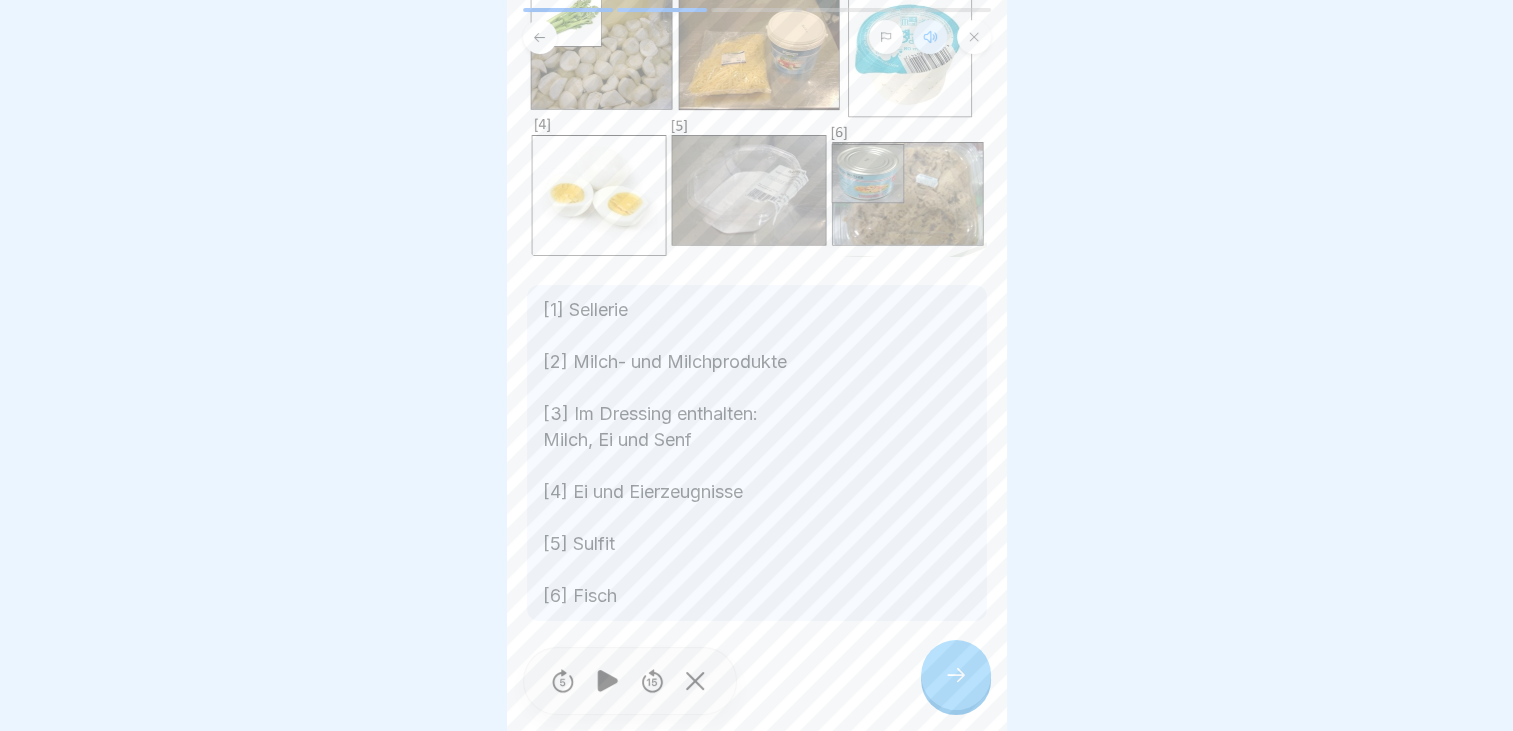 click 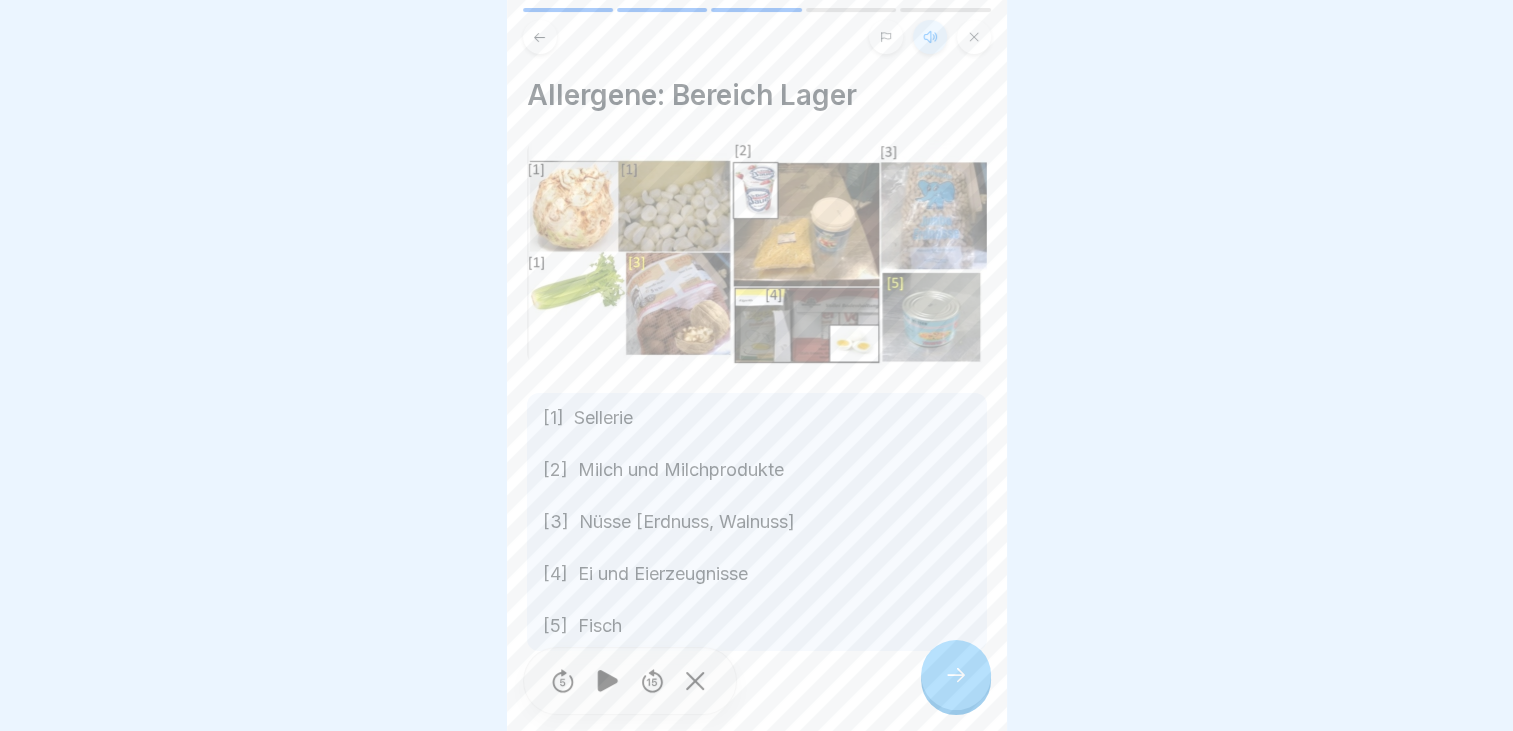 scroll, scrollTop: 32, scrollLeft: 0, axis: vertical 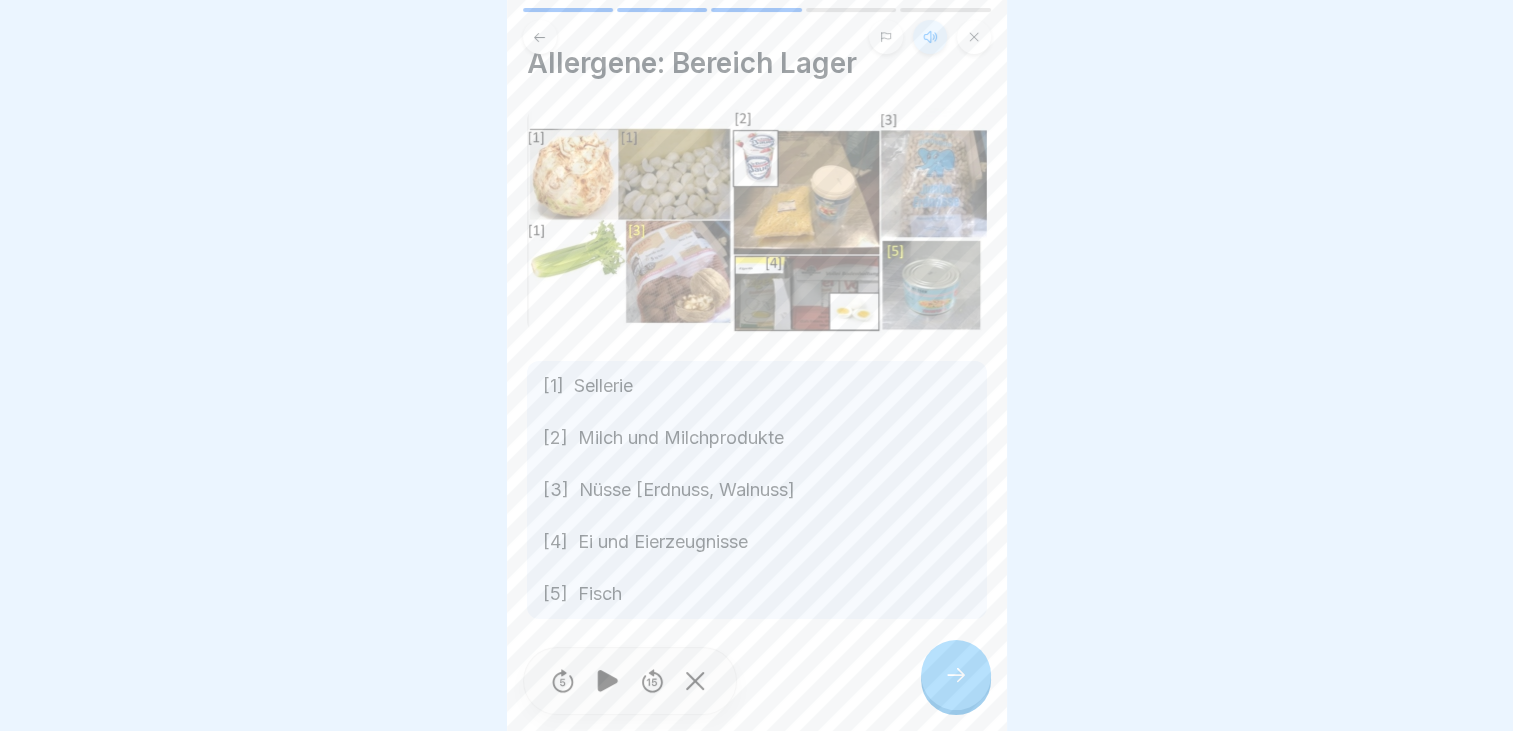 click 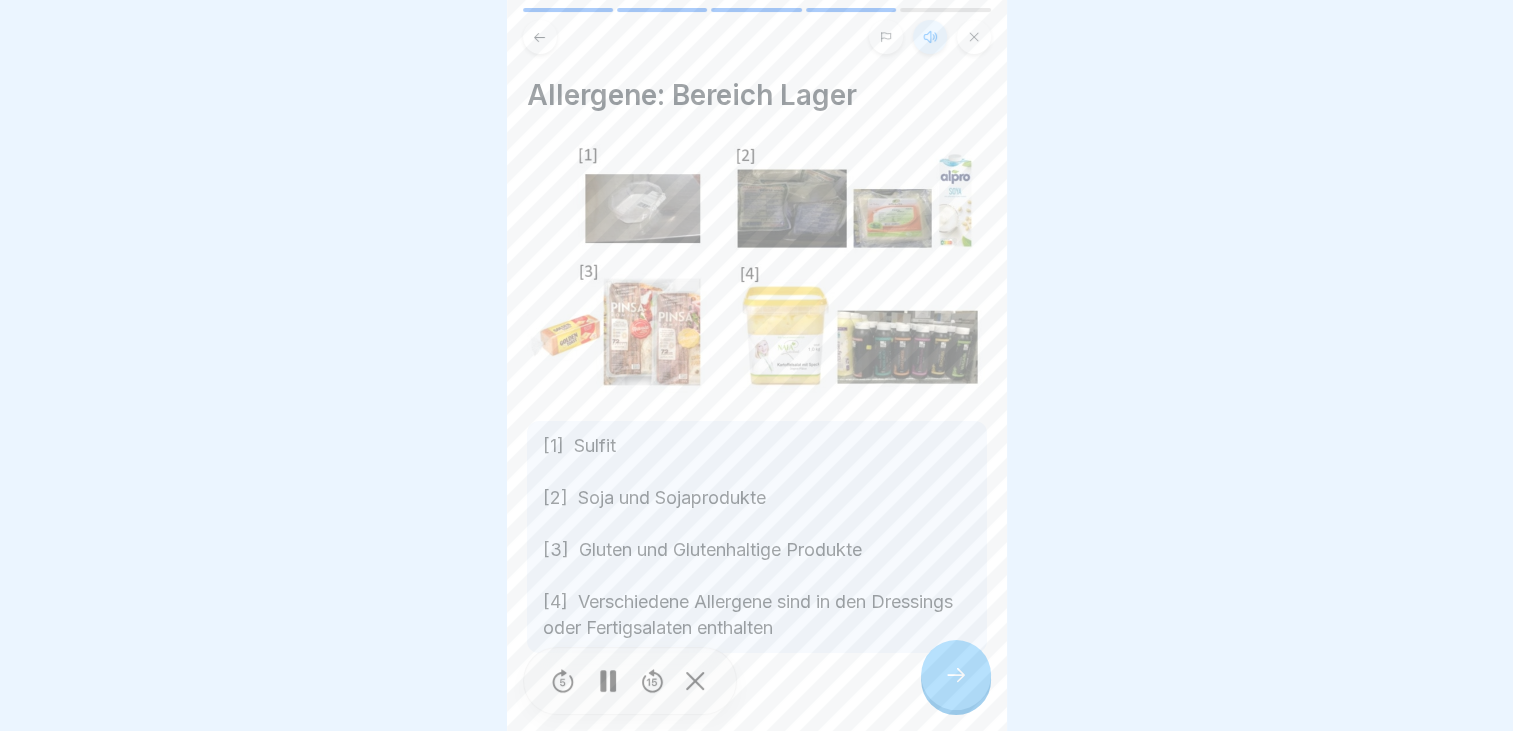 scroll, scrollTop: 33, scrollLeft: 0, axis: vertical 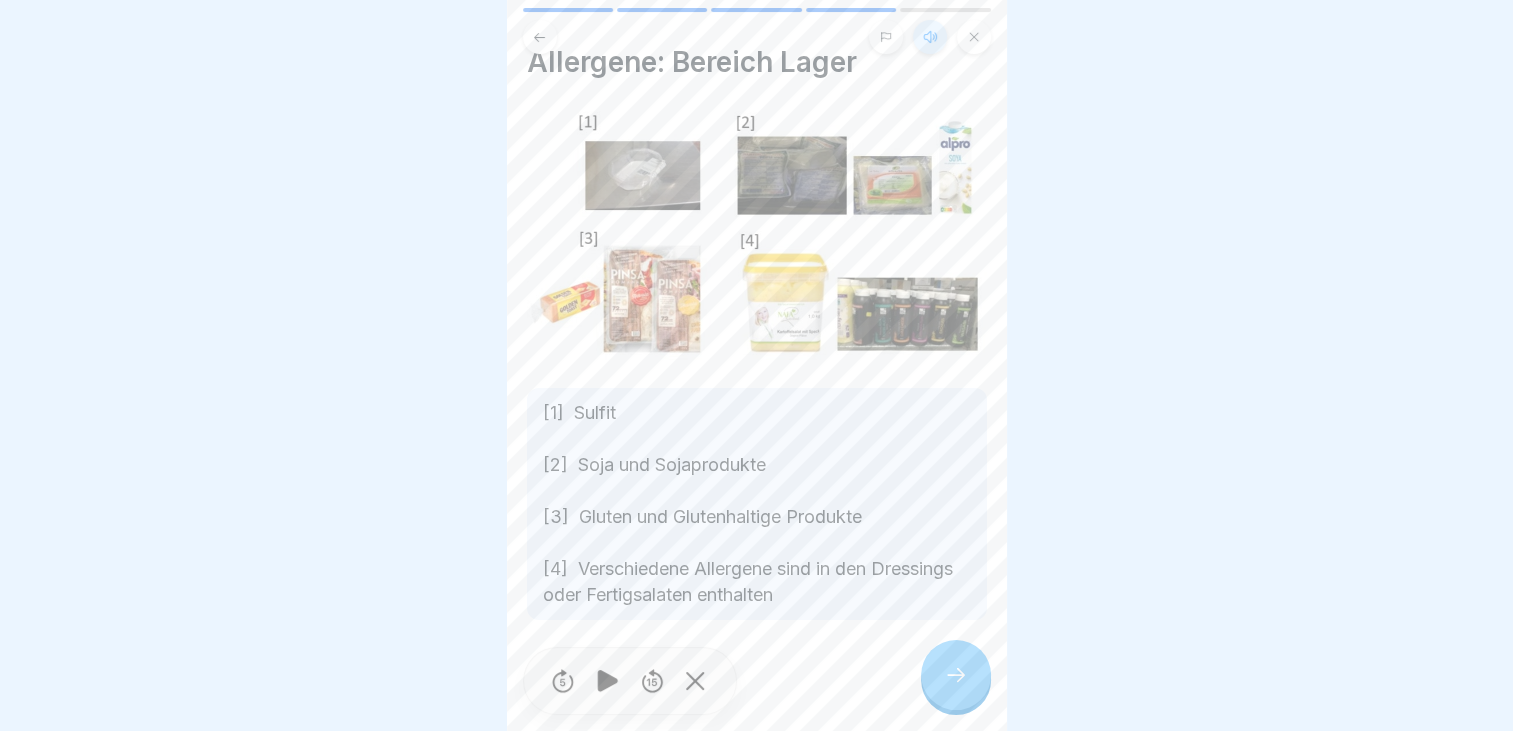 click 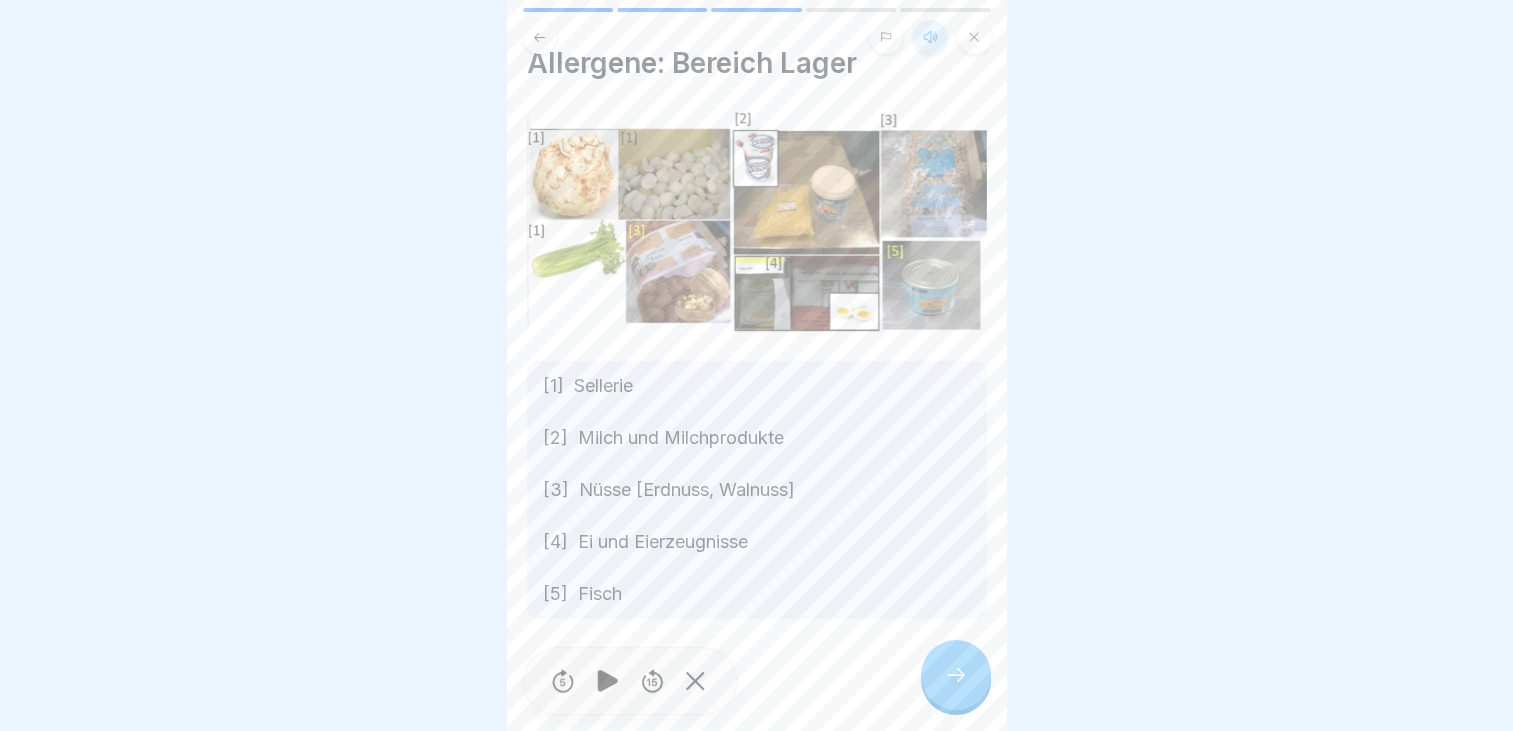 click 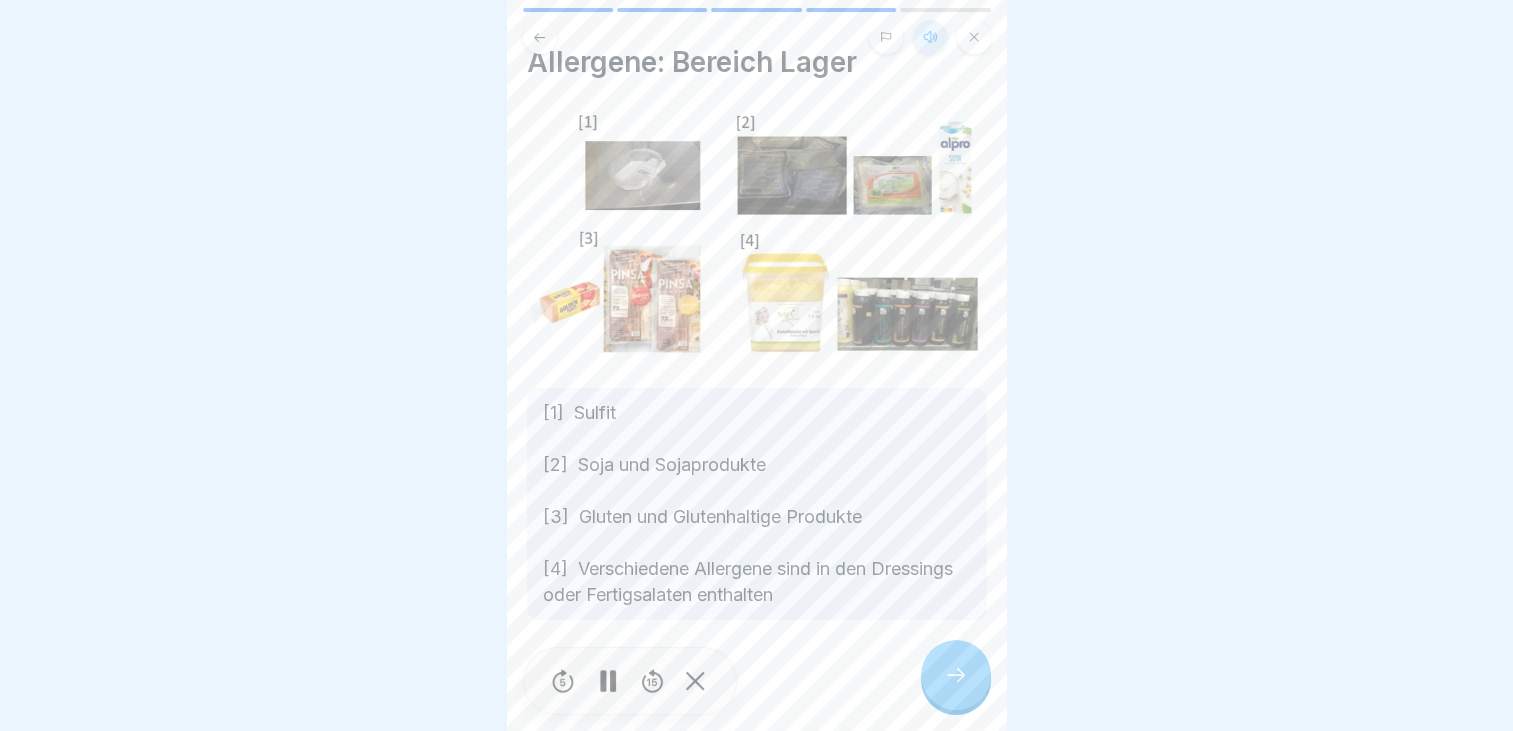 click 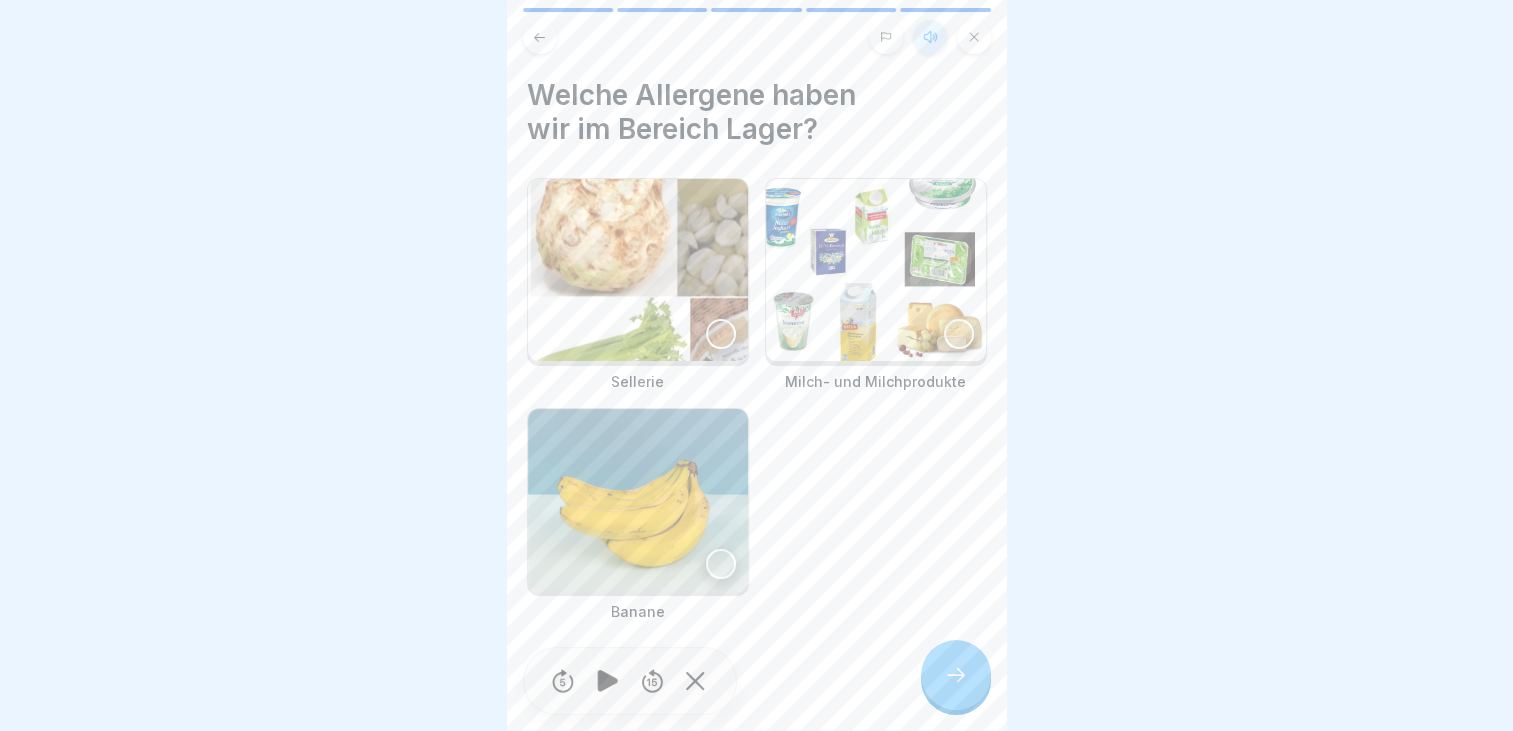 click at bounding box center (721, 334) 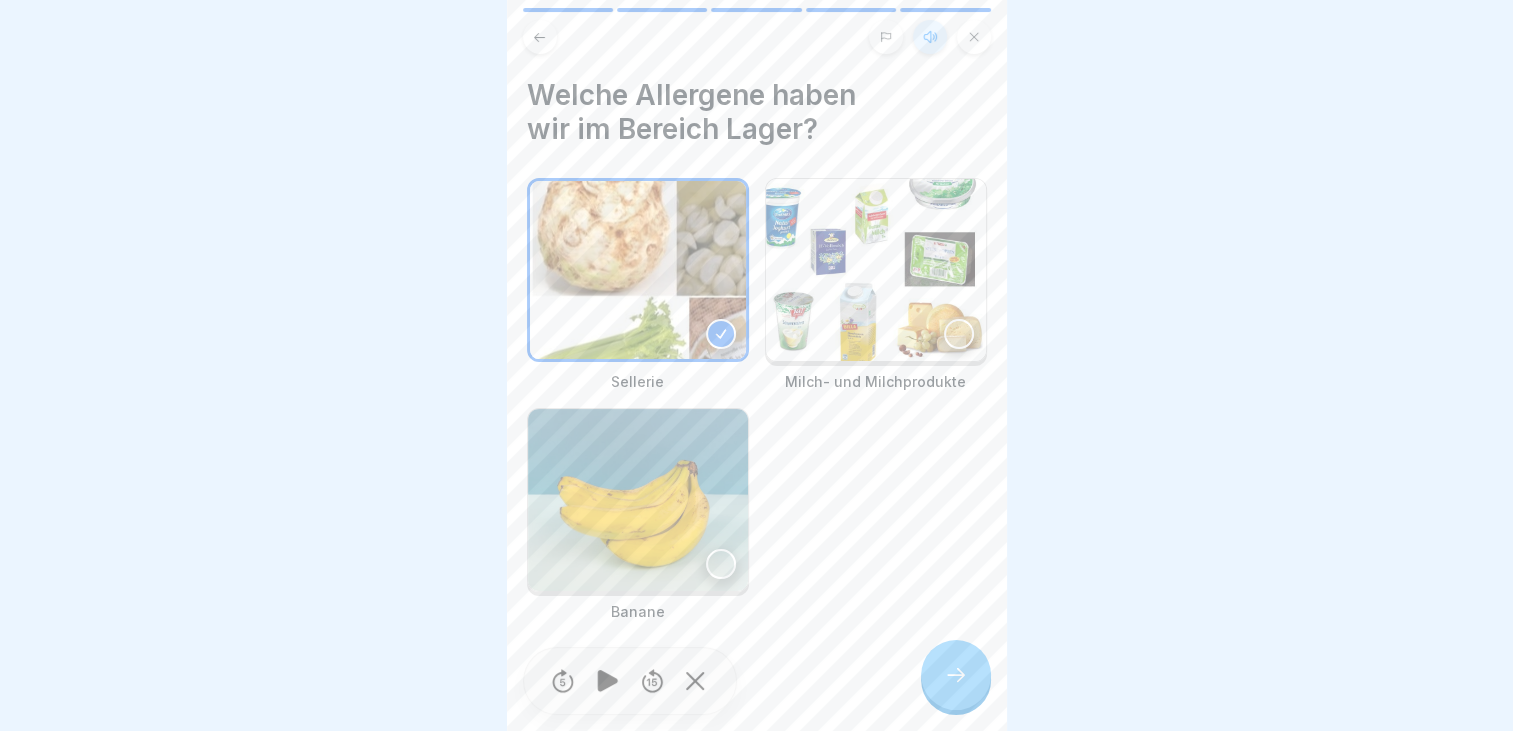 click at bounding box center (959, 334) 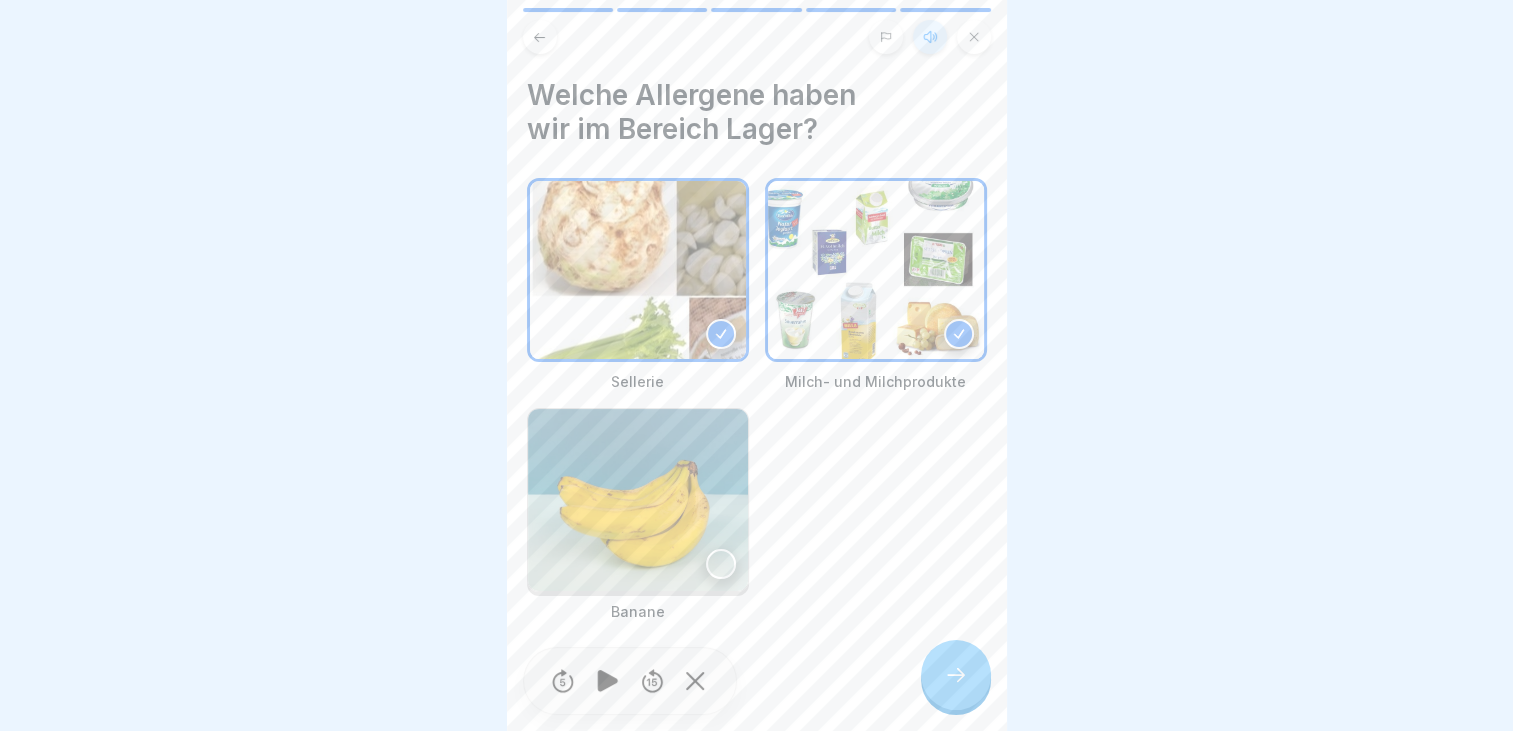 click at bounding box center [956, 675] 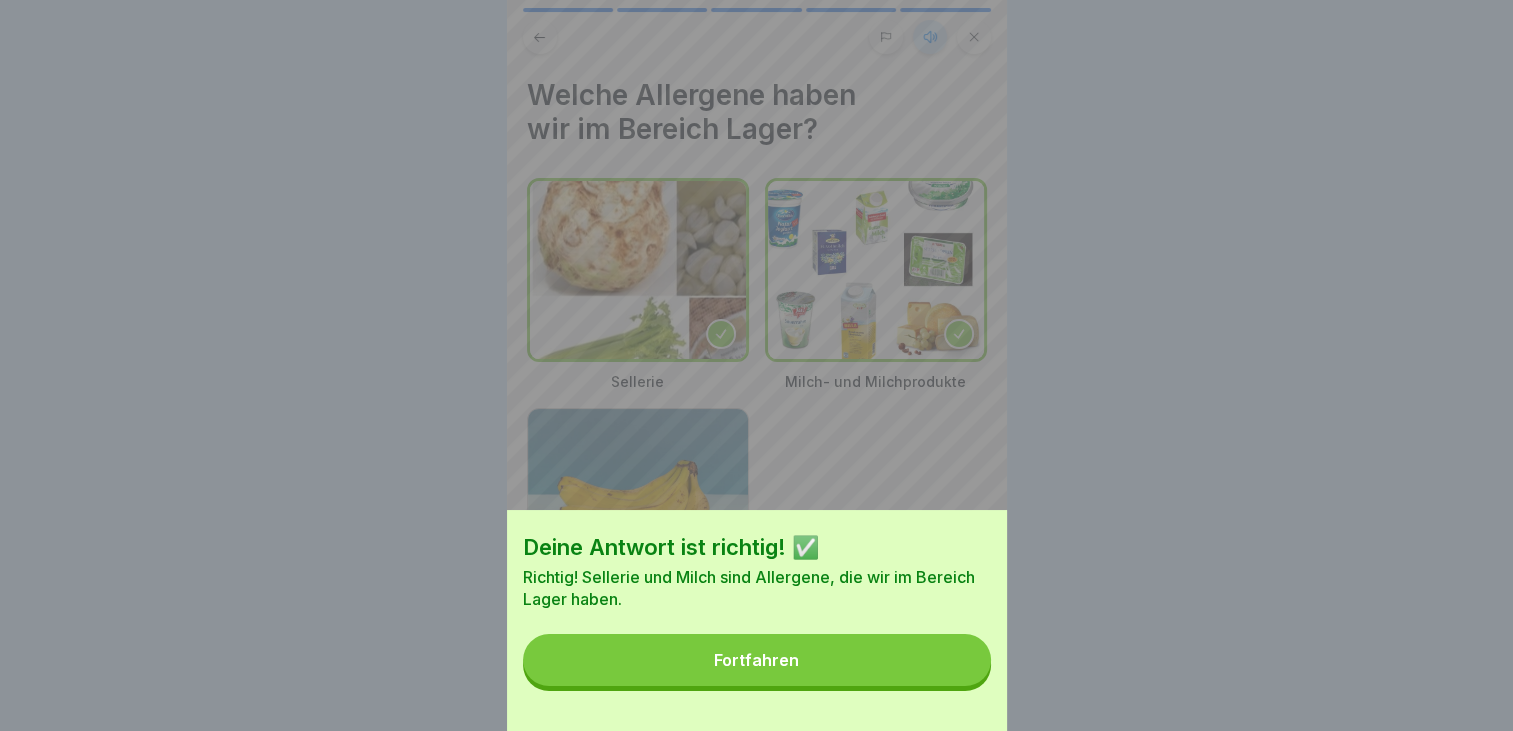 click on "Fortfahren" at bounding box center (757, 660) 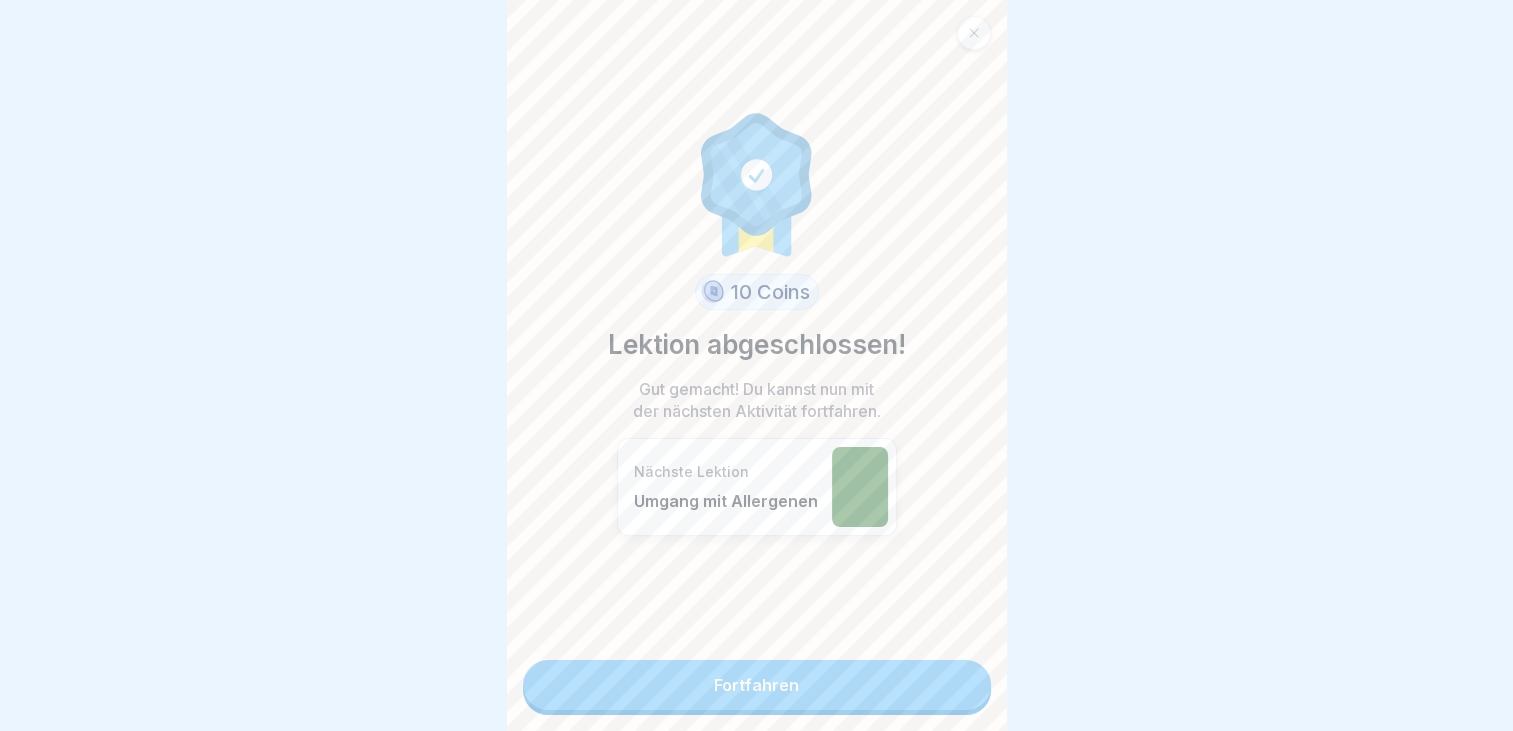 click on "Fortfahren" at bounding box center (757, 685) 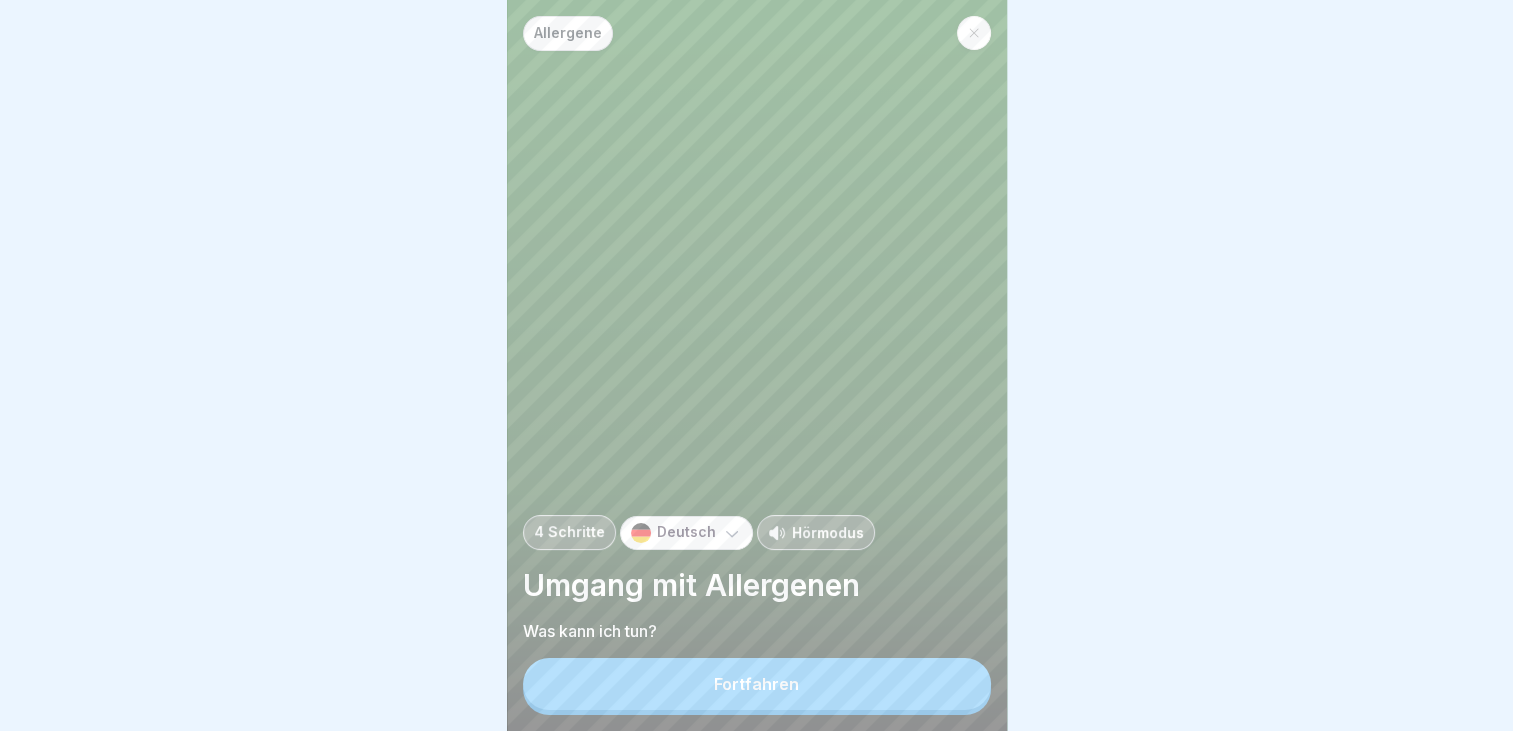 click on "Fortfahren" at bounding box center [756, 684] 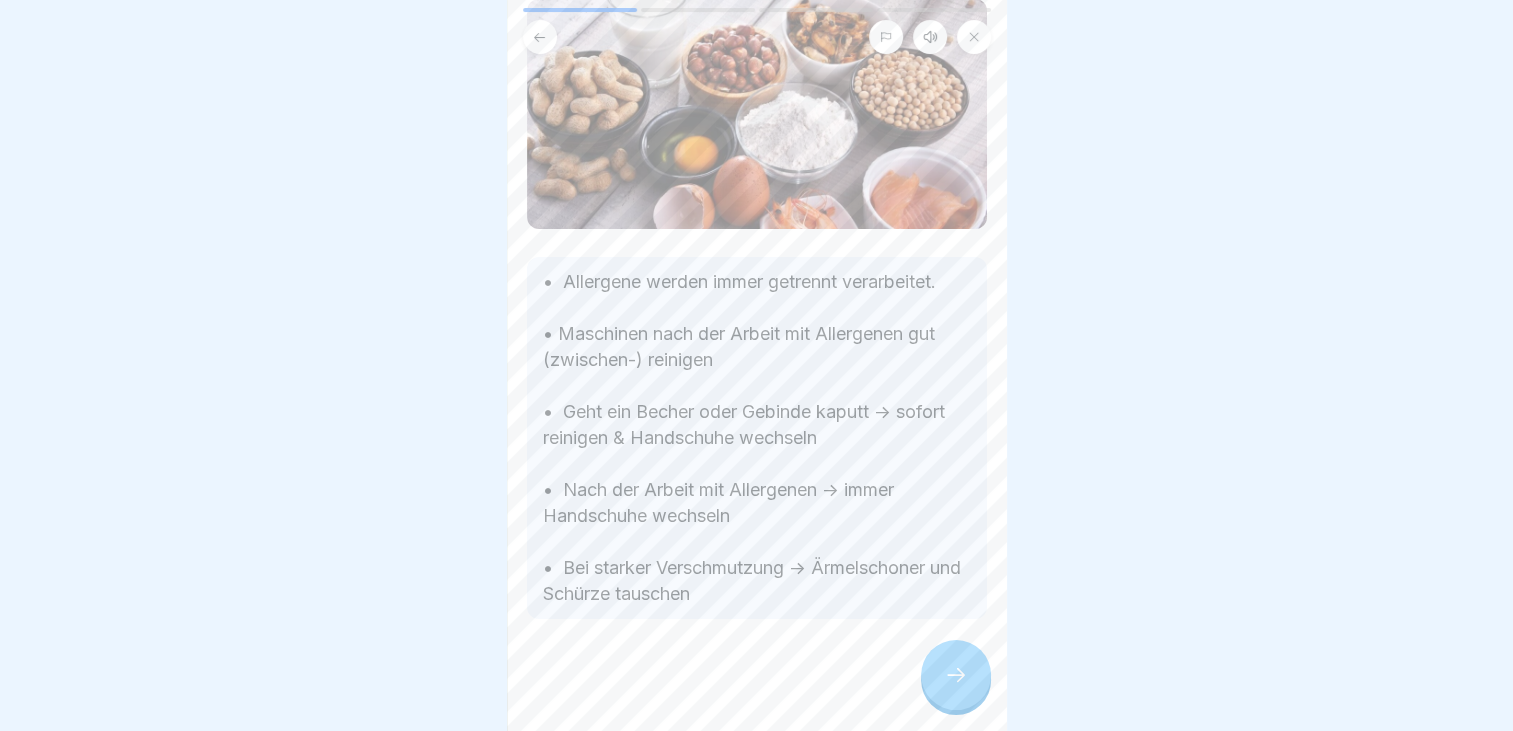 scroll, scrollTop: 41, scrollLeft: 0, axis: vertical 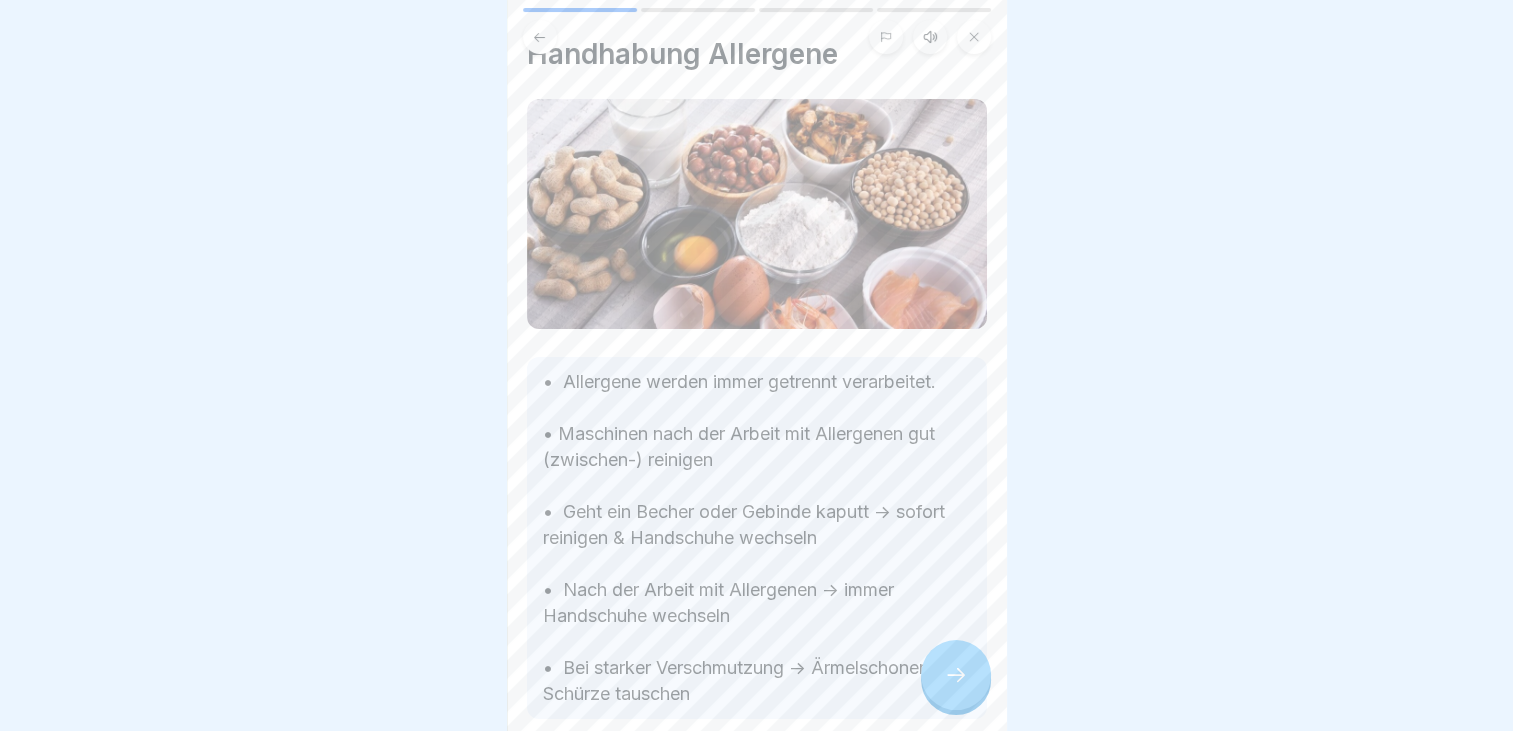 click 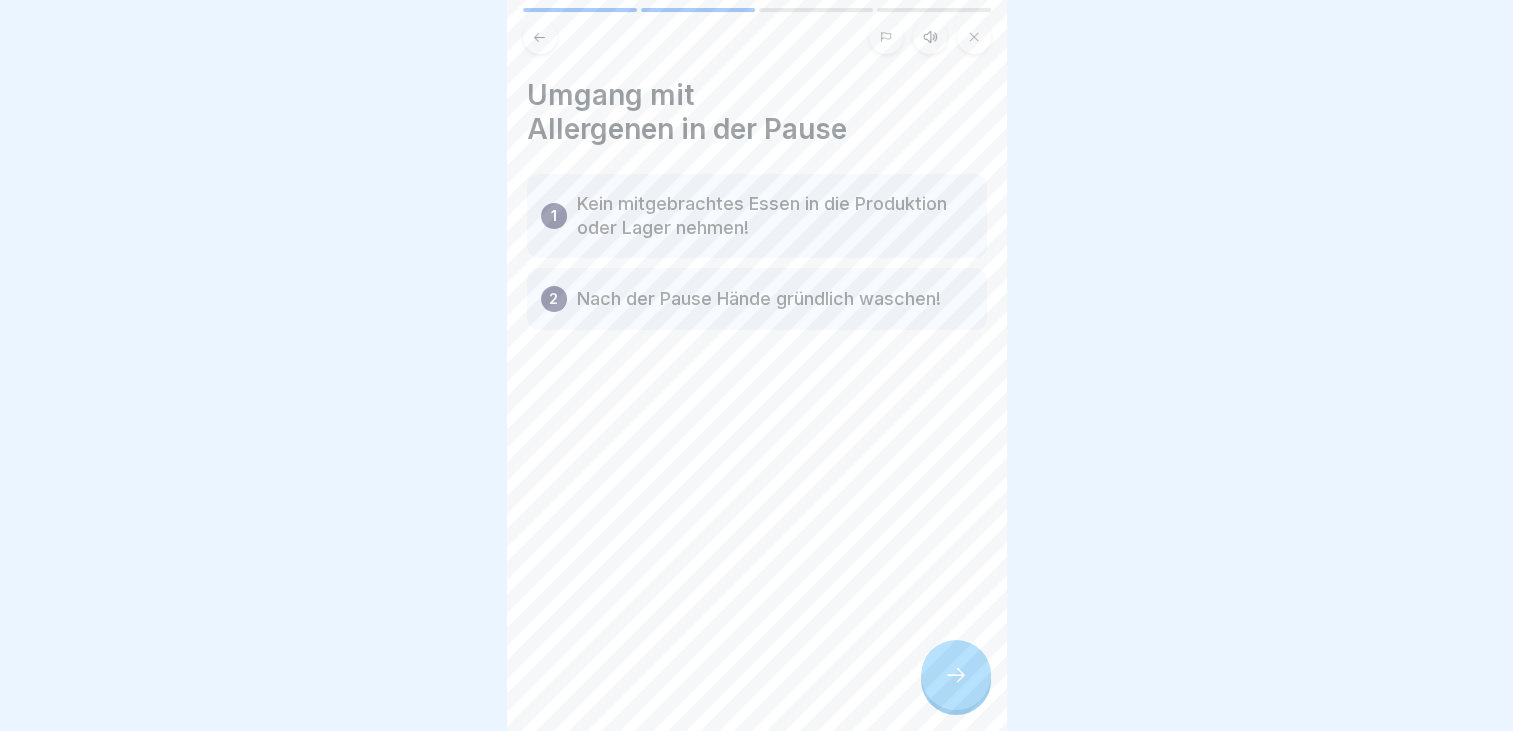 click 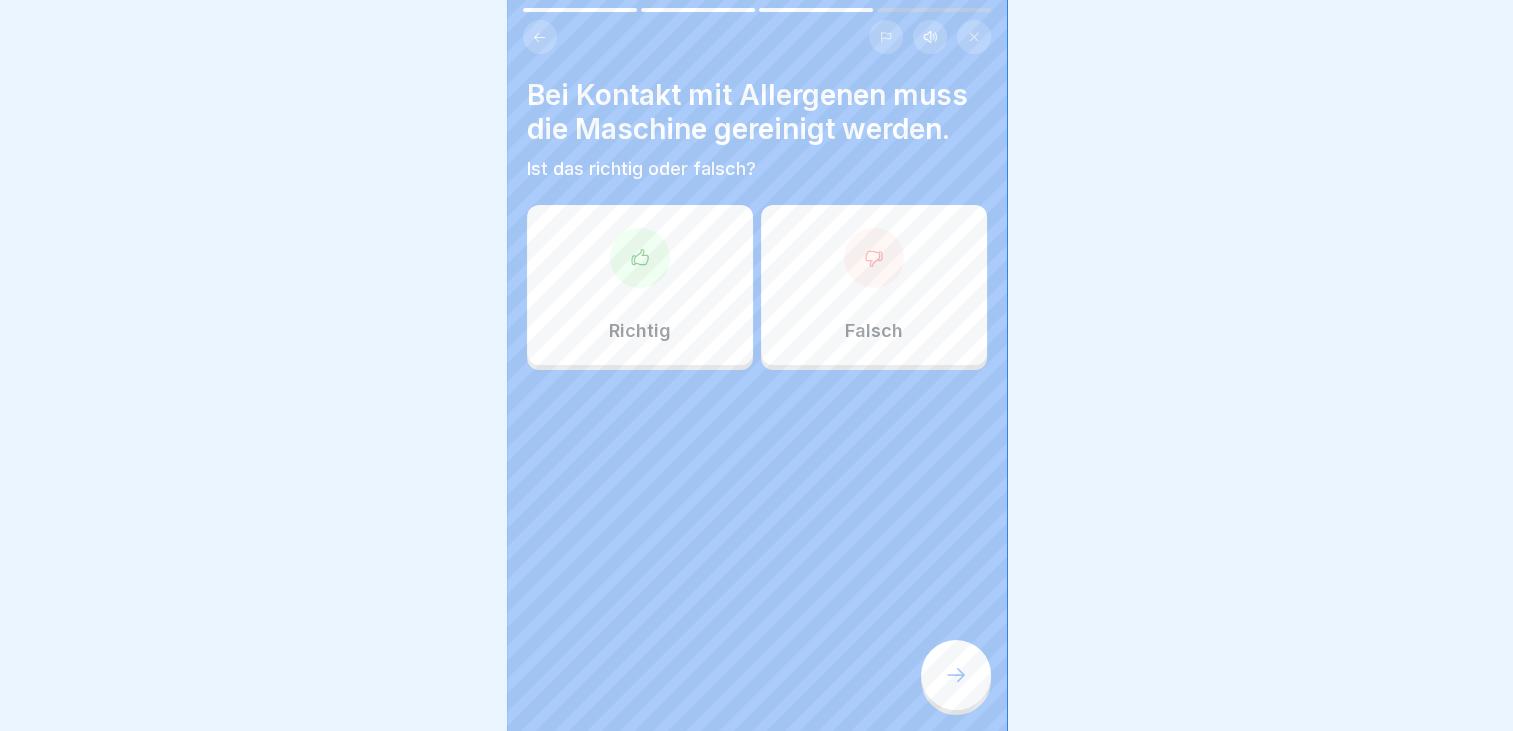 click 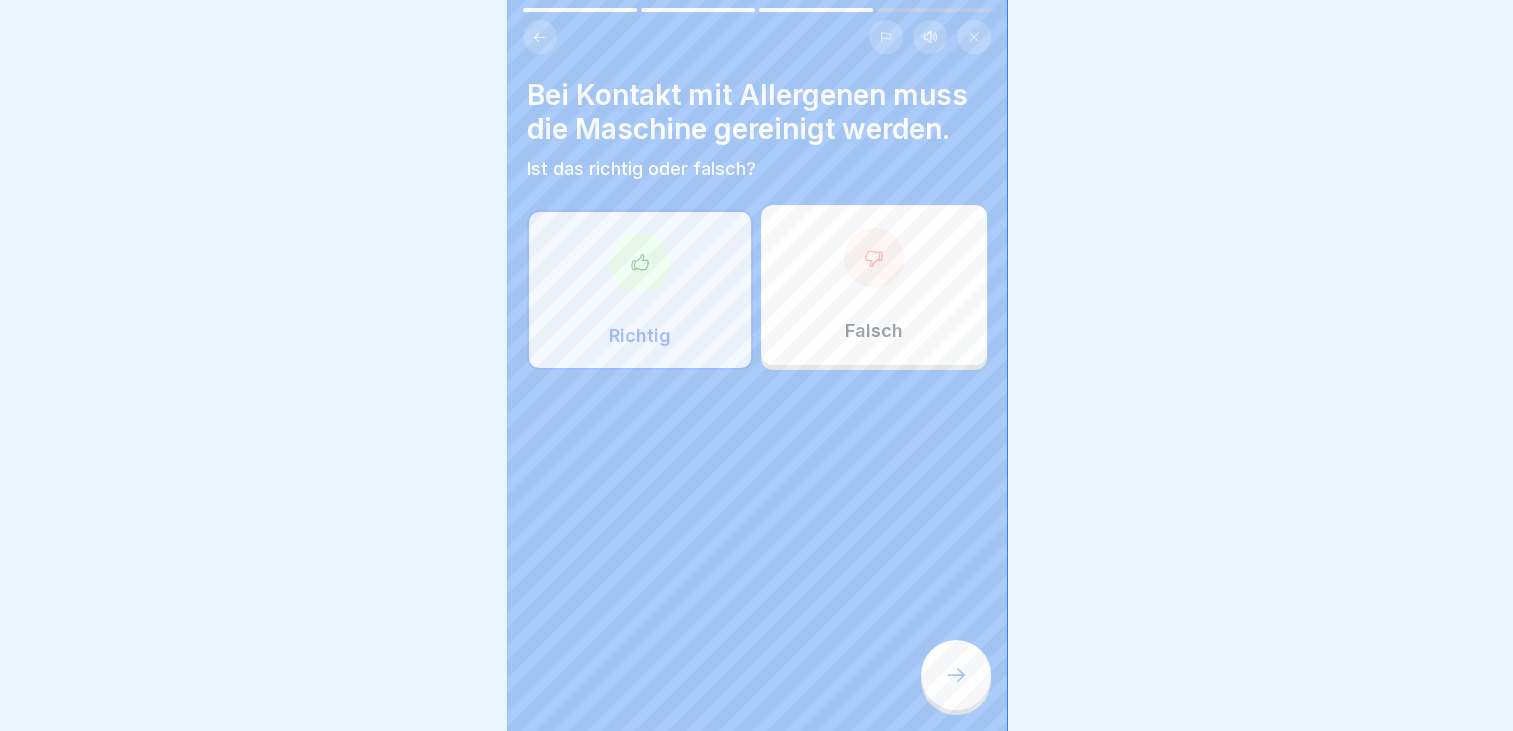 click 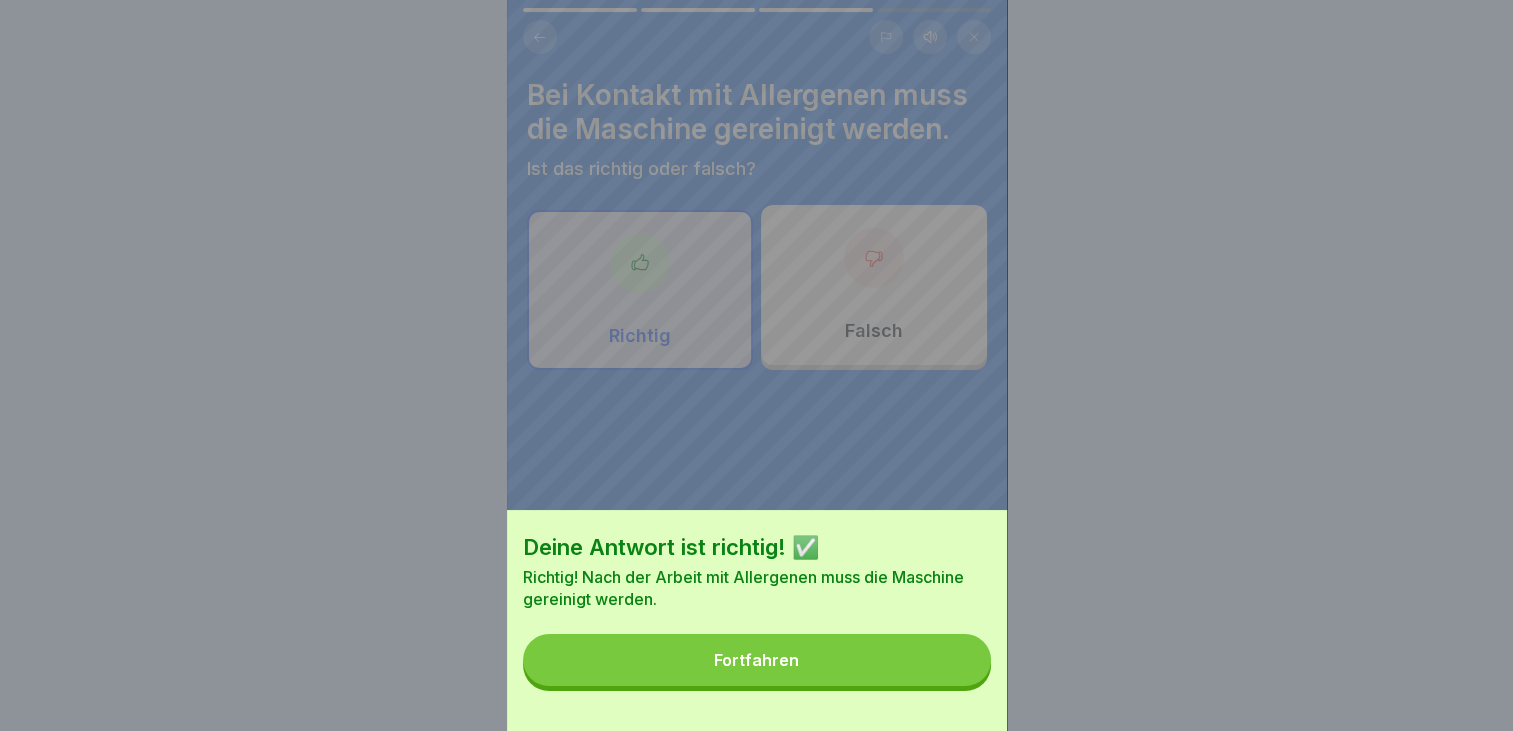 click on "Fortfahren" at bounding box center (756, 660) 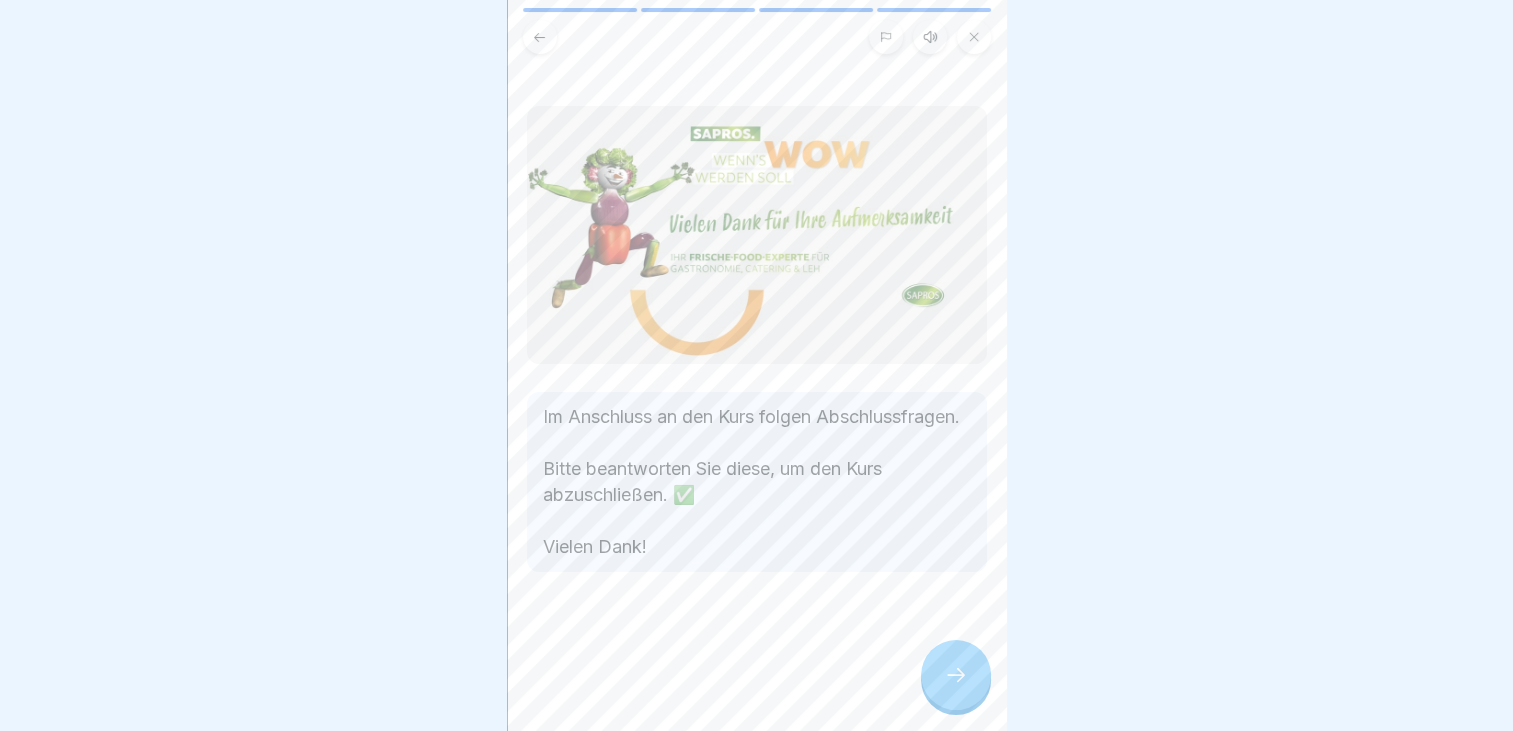 click 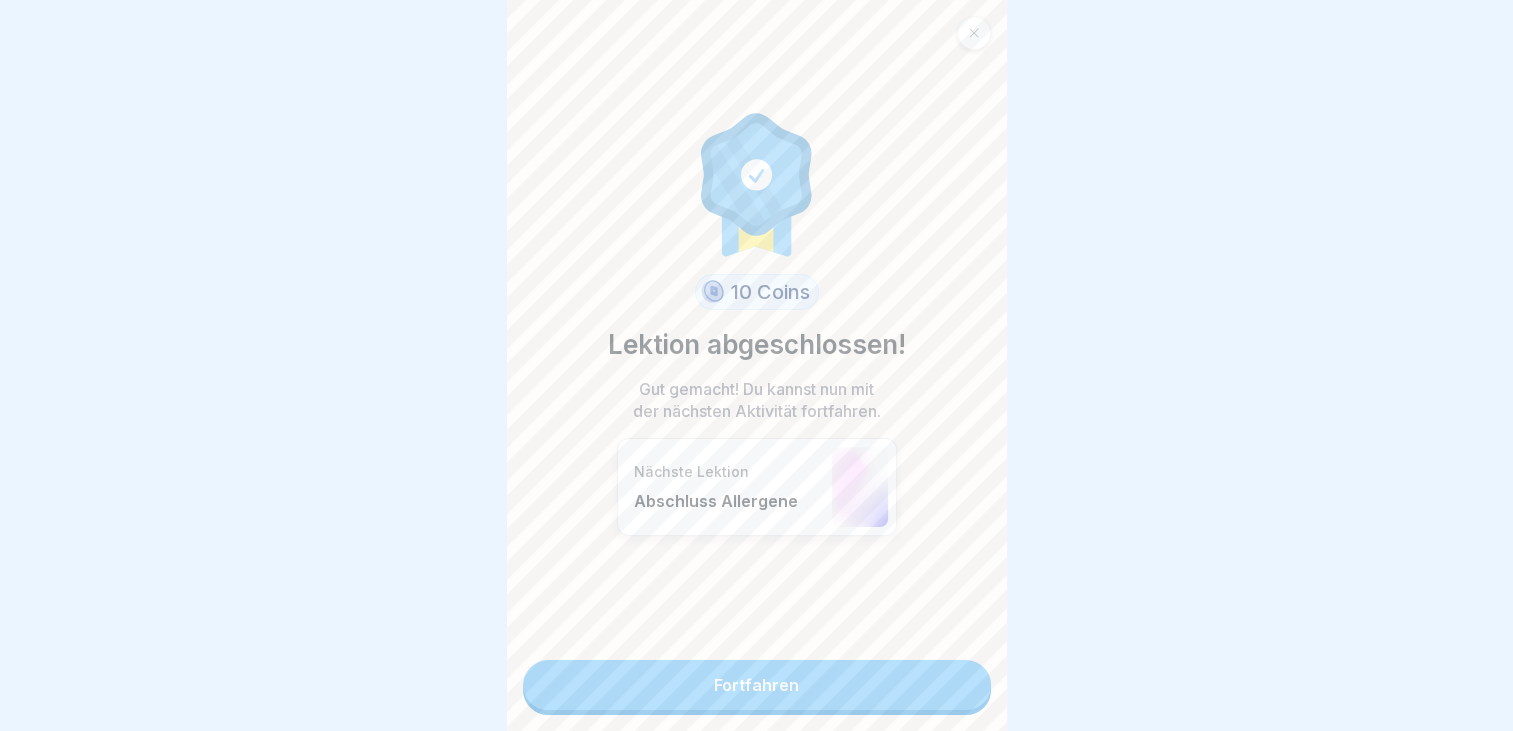 click on "Fortfahren" at bounding box center (757, 685) 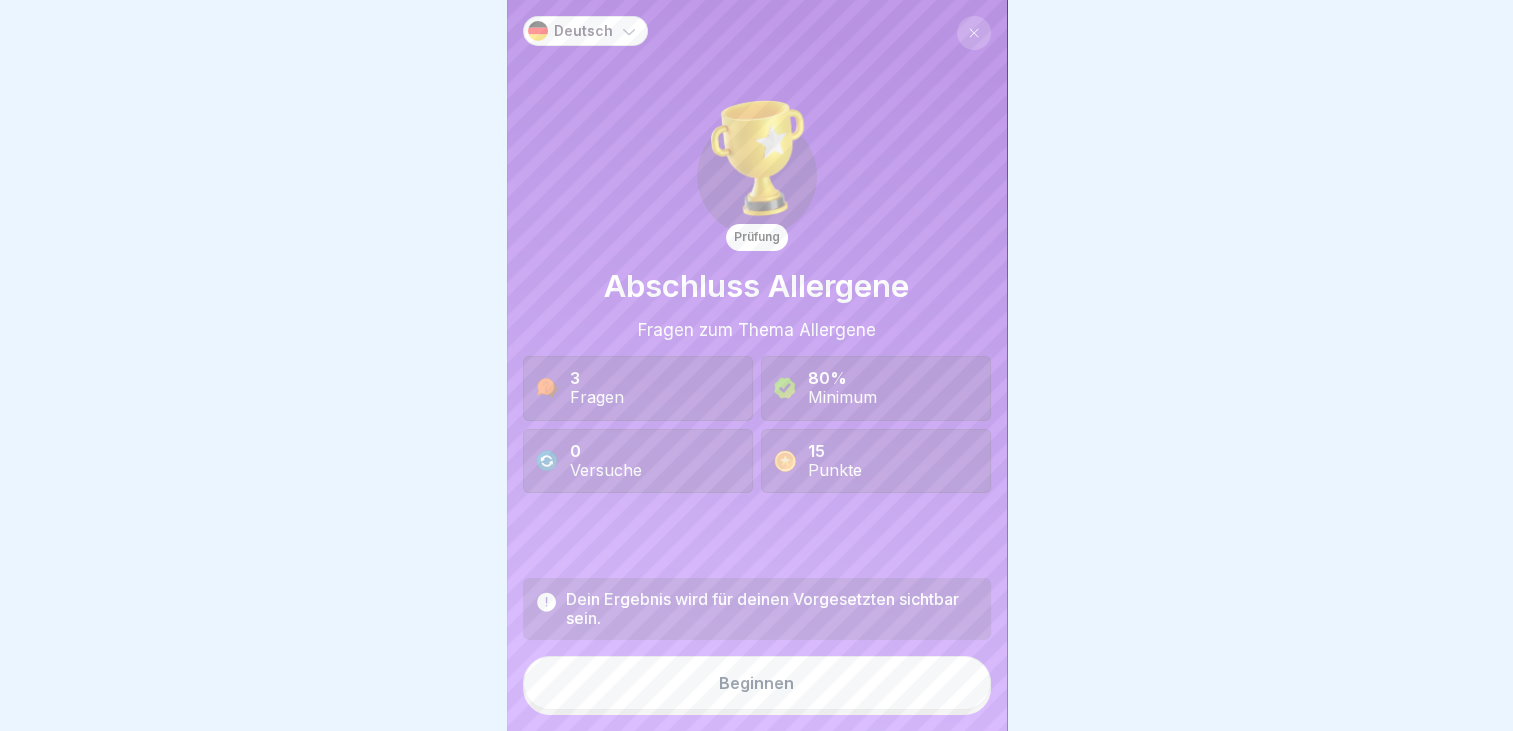 click on "Beginnen" at bounding box center (756, 683) 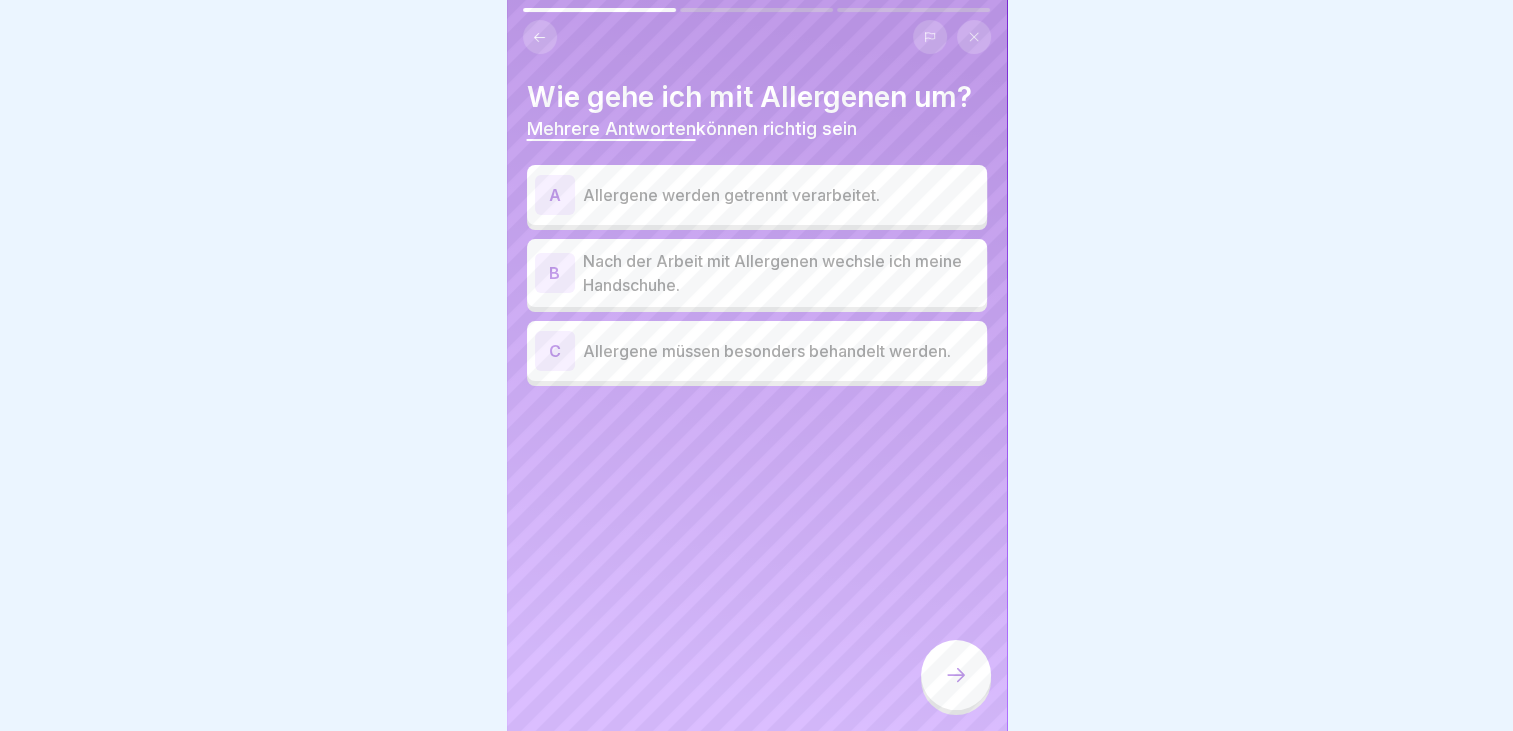 click on "A" at bounding box center (555, 195) 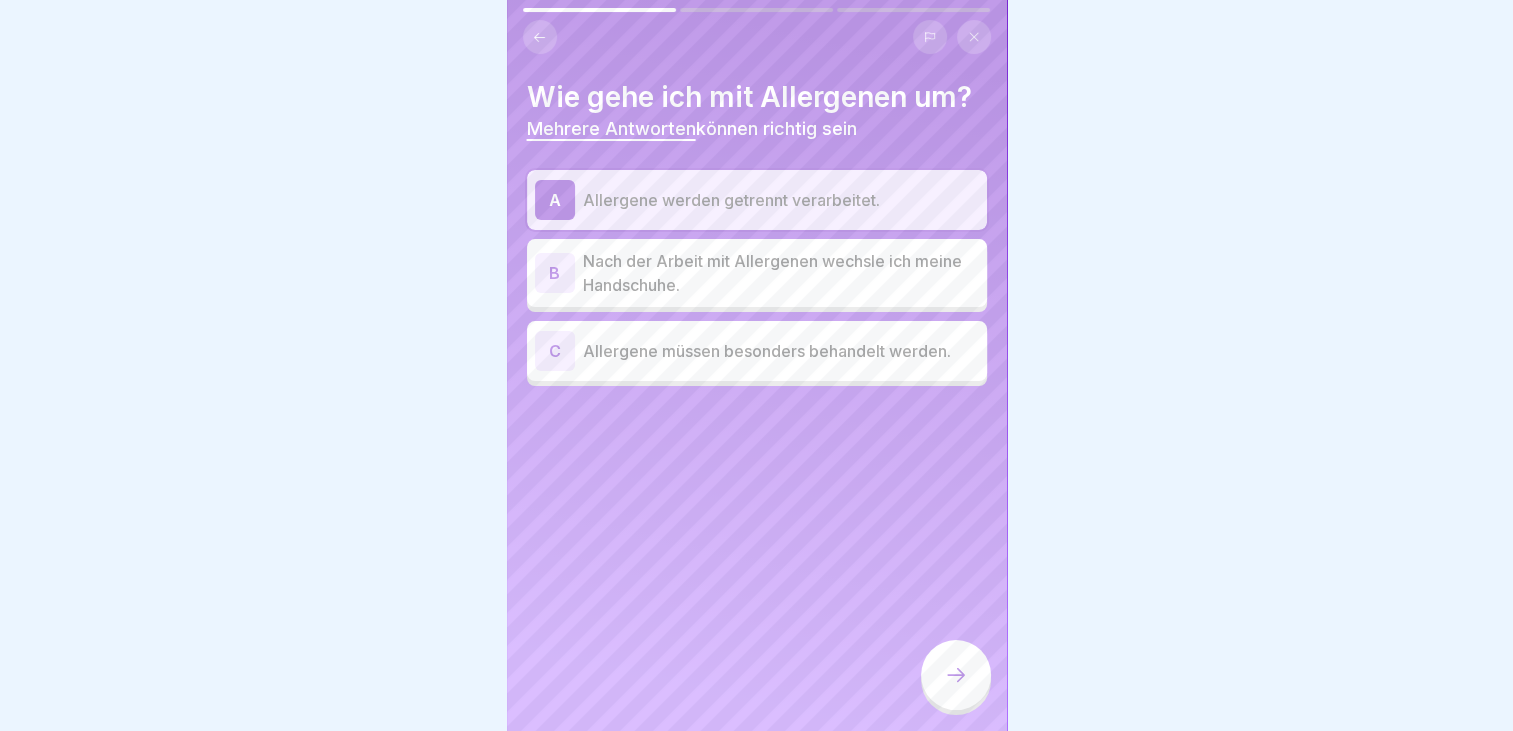 click on "B" at bounding box center [555, 273] 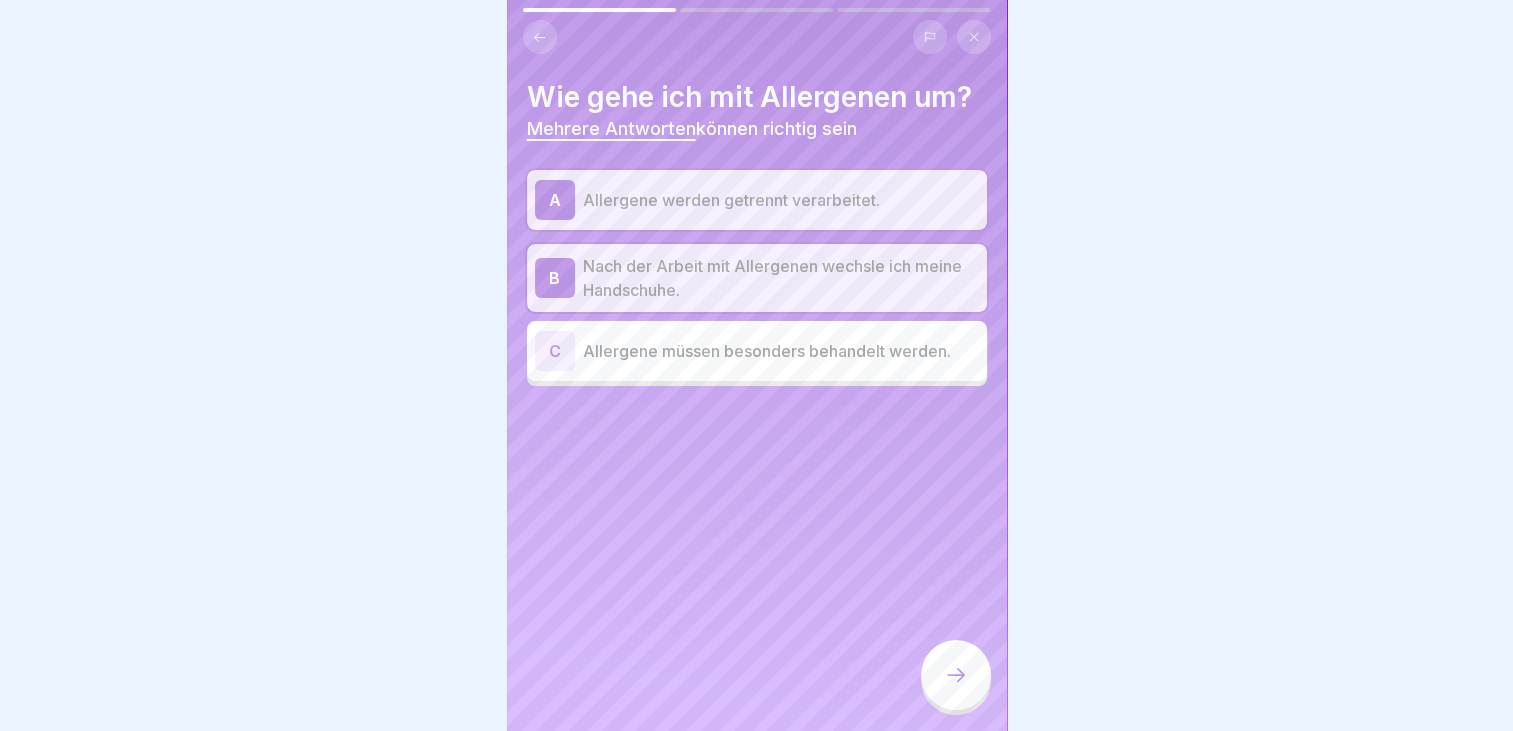 click on "C" at bounding box center (555, 351) 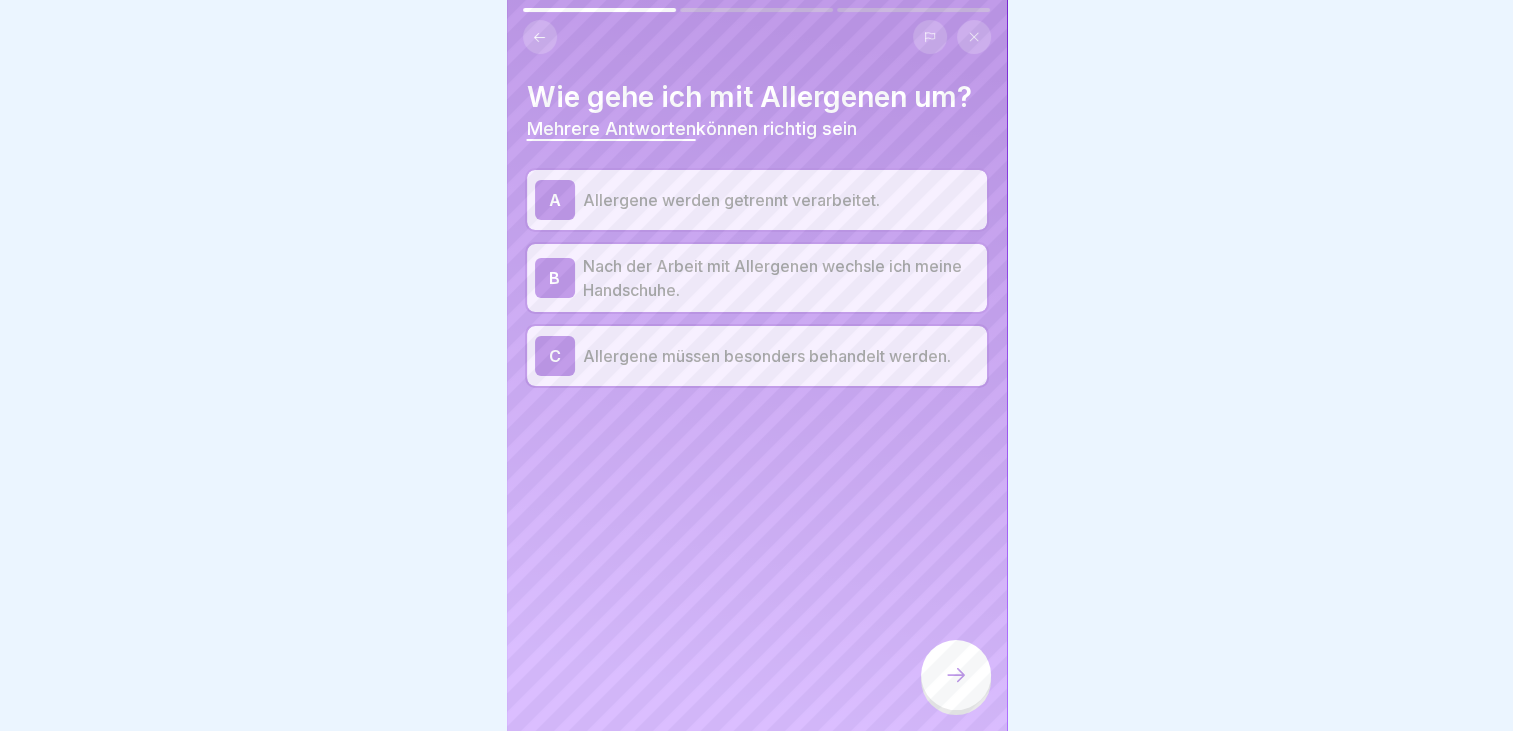 click 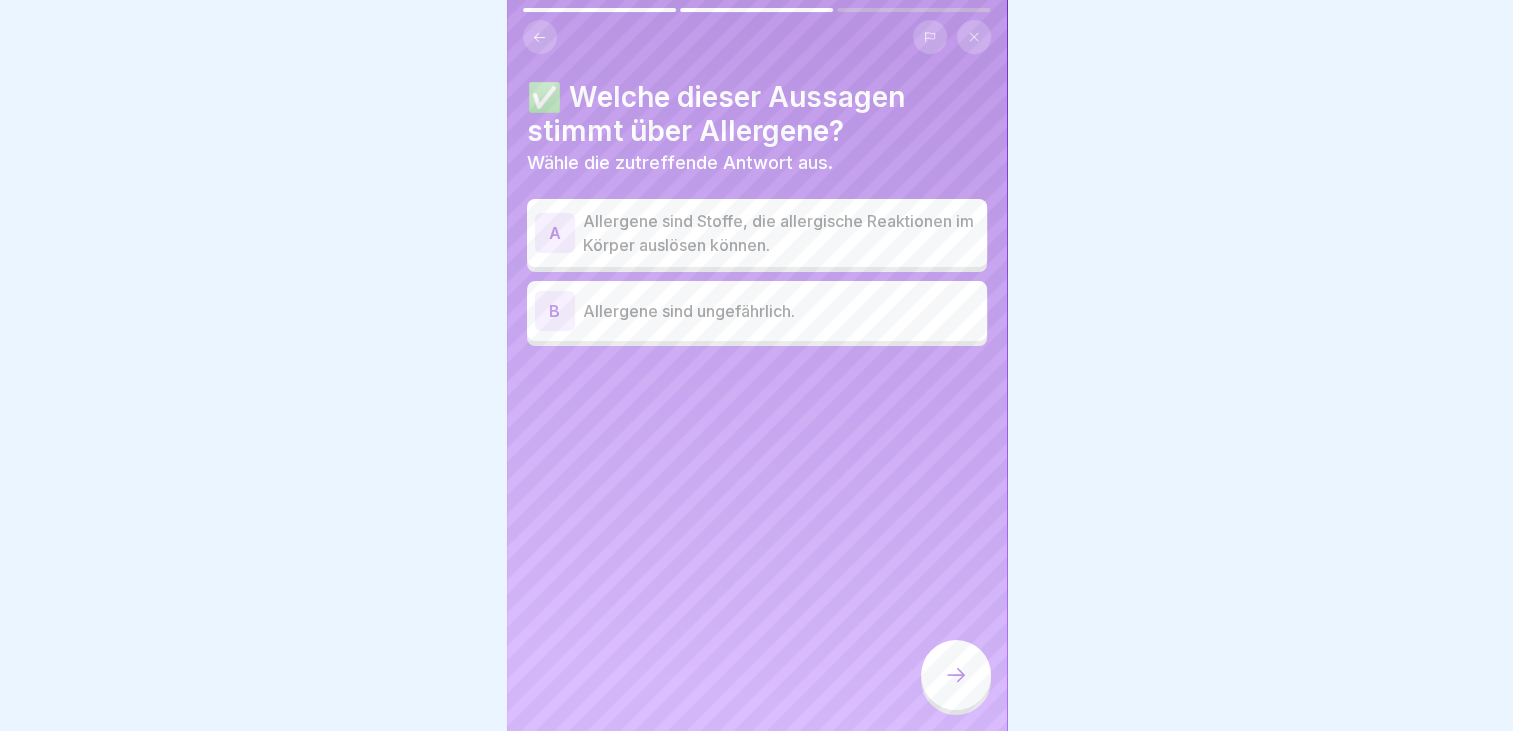click on "A" at bounding box center (555, 233) 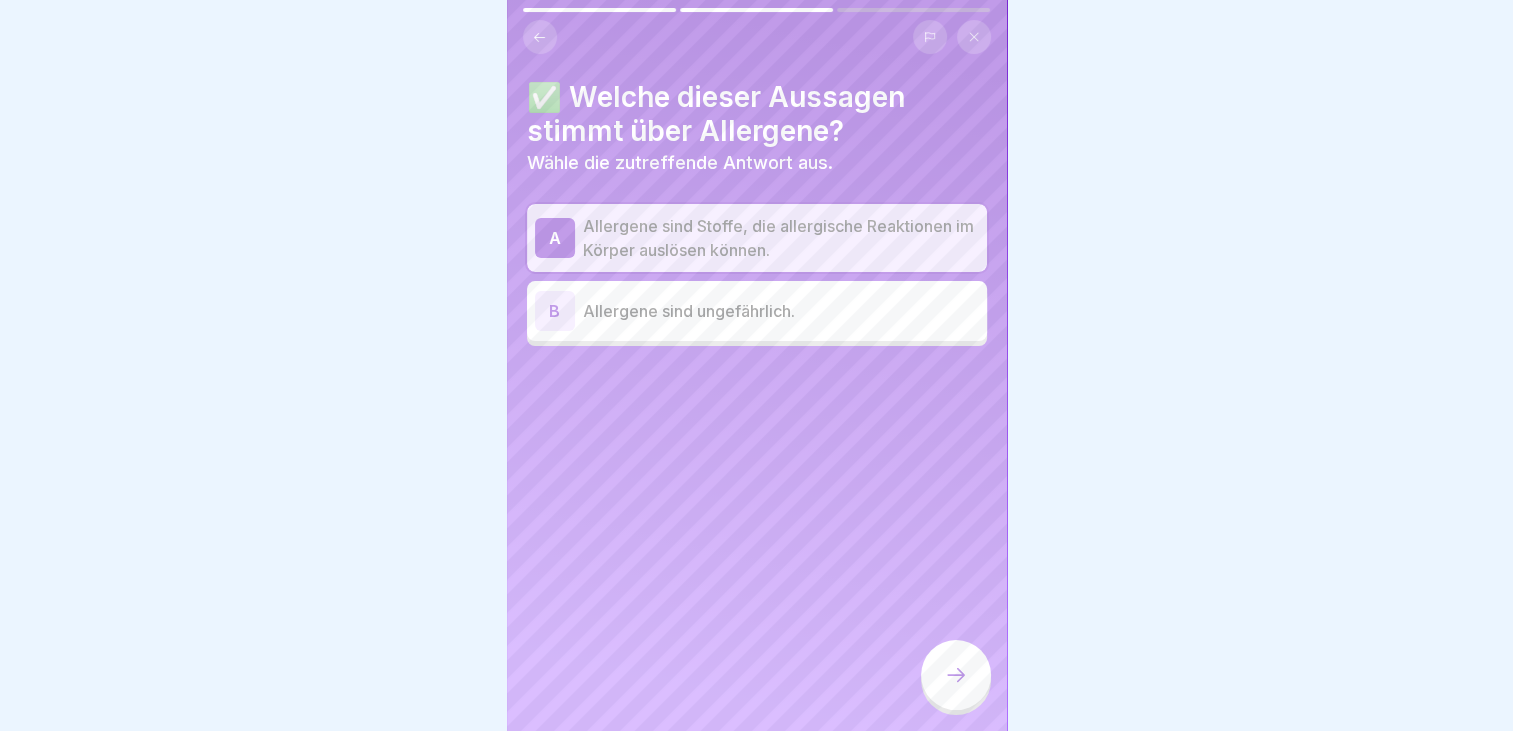 click 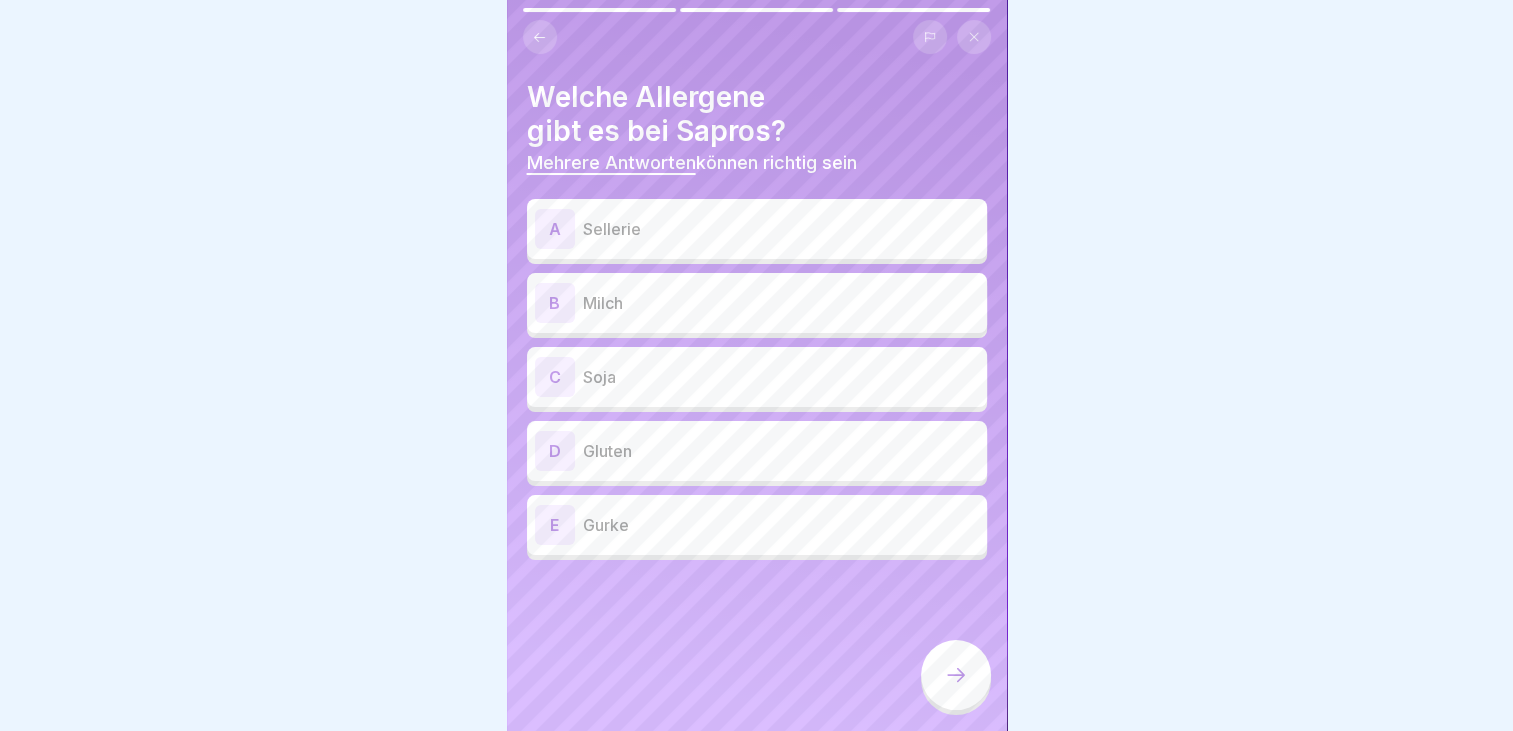 click on "A" at bounding box center [555, 229] 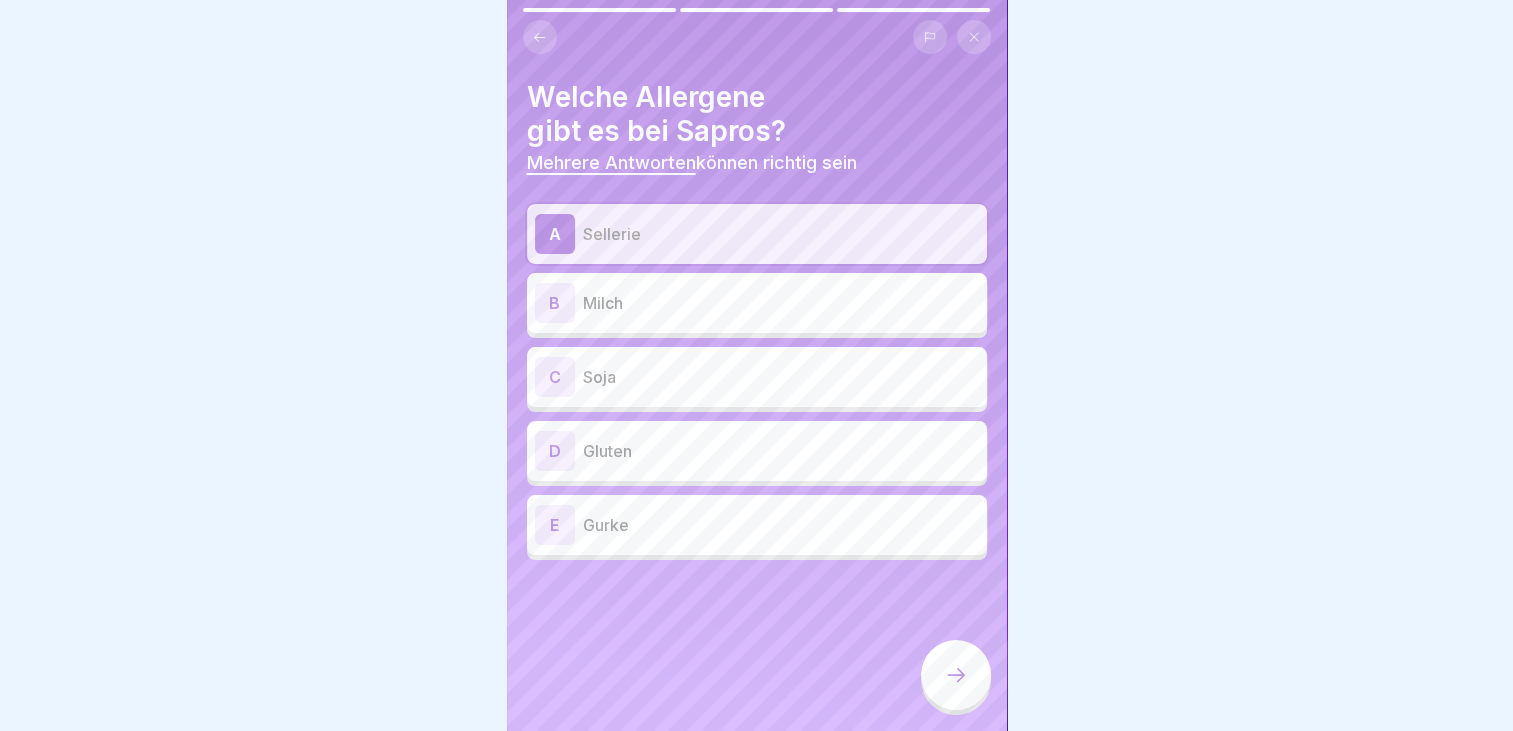 click on "B" at bounding box center (555, 303) 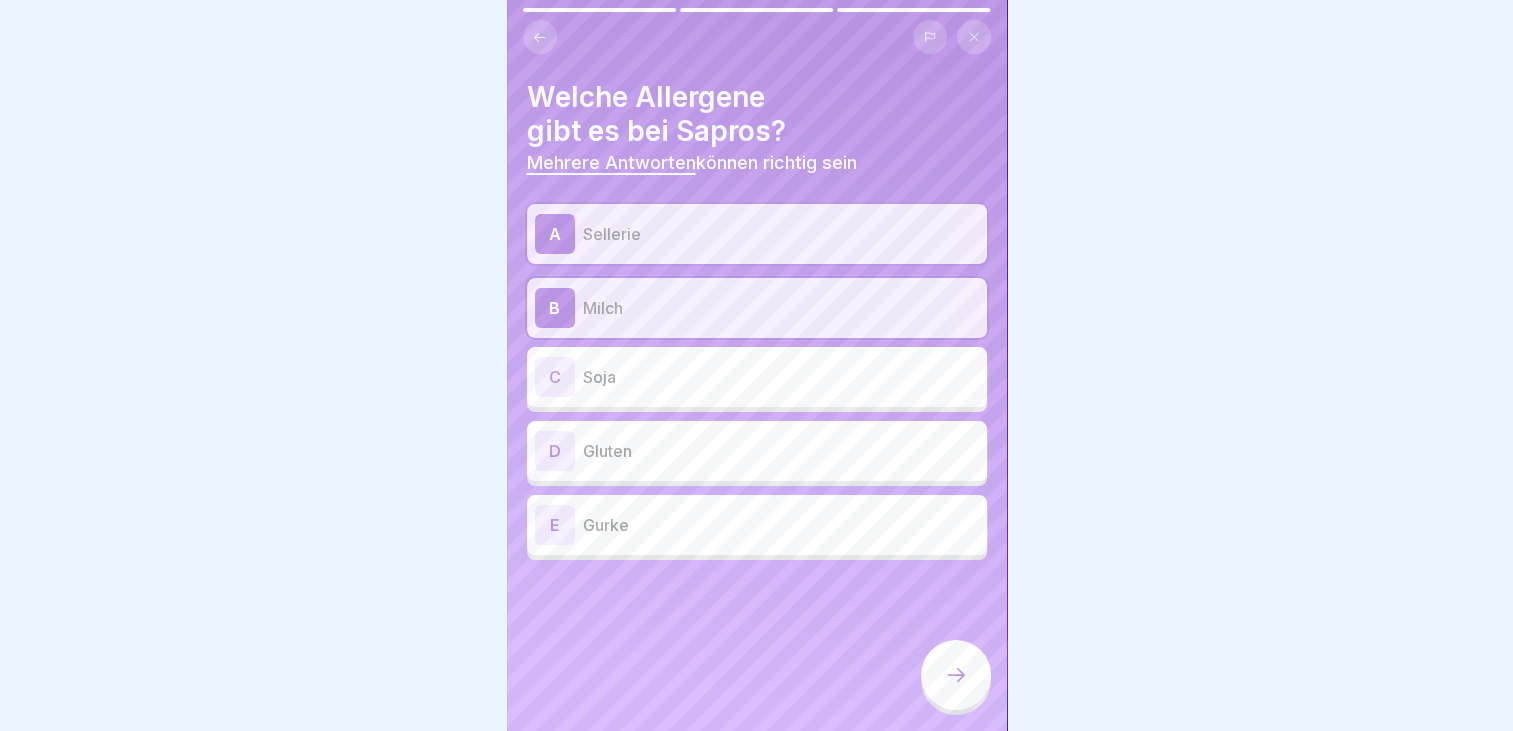 click on "C" at bounding box center (555, 377) 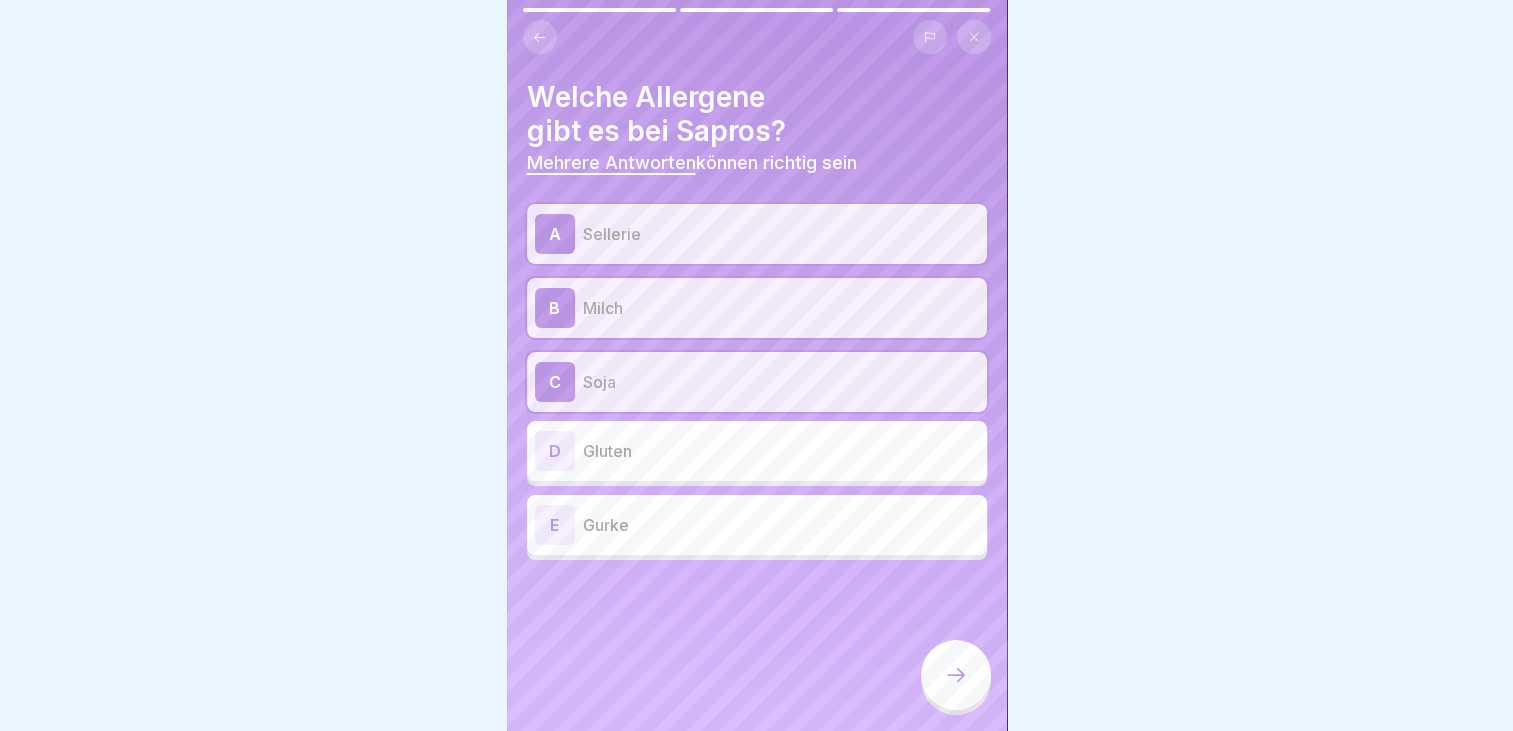 click on "D" at bounding box center [555, 451] 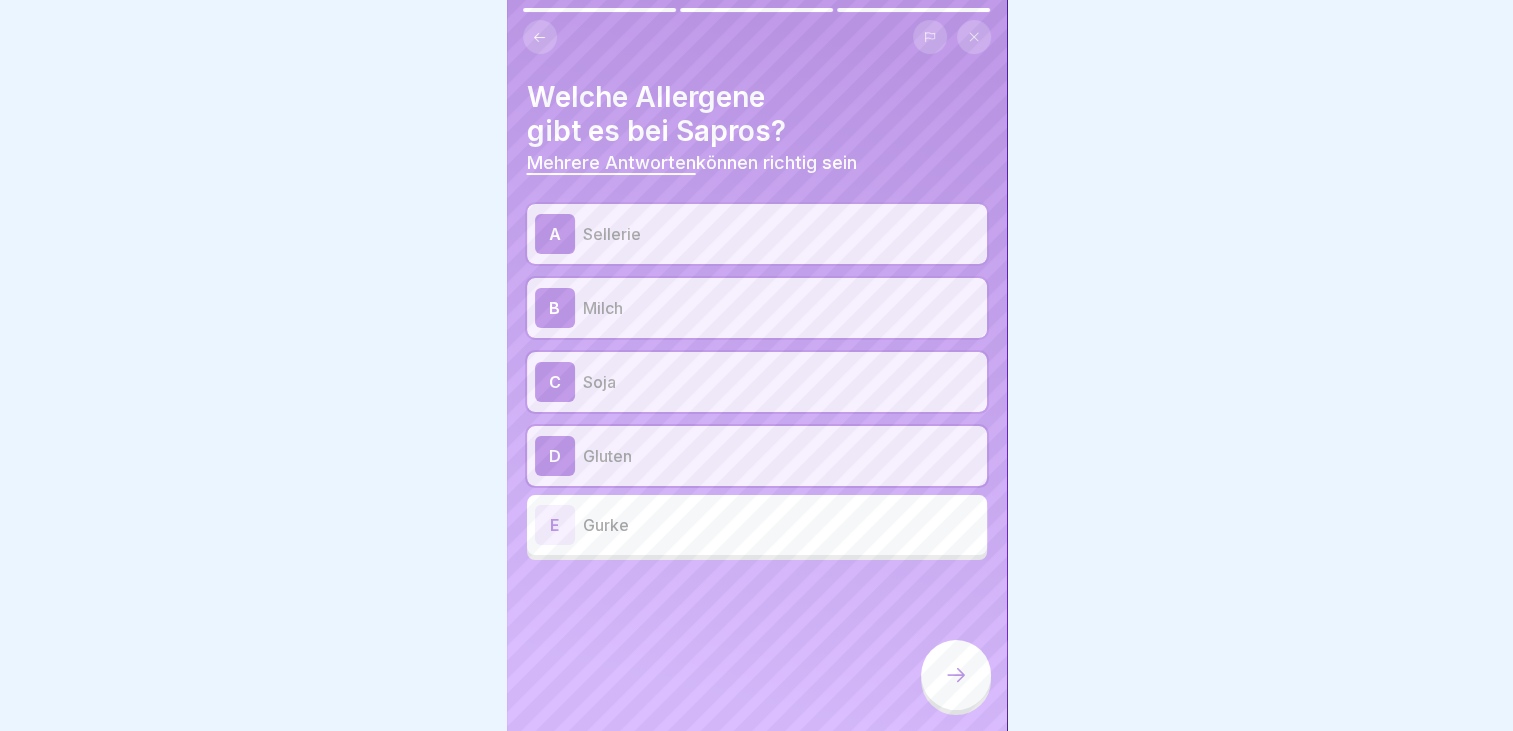 click 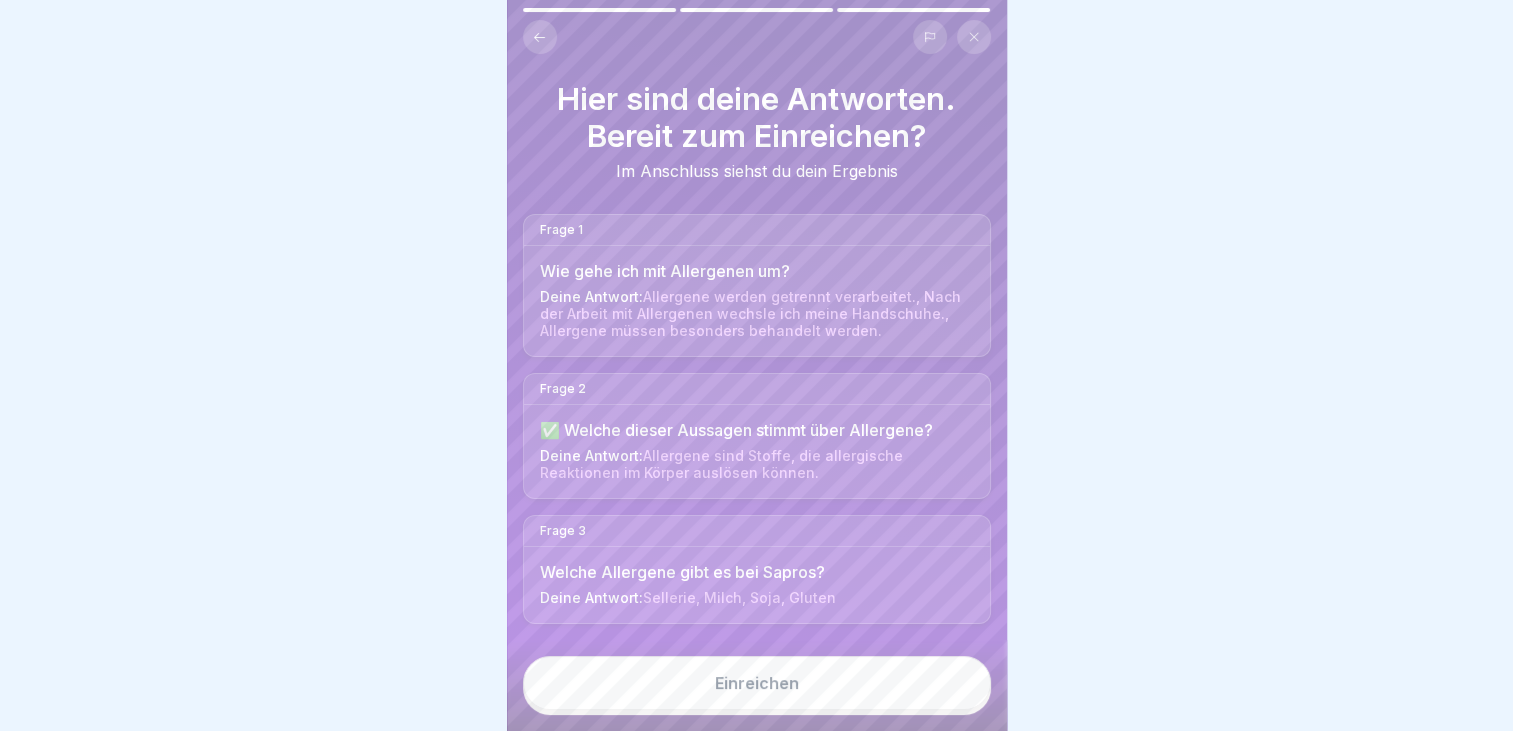 click on "Einreichen" at bounding box center (757, 683) 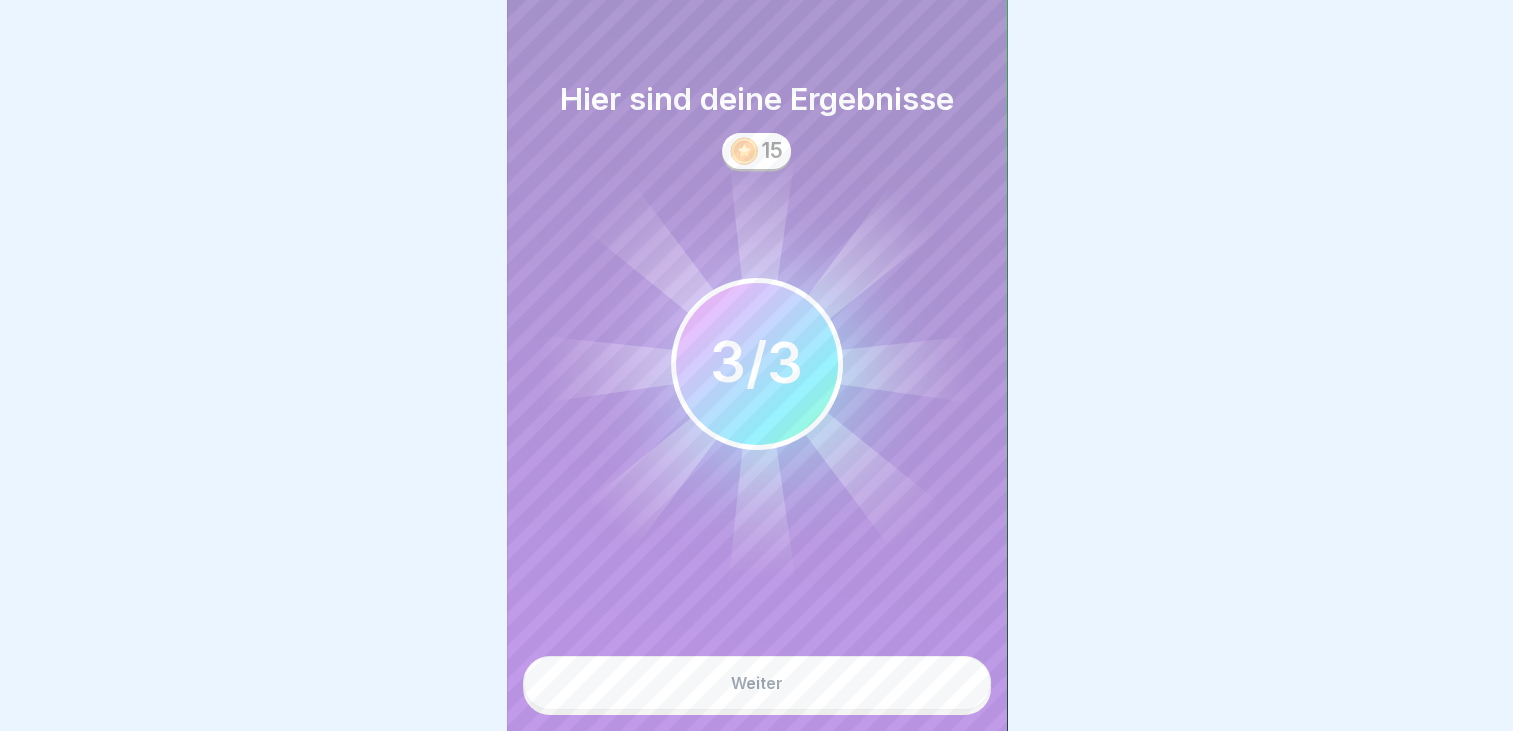 click on "Weiter" at bounding box center [757, 683] 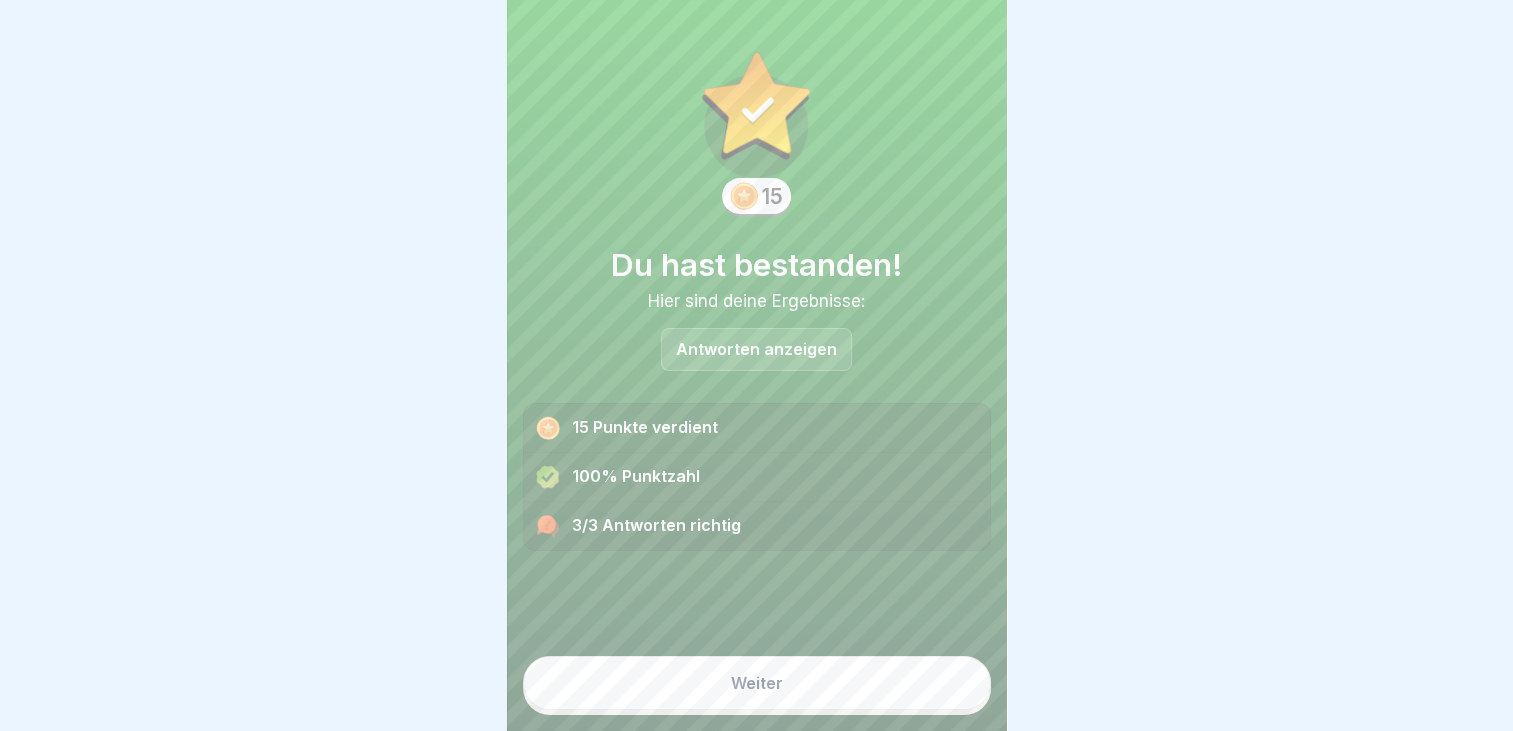 click on "Weiter" at bounding box center [757, 683] 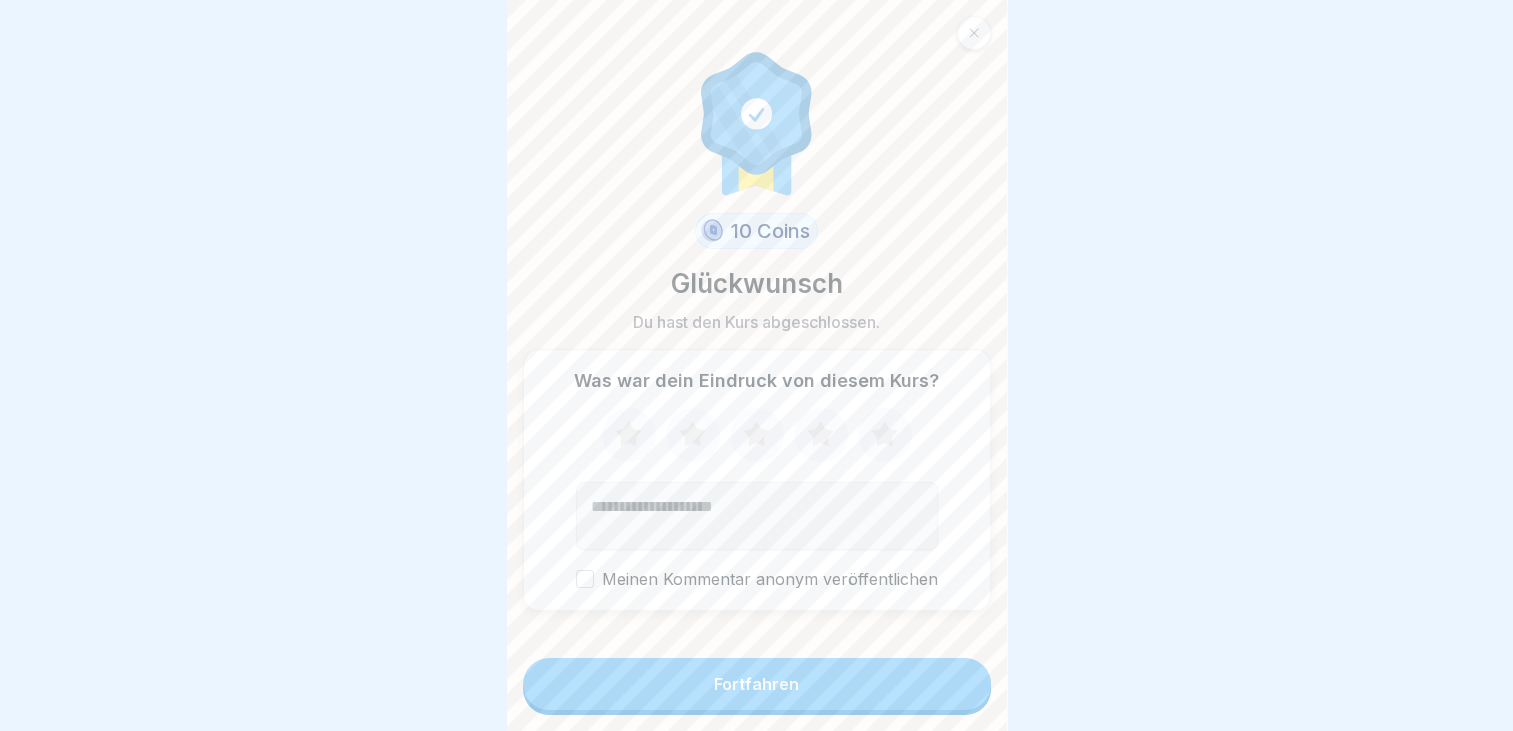 click on "Fortfahren" at bounding box center (756, 684) 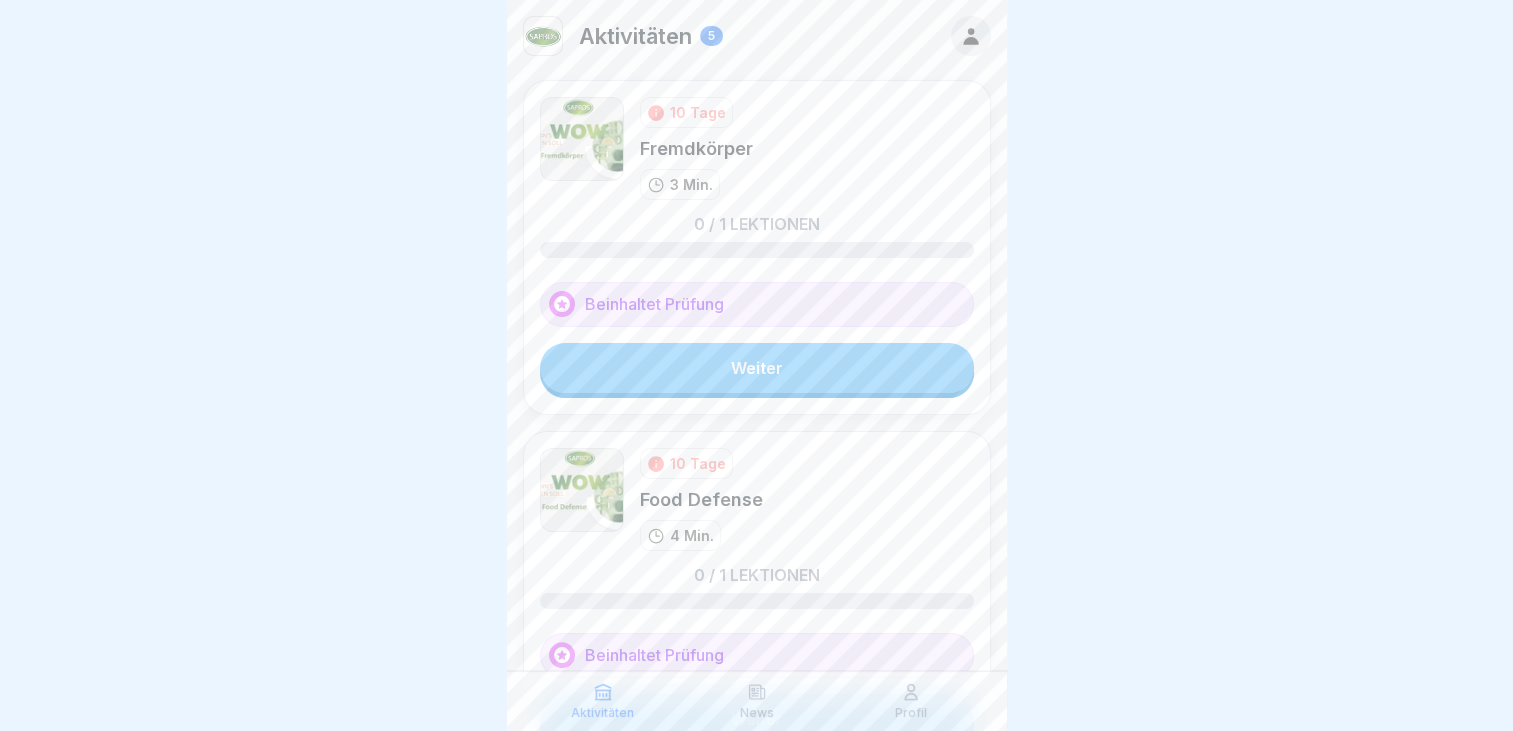 click on "Weiter" at bounding box center [757, 368] 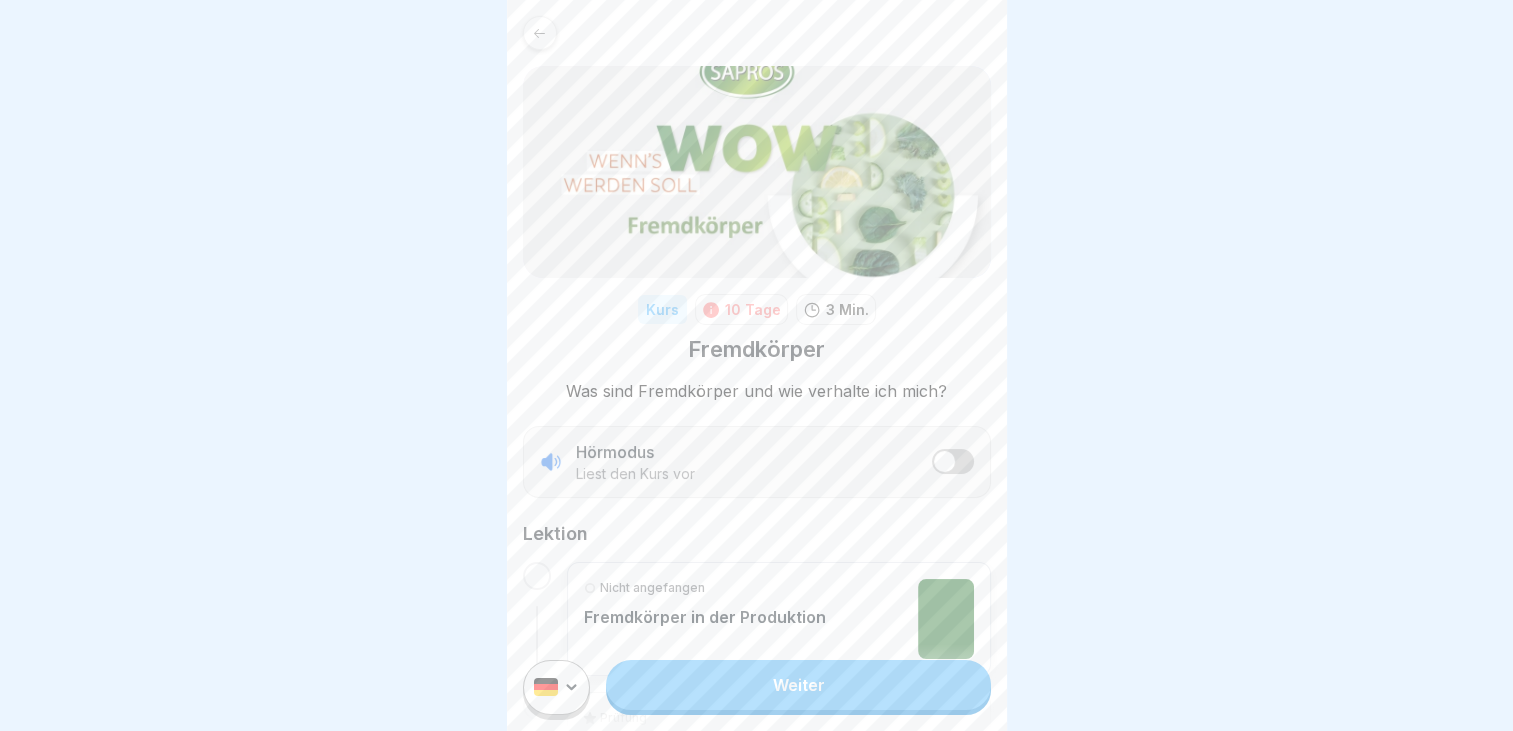 click at bounding box center (953, 461) 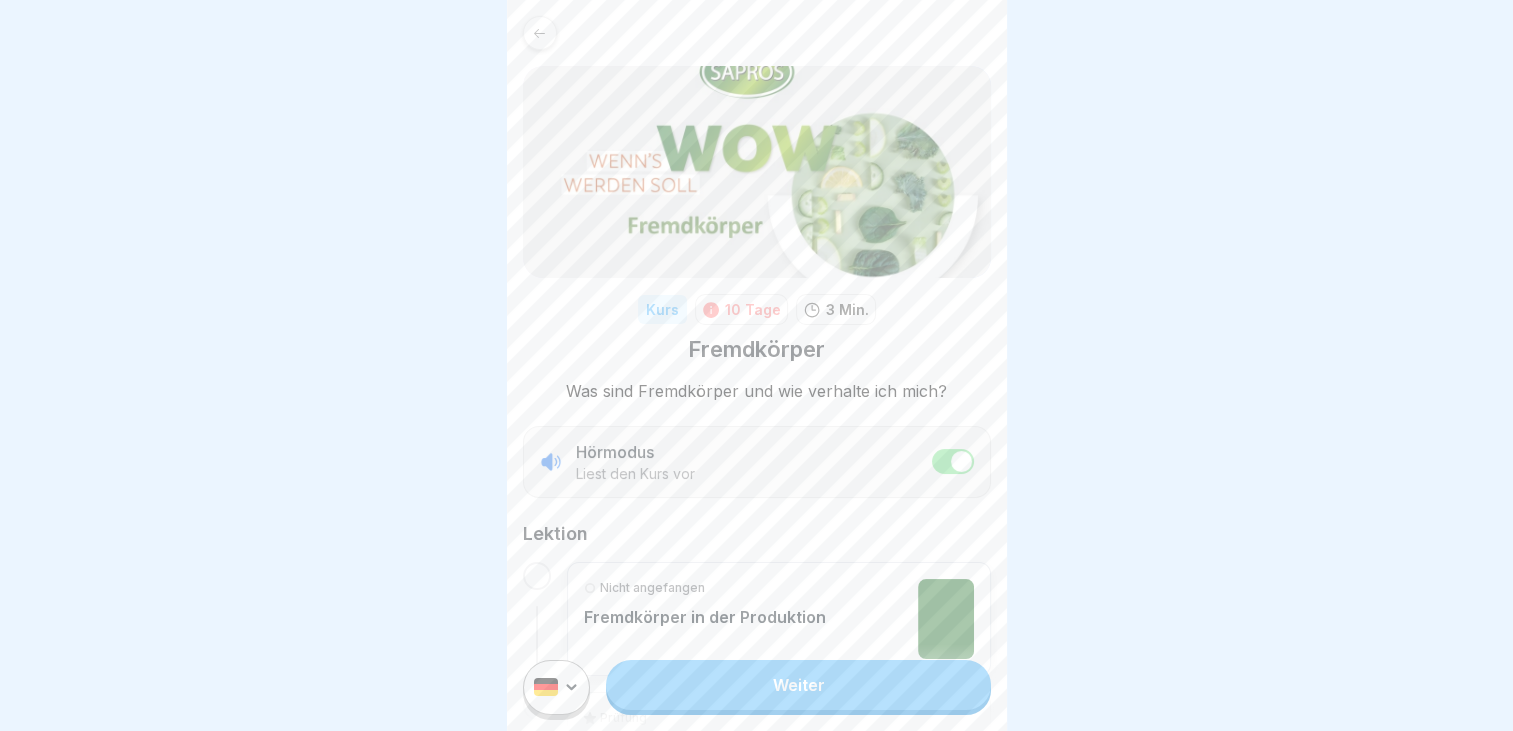 click on "Weiter" at bounding box center [798, 685] 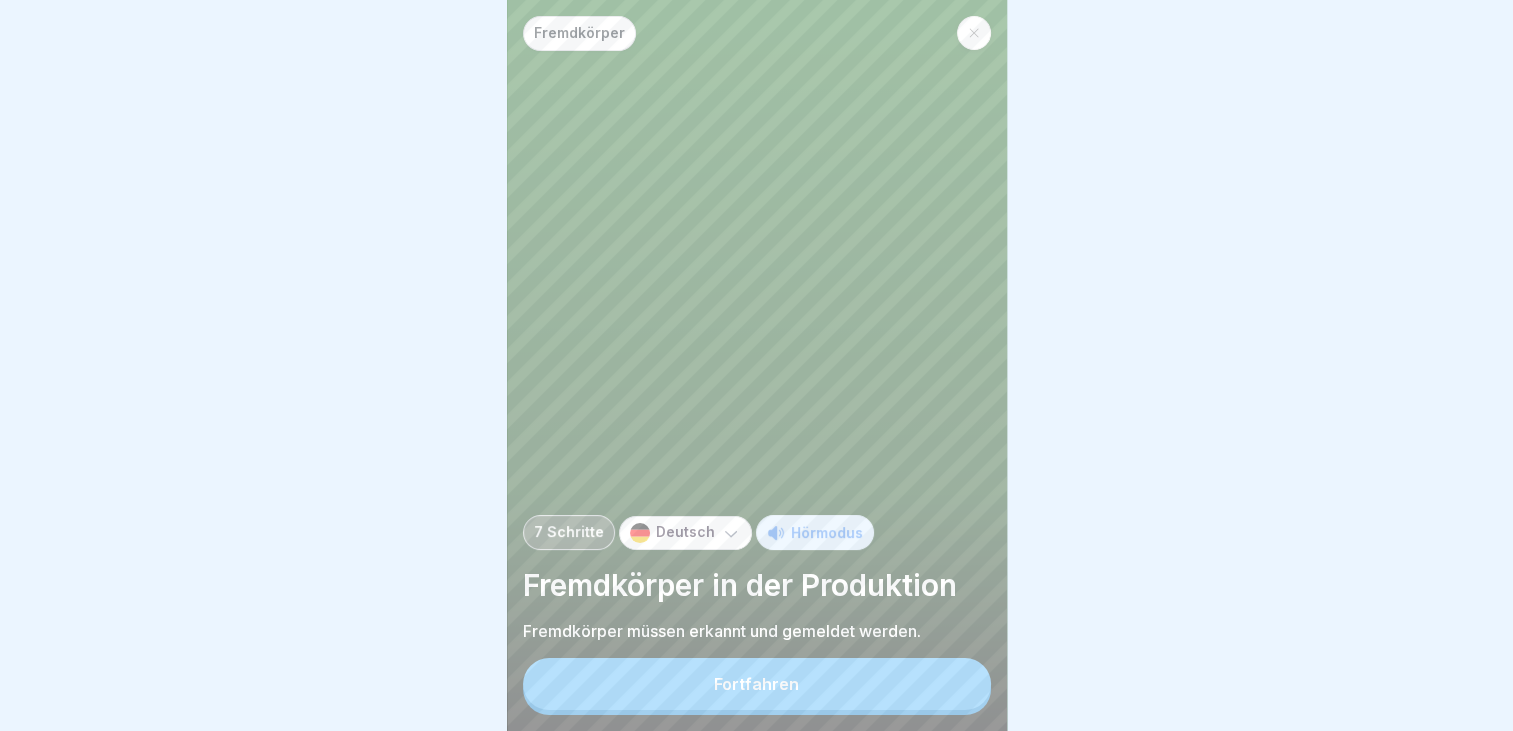click on "Fortfahren" at bounding box center [756, 684] 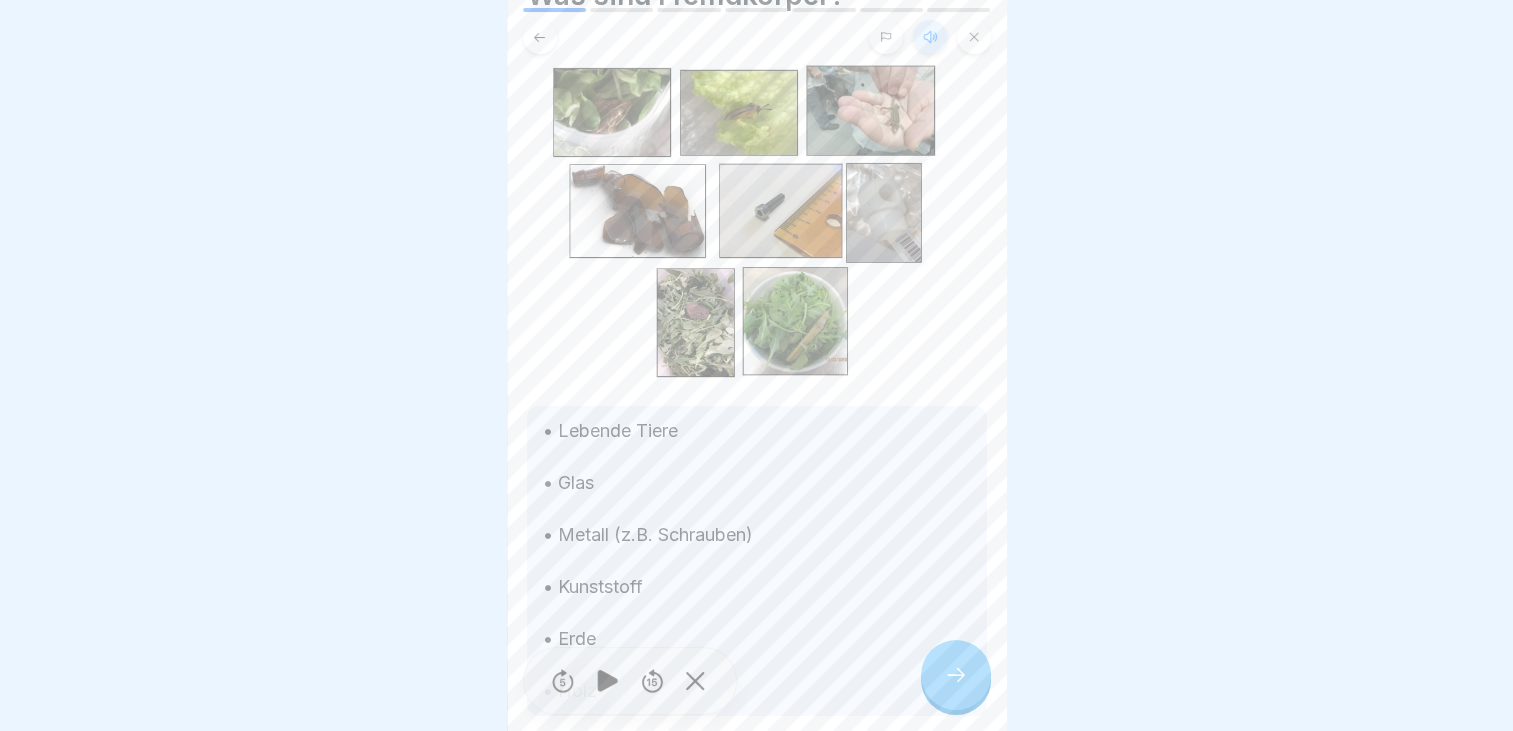 scroll, scrollTop: 193, scrollLeft: 0, axis: vertical 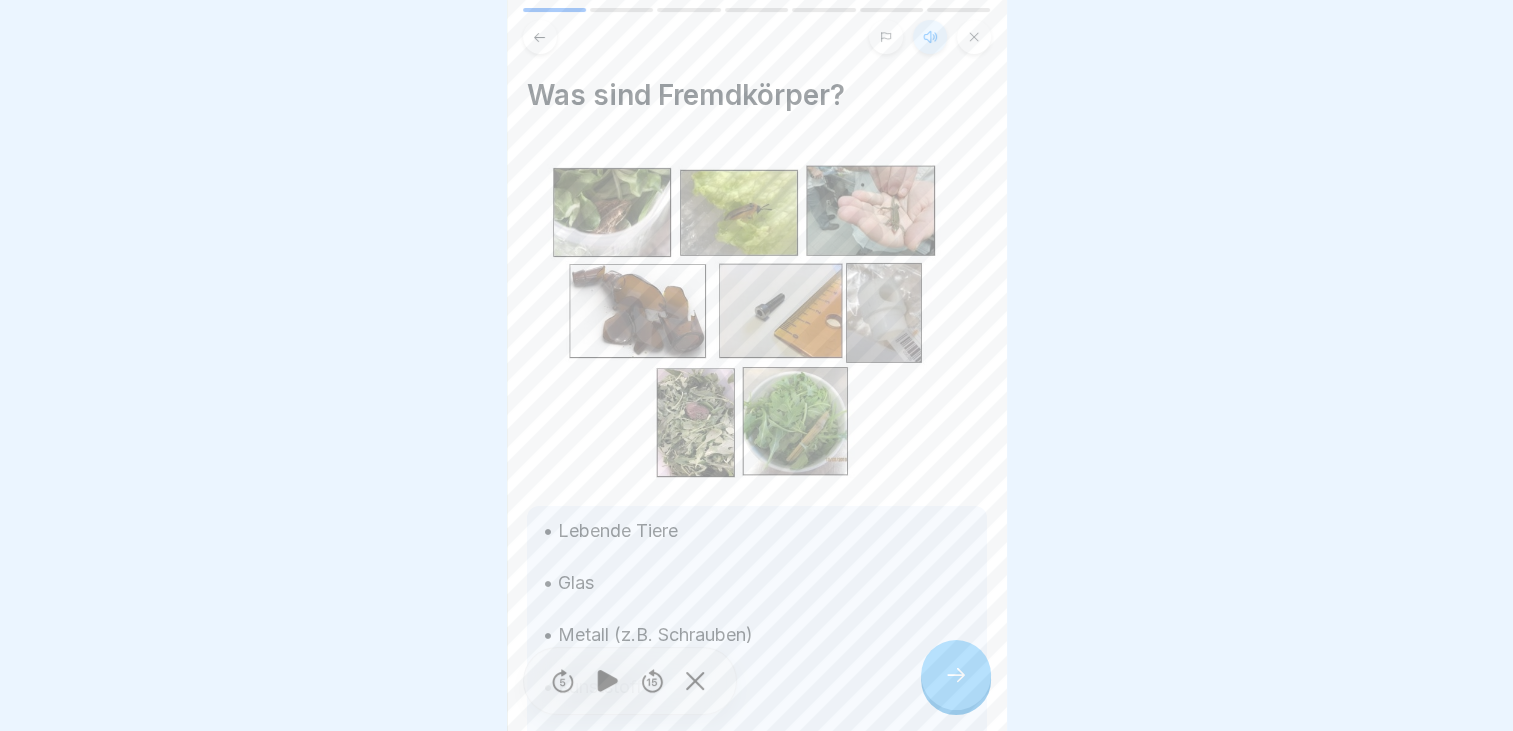 click 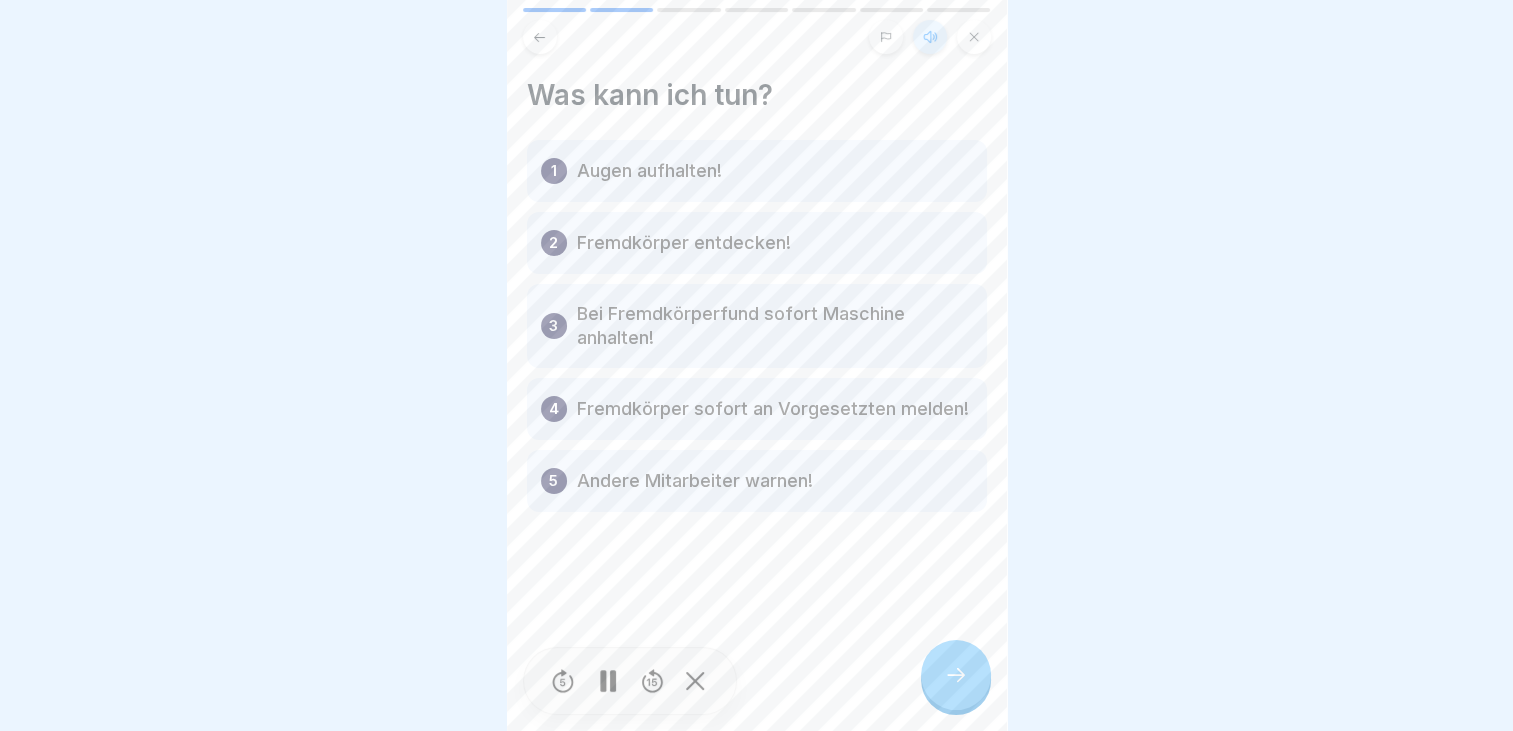 click 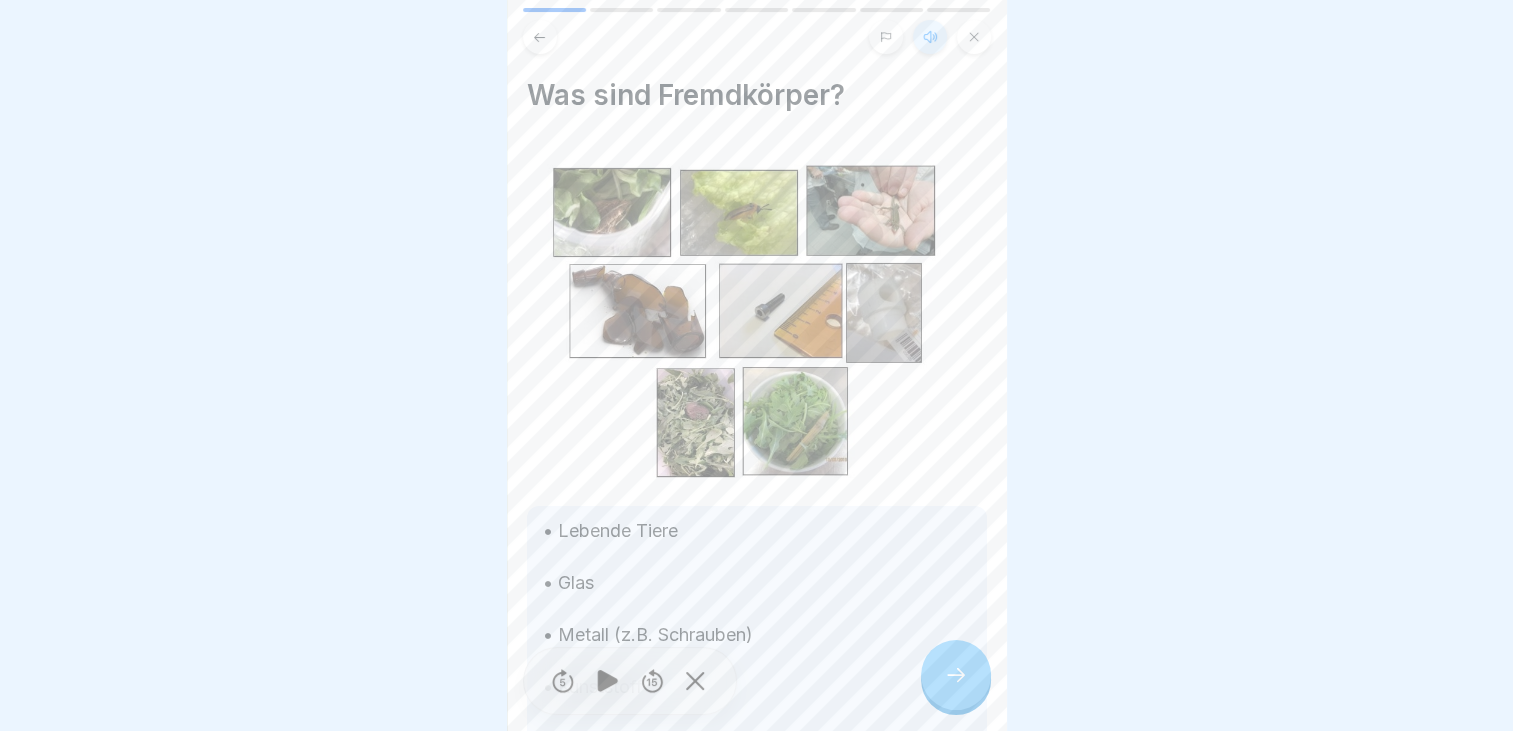 scroll, scrollTop: 193, scrollLeft: 0, axis: vertical 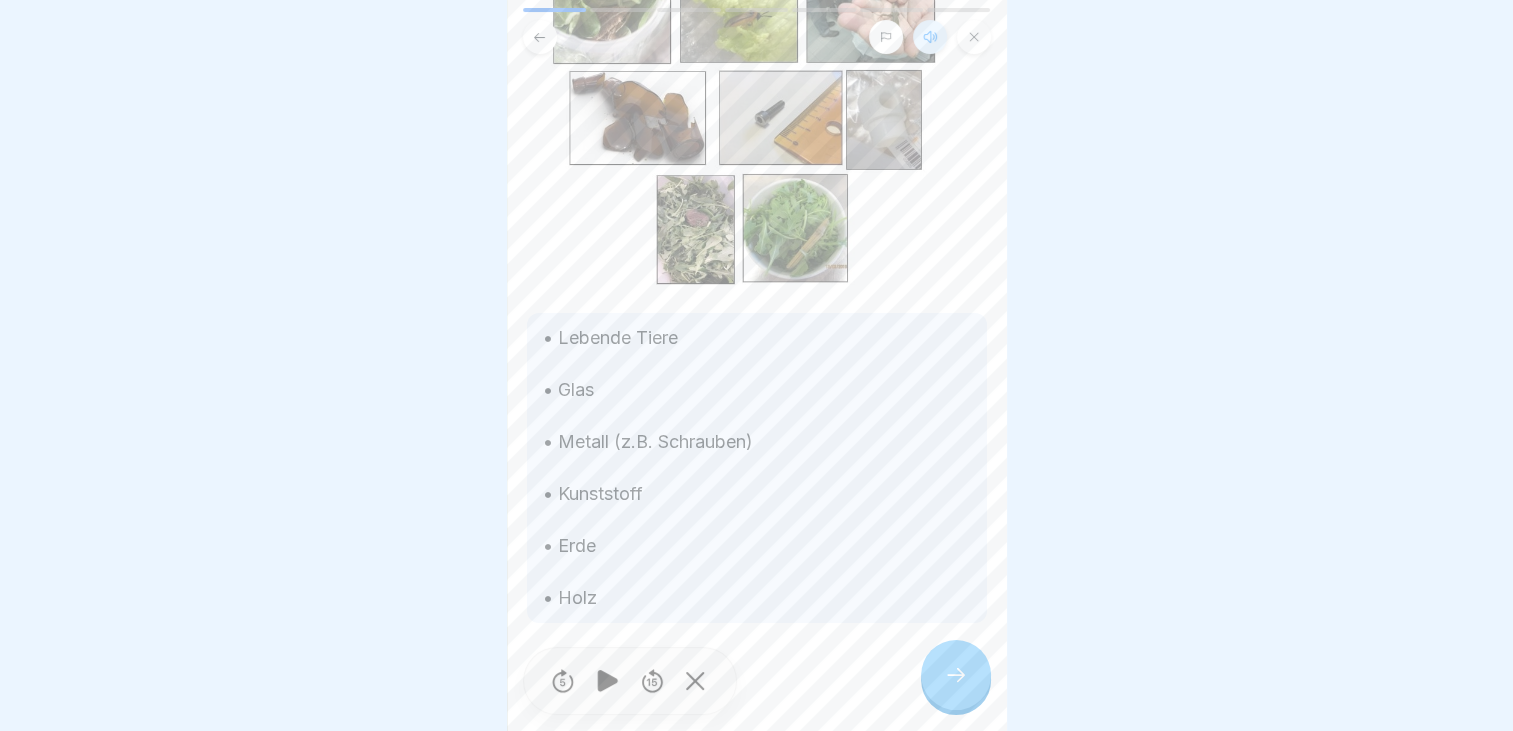 click 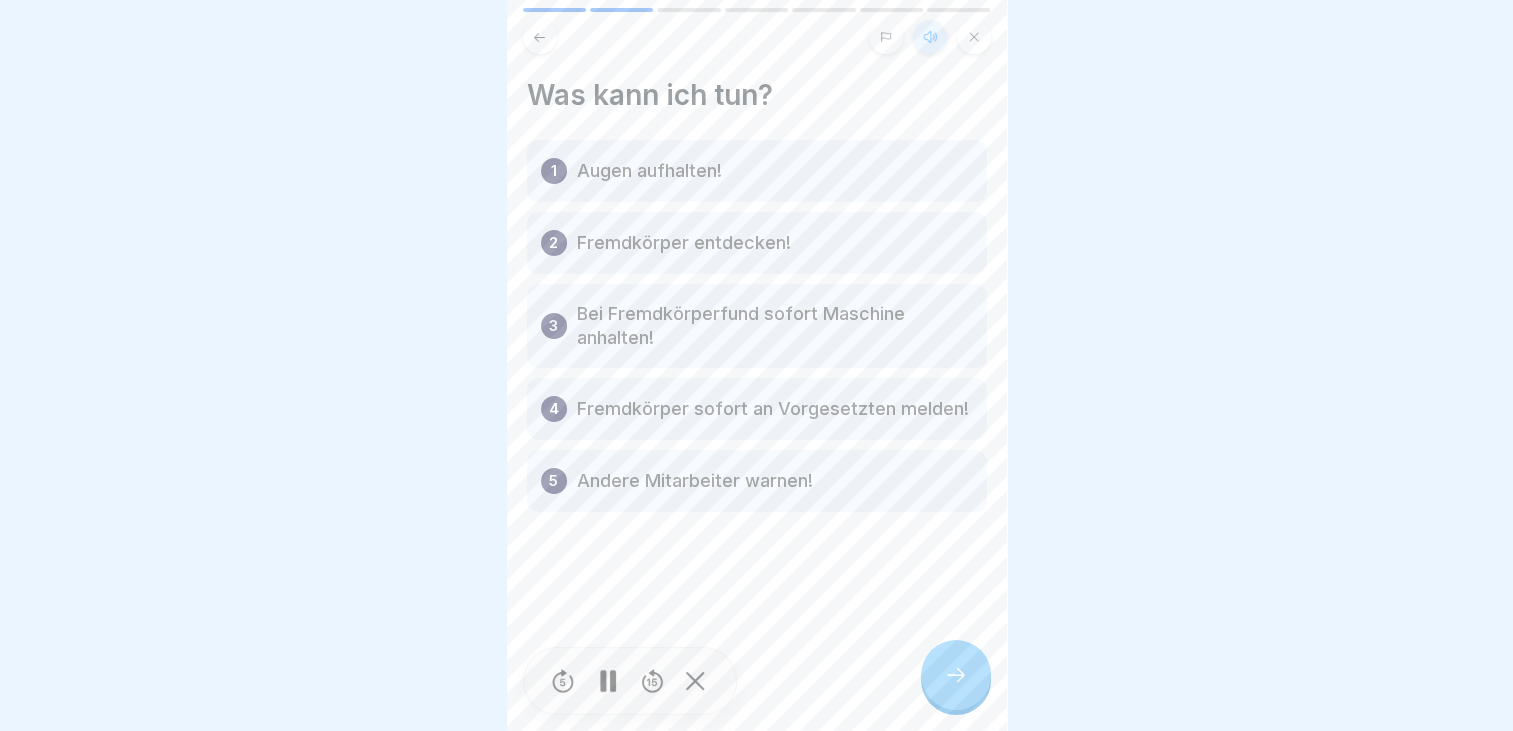 drag, startPoint x: 952, startPoint y: 673, endPoint x: 953, endPoint y: 663, distance: 10.049875 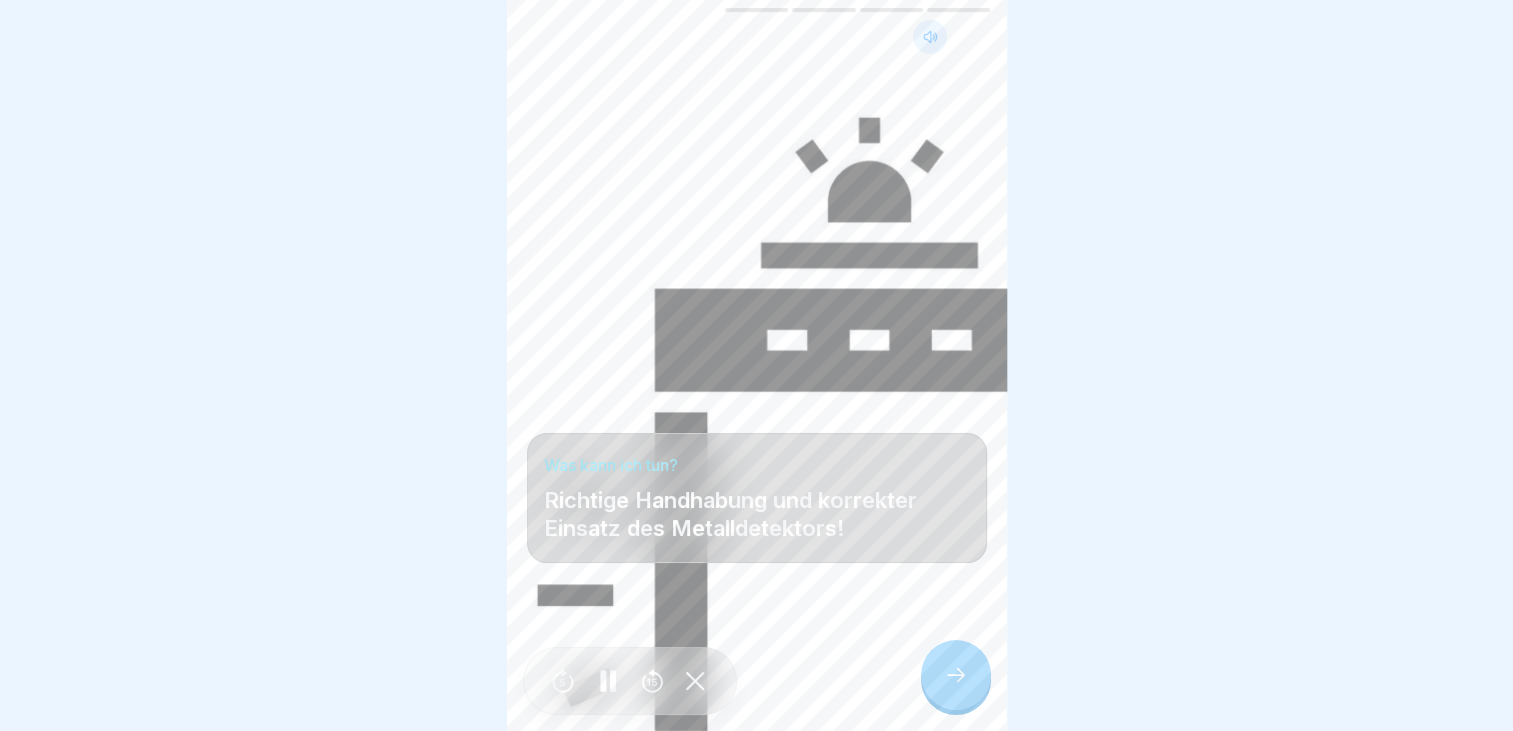 scroll, scrollTop: 0, scrollLeft: 0, axis: both 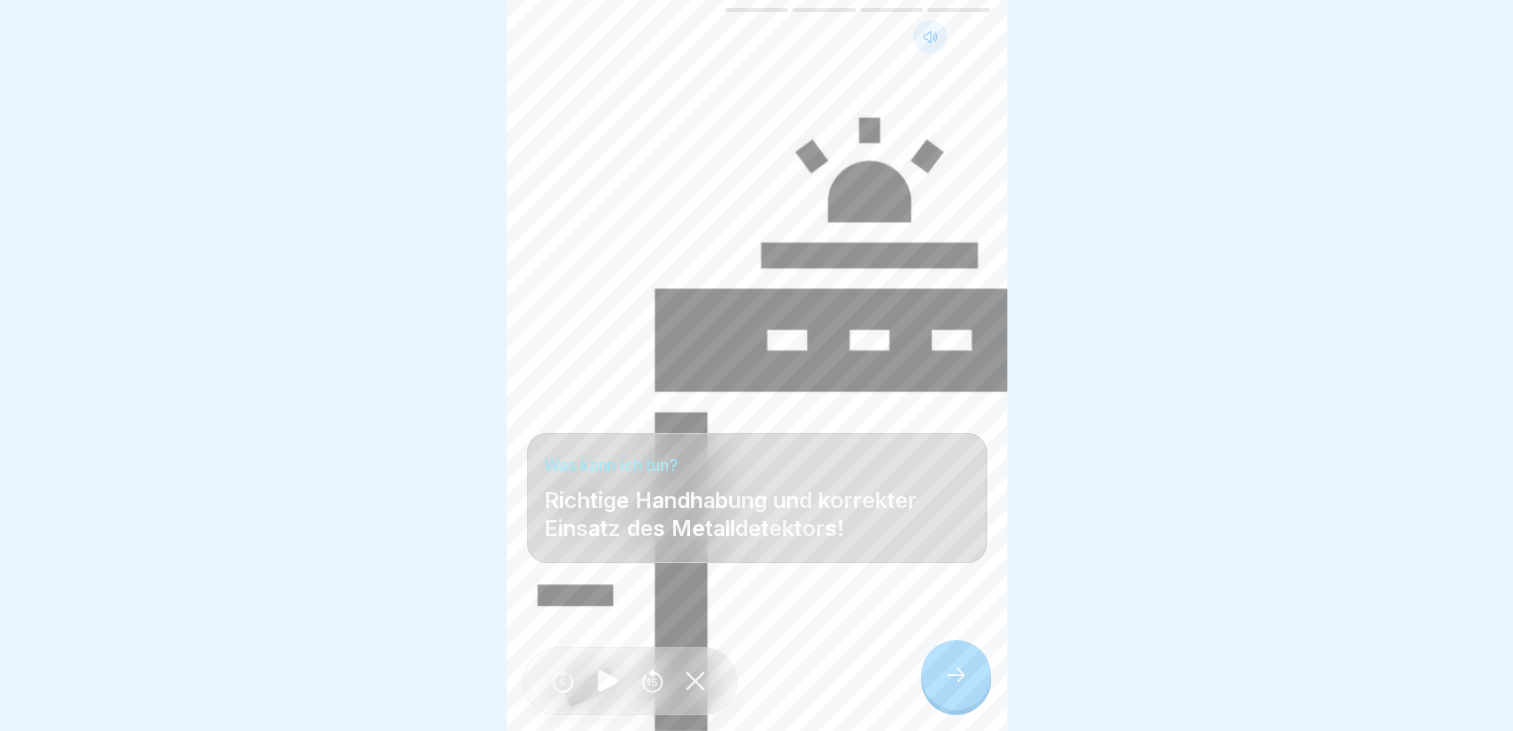 click on "Was kann ich tun? Richtige Handhabung und korrekter Einsatz des Metalldetektors!" at bounding box center [757, 365] 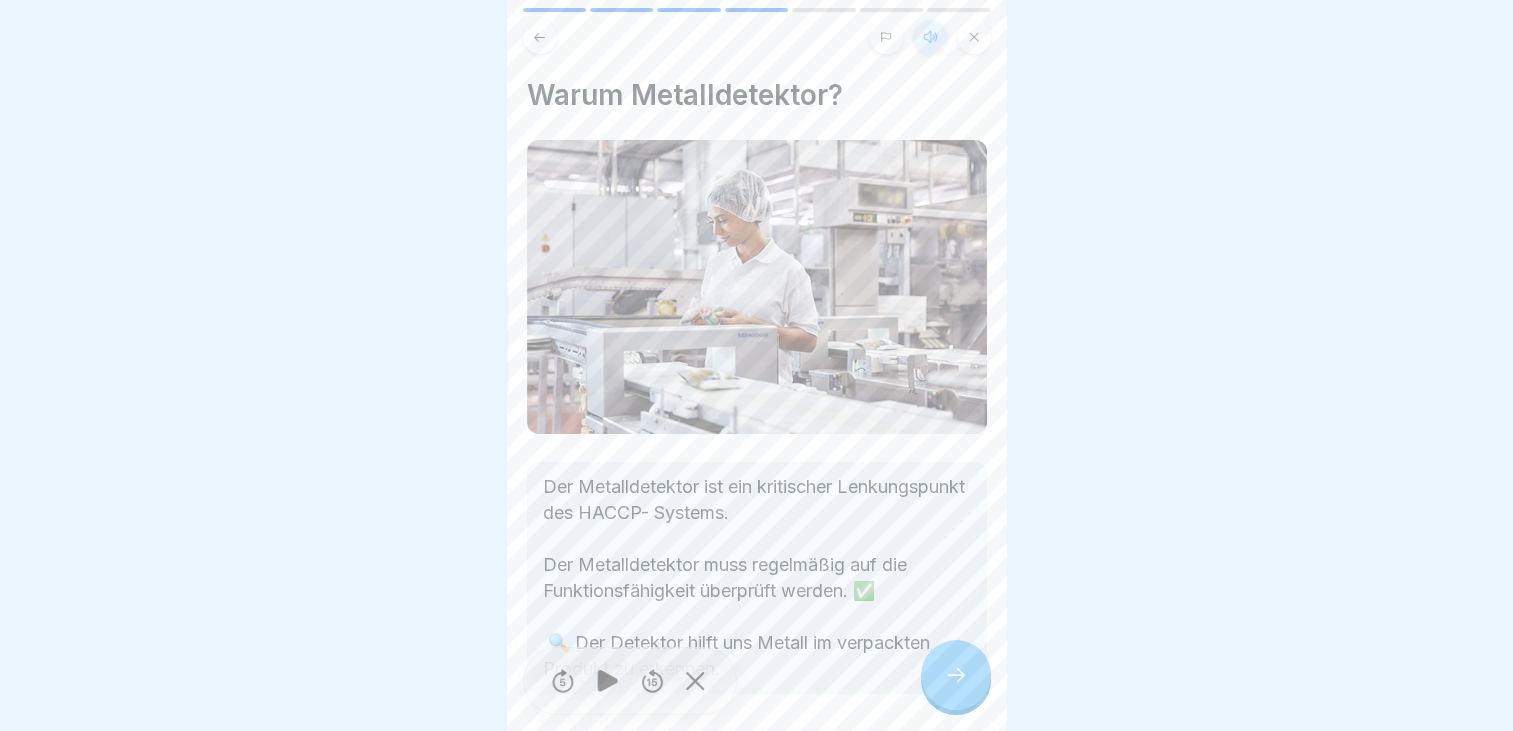 scroll, scrollTop: 73, scrollLeft: 0, axis: vertical 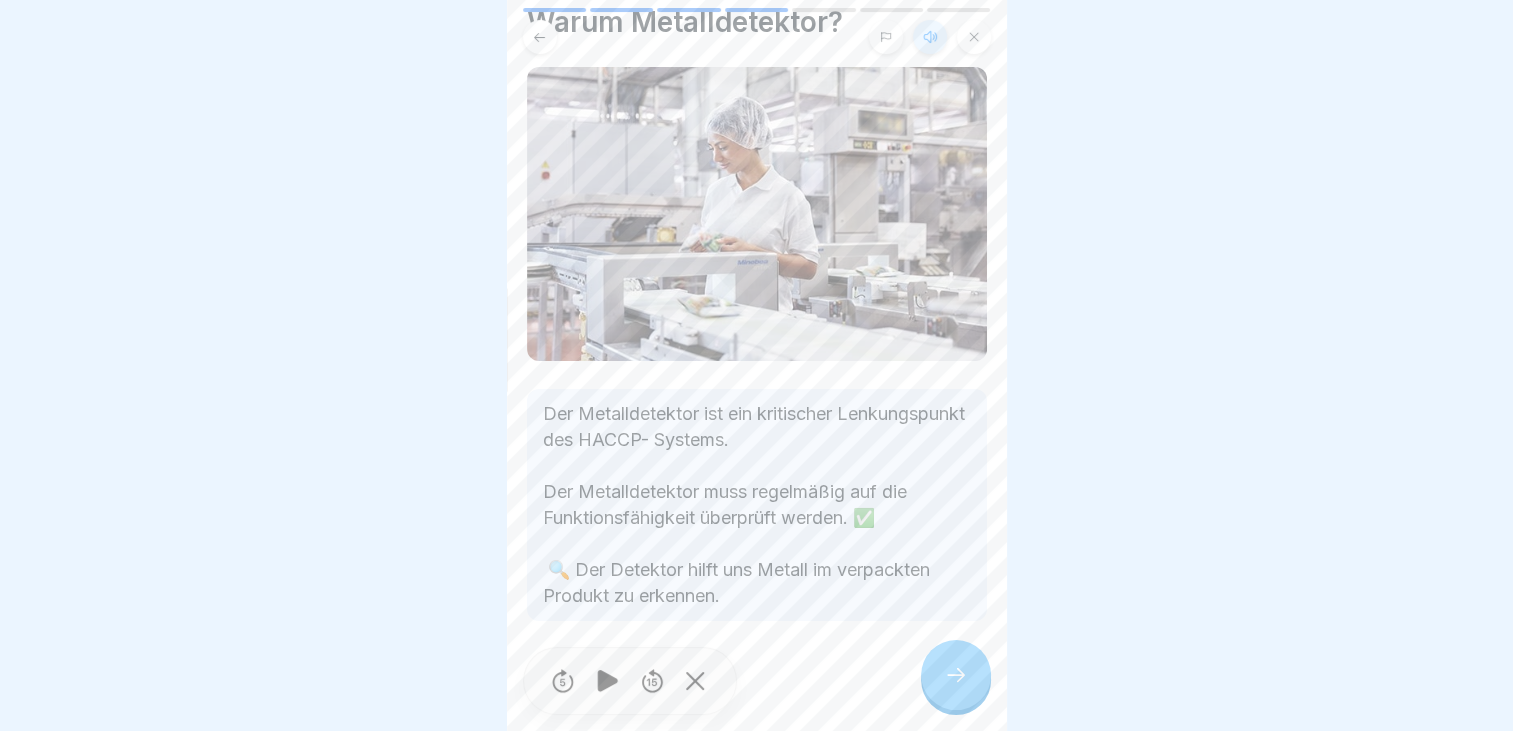 click 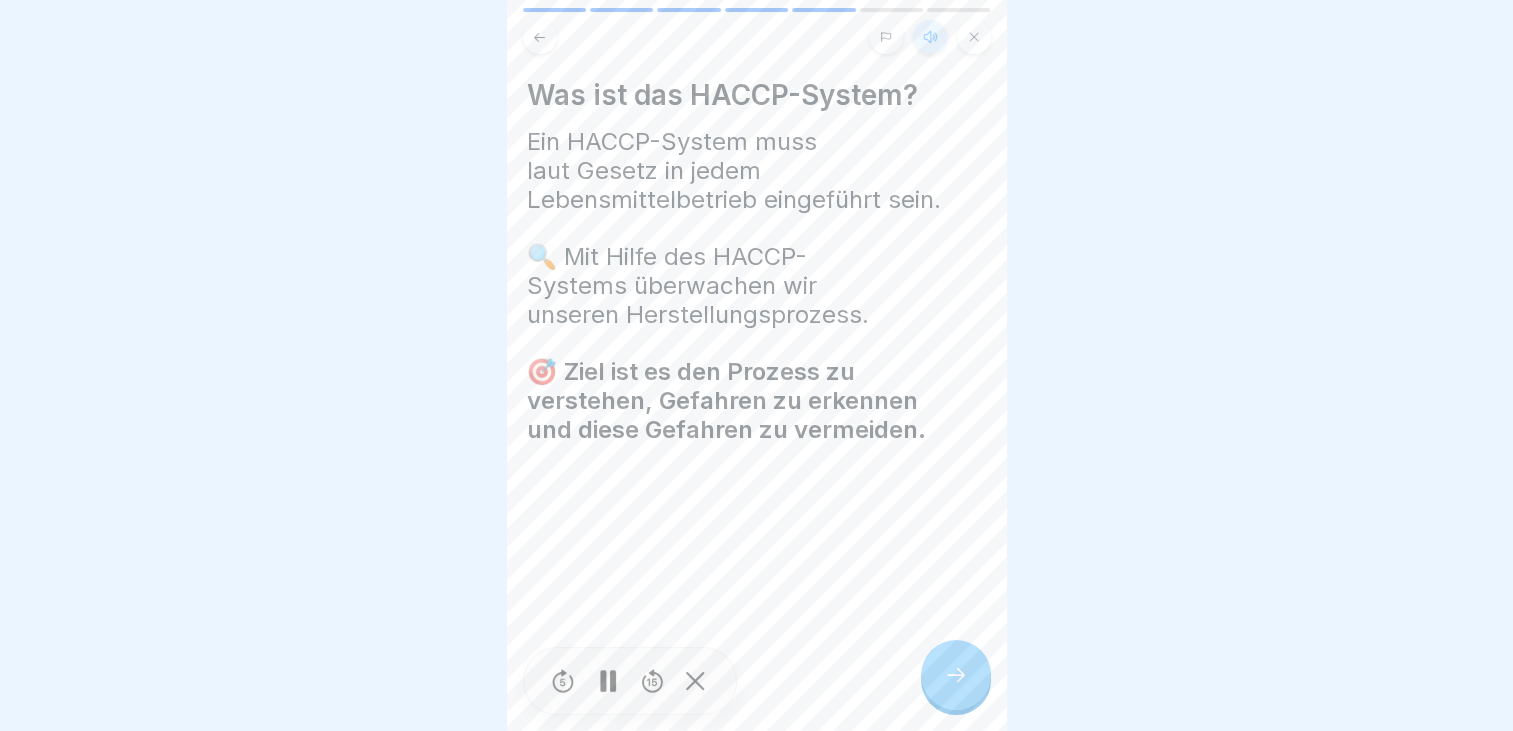 click 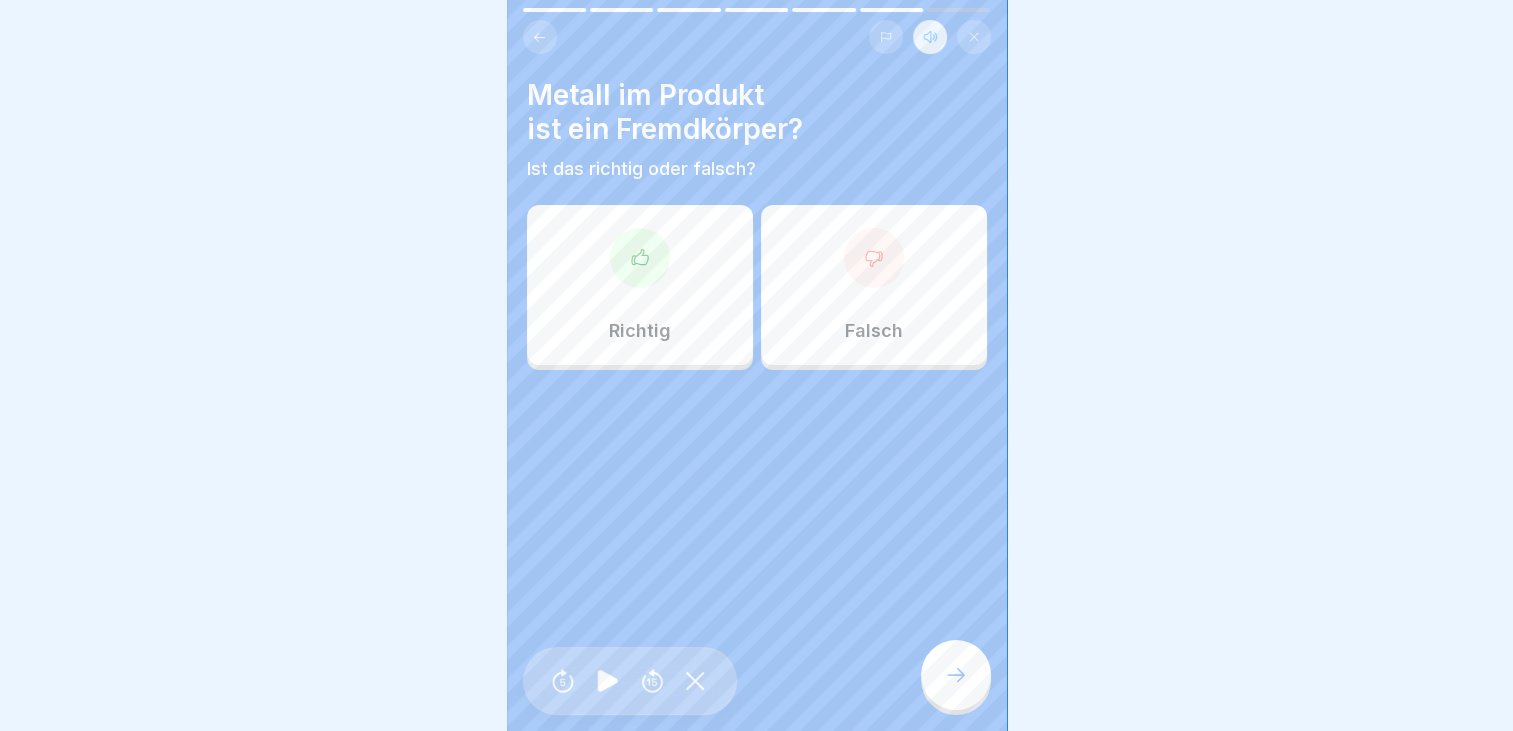 click 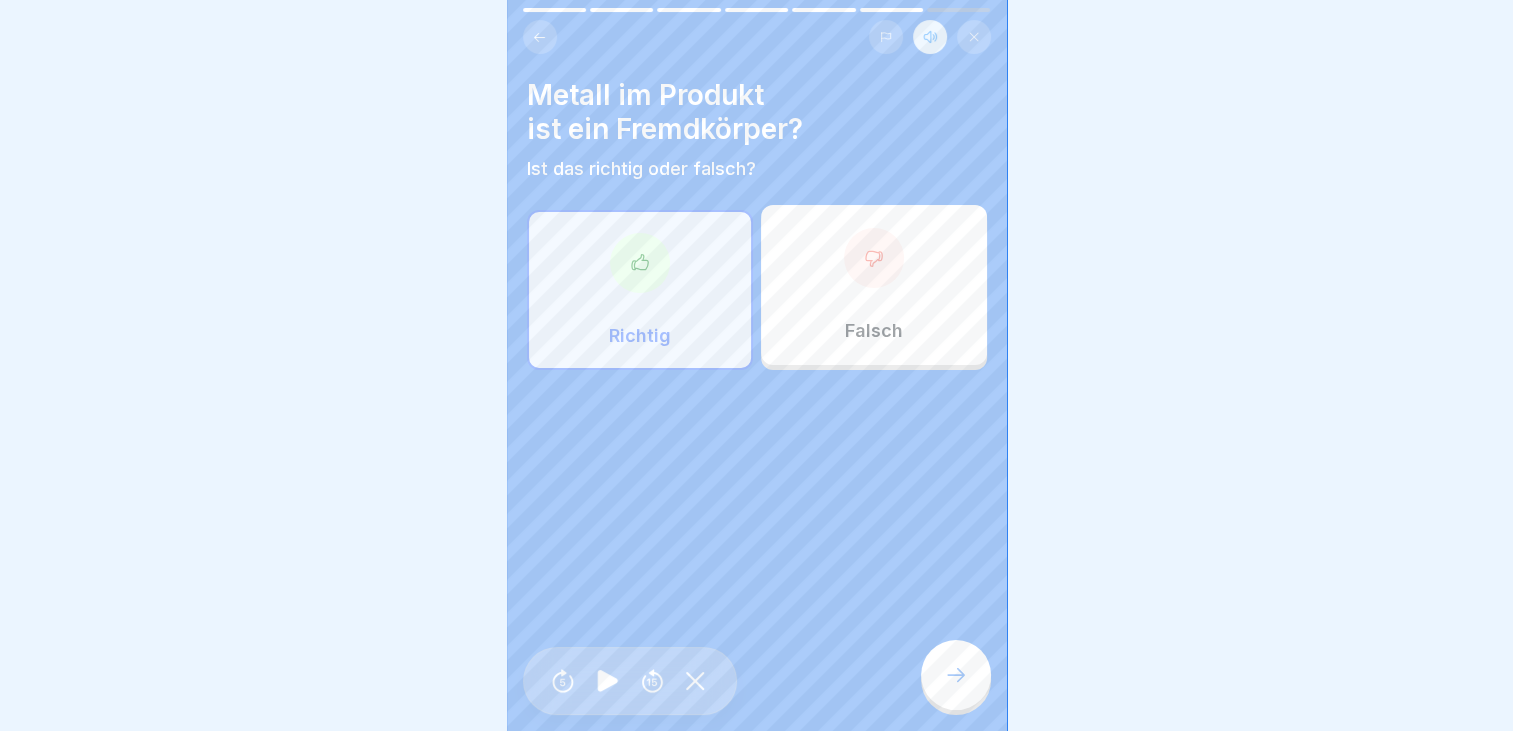 click 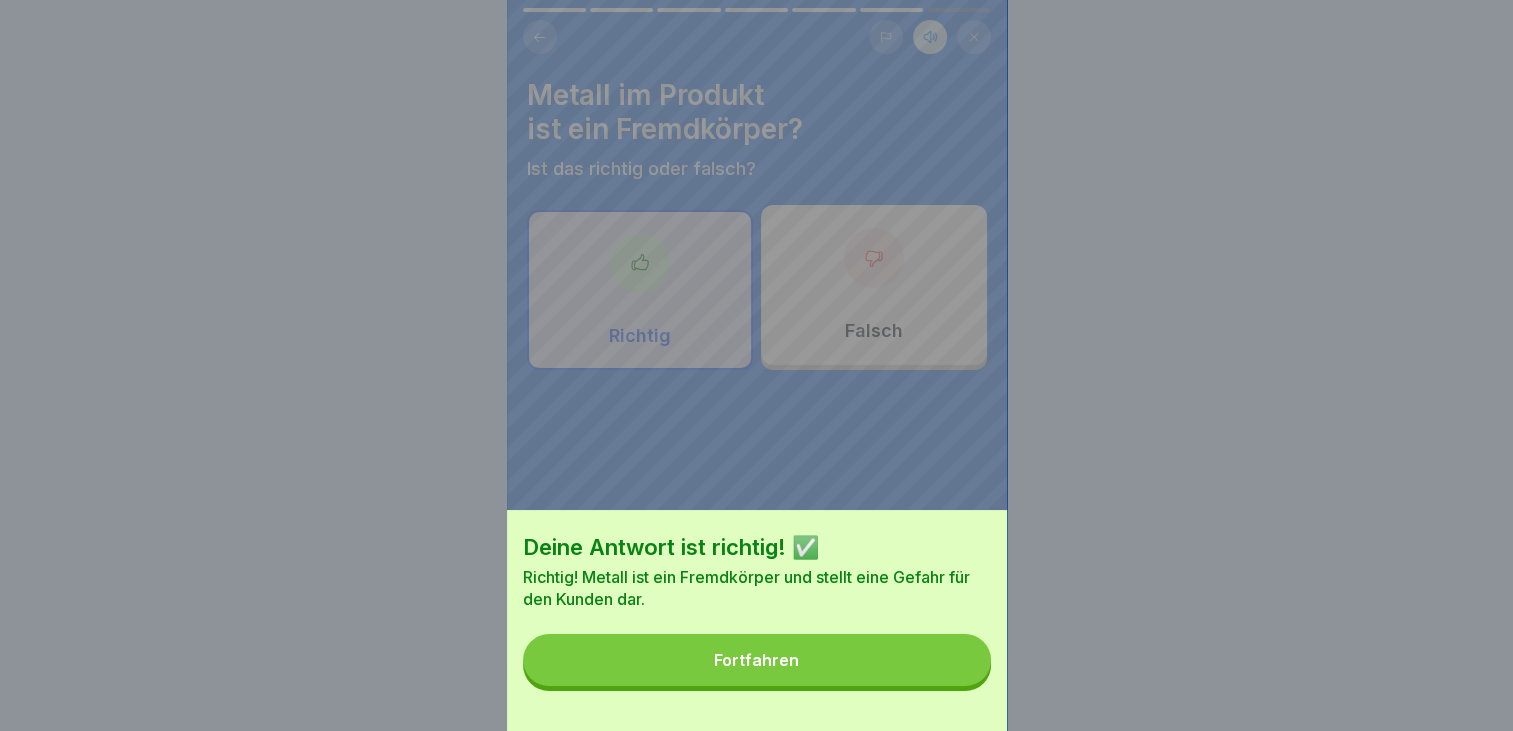 click on "Fortfahren" at bounding box center [757, 660] 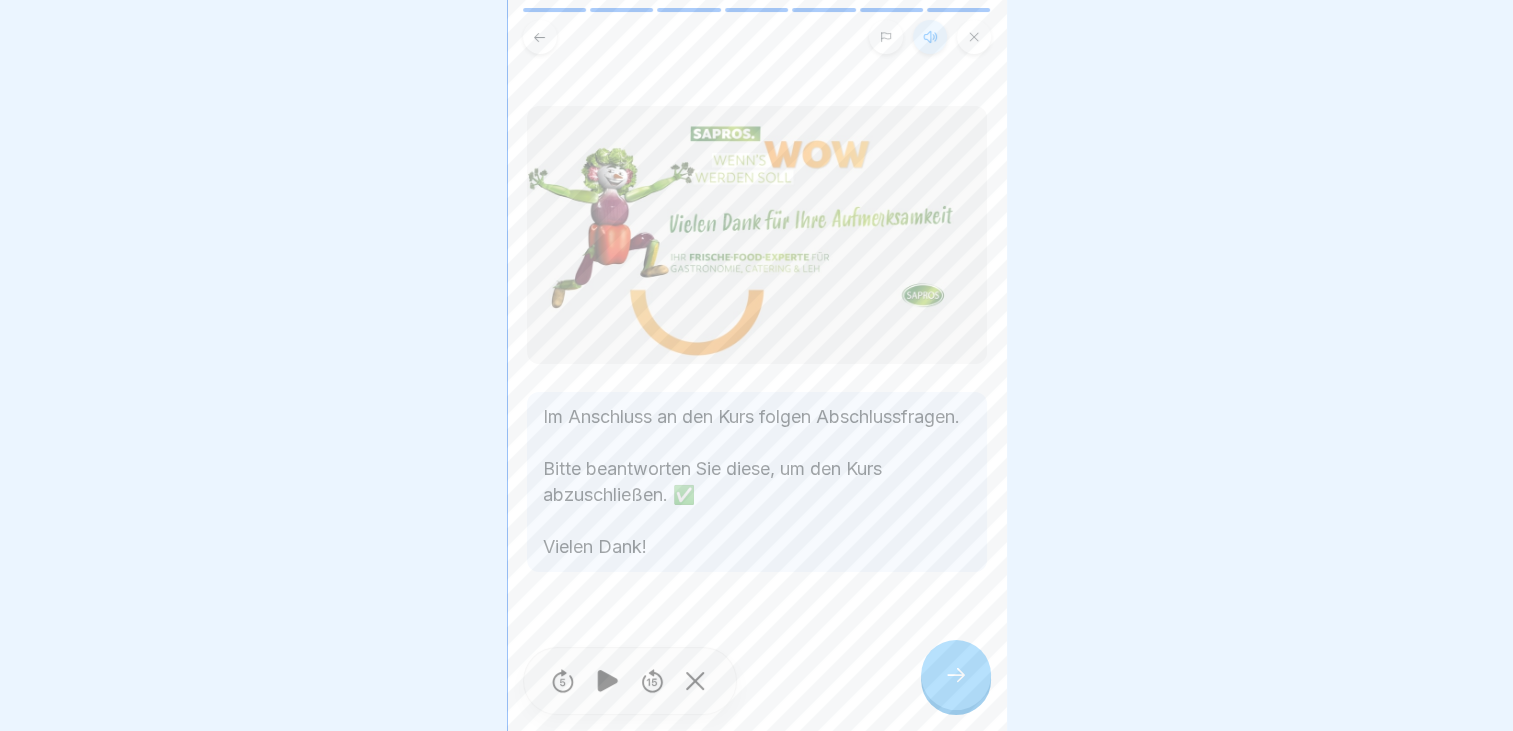 click 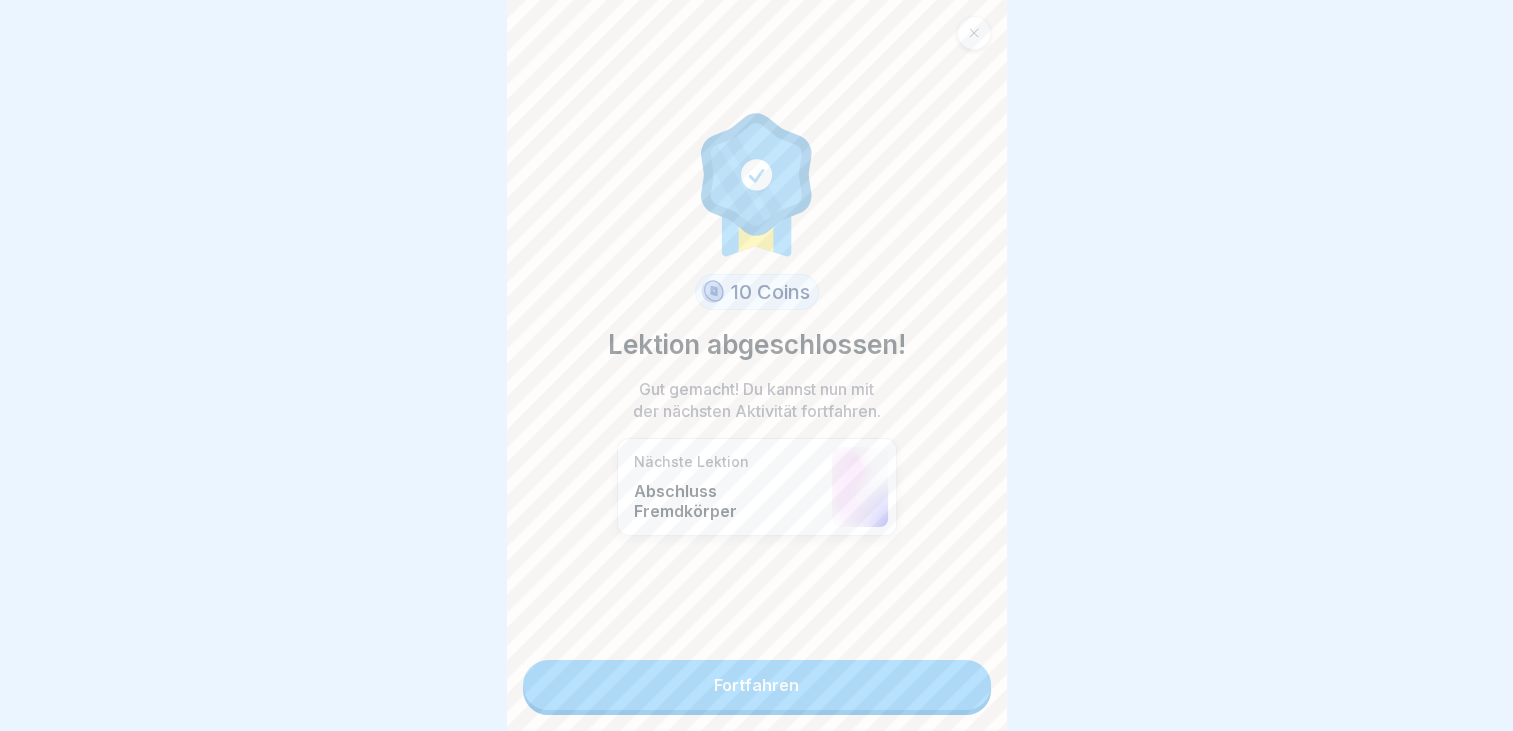click on "Fortfahren" at bounding box center (757, 685) 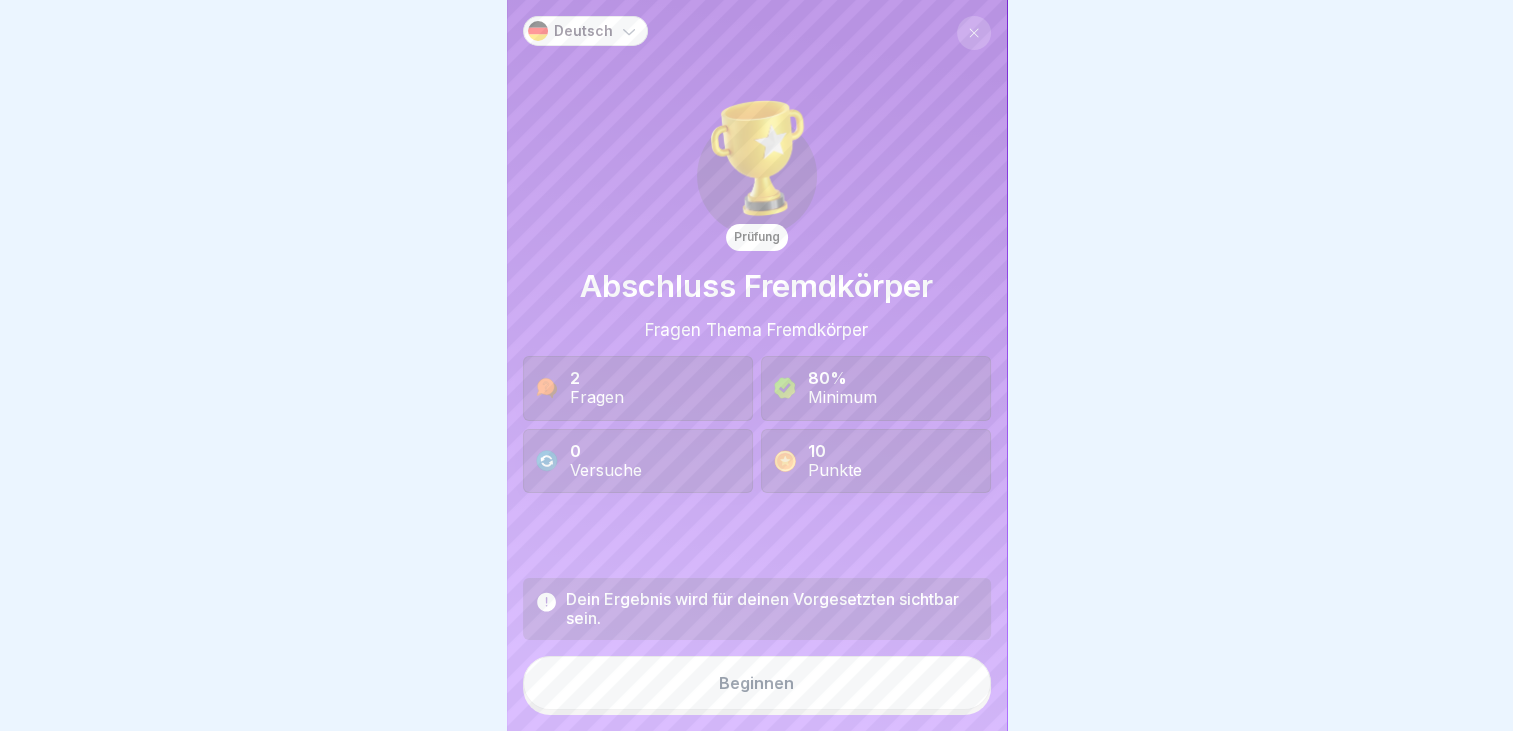 click on "Beginnen" at bounding box center (756, 683) 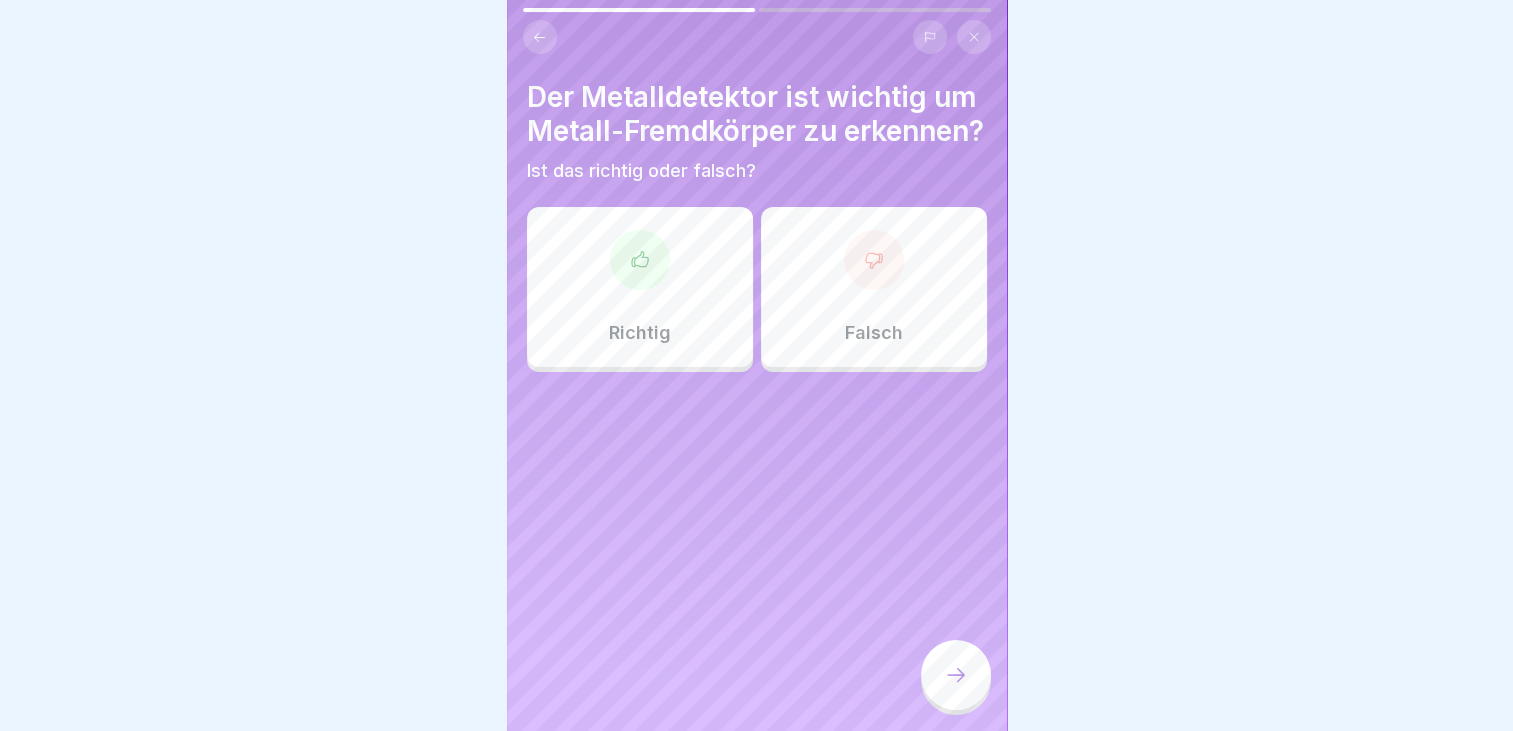 click 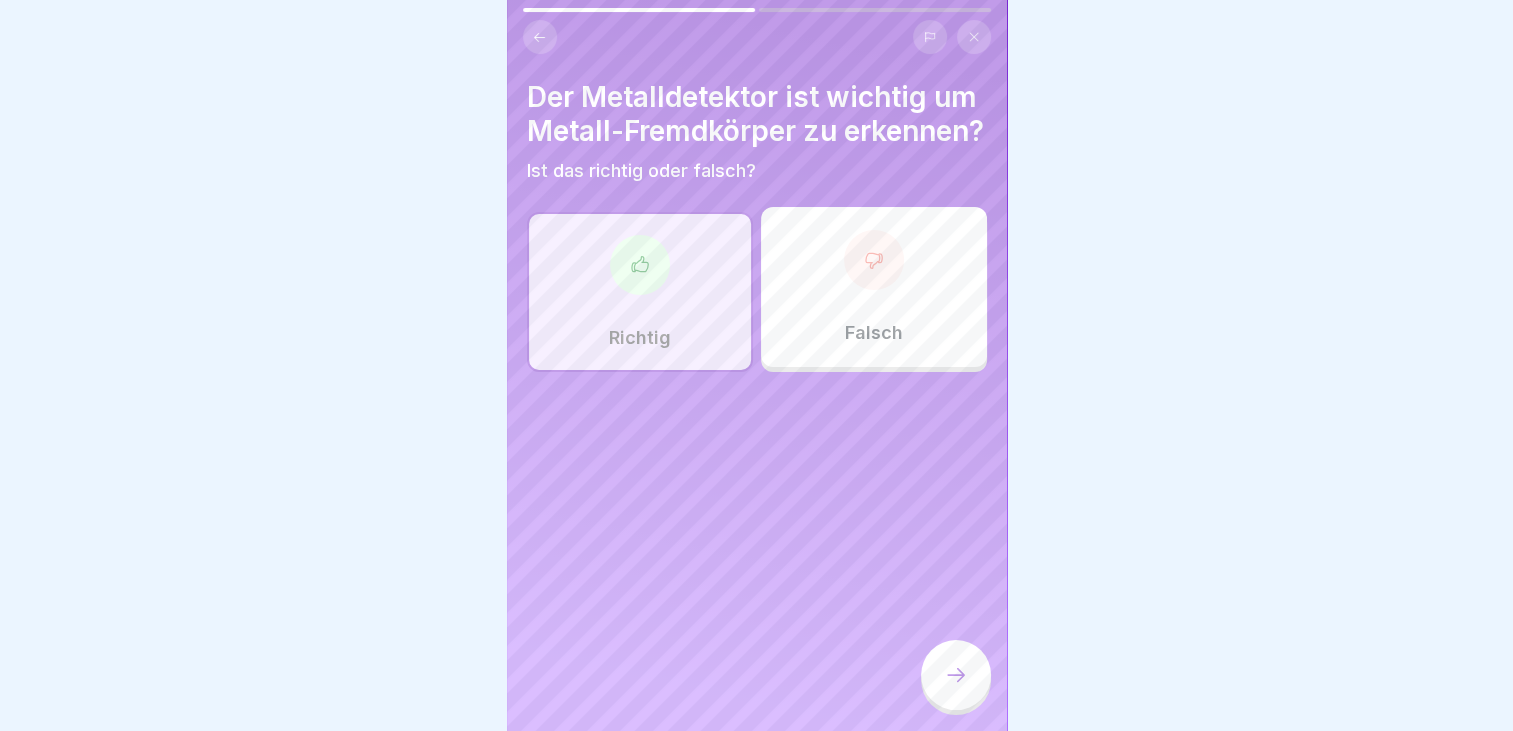 click 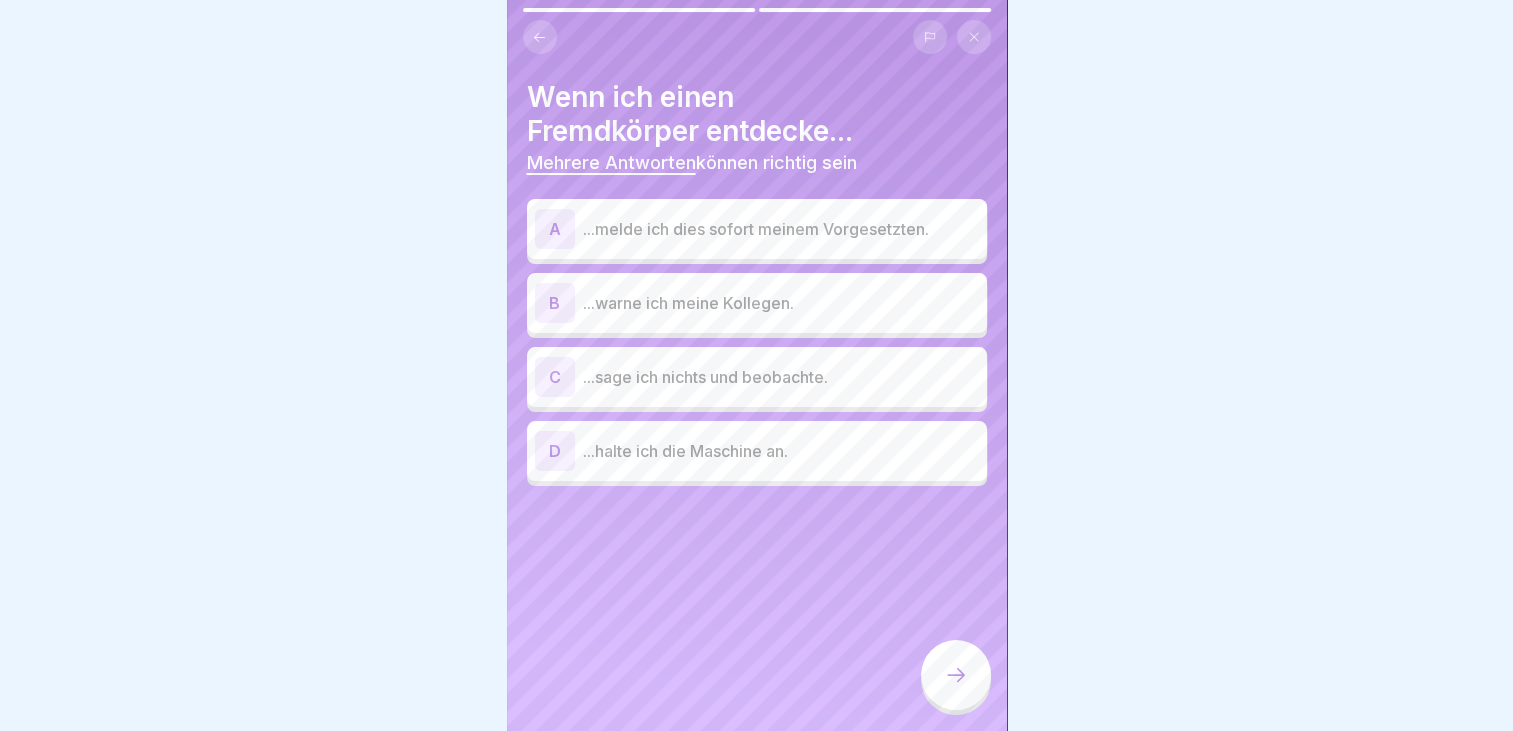 click on "A" at bounding box center (555, 229) 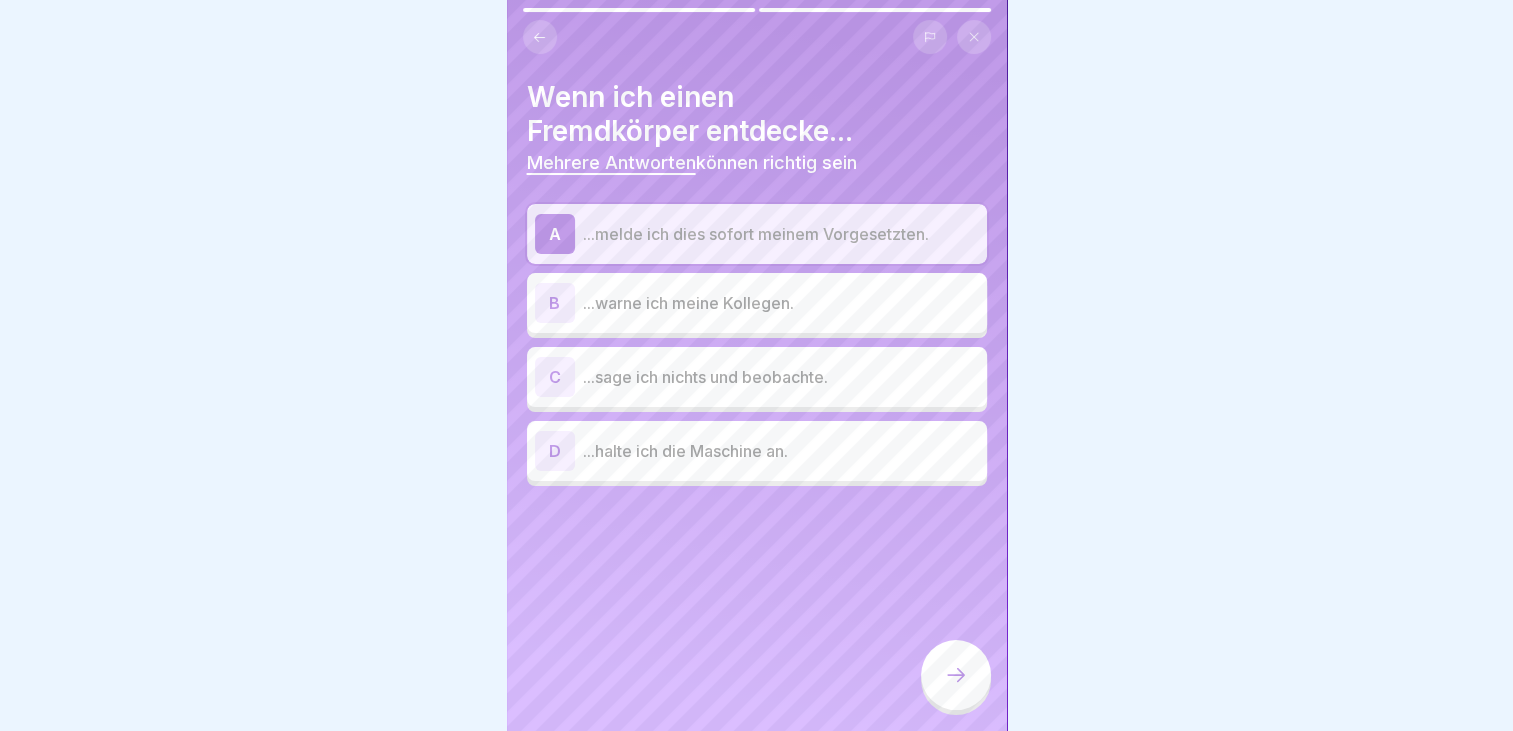 click on "B" at bounding box center (555, 303) 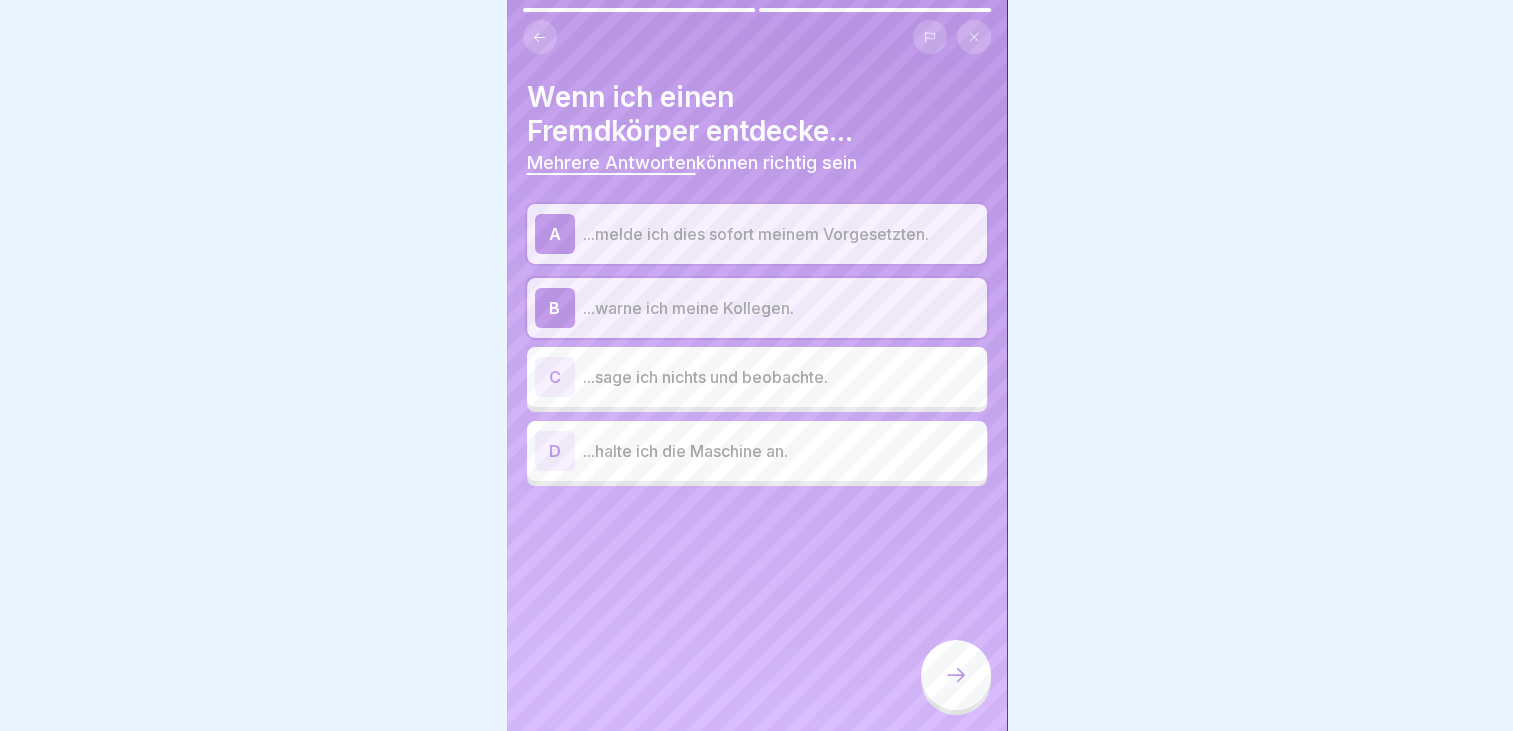 click on "D" at bounding box center [555, 451] 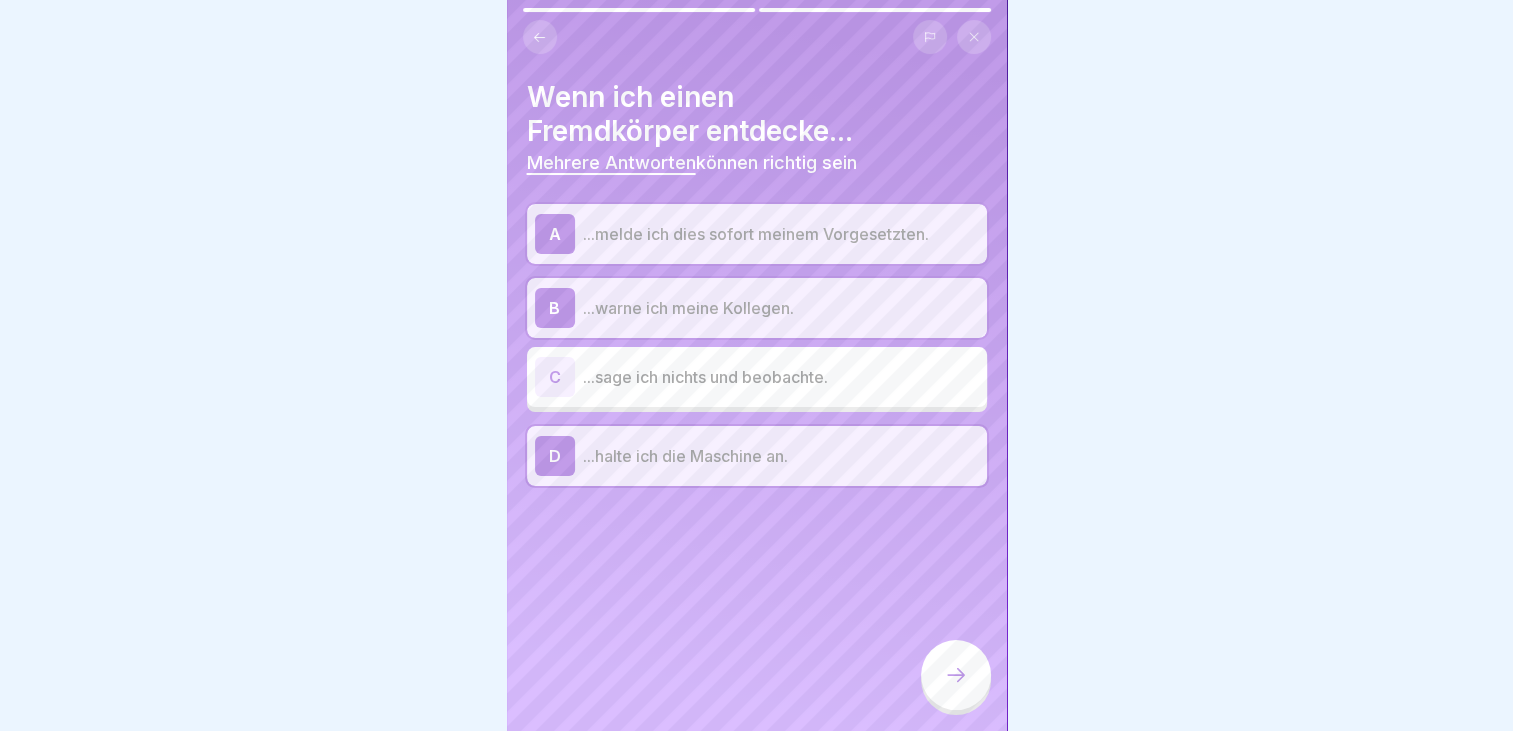 click 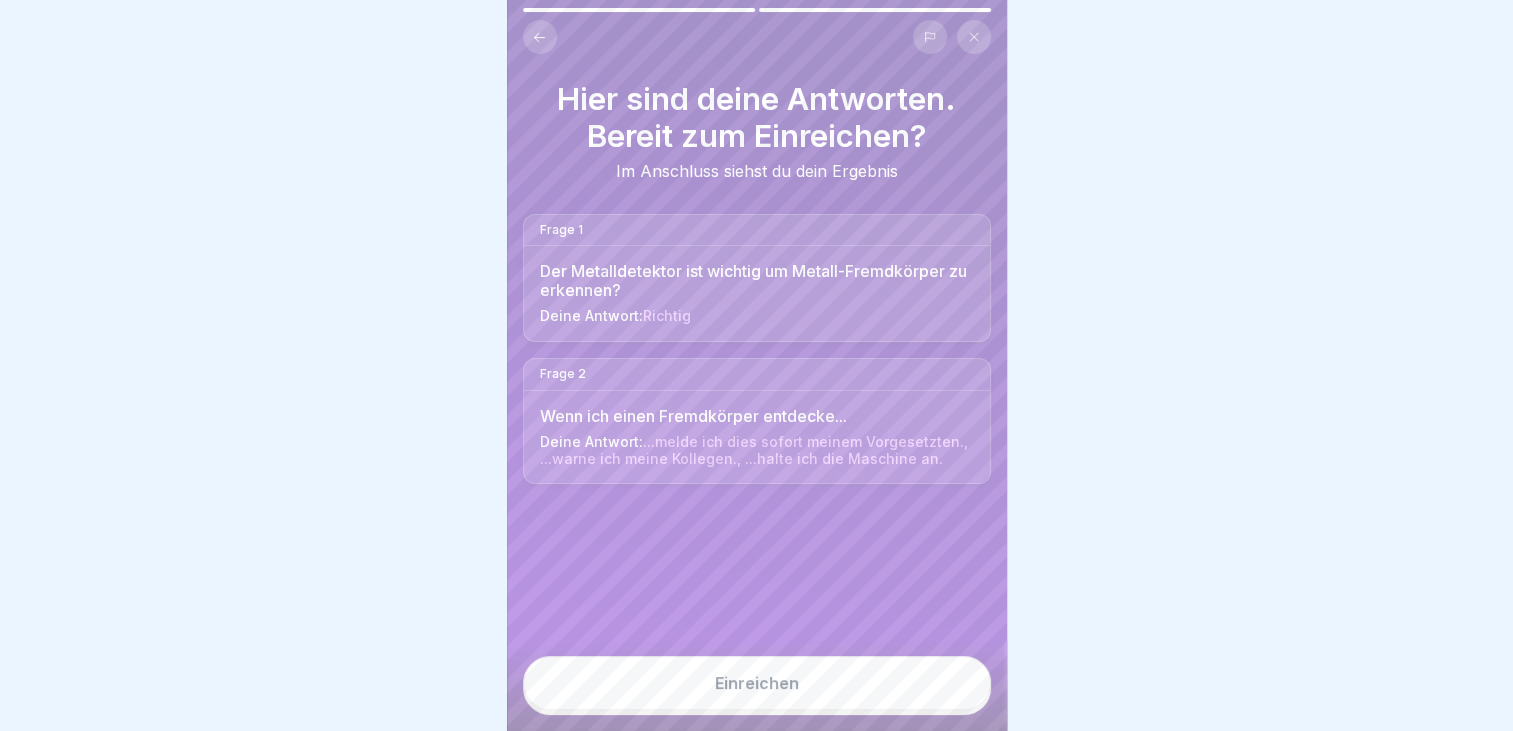 click on "Einreichen" at bounding box center (757, 683) 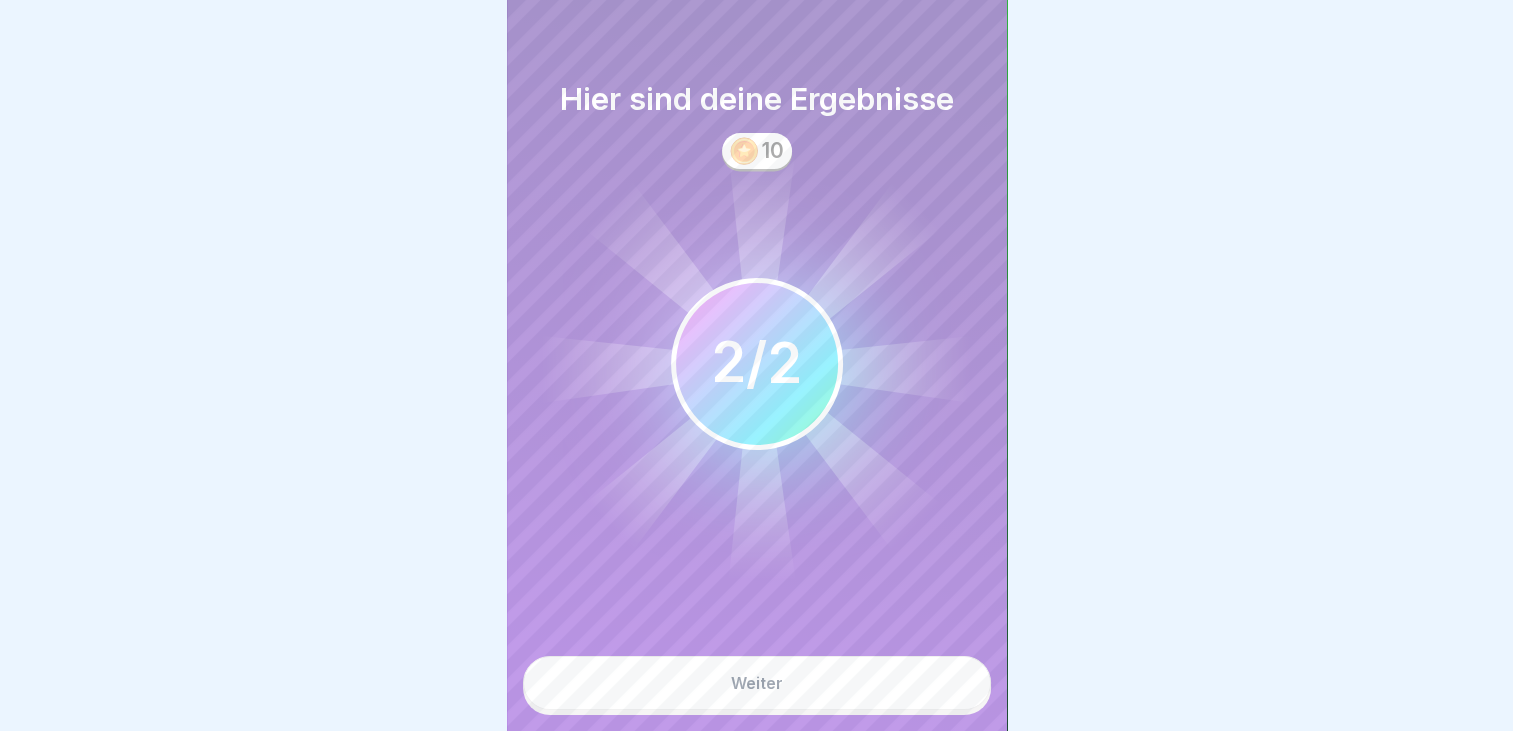 click on "Weiter" at bounding box center [757, 683] 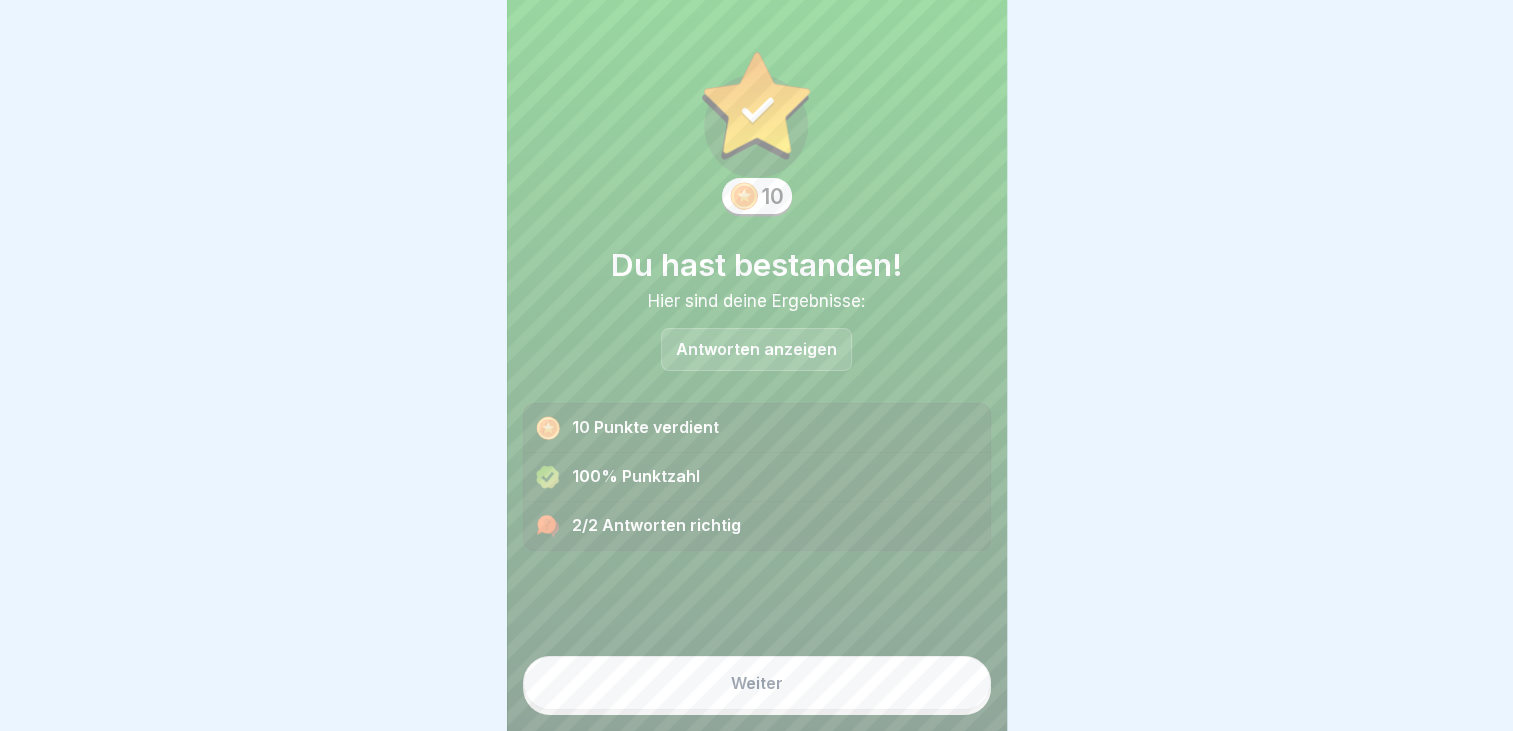 click on "Weiter" at bounding box center [757, 683] 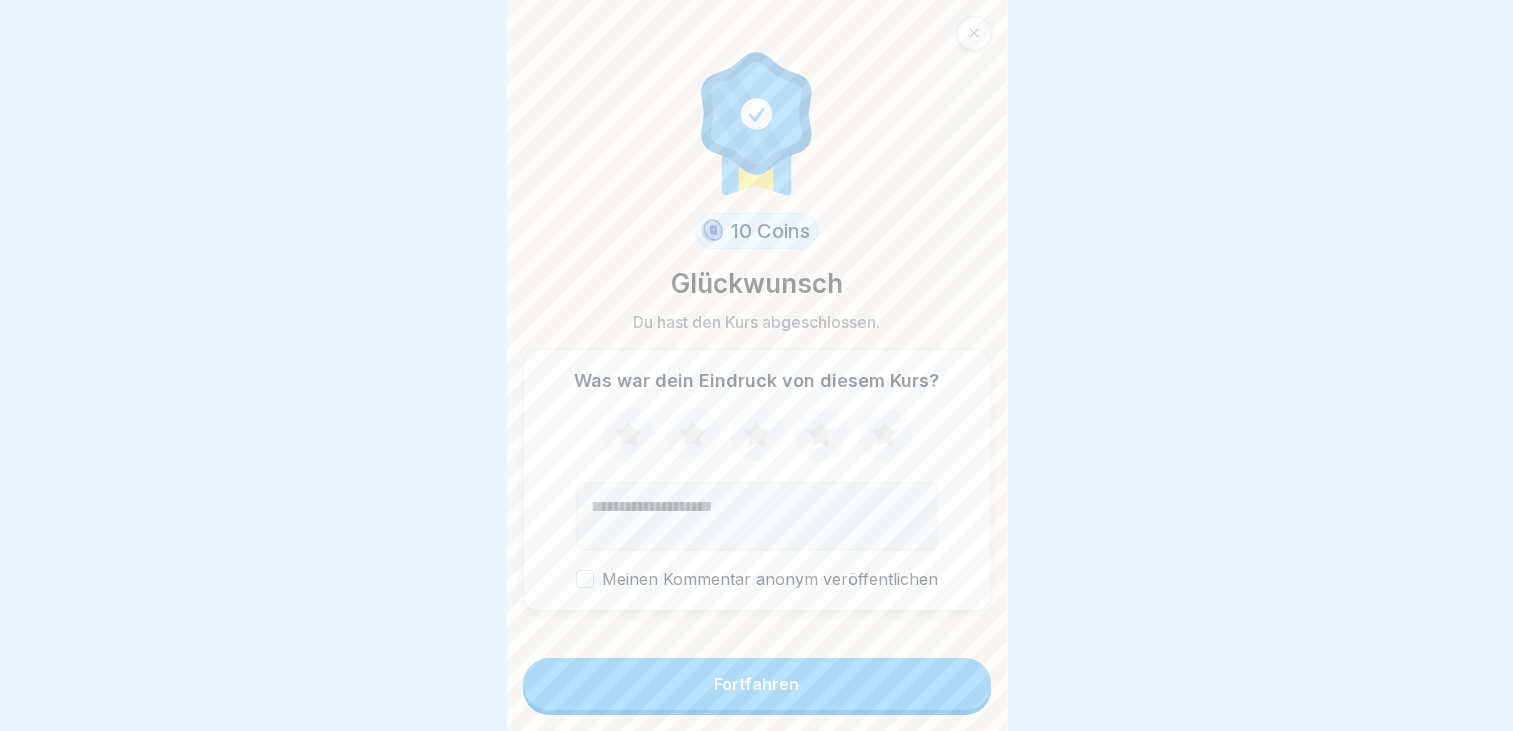 click on "Fortfahren" at bounding box center [756, 684] 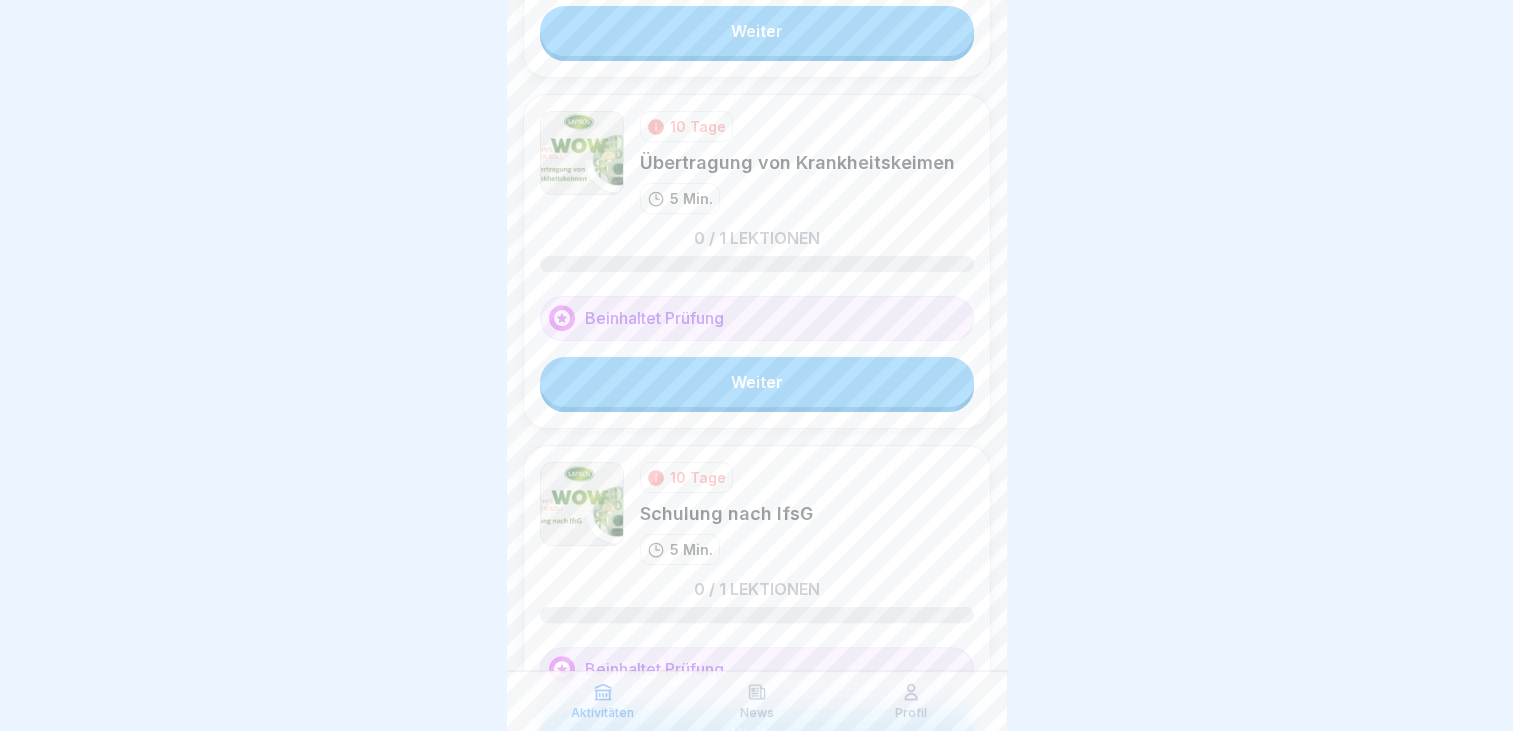 scroll, scrollTop: 0, scrollLeft: 0, axis: both 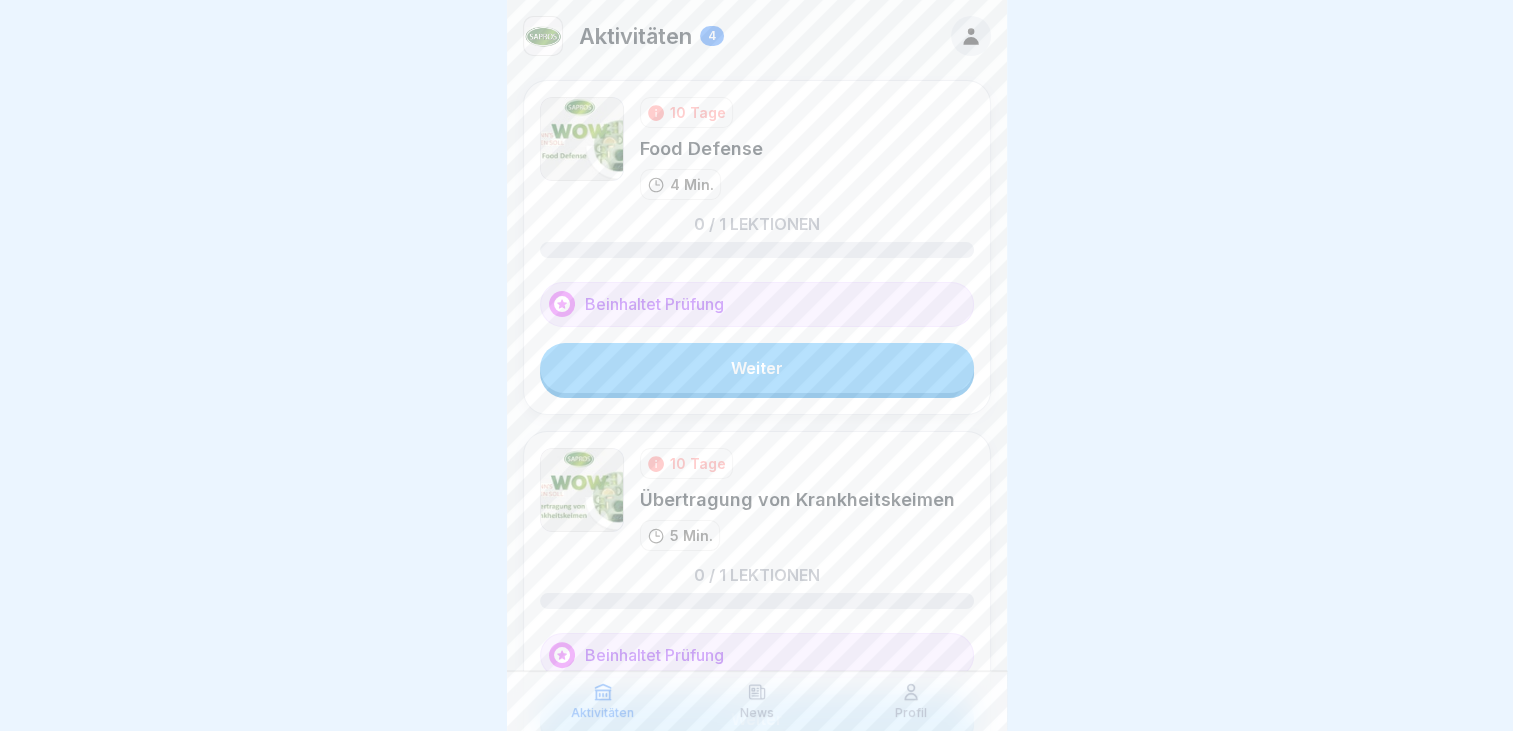 click on "Weiter" at bounding box center [757, 368] 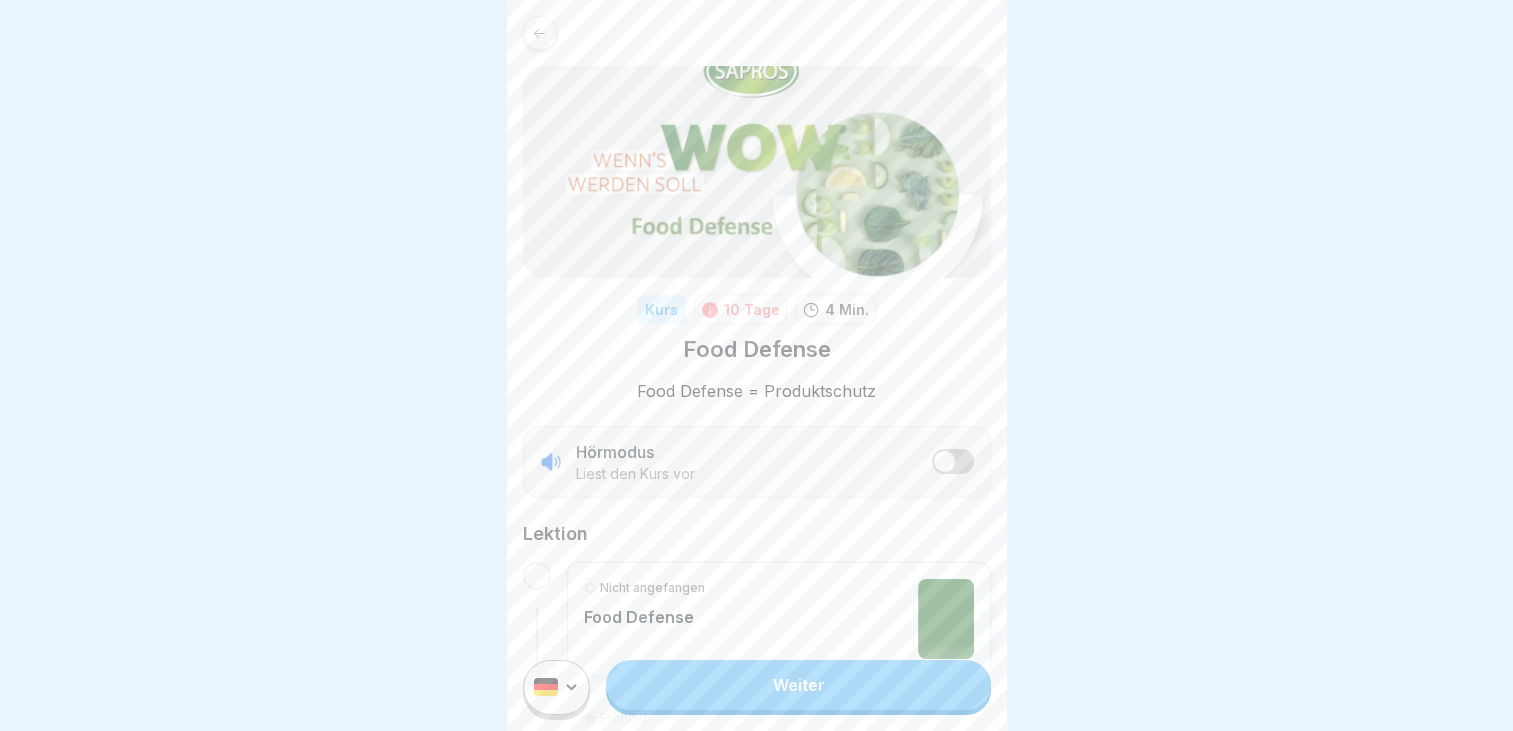 click on "Weiter" at bounding box center [798, 685] 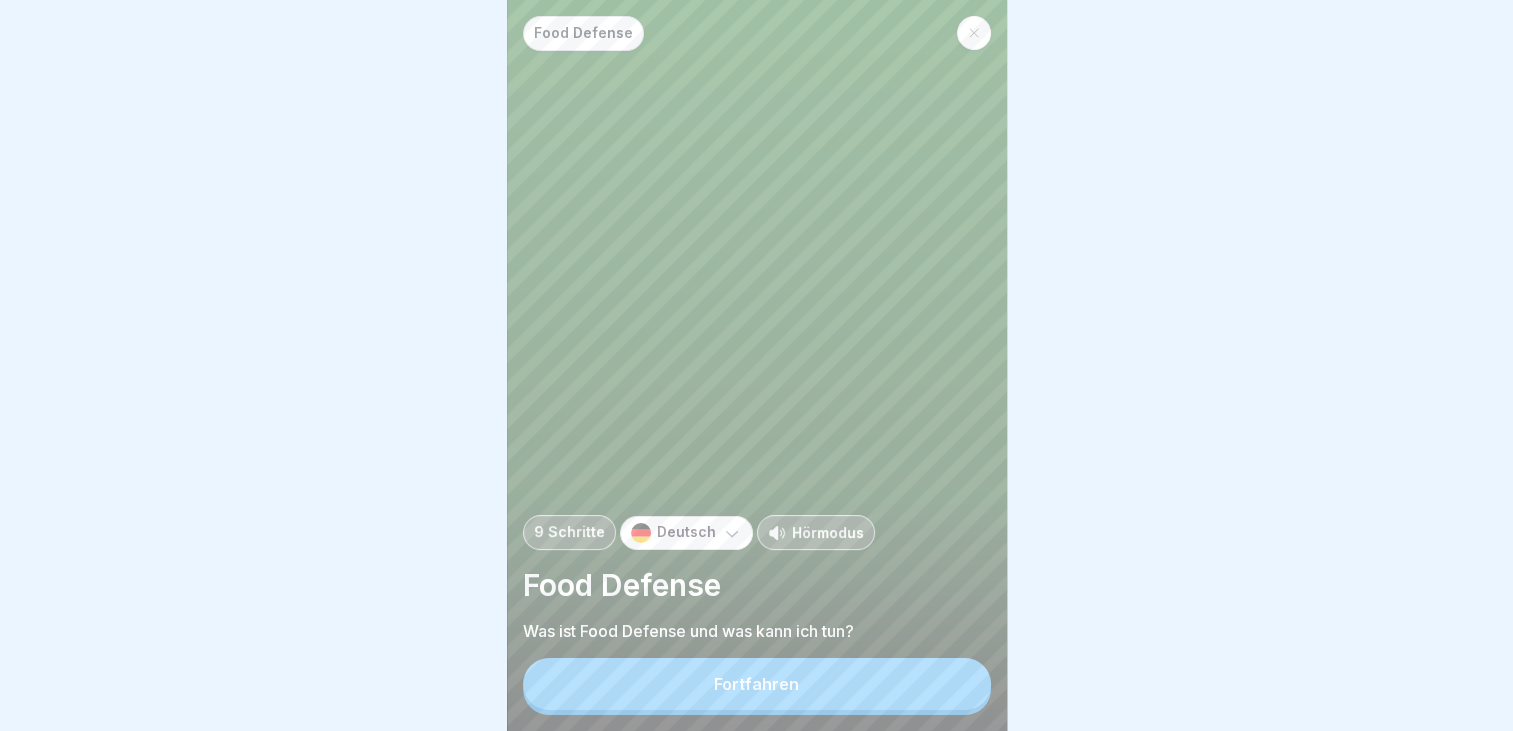 click on "Fortfahren" at bounding box center [757, 684] 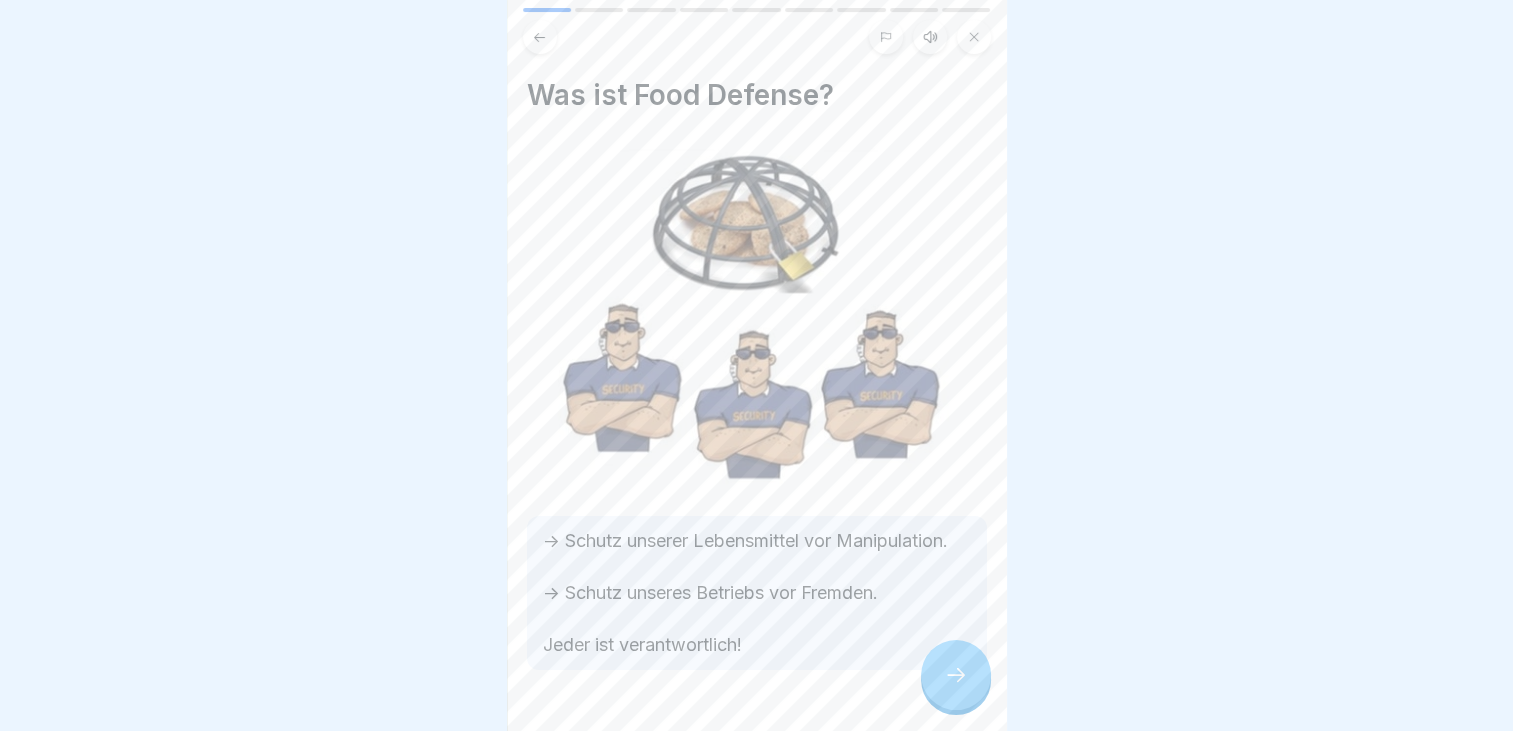 click 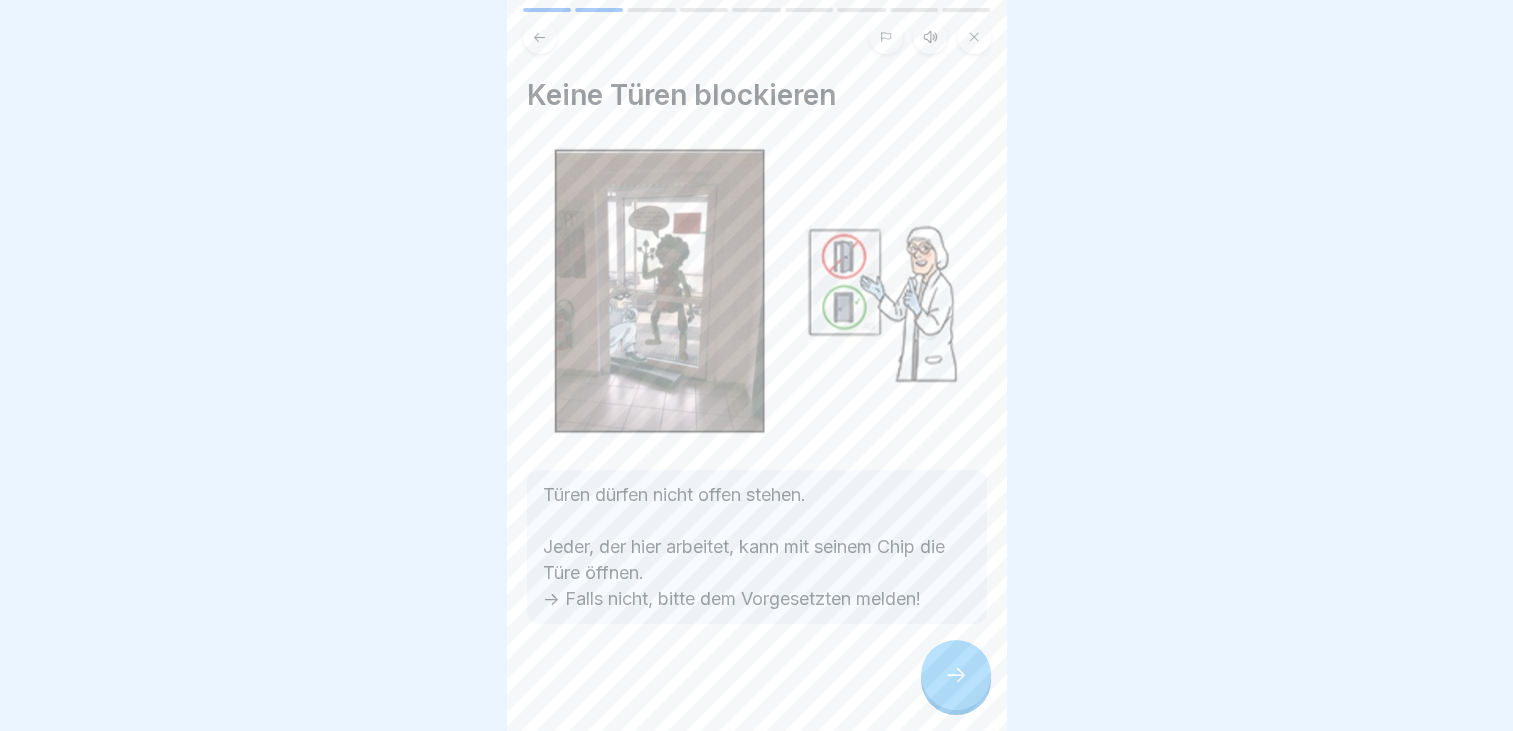 click at bounding box center (956, 675) 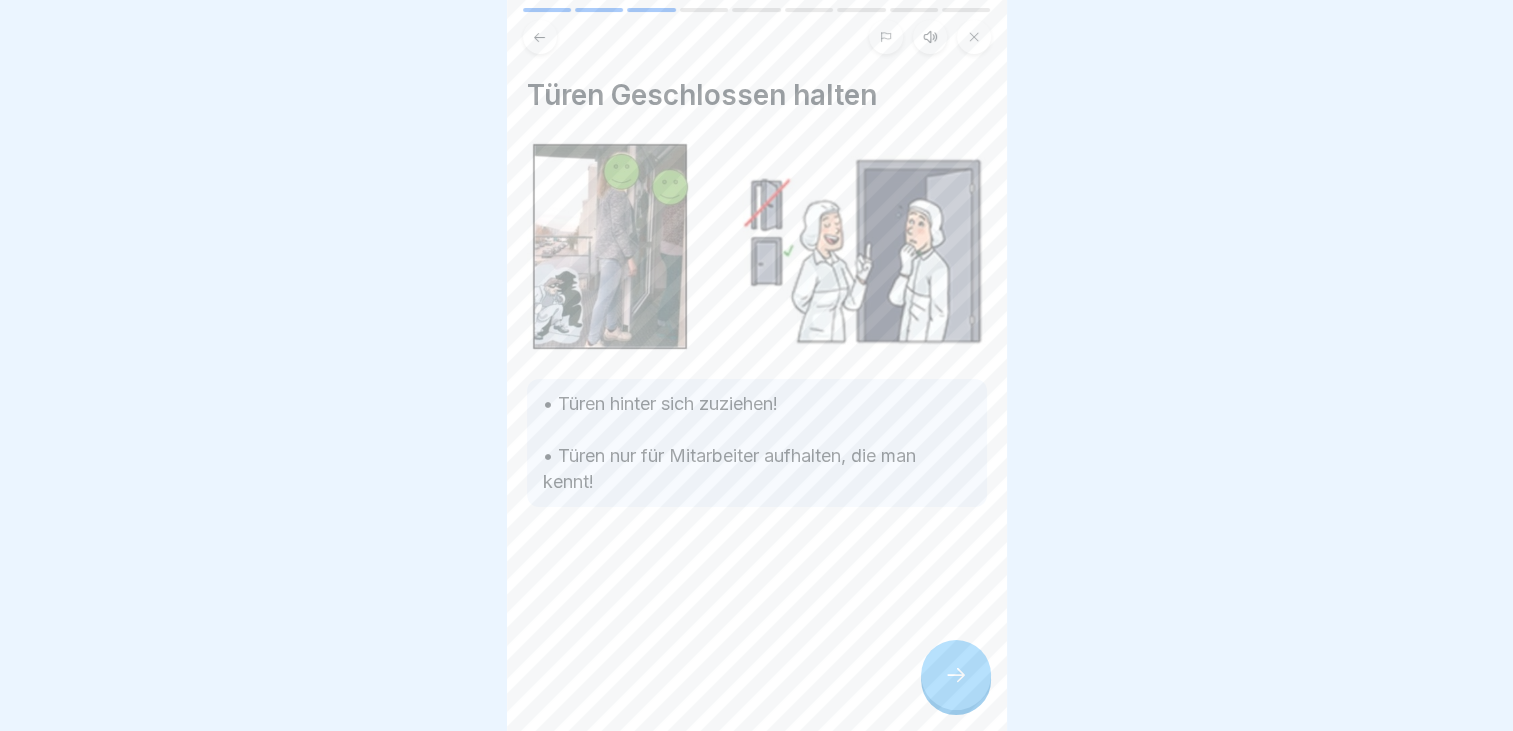 click 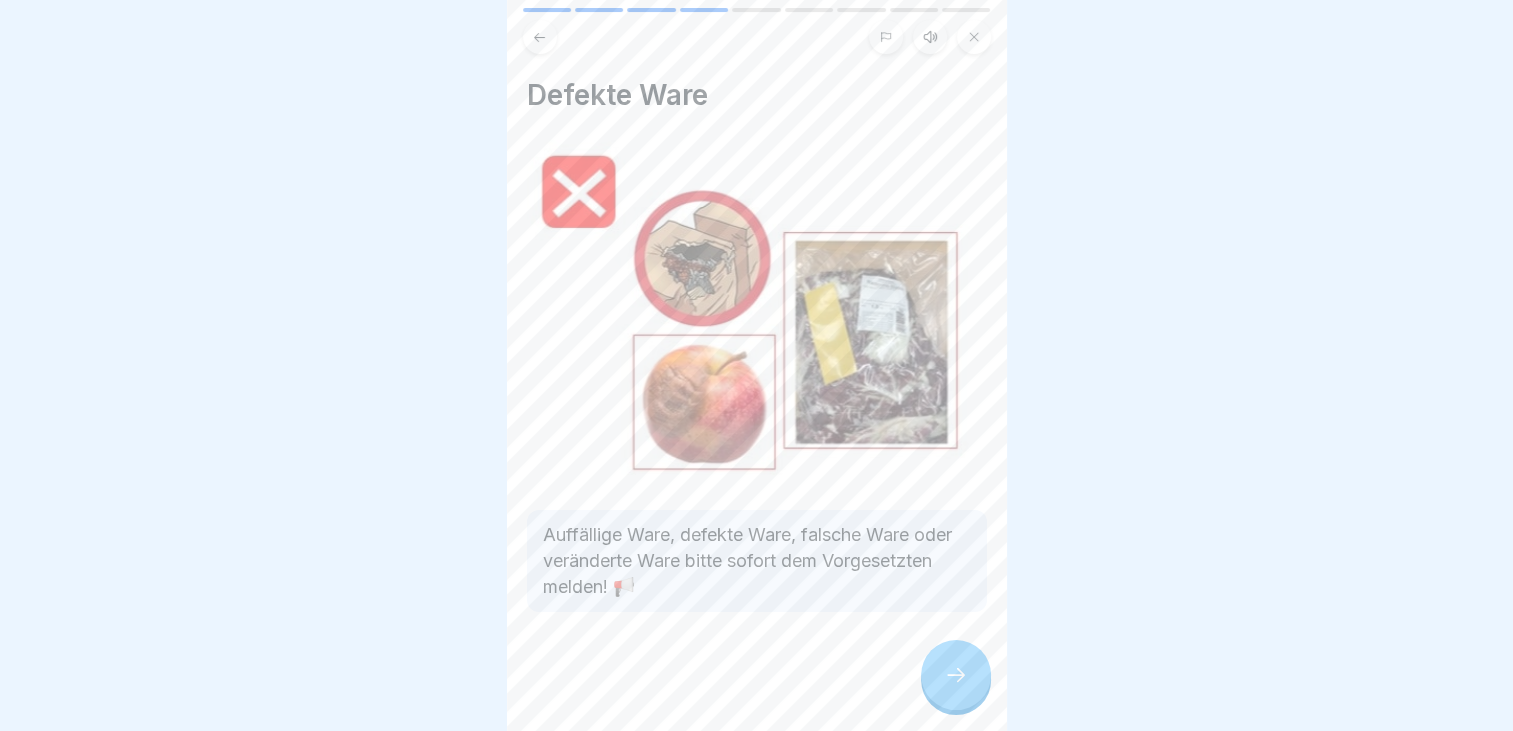 click 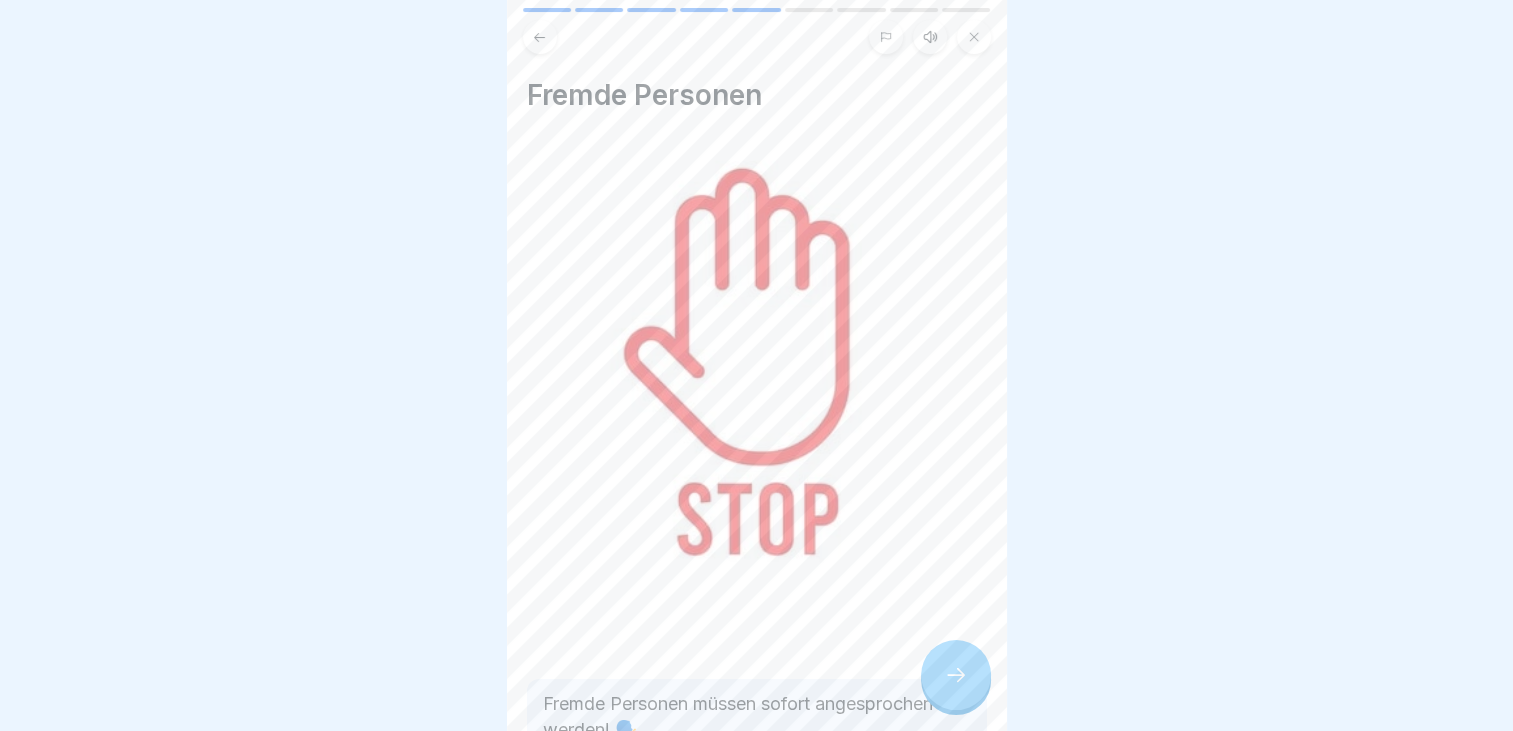 scroll, scrollTop: 127, scrollLeft: 0, axis: vertical 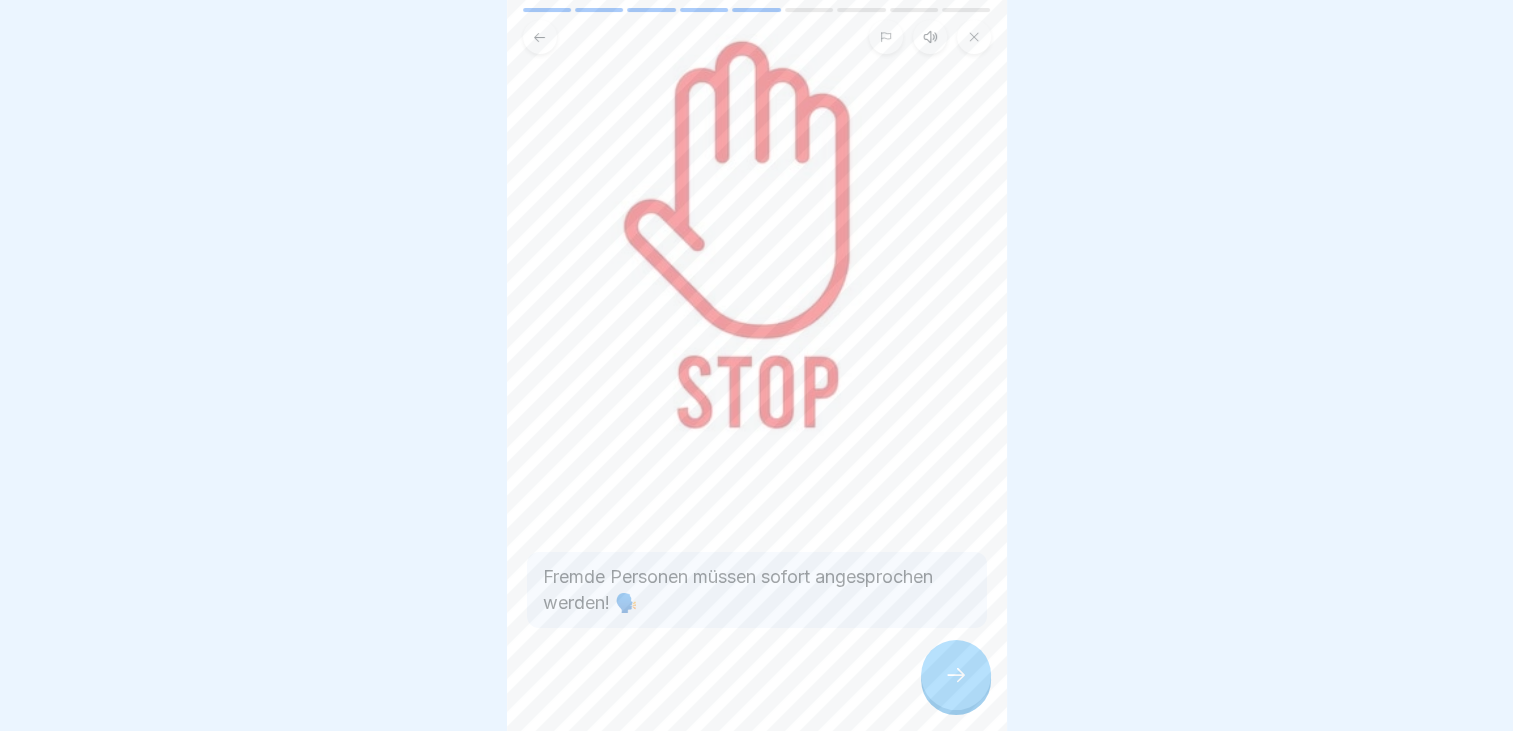 click 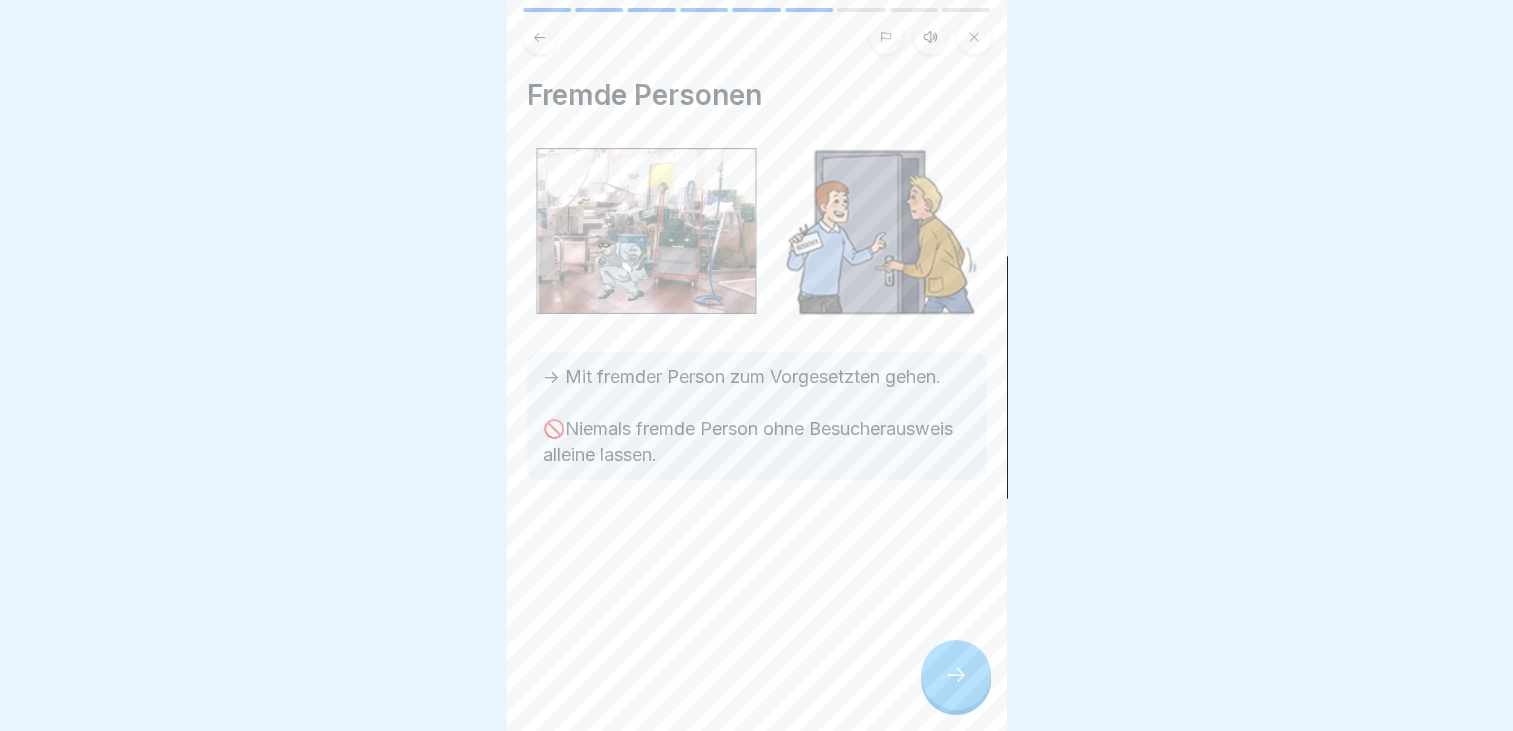click 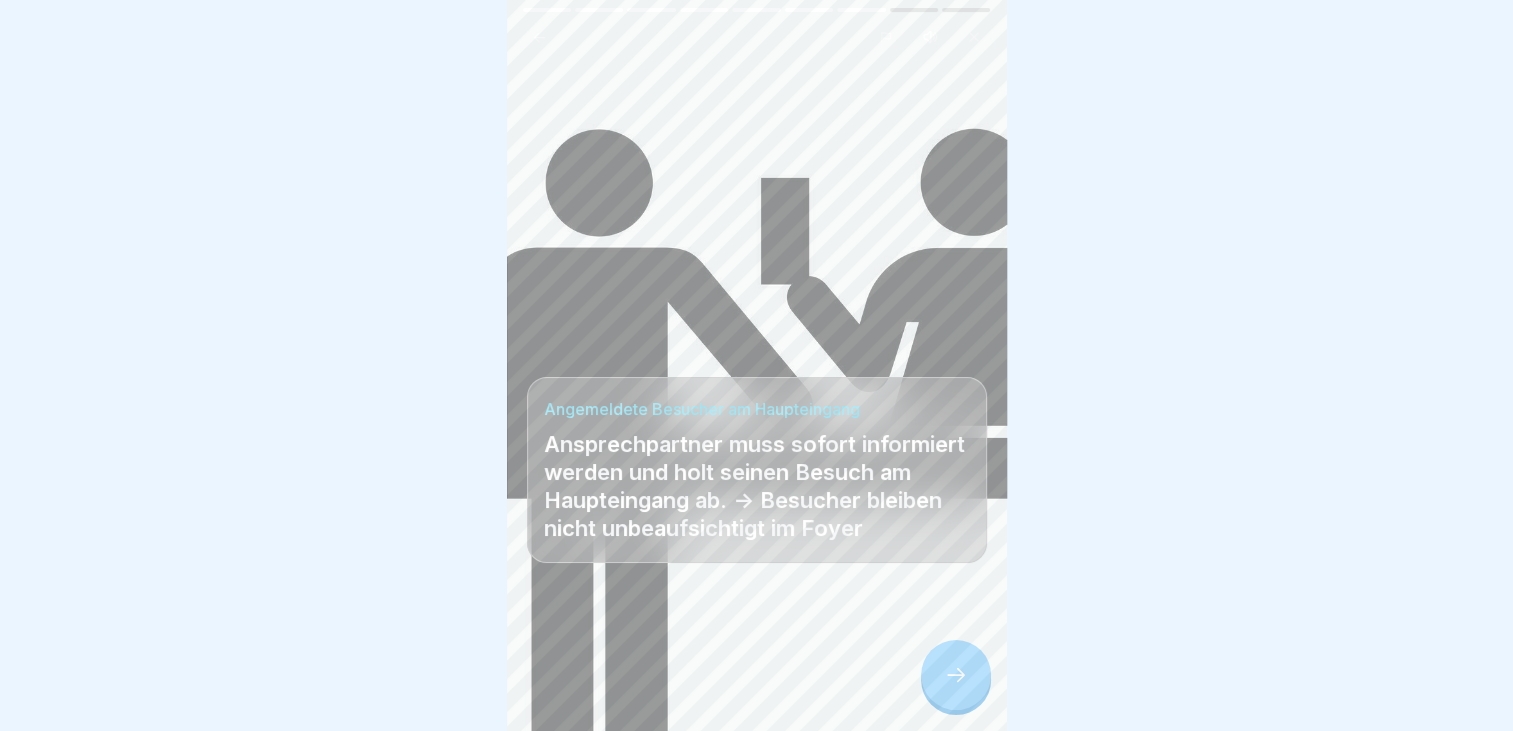 click 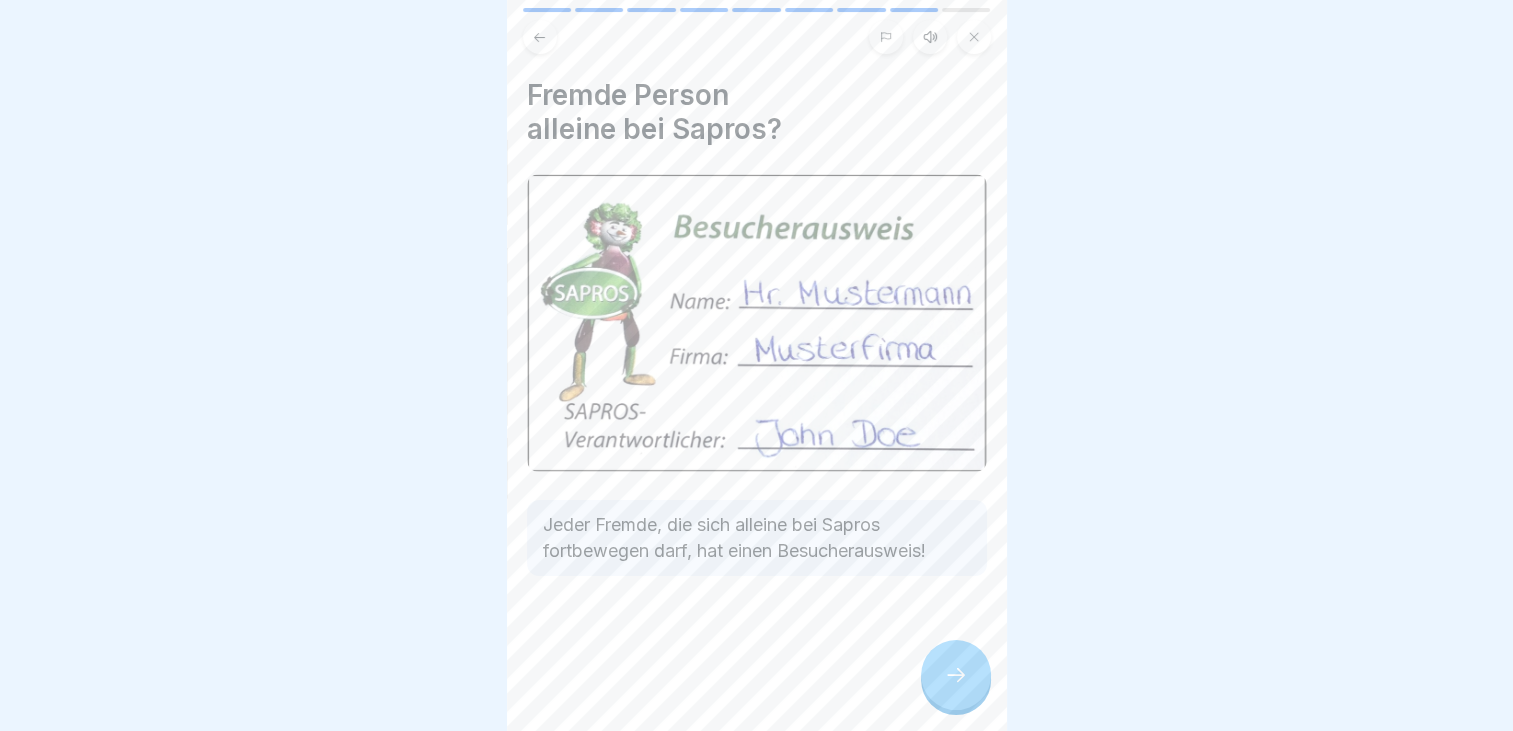 click 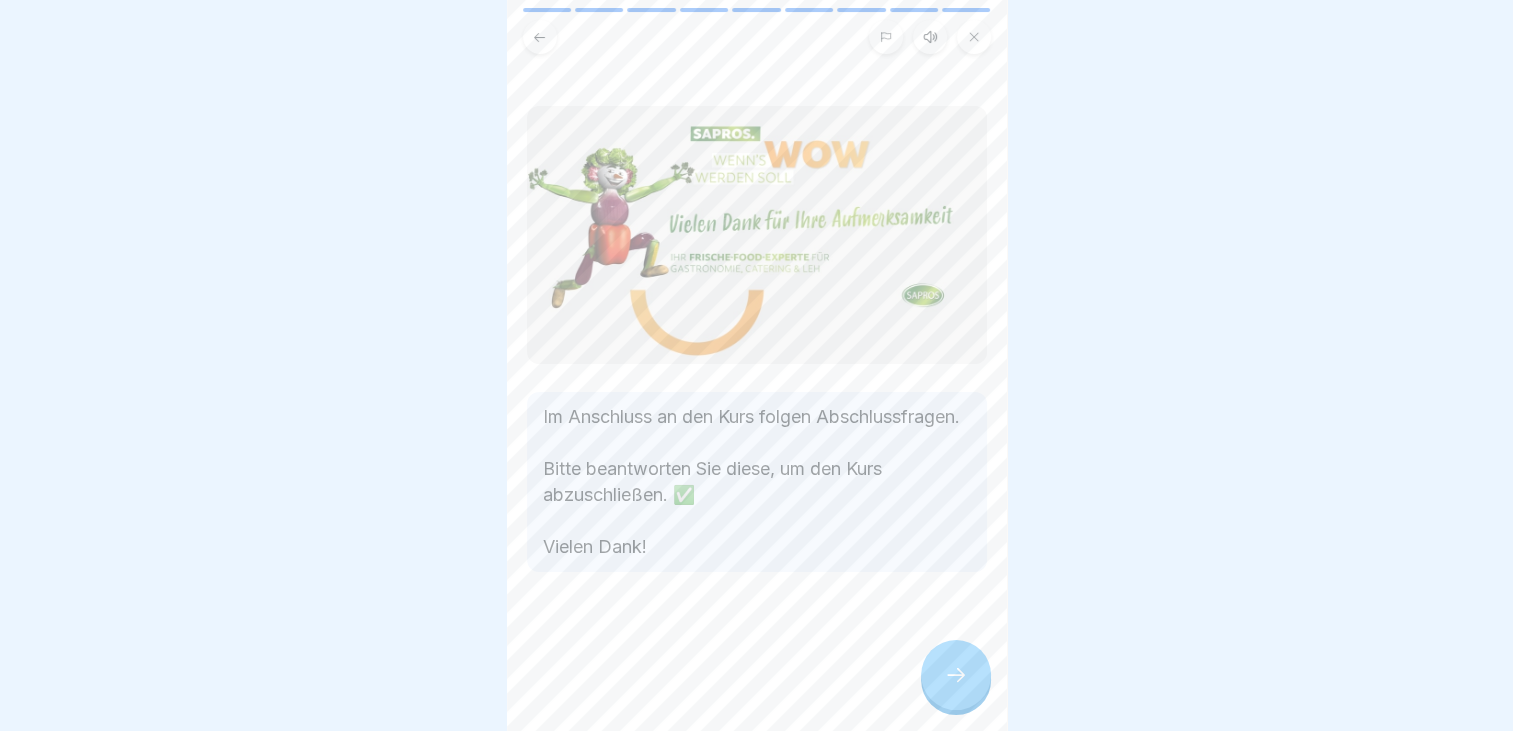 click 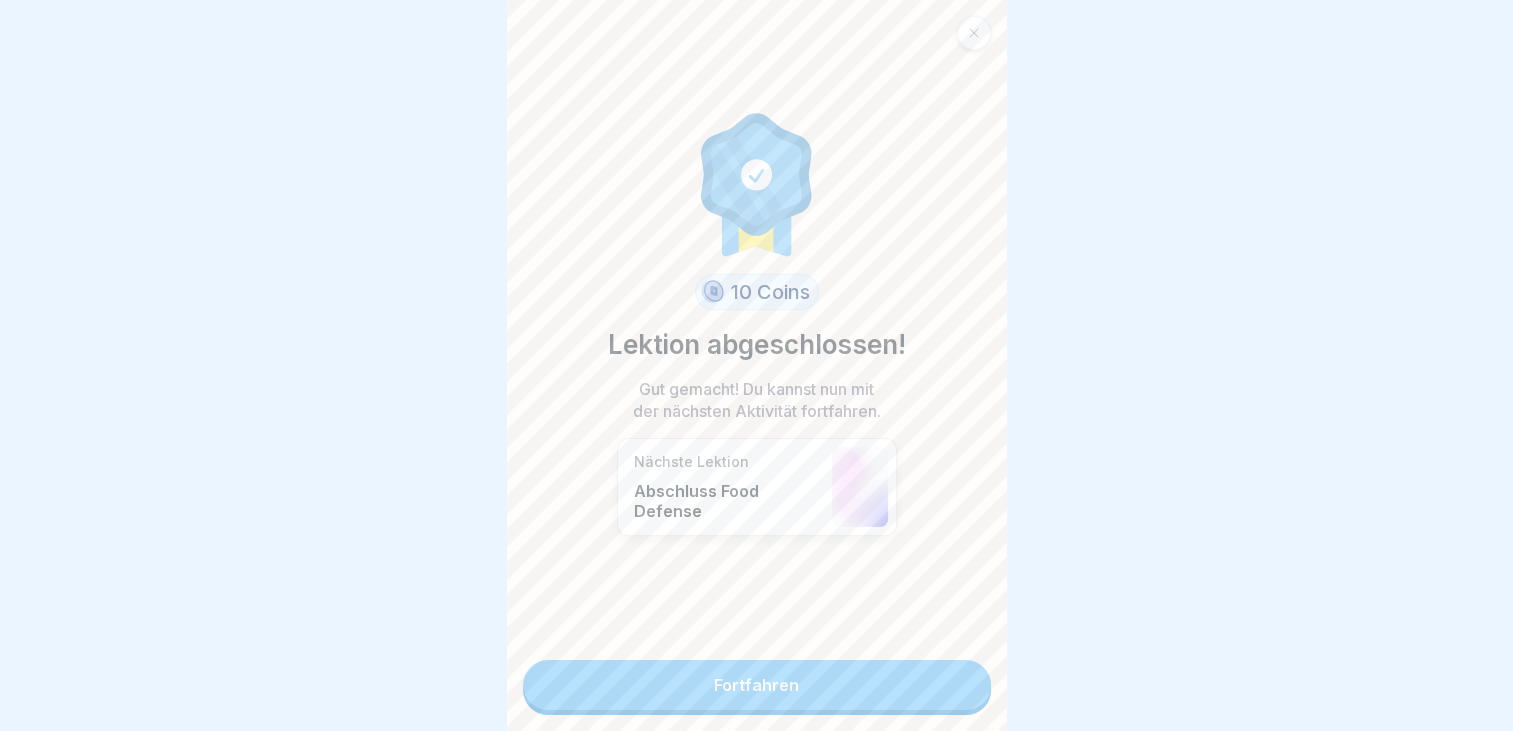 click on "Fortfahren" at bounding box center (757, 685) 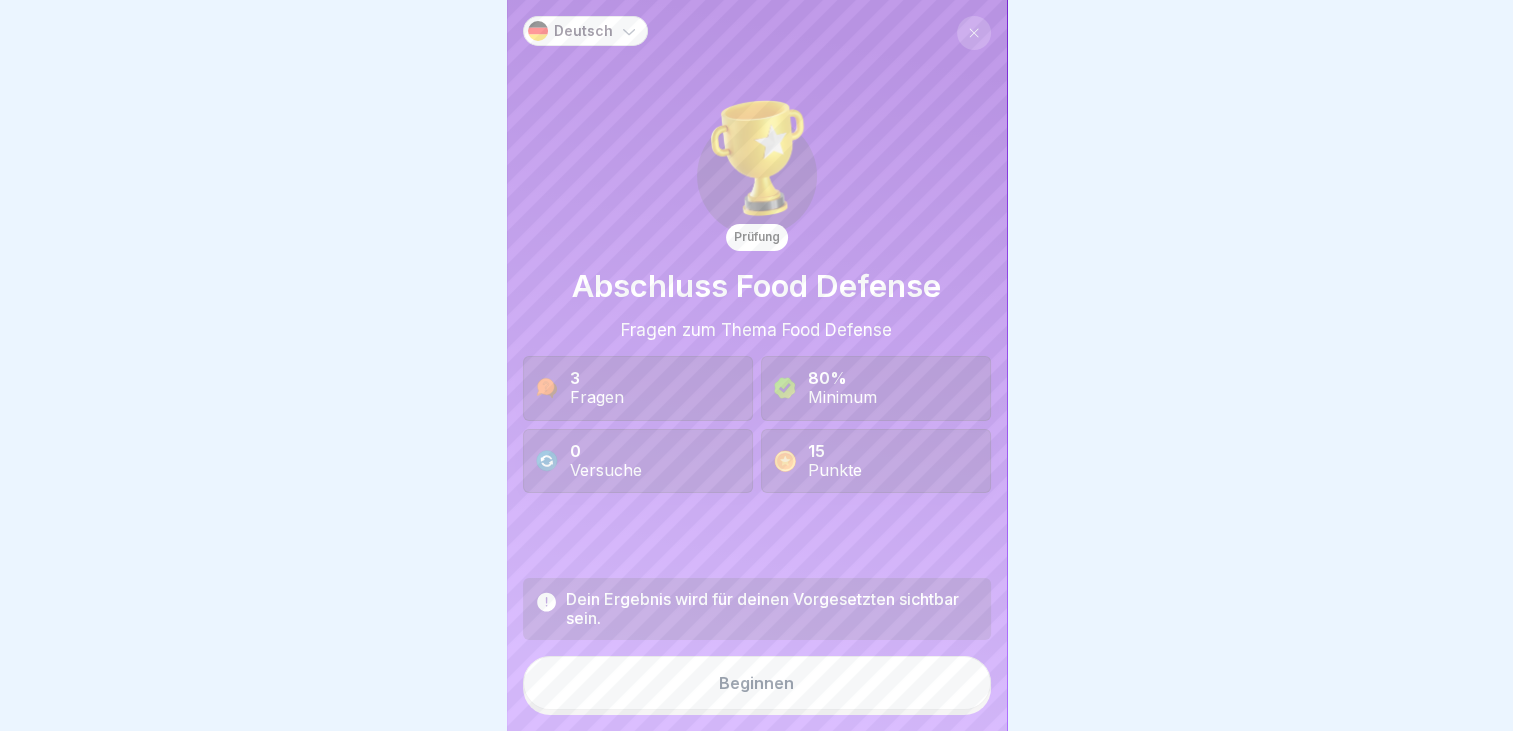 click on "Beginnen" at bounding box center [756, 683] 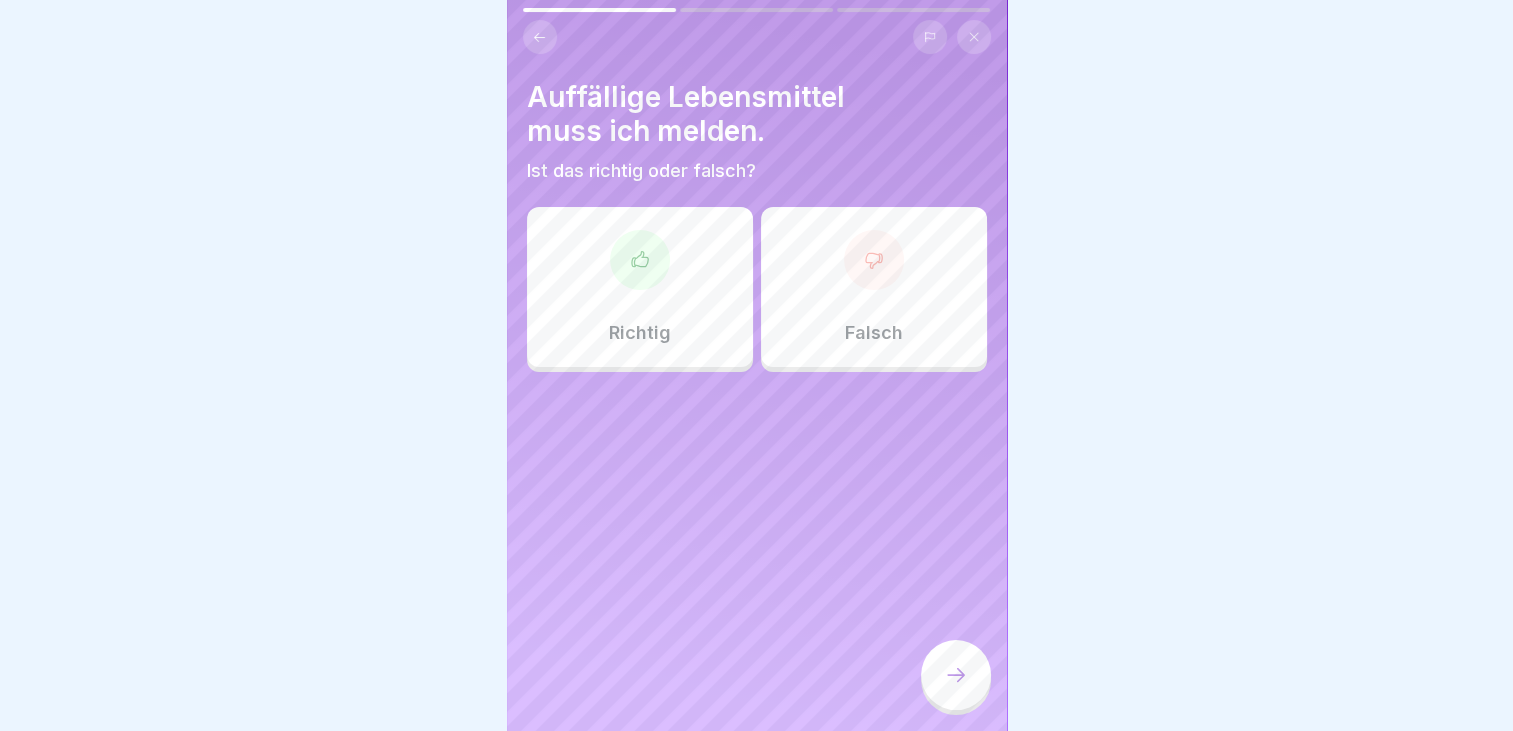 click 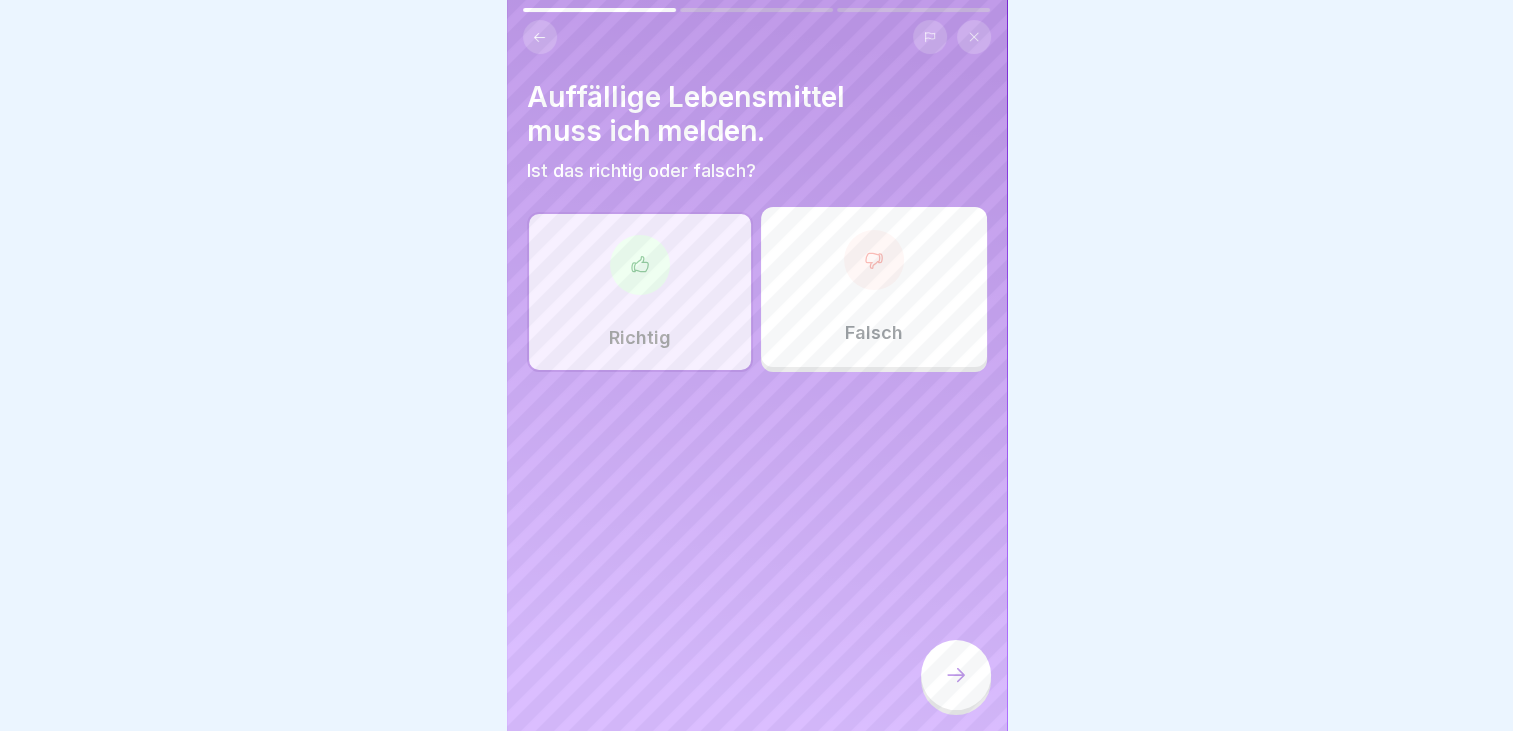click 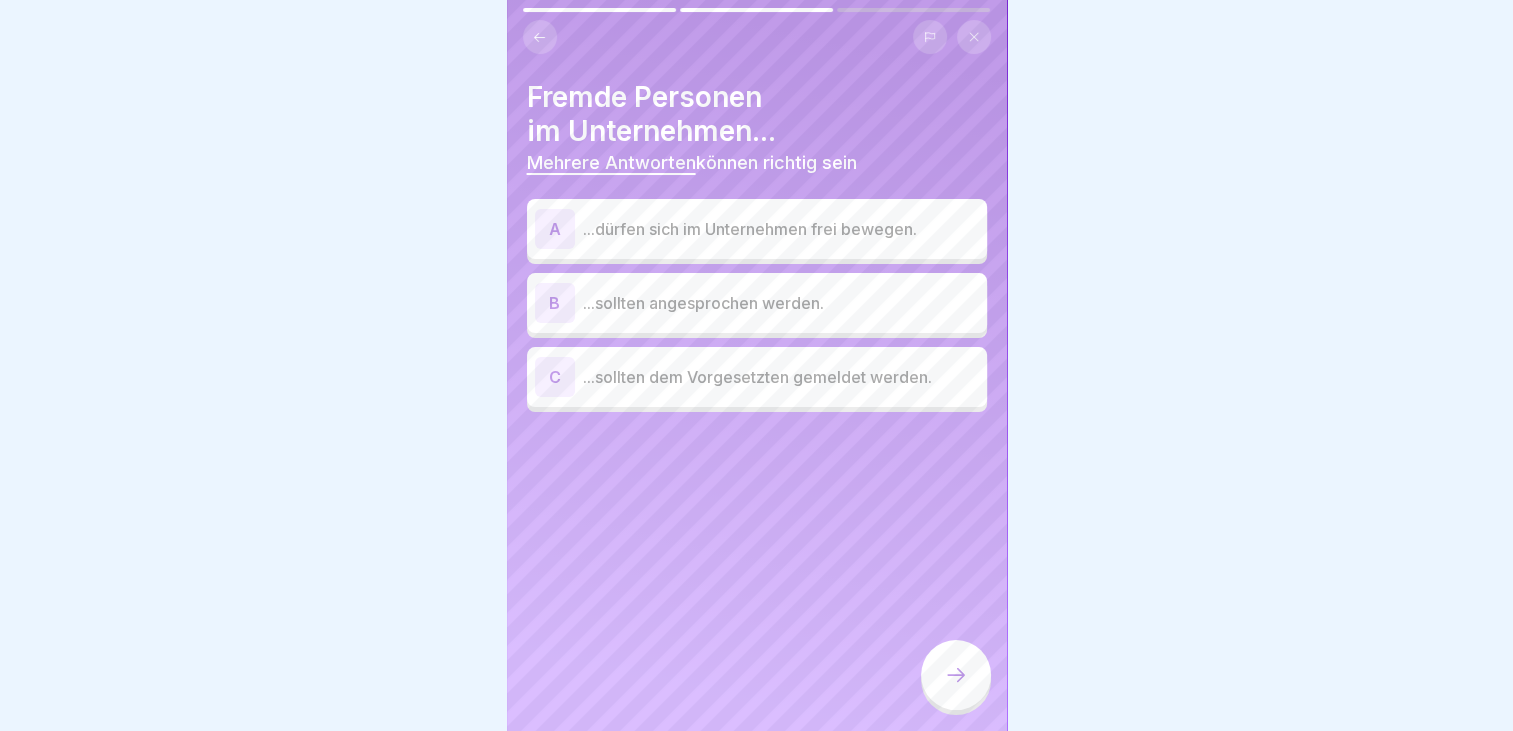 click on "B" at bounding box center (555, 303) 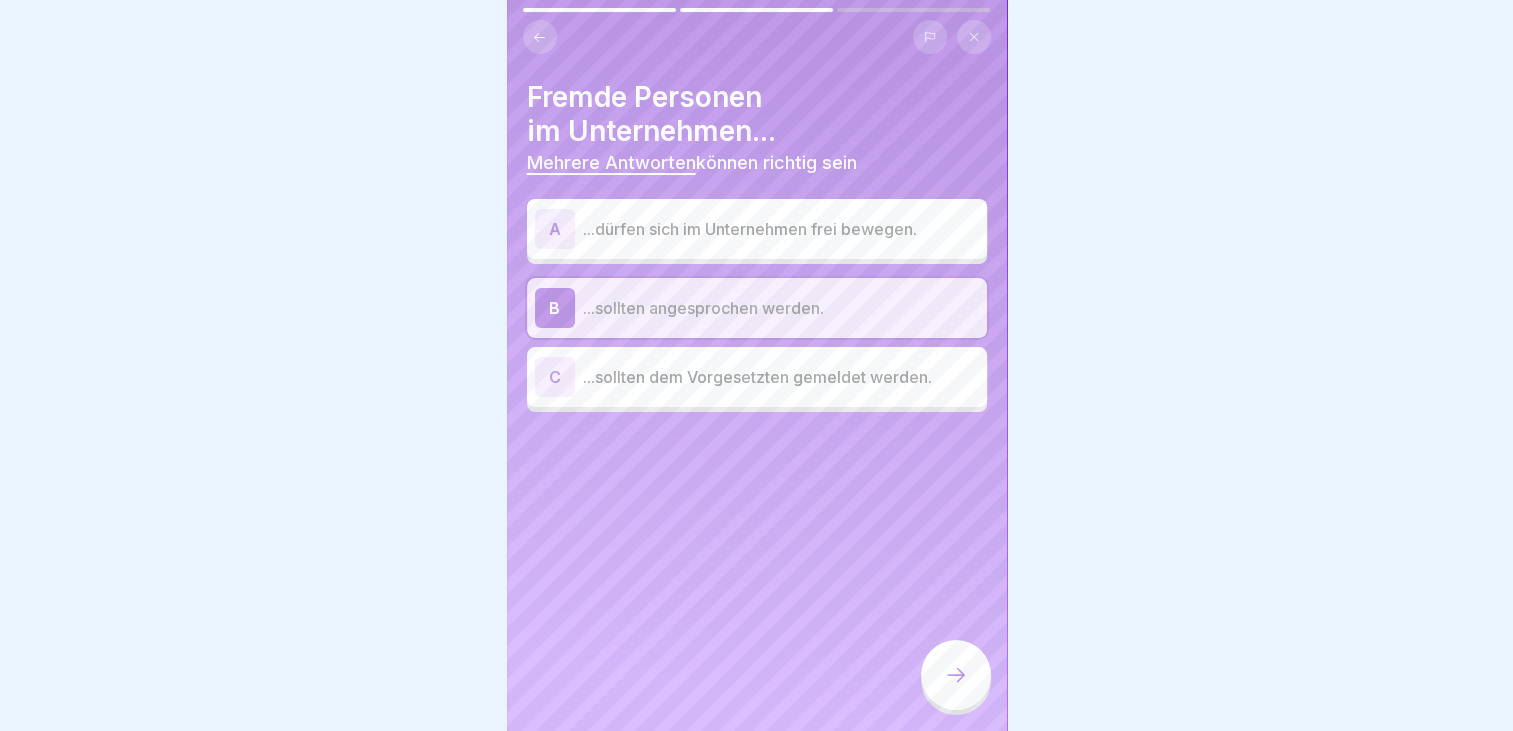 click on "C" at bounding box center [555, 377] 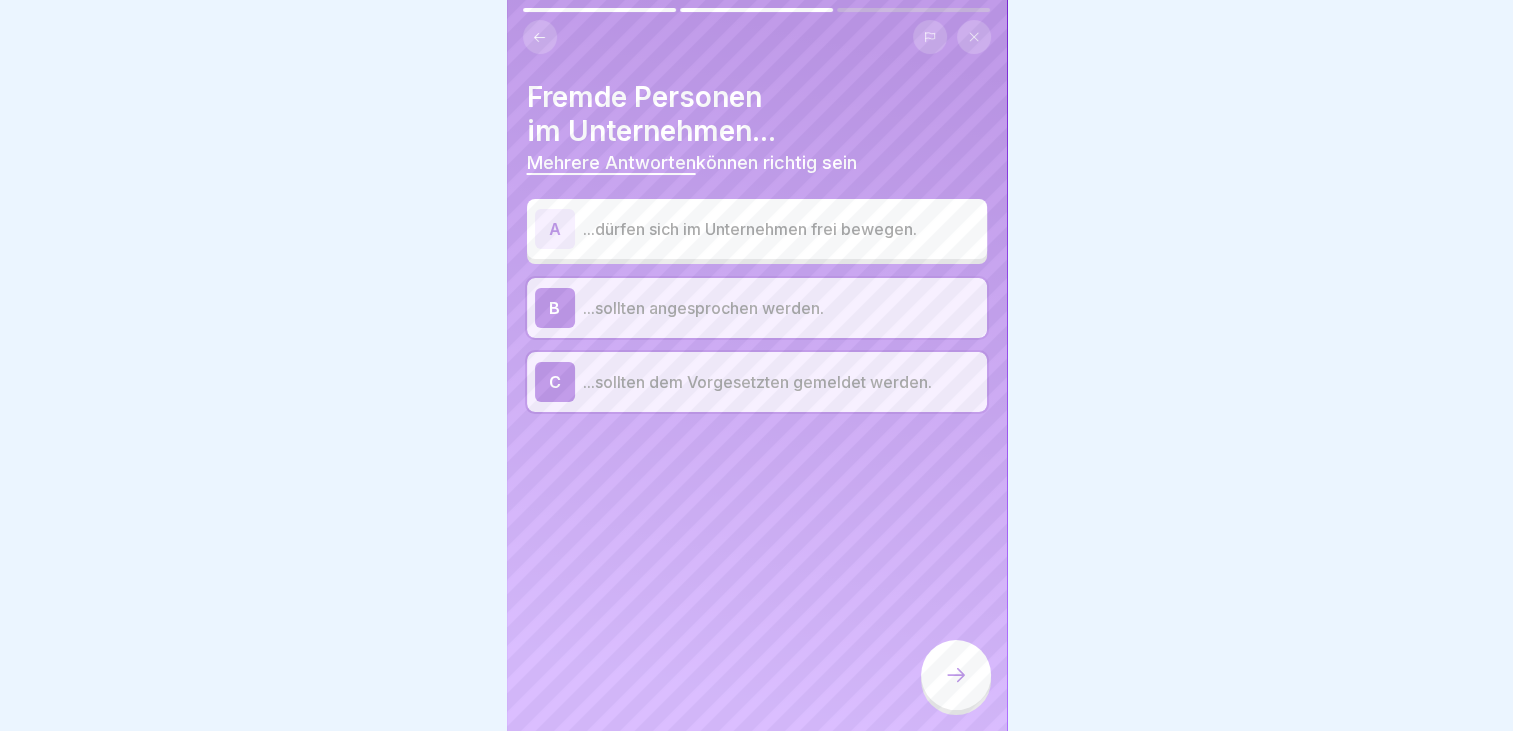 click 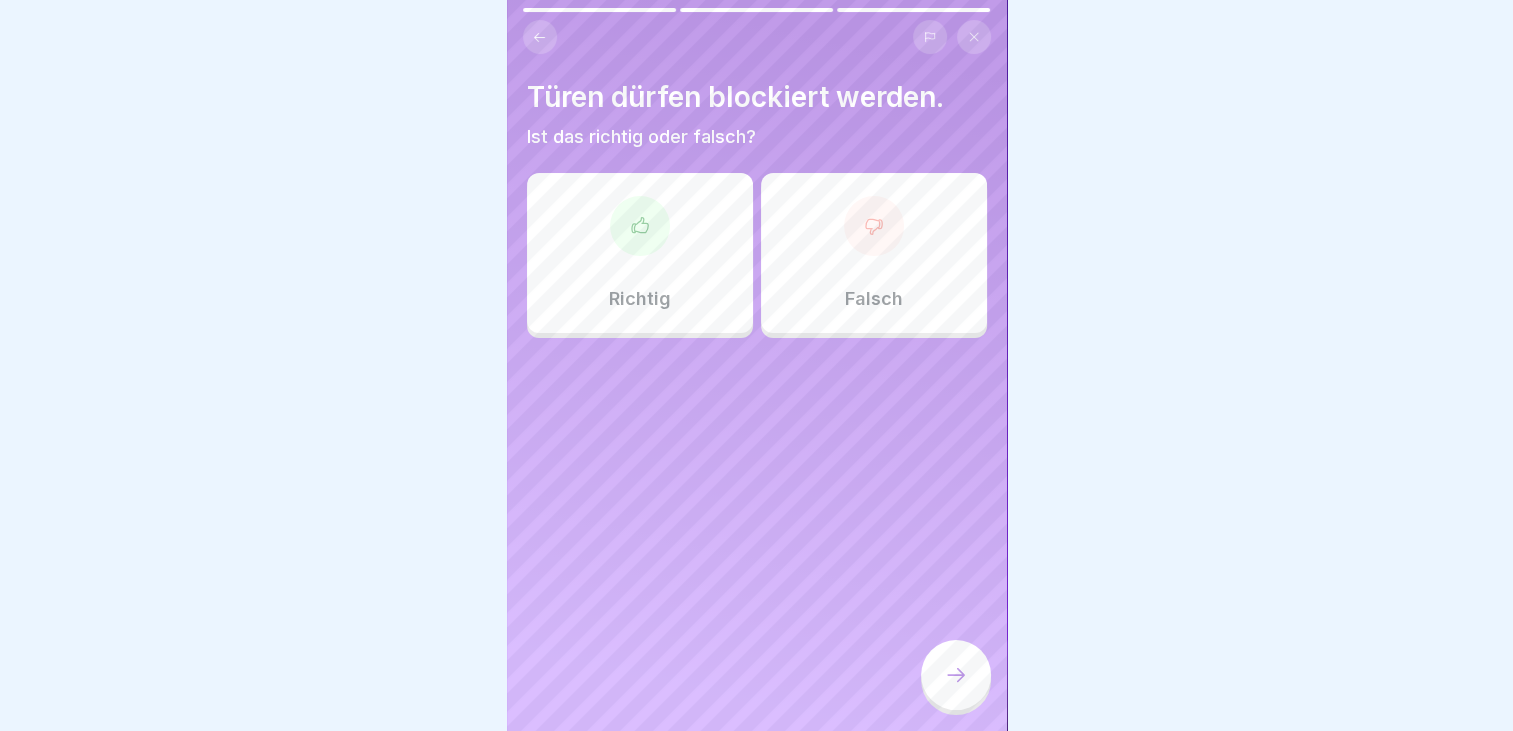 click at bounding box center (874, 226) 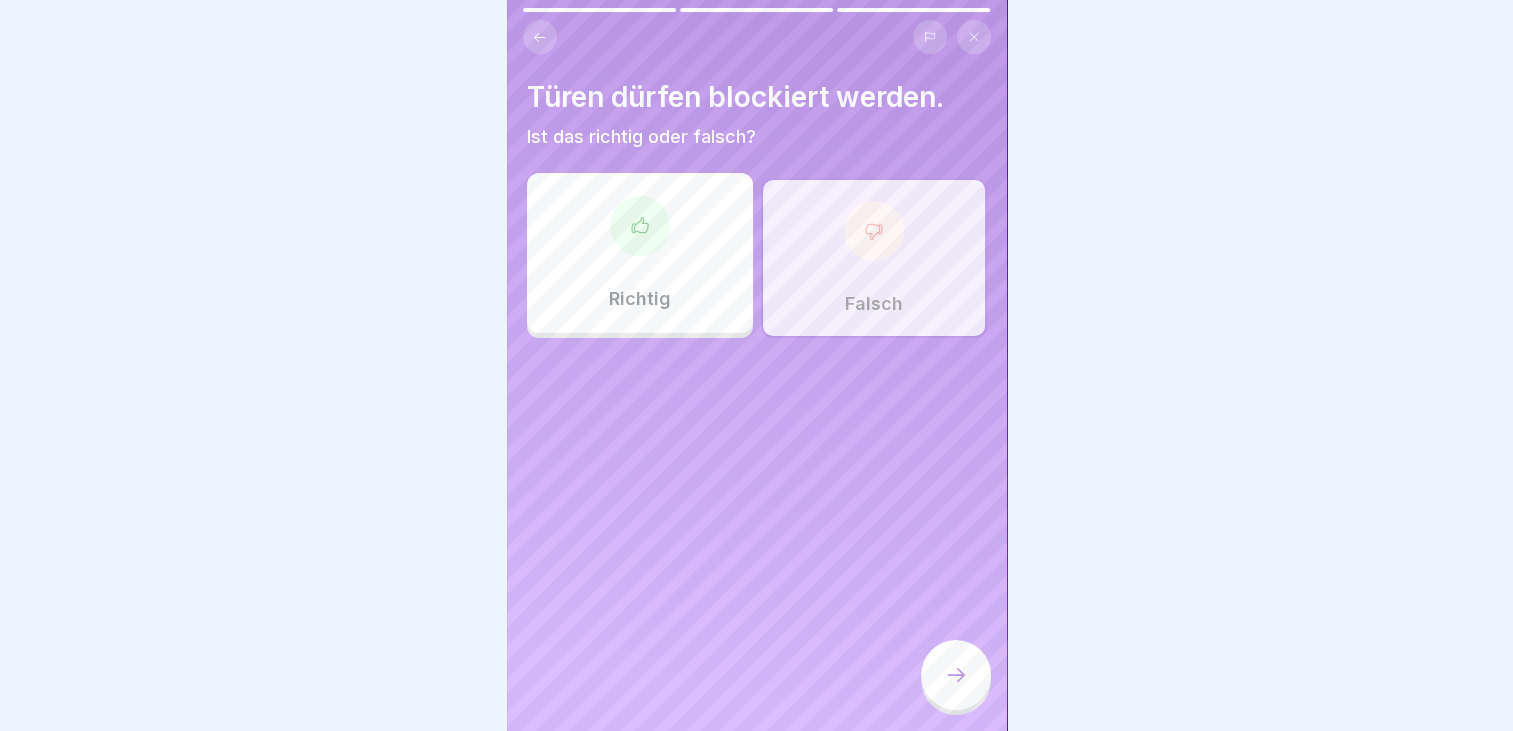 click 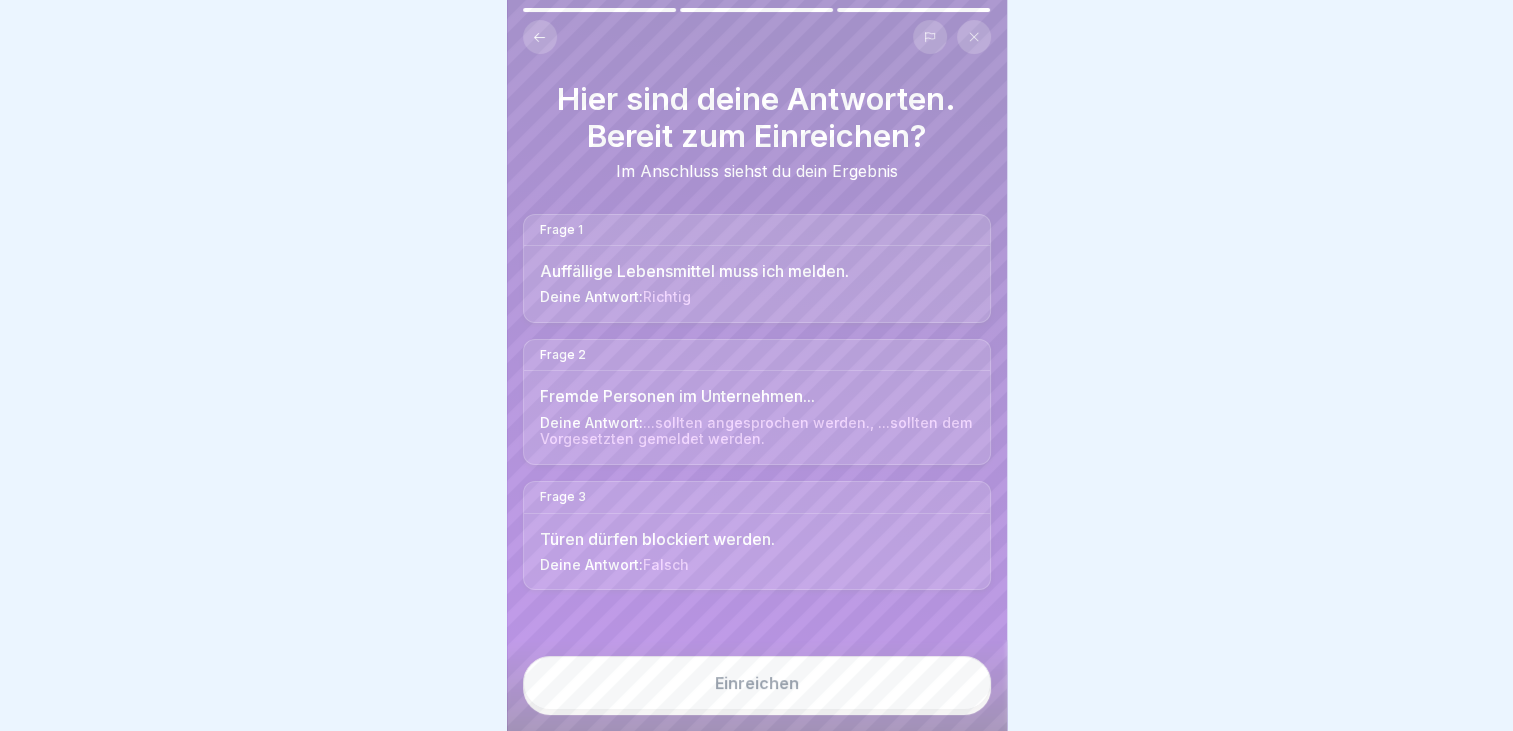 click on "Einreichen" at bounding box center (757, 683) 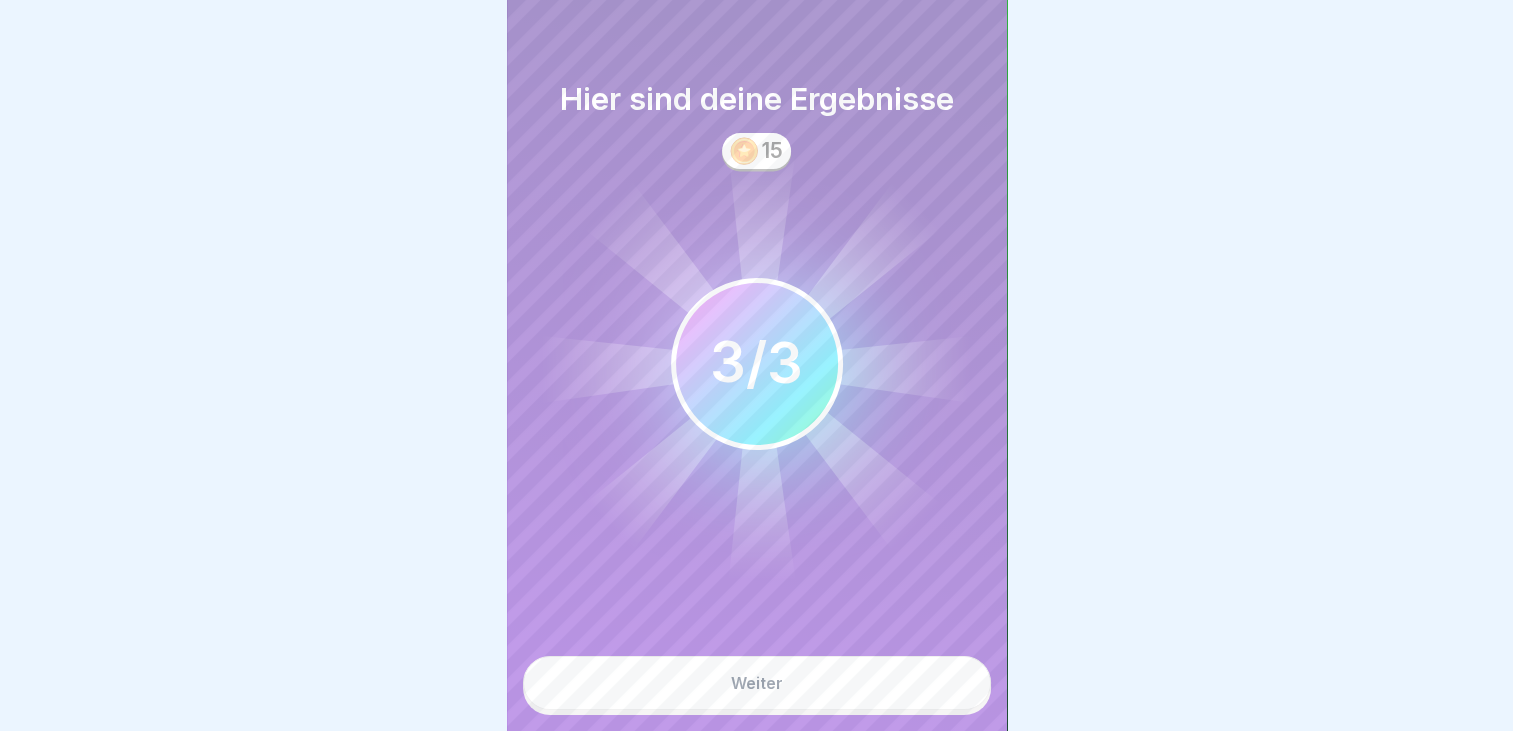 click on "Weiter" at bounding box center [757, 683] 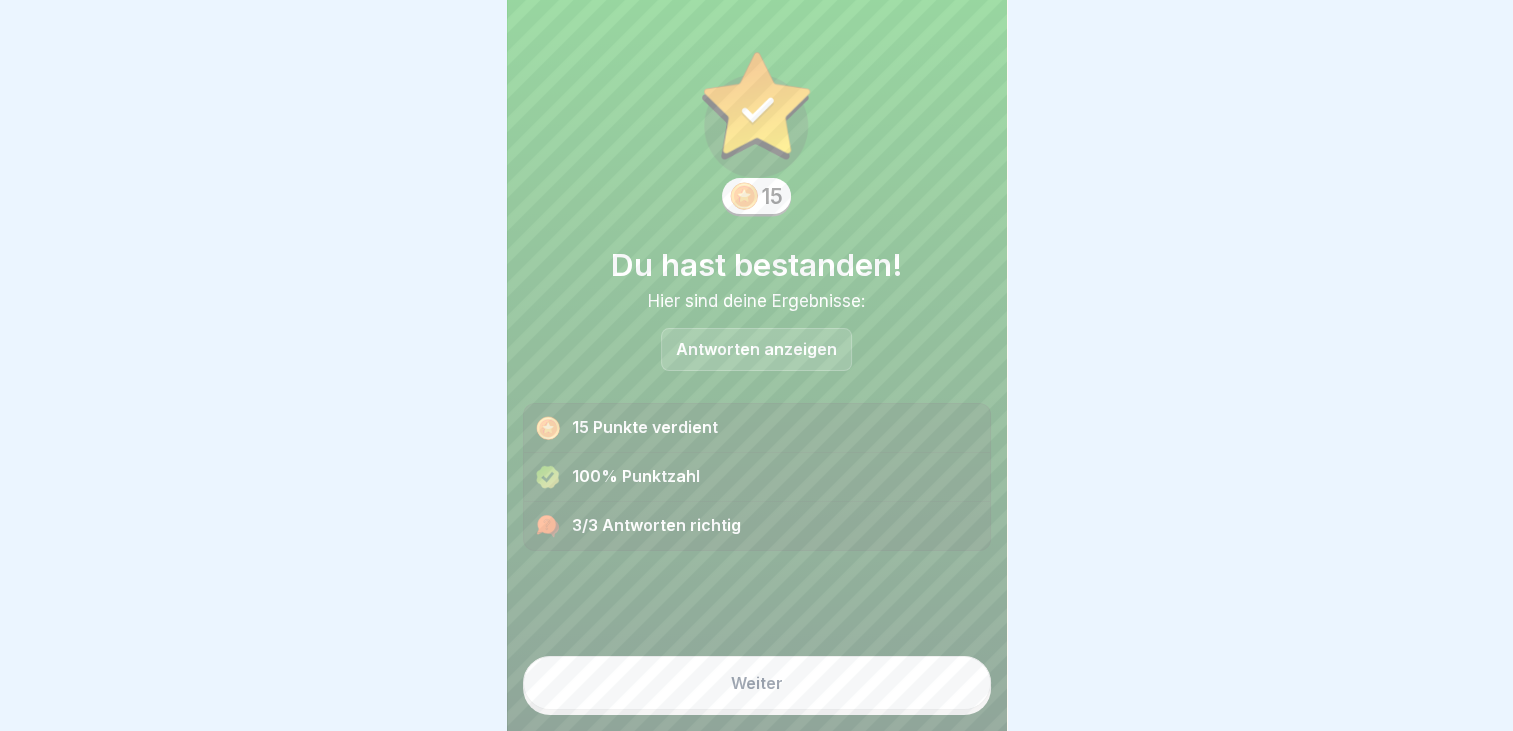 click on "Weiter" at bounding box center (757, 683) 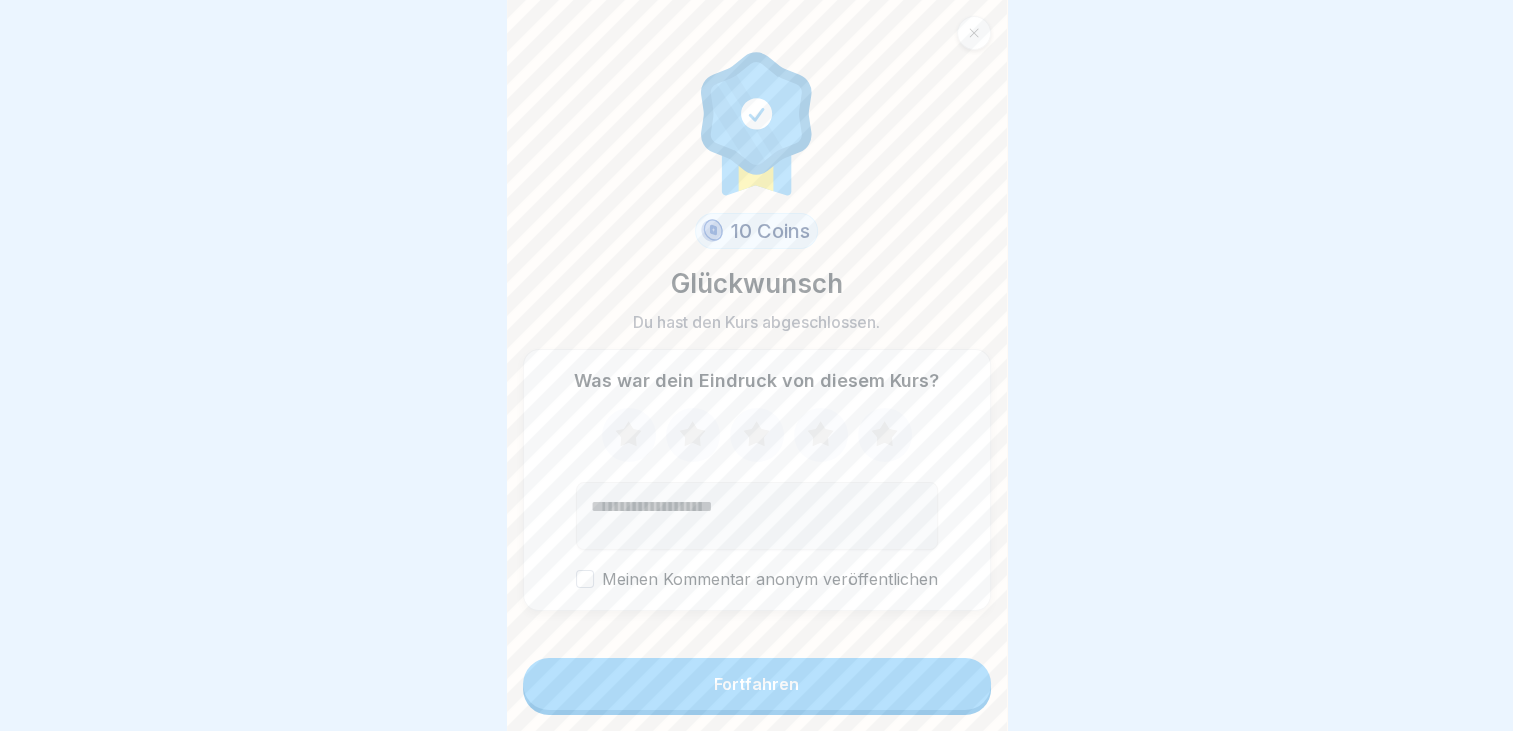 click on "Fortfahren" at bounding box center [756, 684] 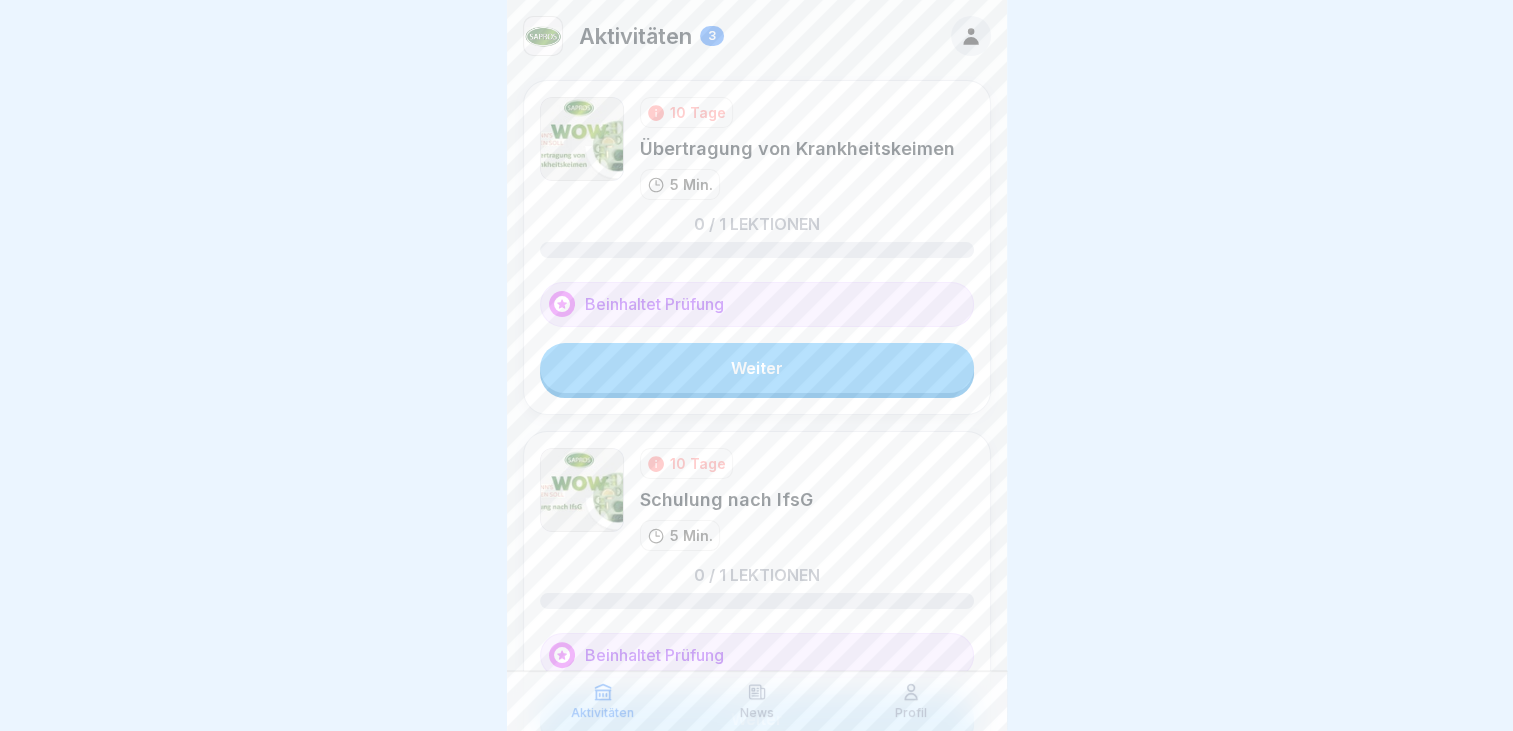 click on "Weiter" at bounding box center (757, 368) 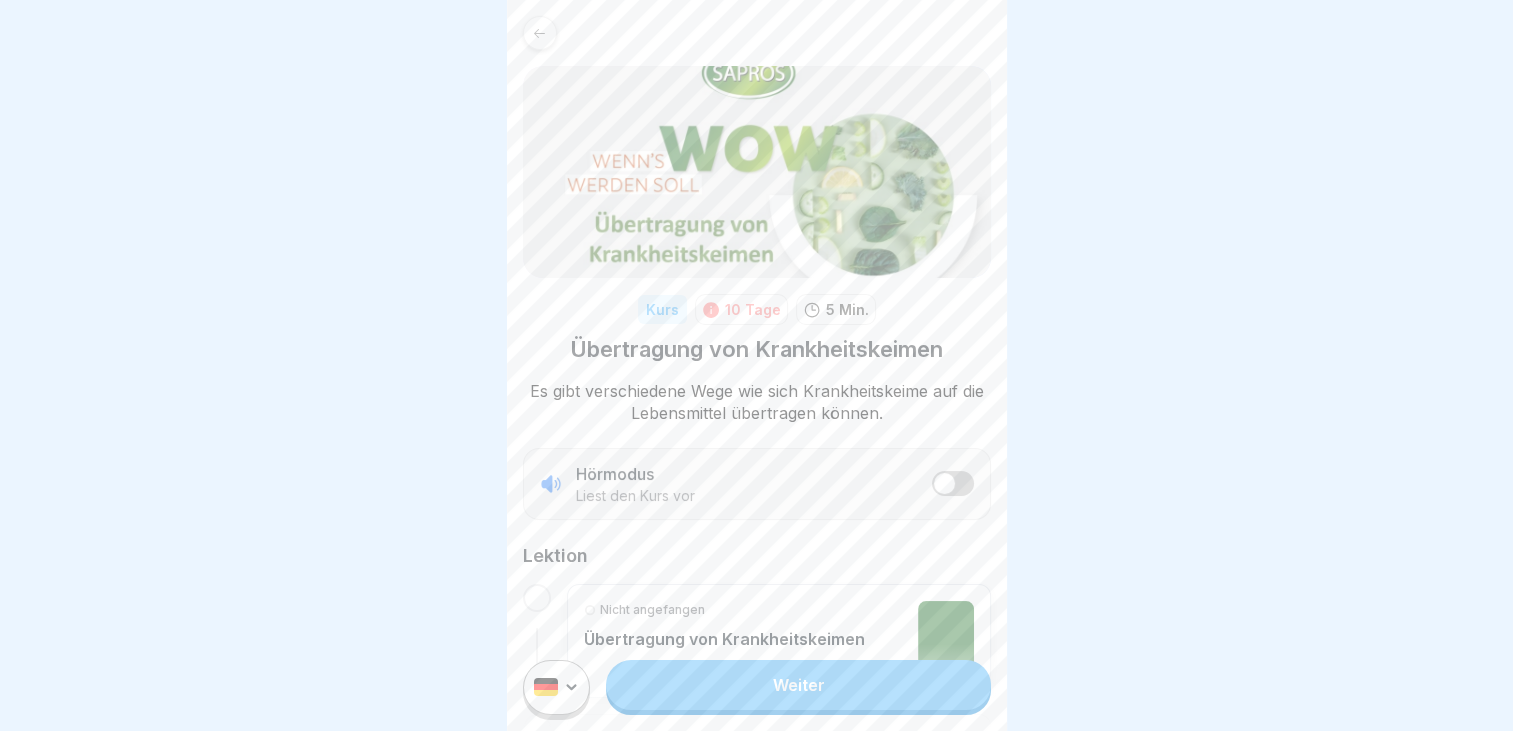 click at bounding box center (944, 483) 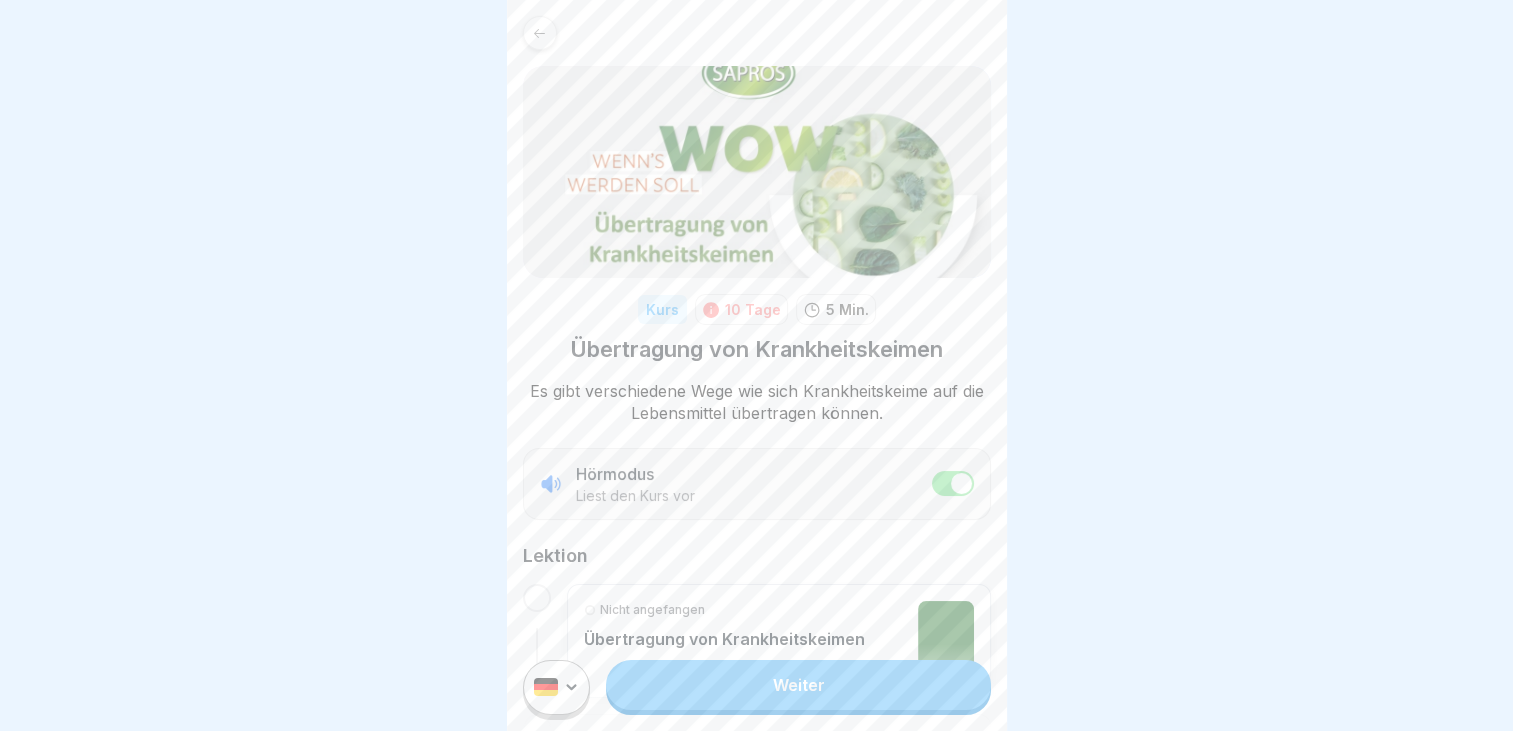 click on "Weiter" at bounding box center [798, 685] 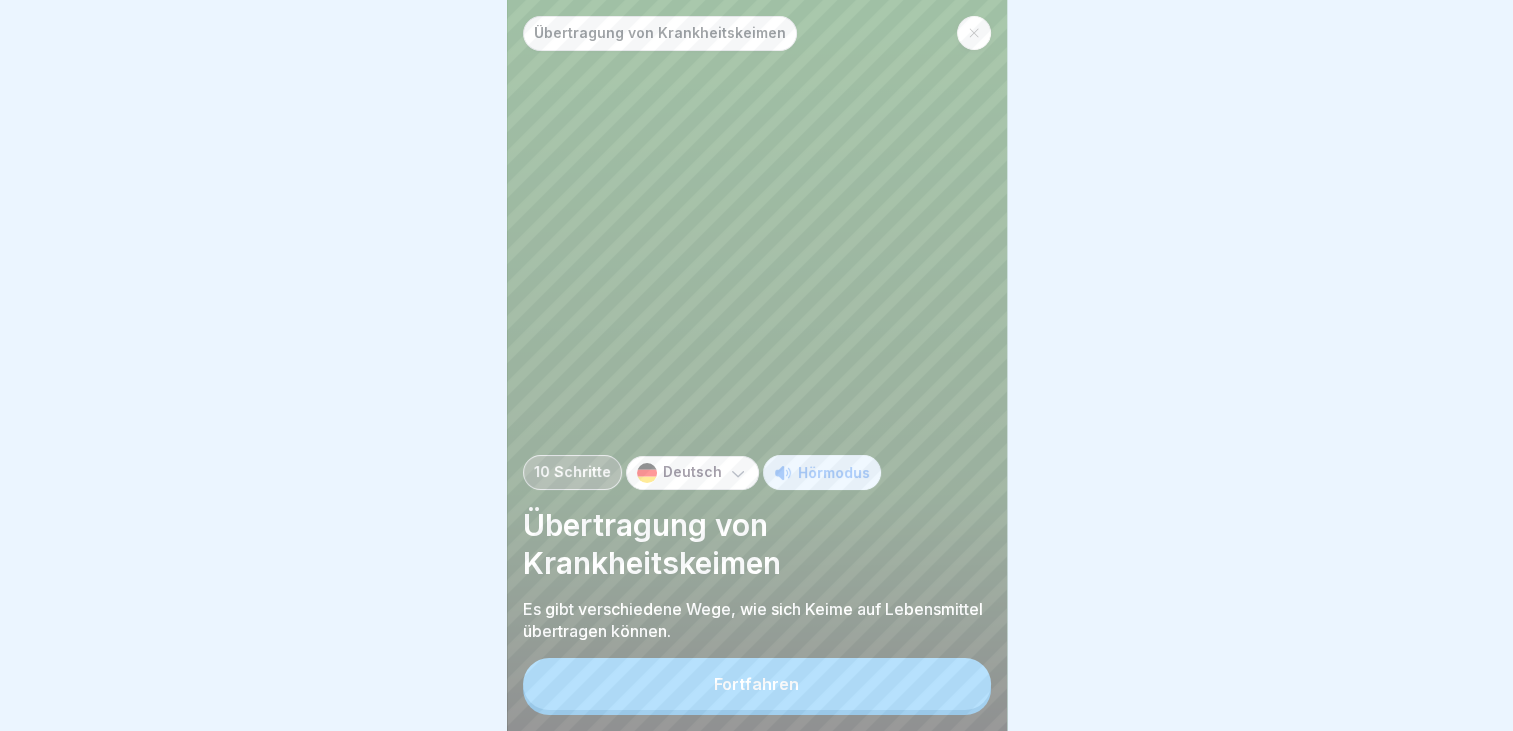 click on "Fortfahren" at bounding box center (757, 684) 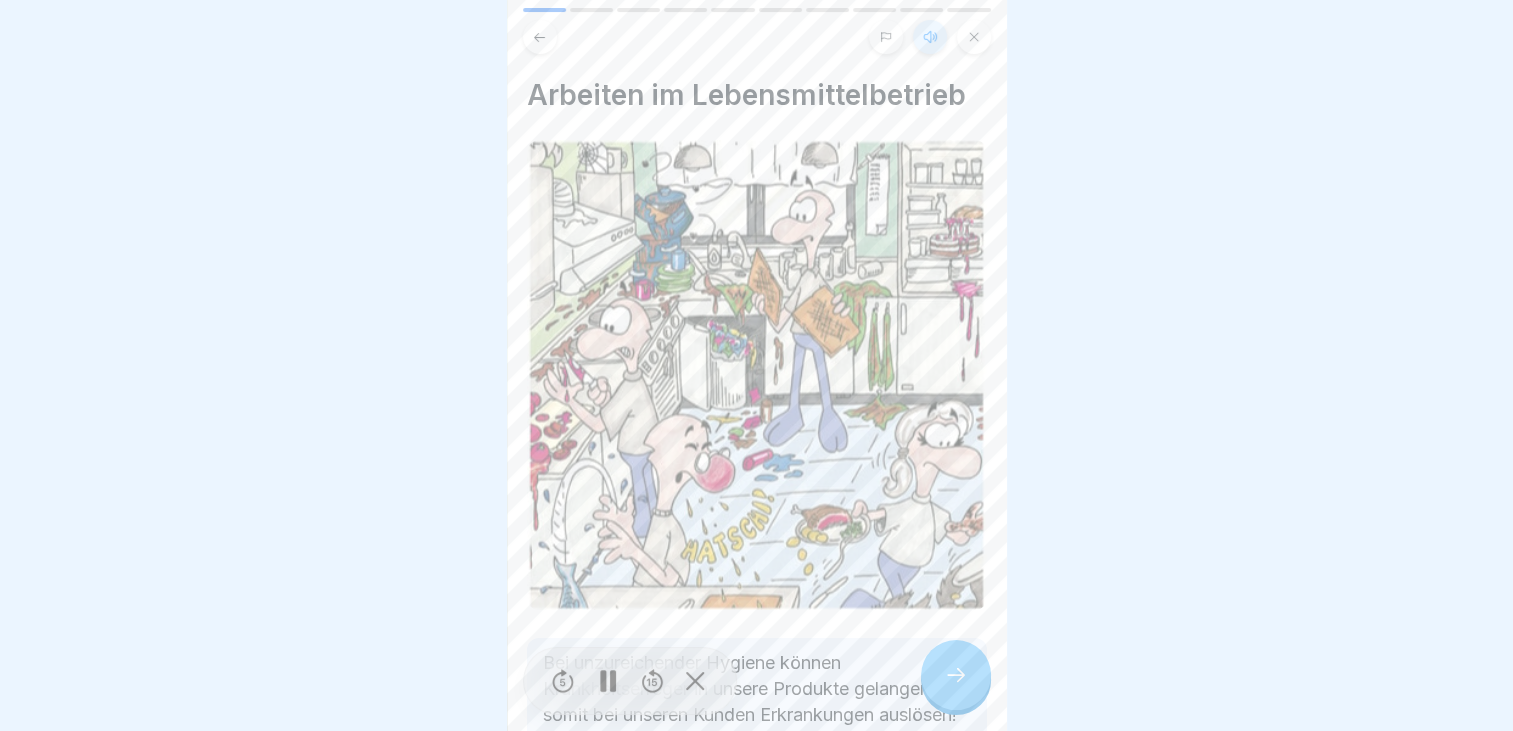 scroll, scrollTop: 139, scrollLeft: 0, axis: vertical 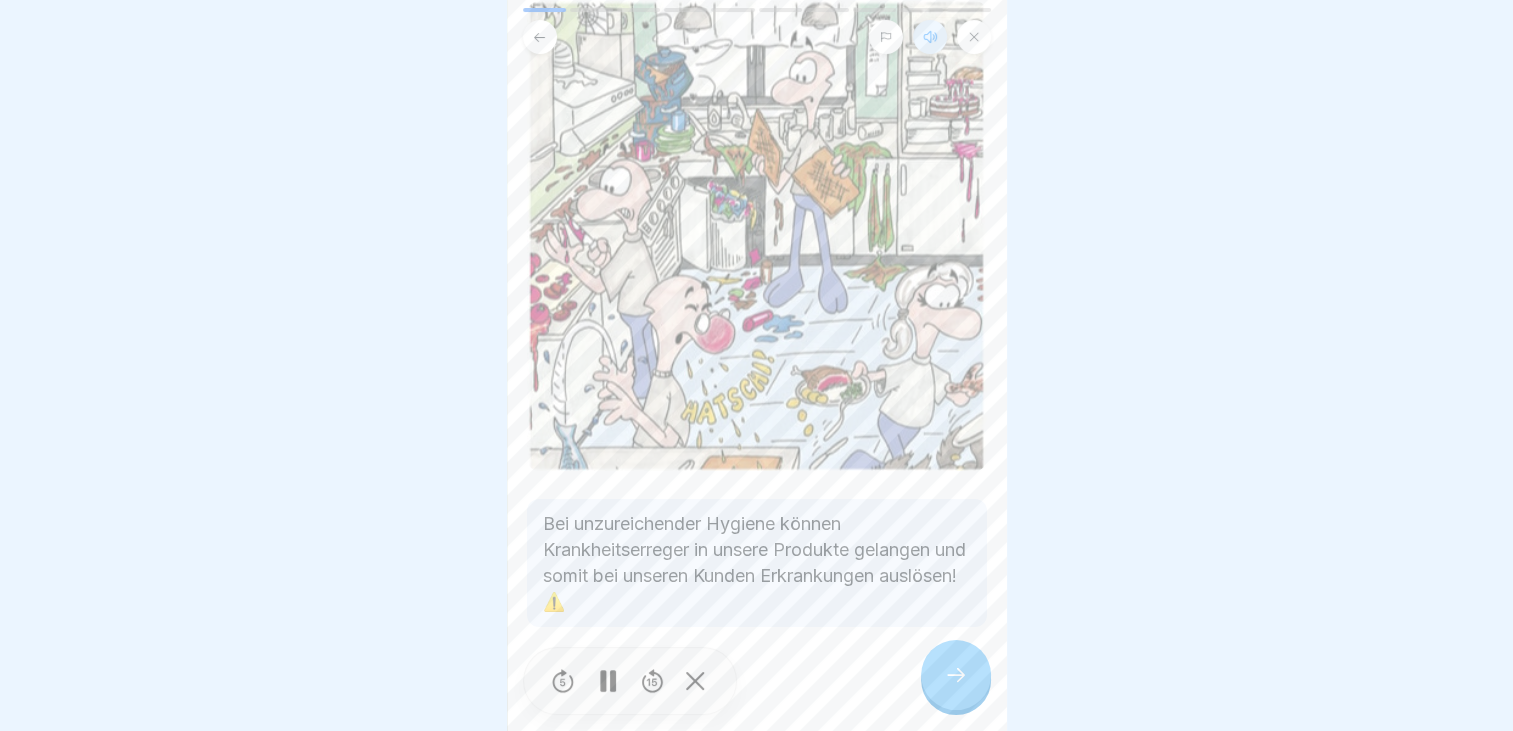 click 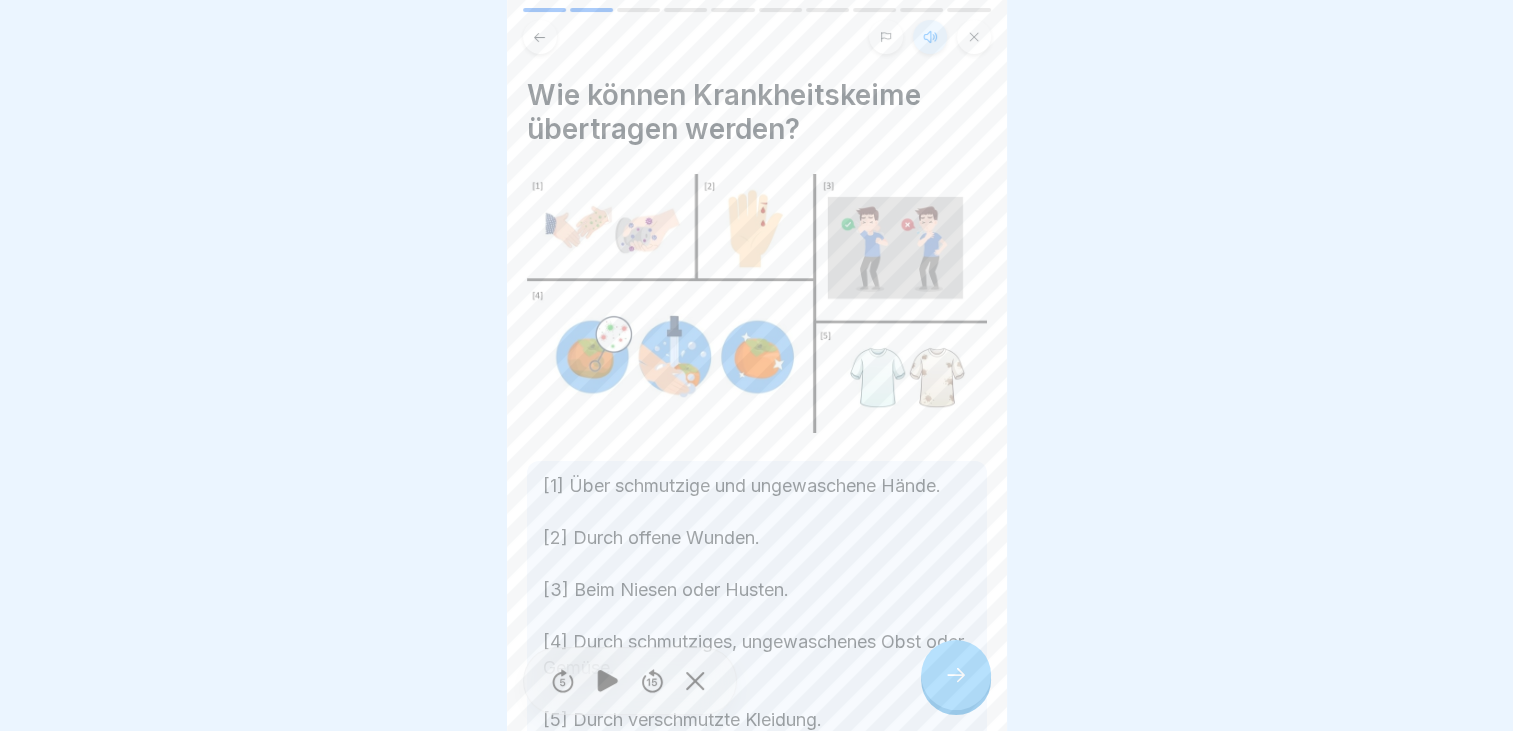 scroll, scrollTop: 100, scrollLeft: 0, axis: vertical 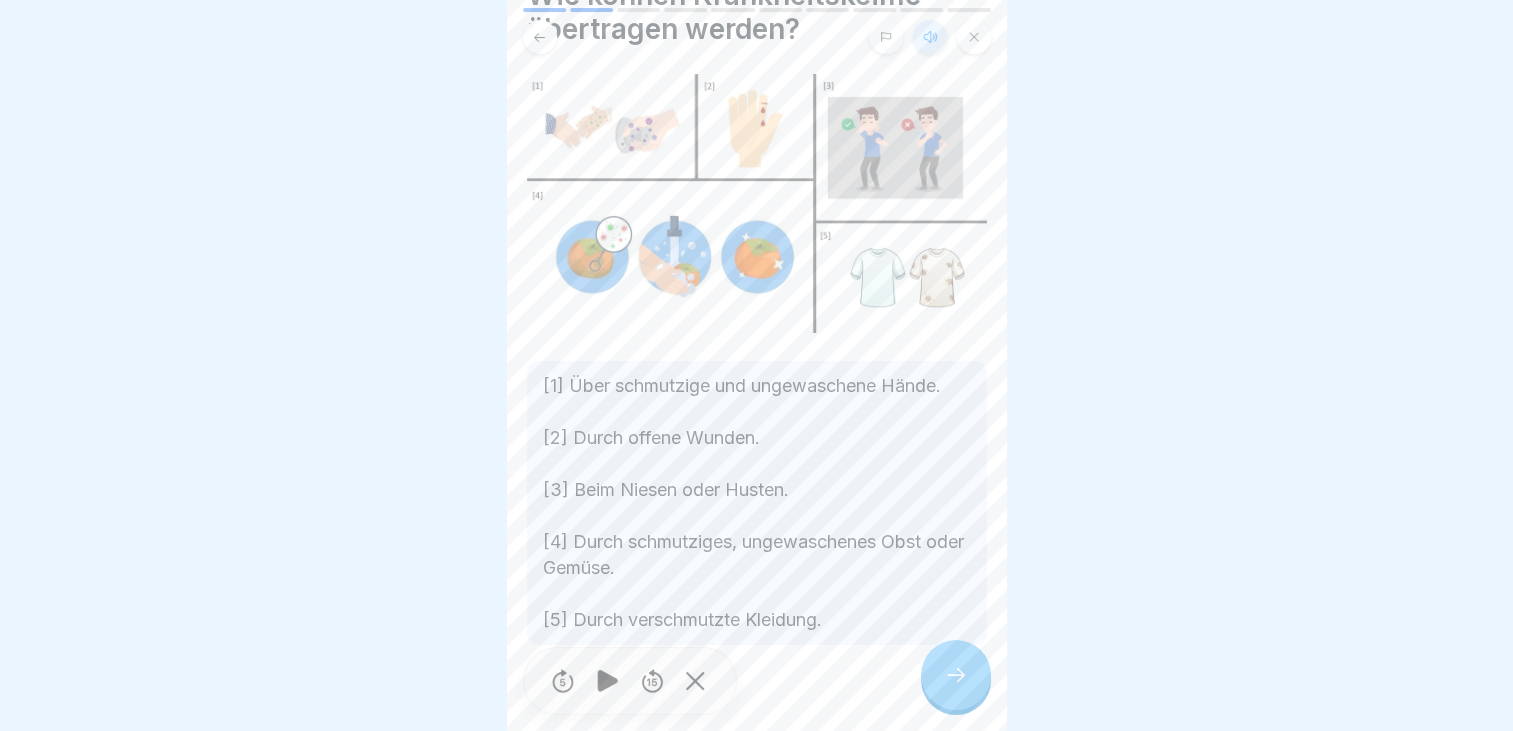 click 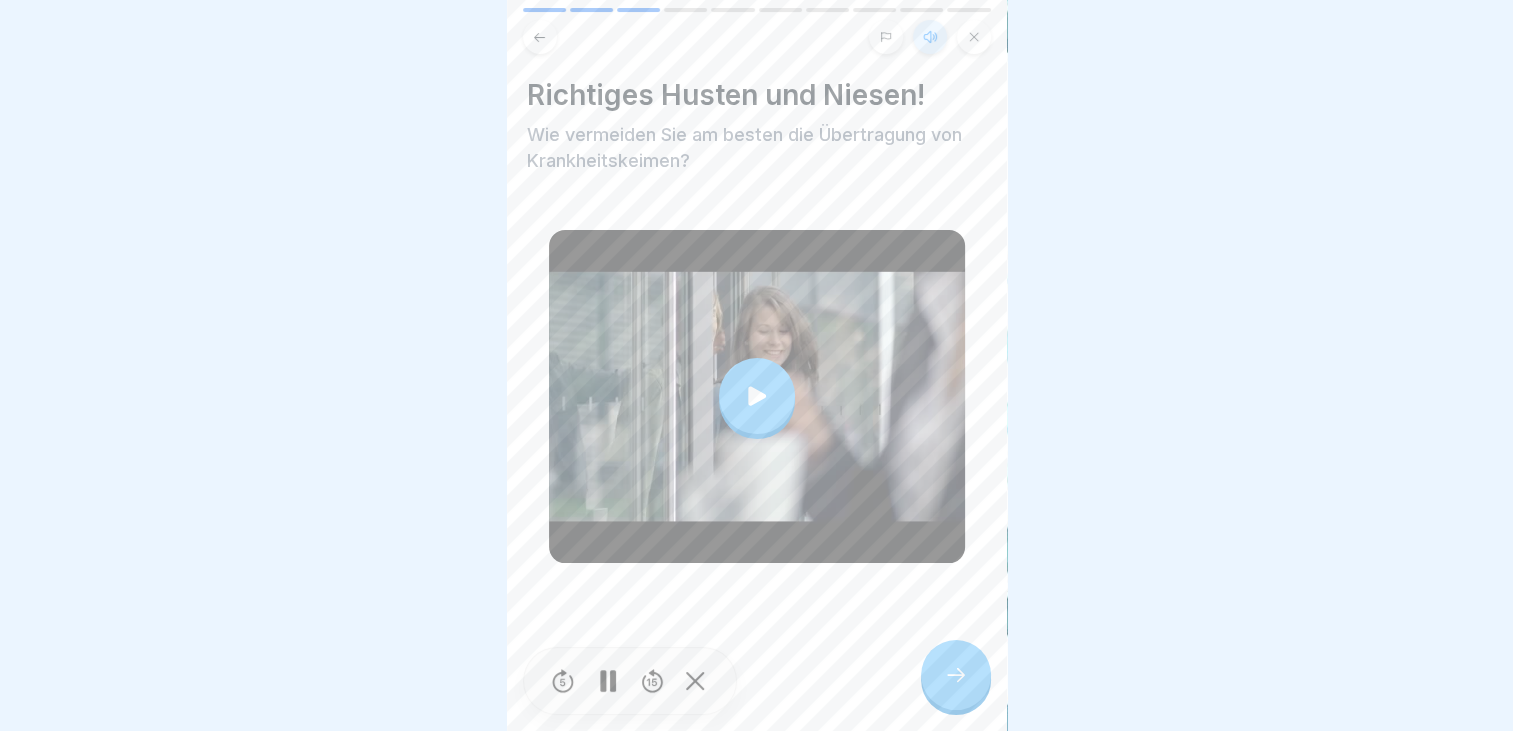 click 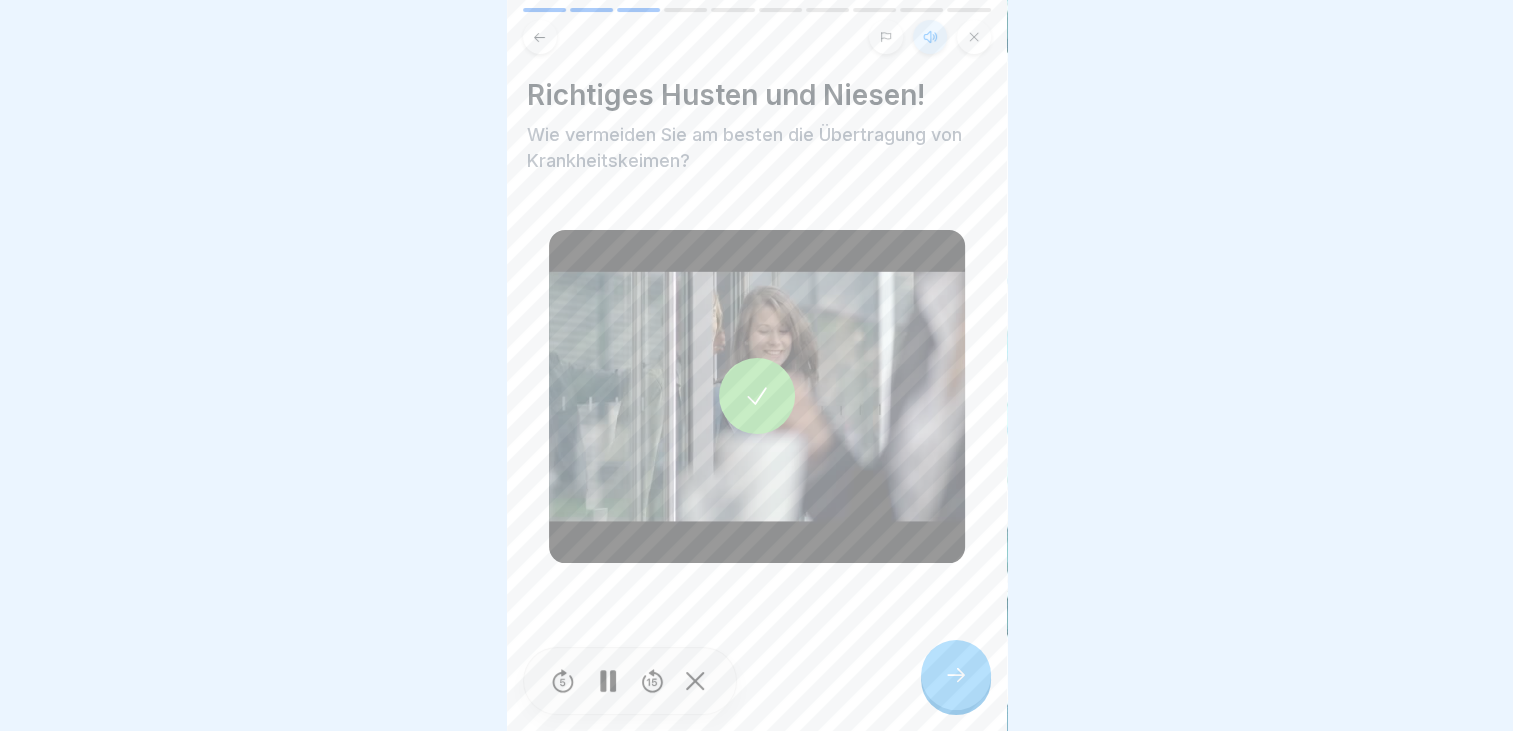 click at bounding box center (956, 675) 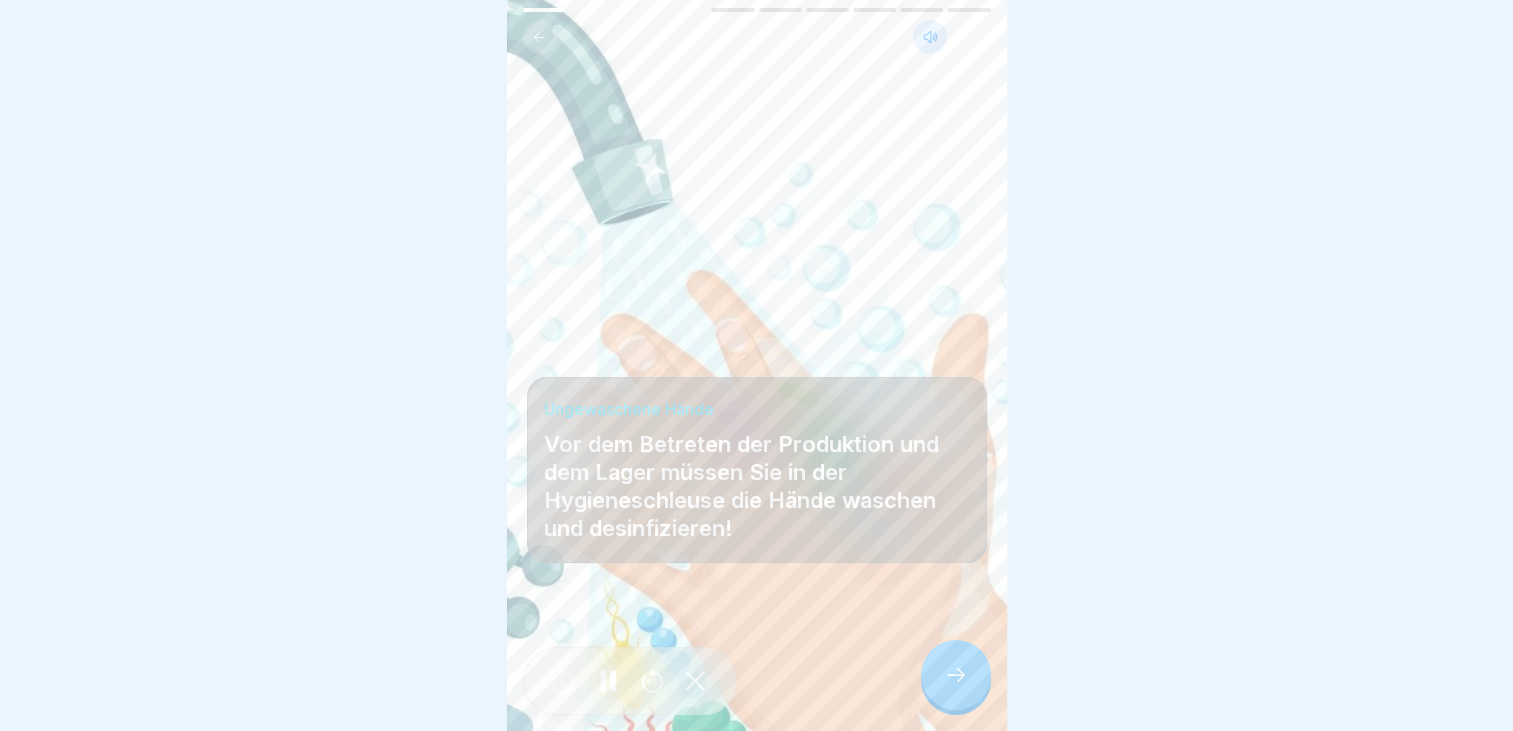 click 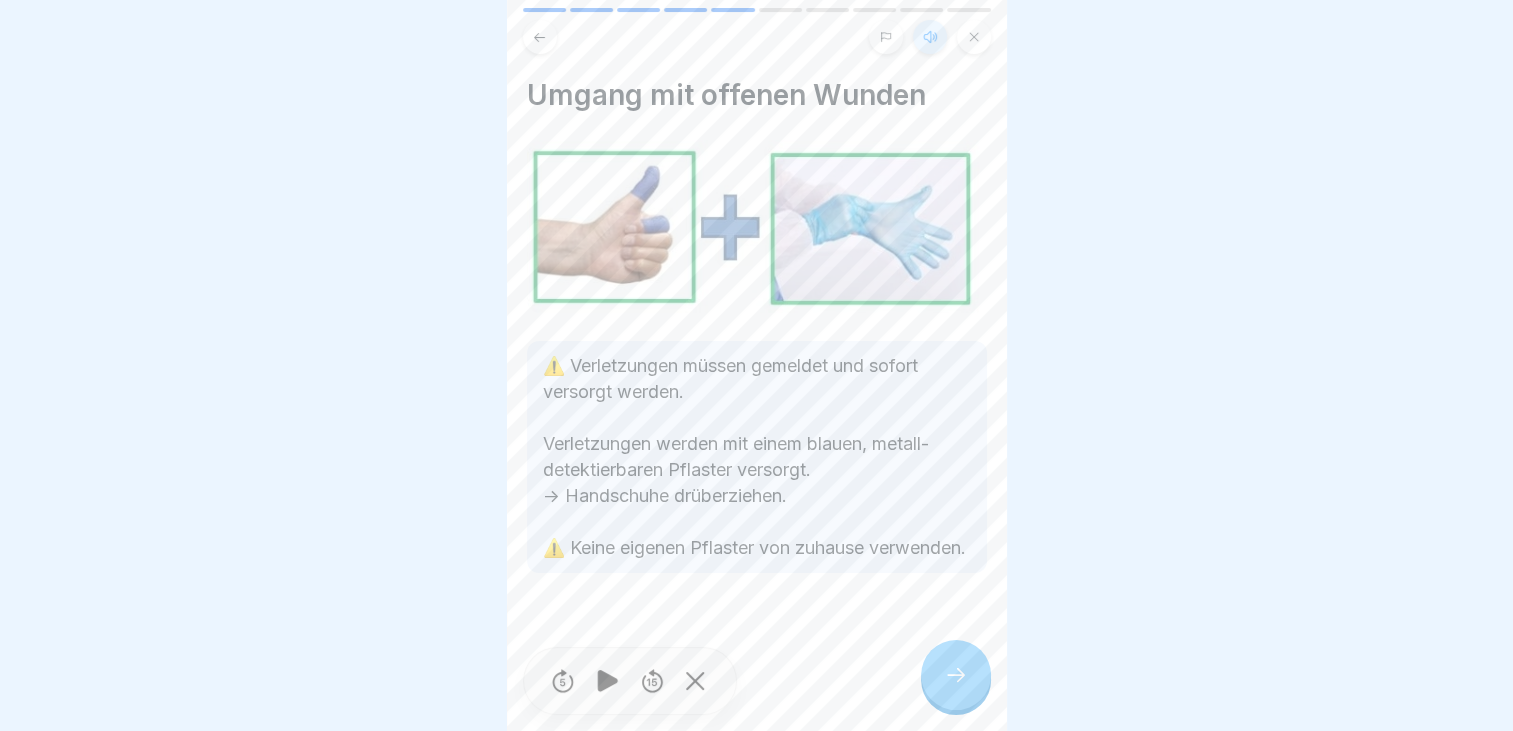 click 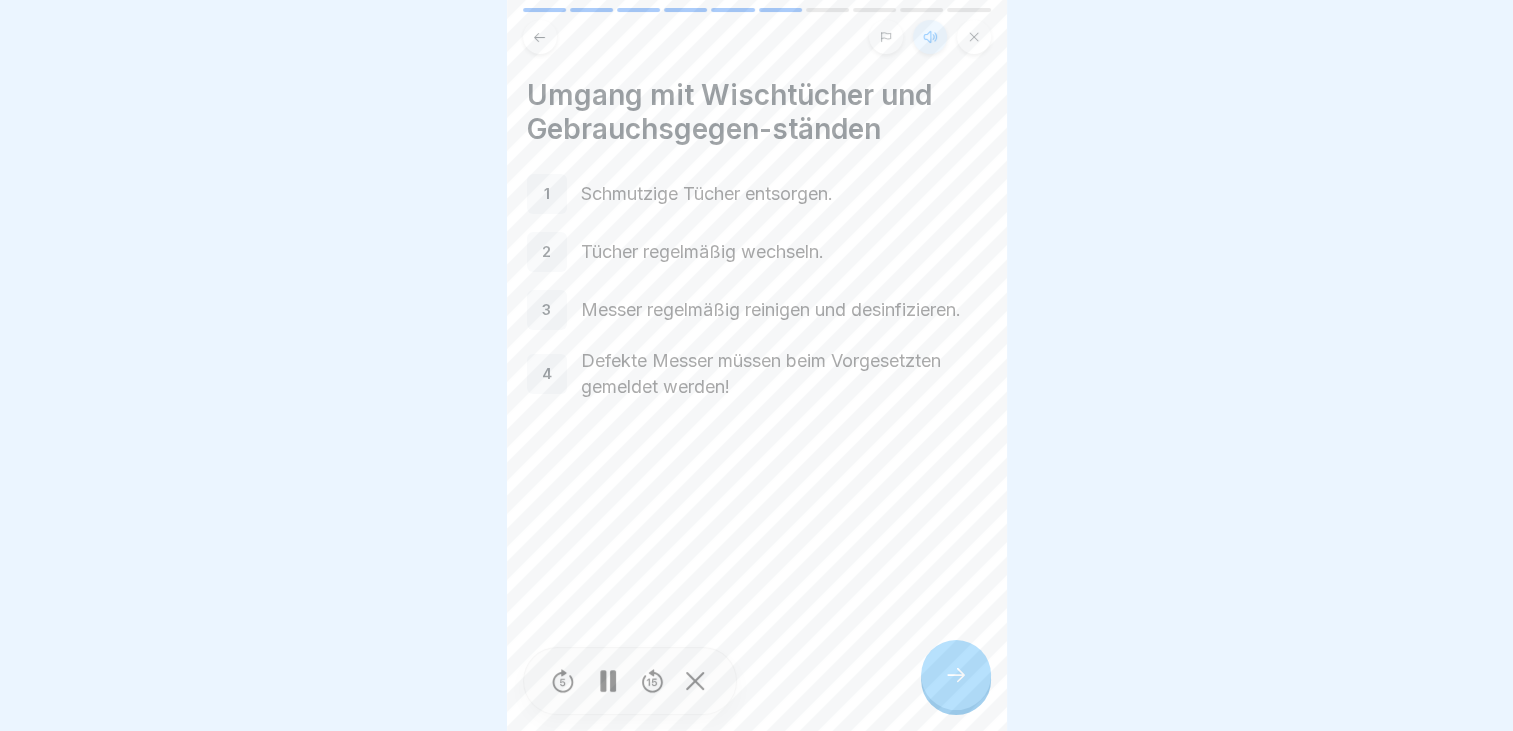 click 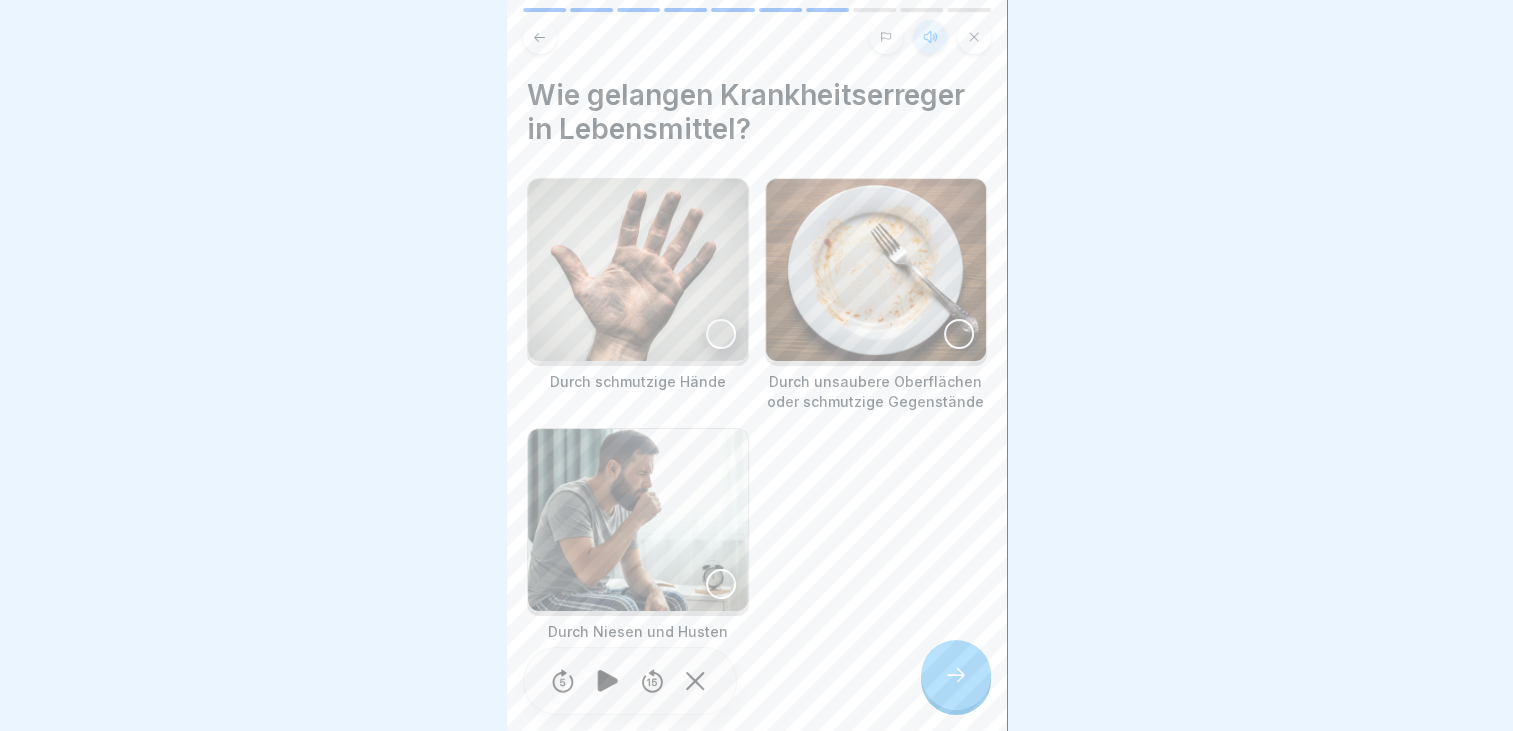 click at bounding box center (721, 334) 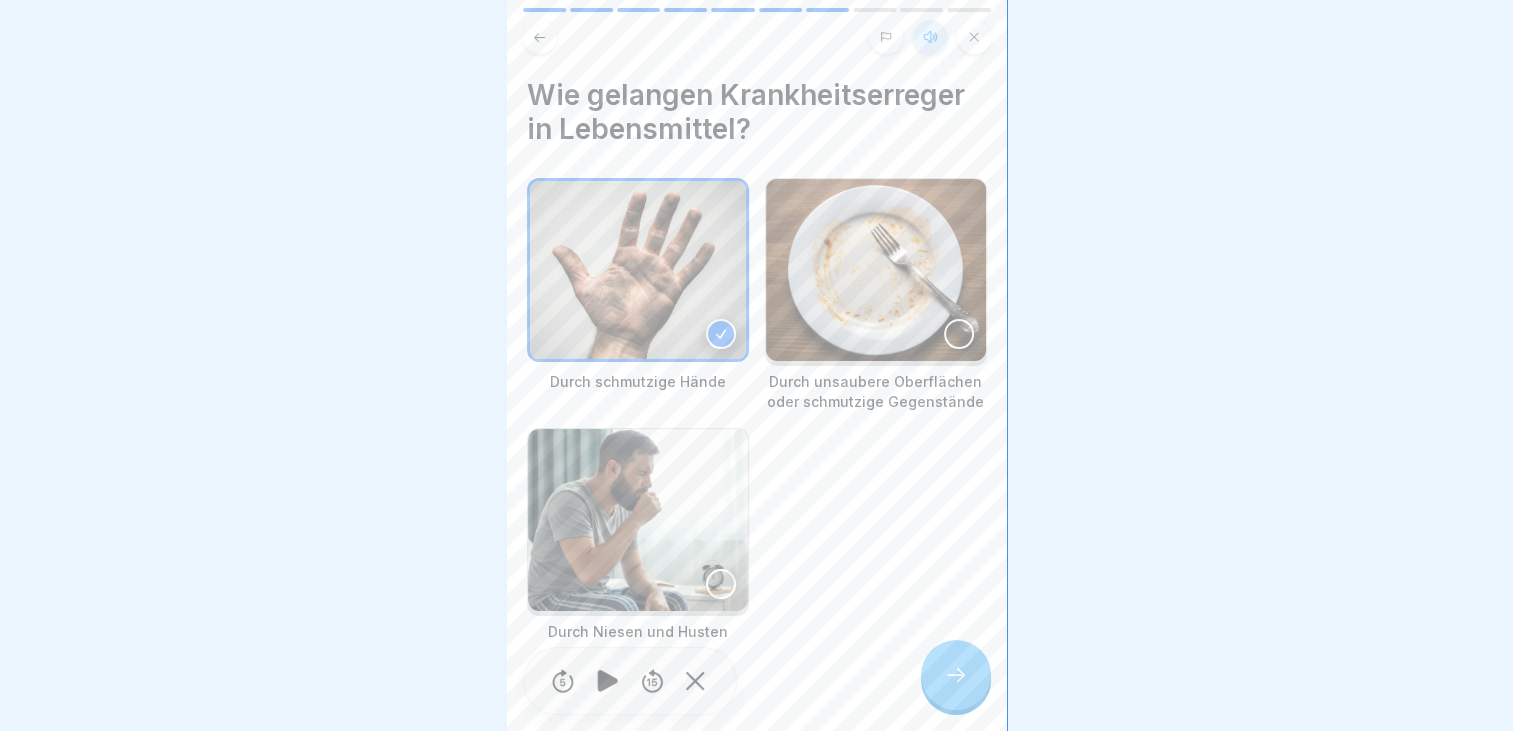 click at bounding box center [959, 334] 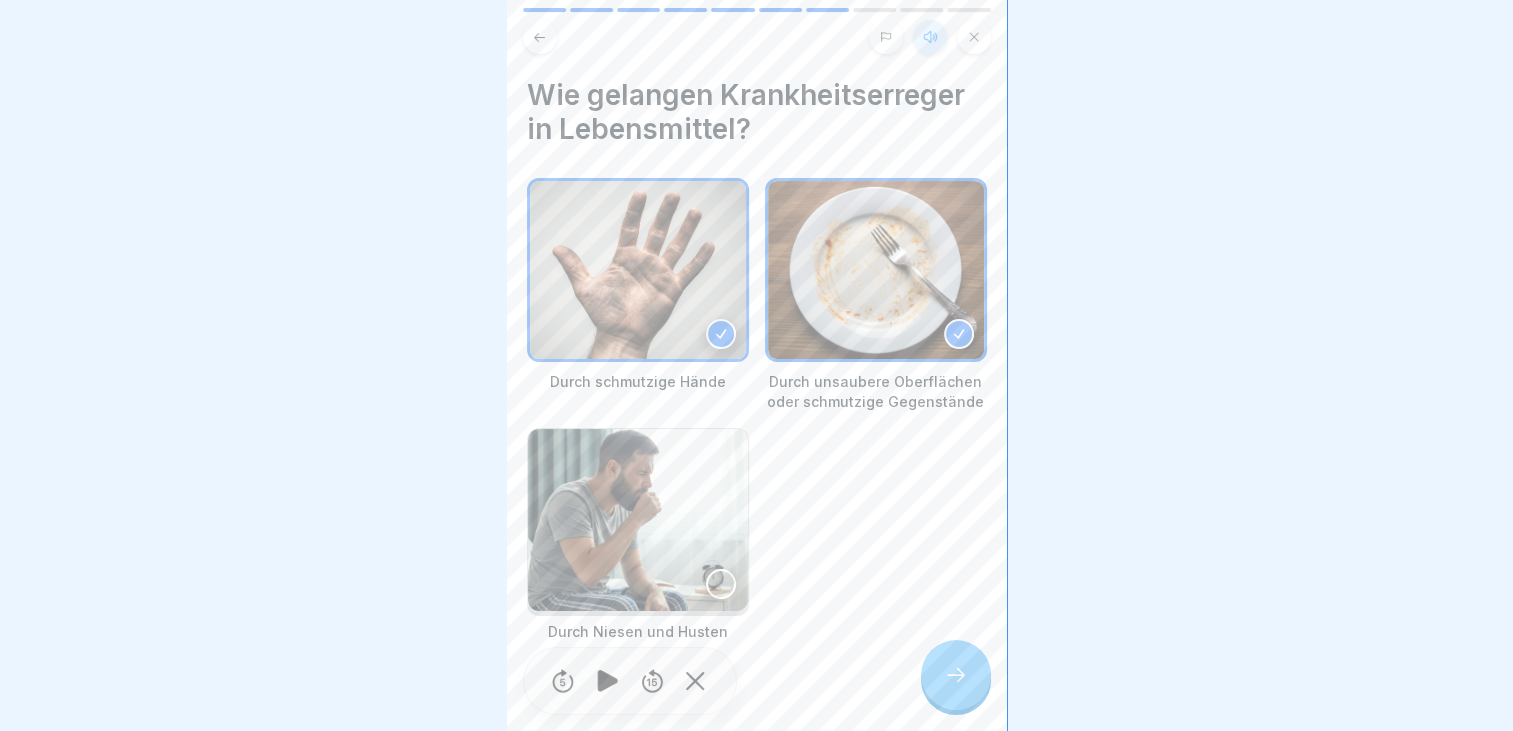 click at bounding box center (721, 584) 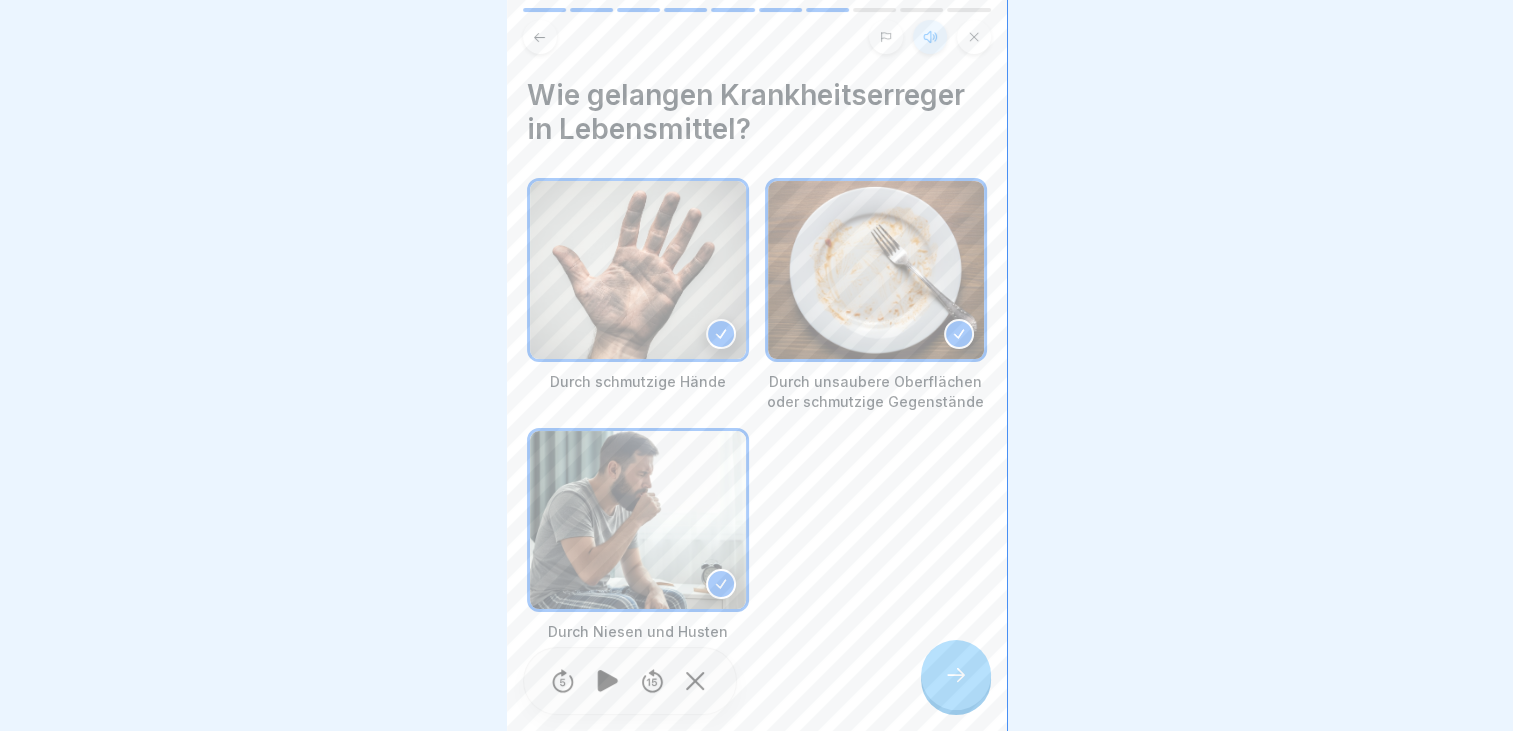 click 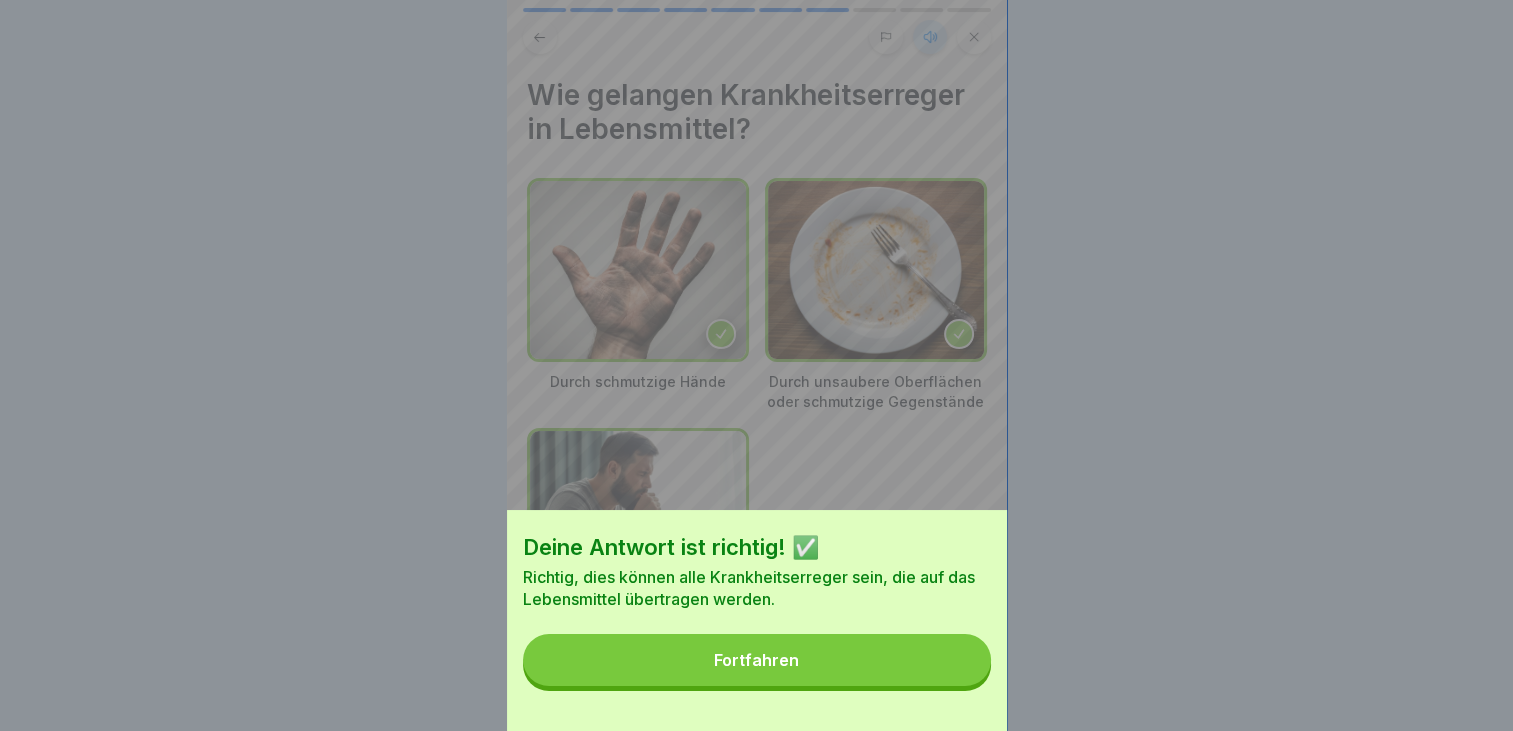 click on "Fortfahren" at bounding box center (757, 660) 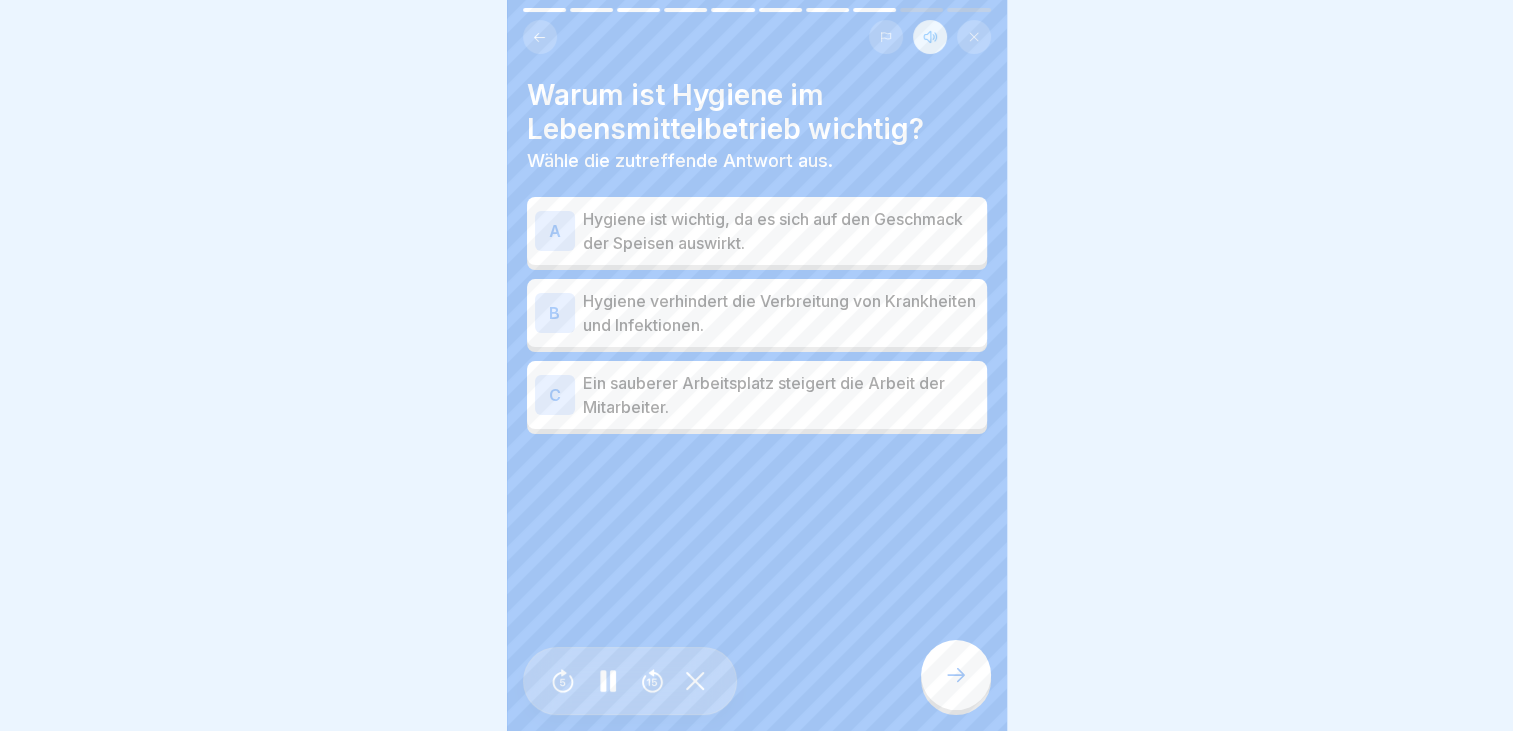click on "B" at bounding box center [555, 313] 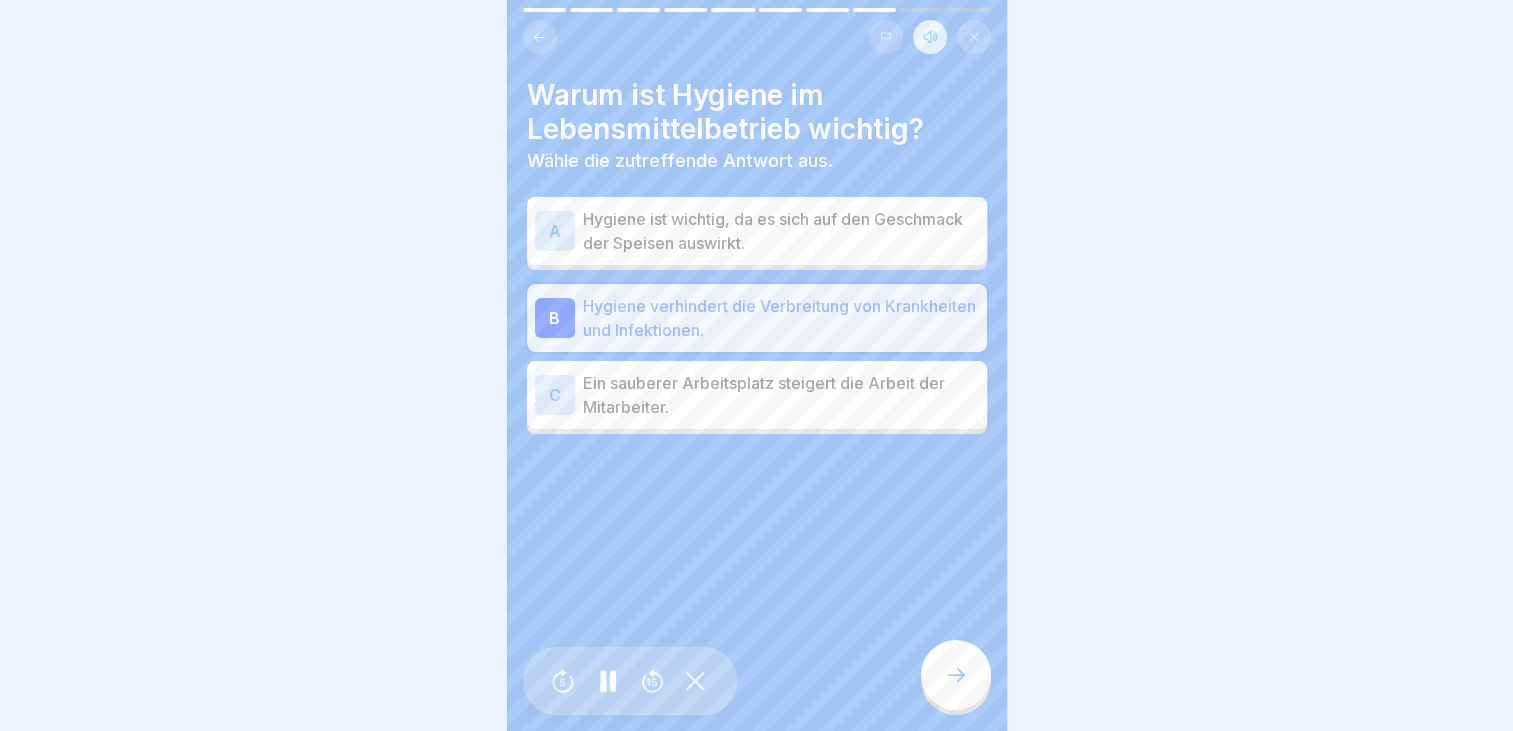click 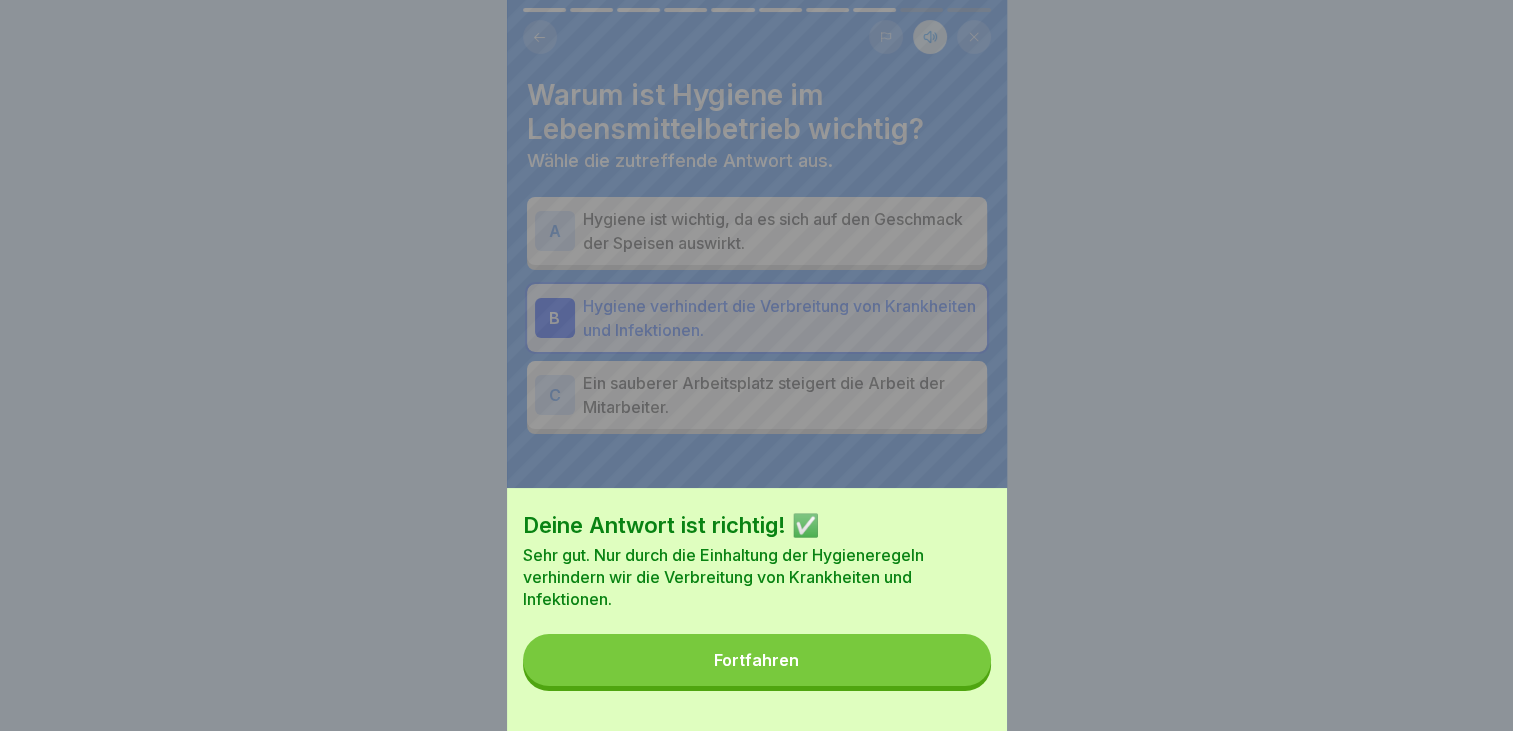 click on "Fortfahren" at bounding box center (756, 660) 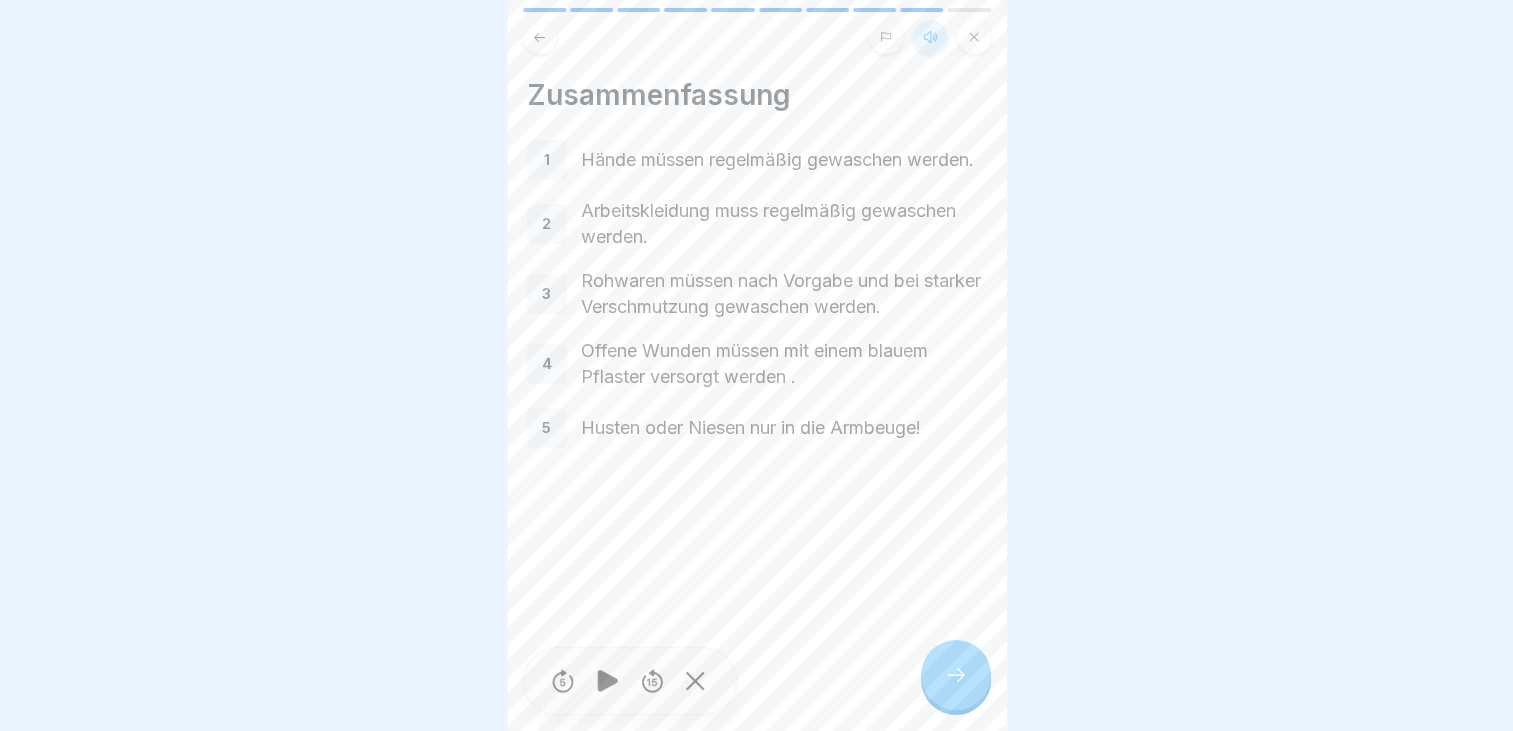 click 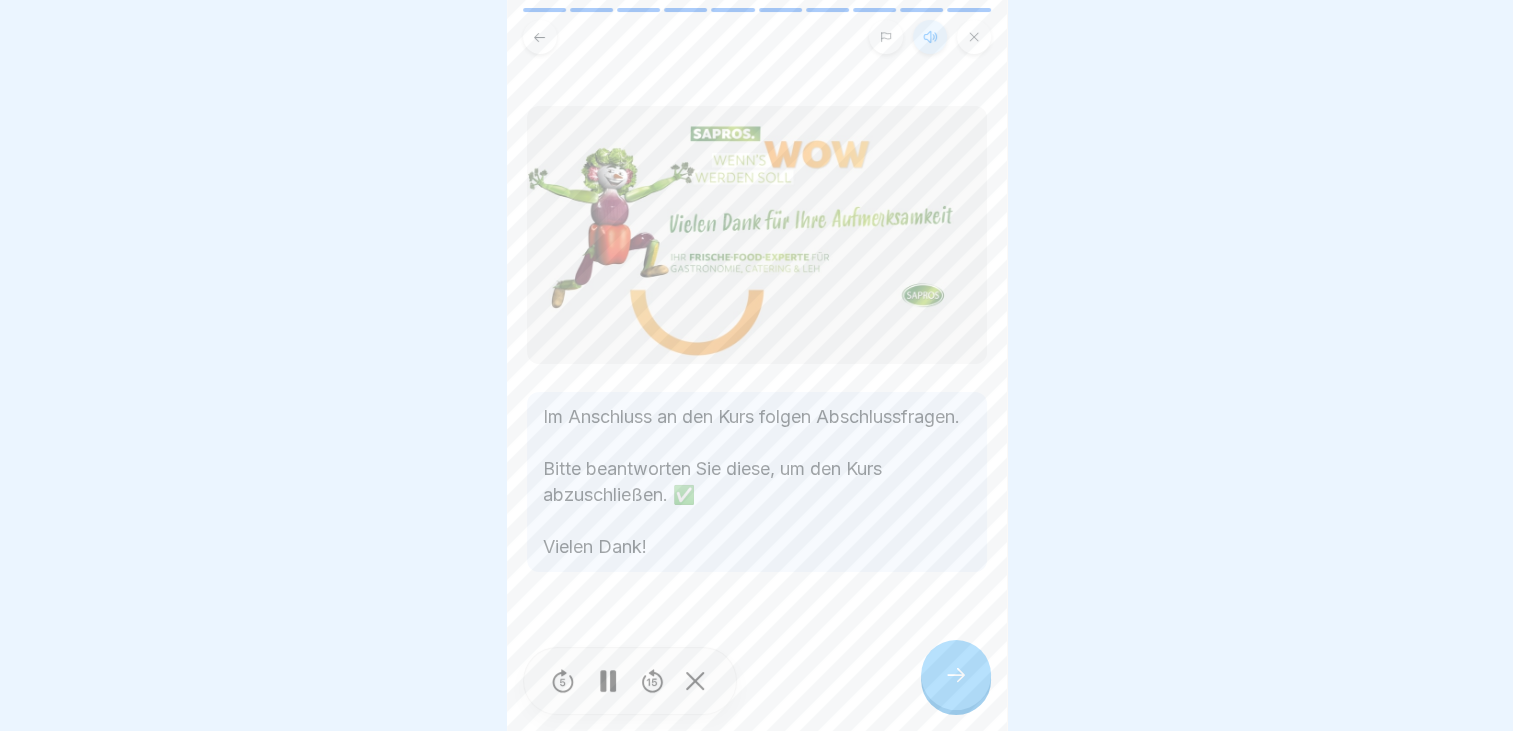 click 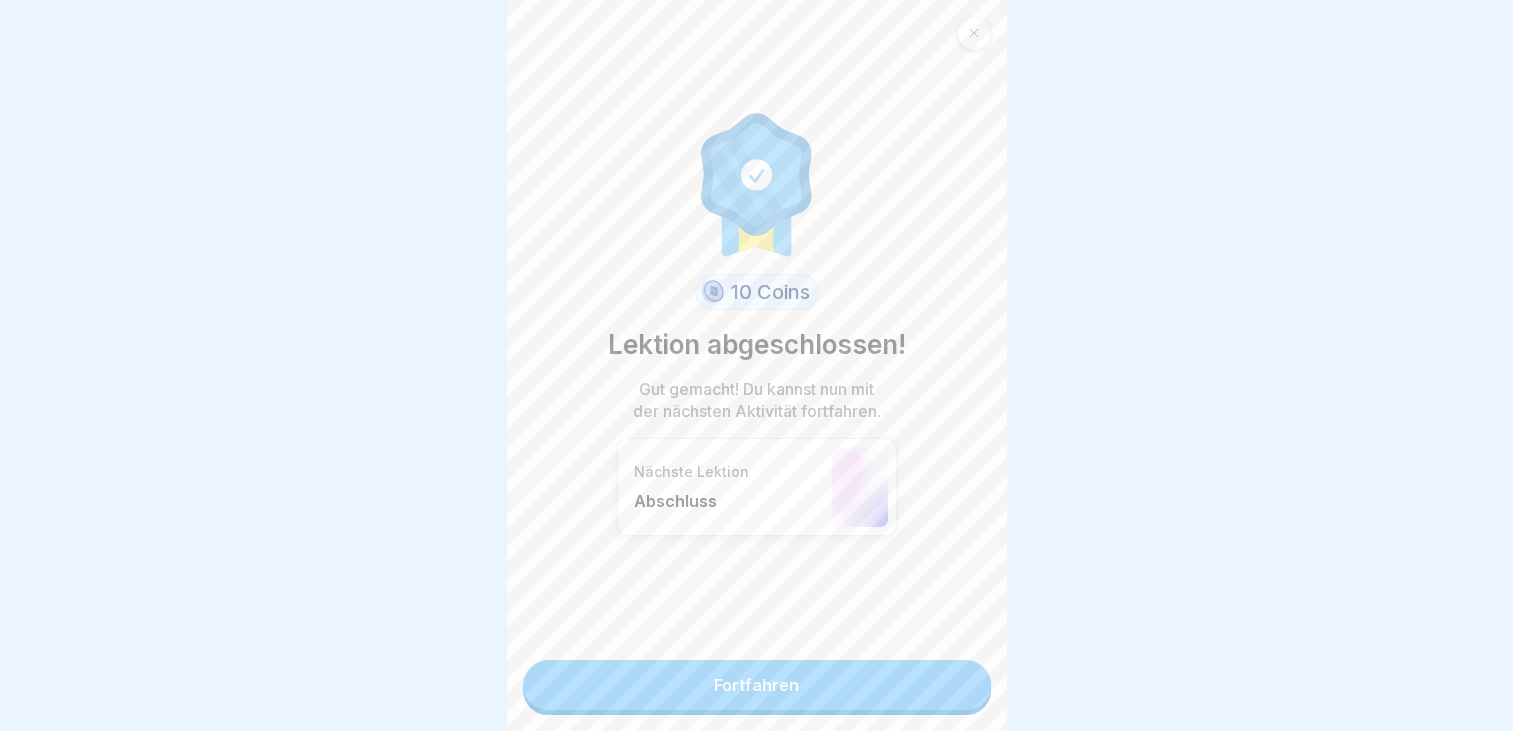 click on "Fortfahren" at bounding box center [757, 685] 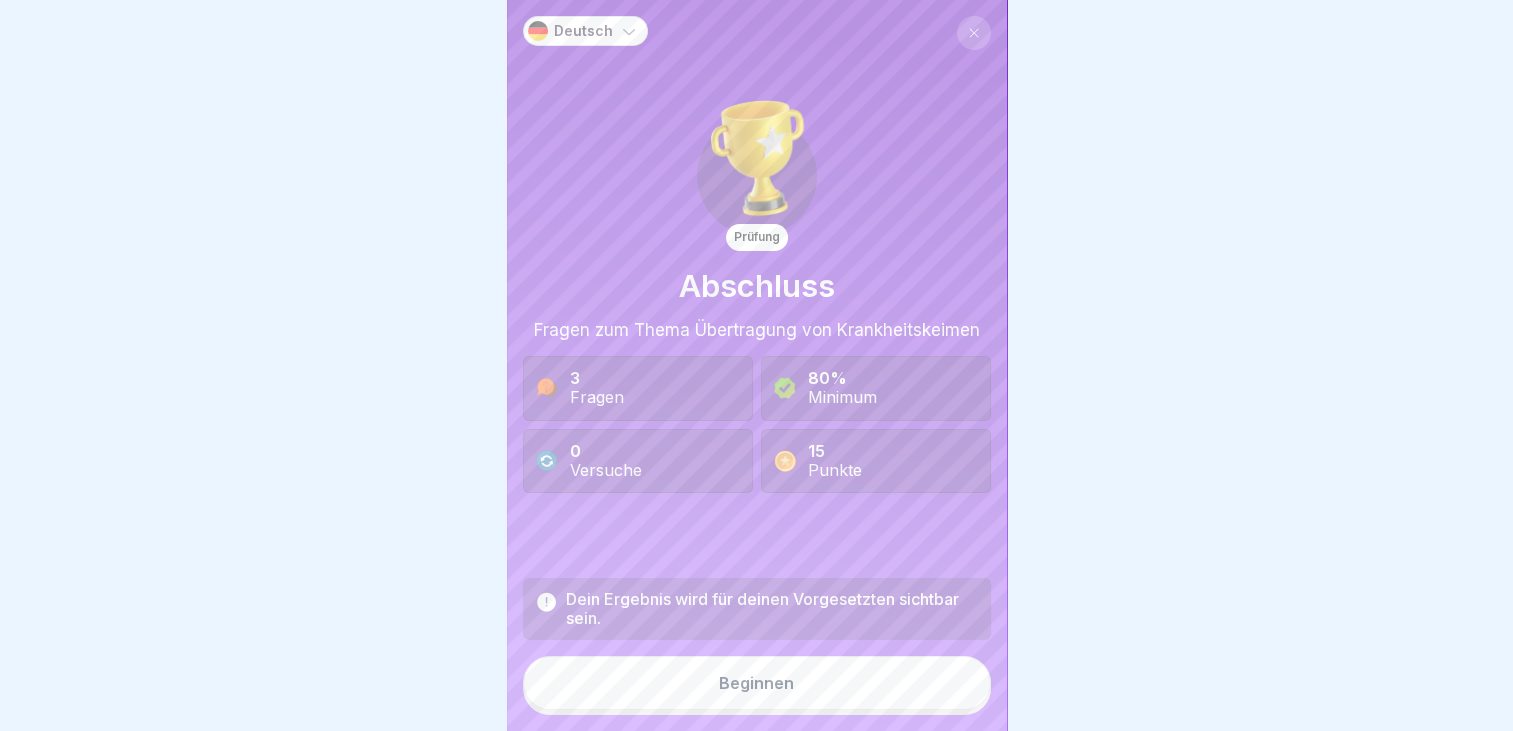 click on "Beginnen" at bounding box center [756, 683] 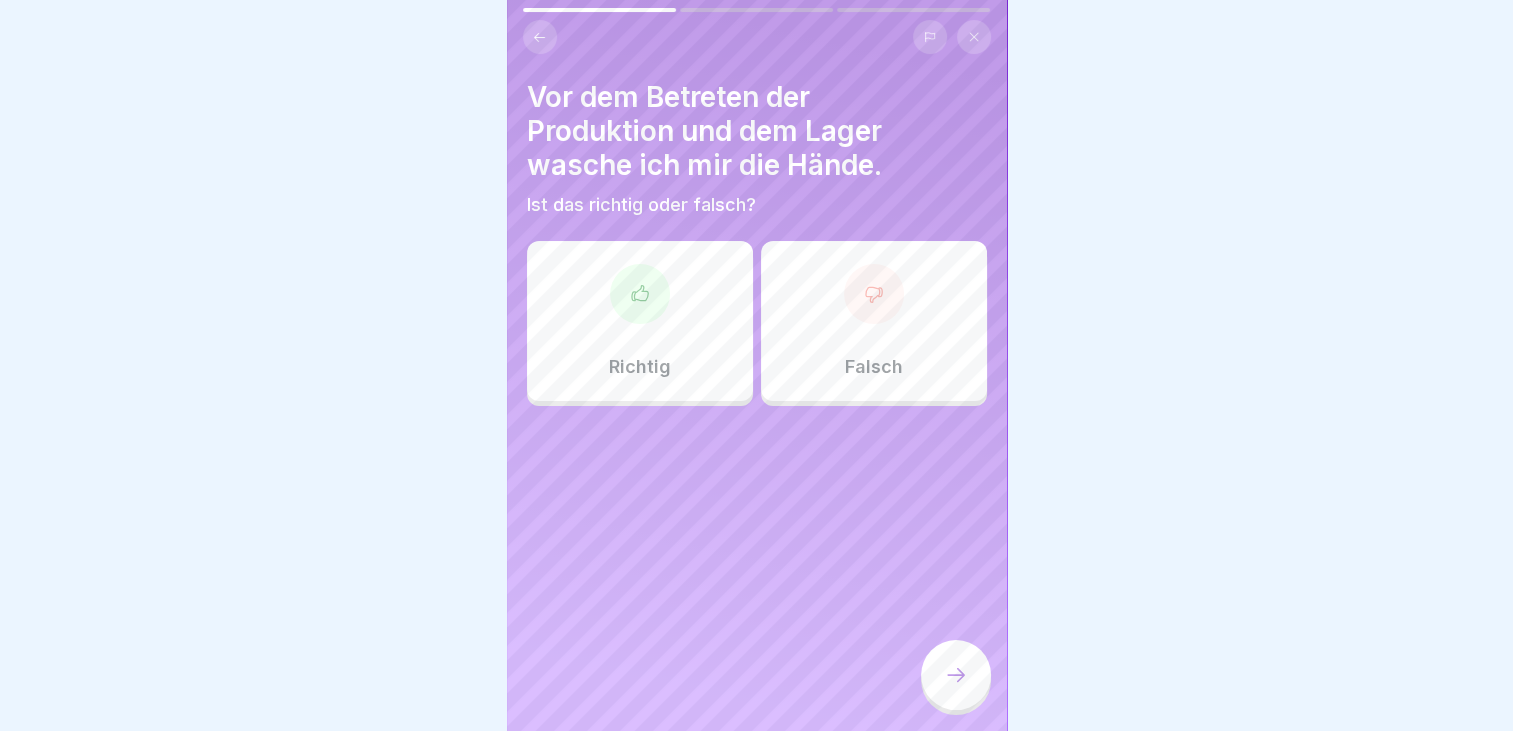 click 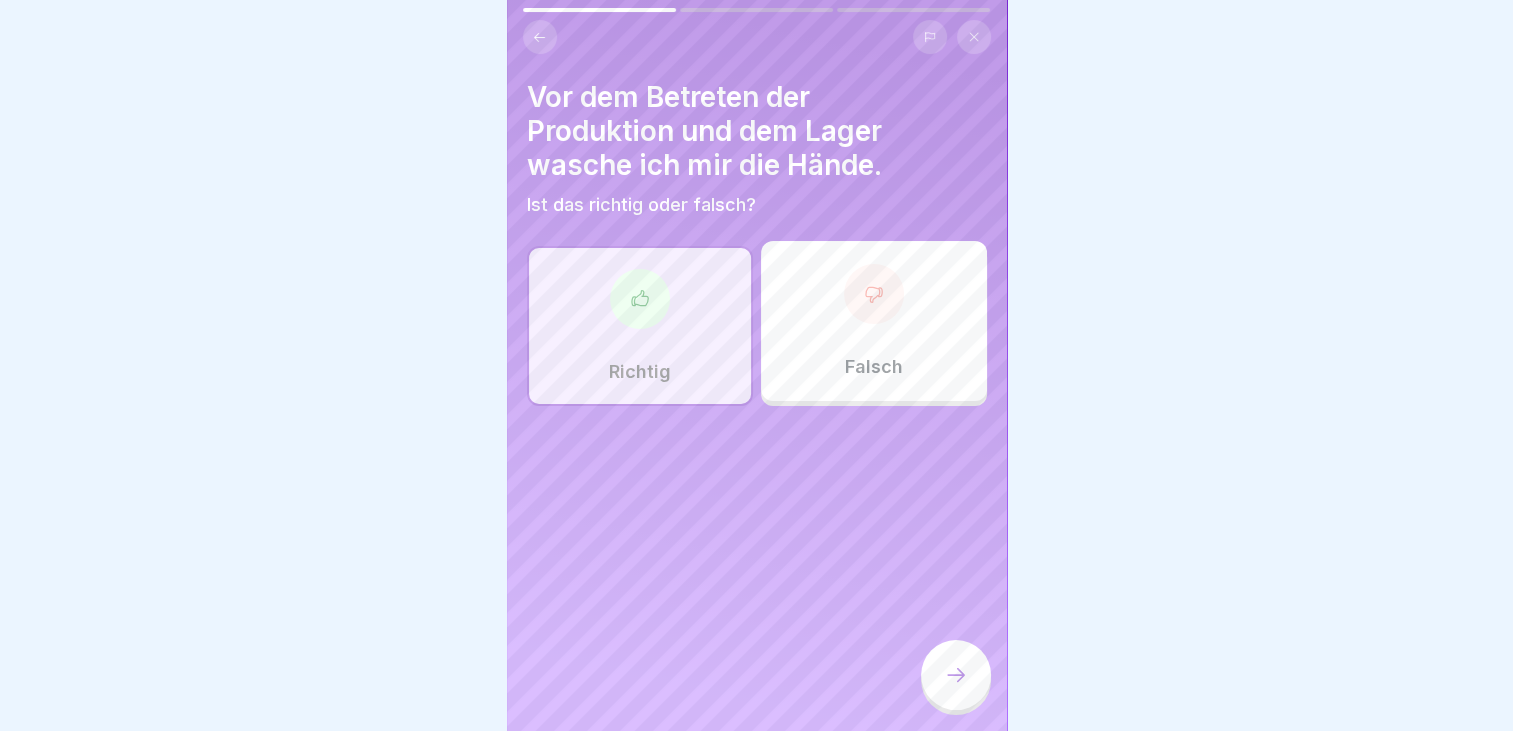 click 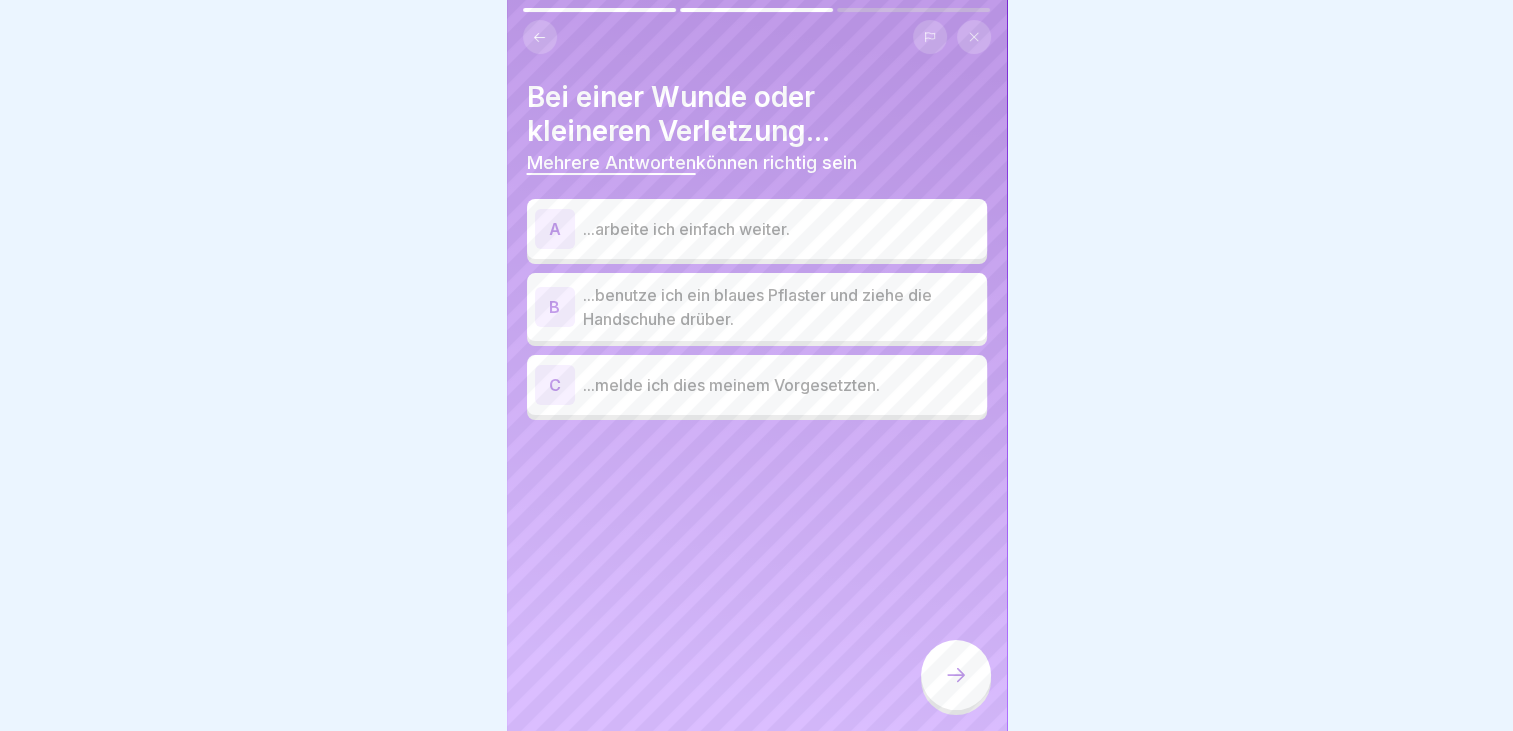 click on "B" at bounding box center [555, 307] 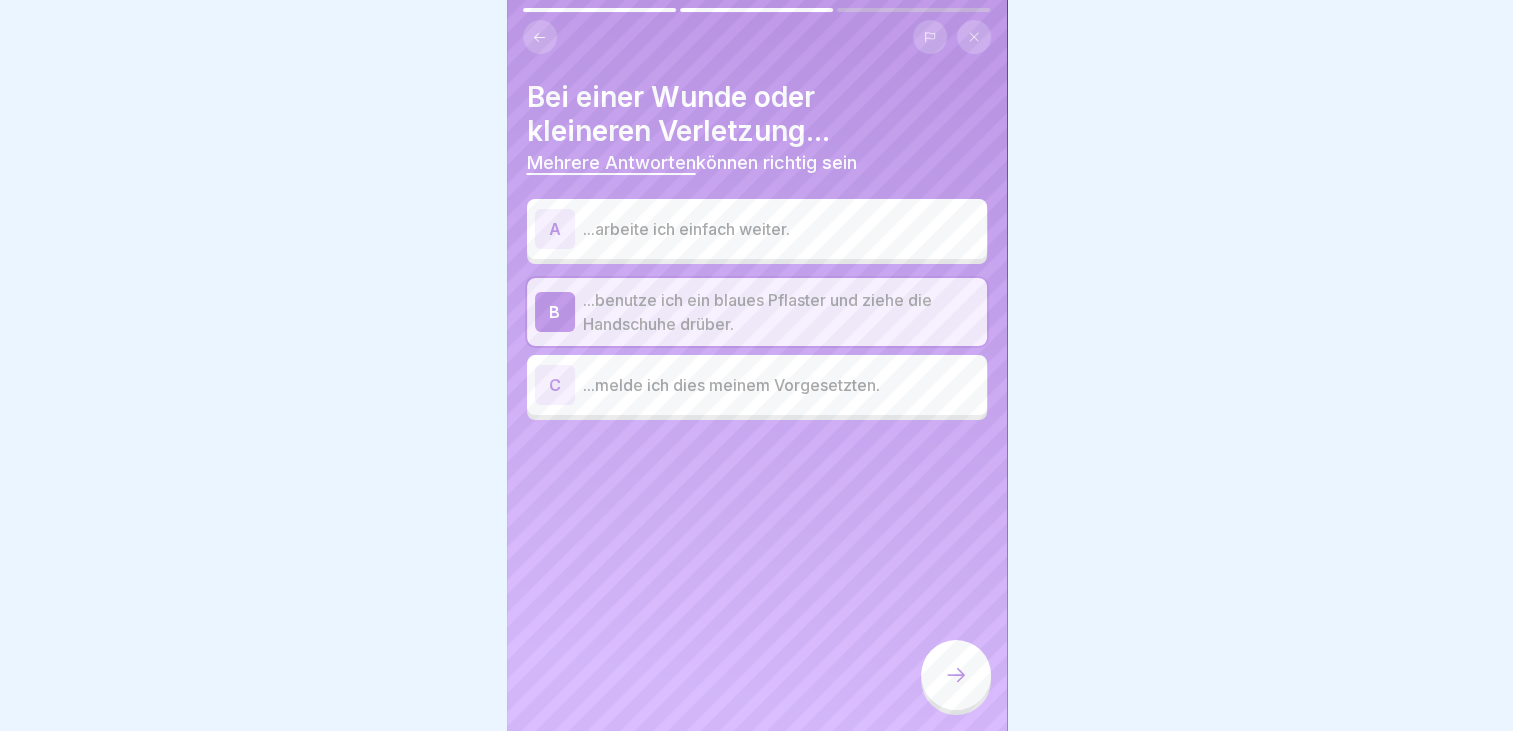 click on "C" at bounding box center (555, 385) 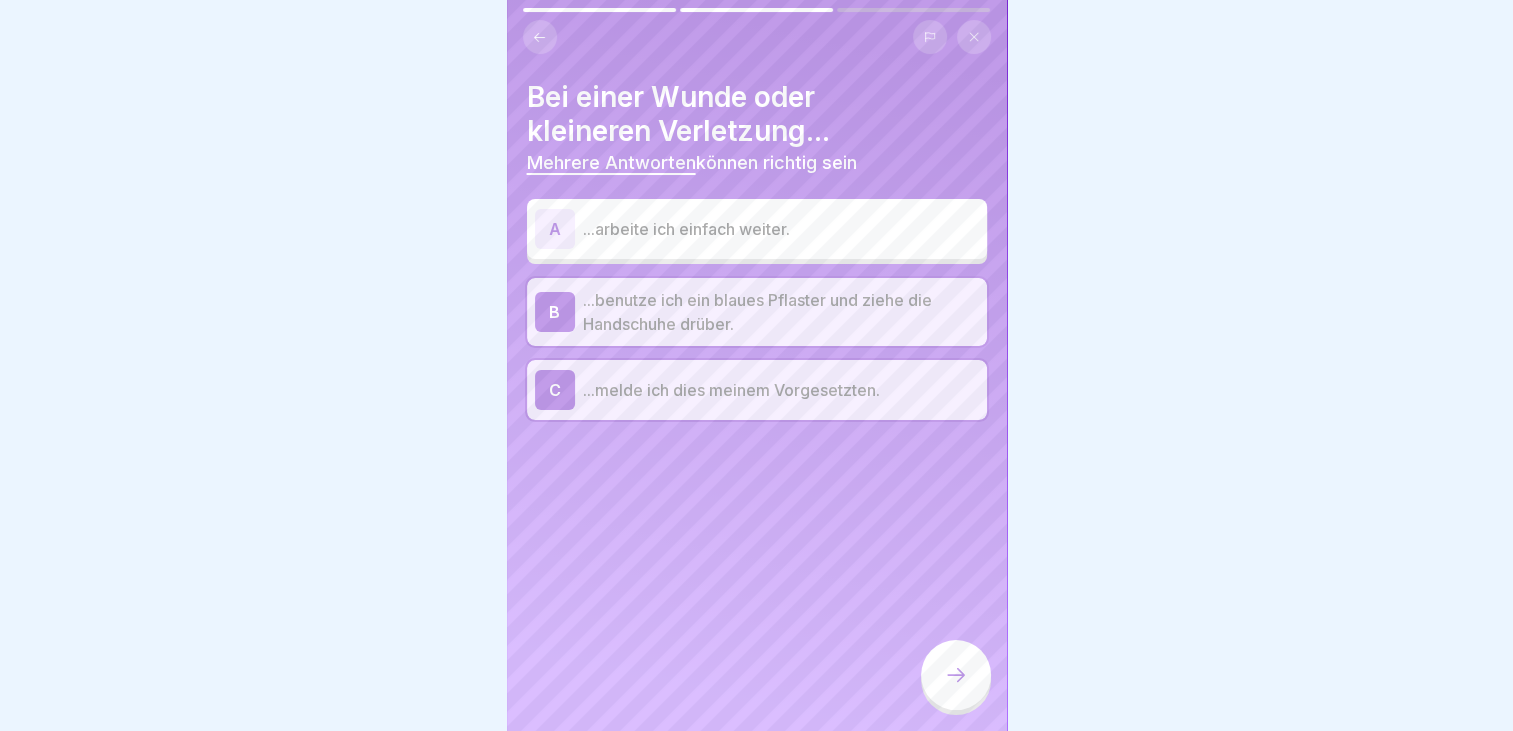 click 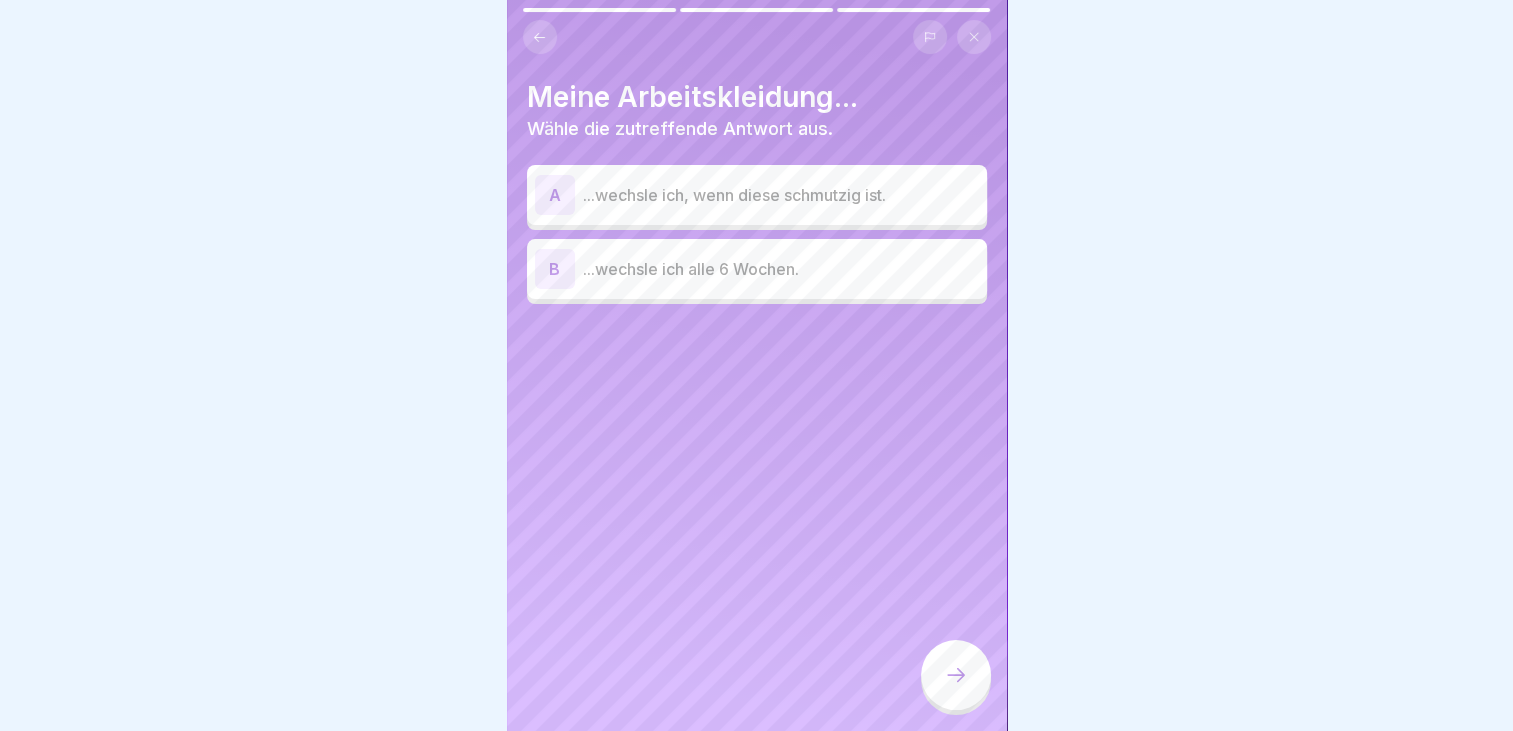 click on "A" at bounding box center (555, 195) 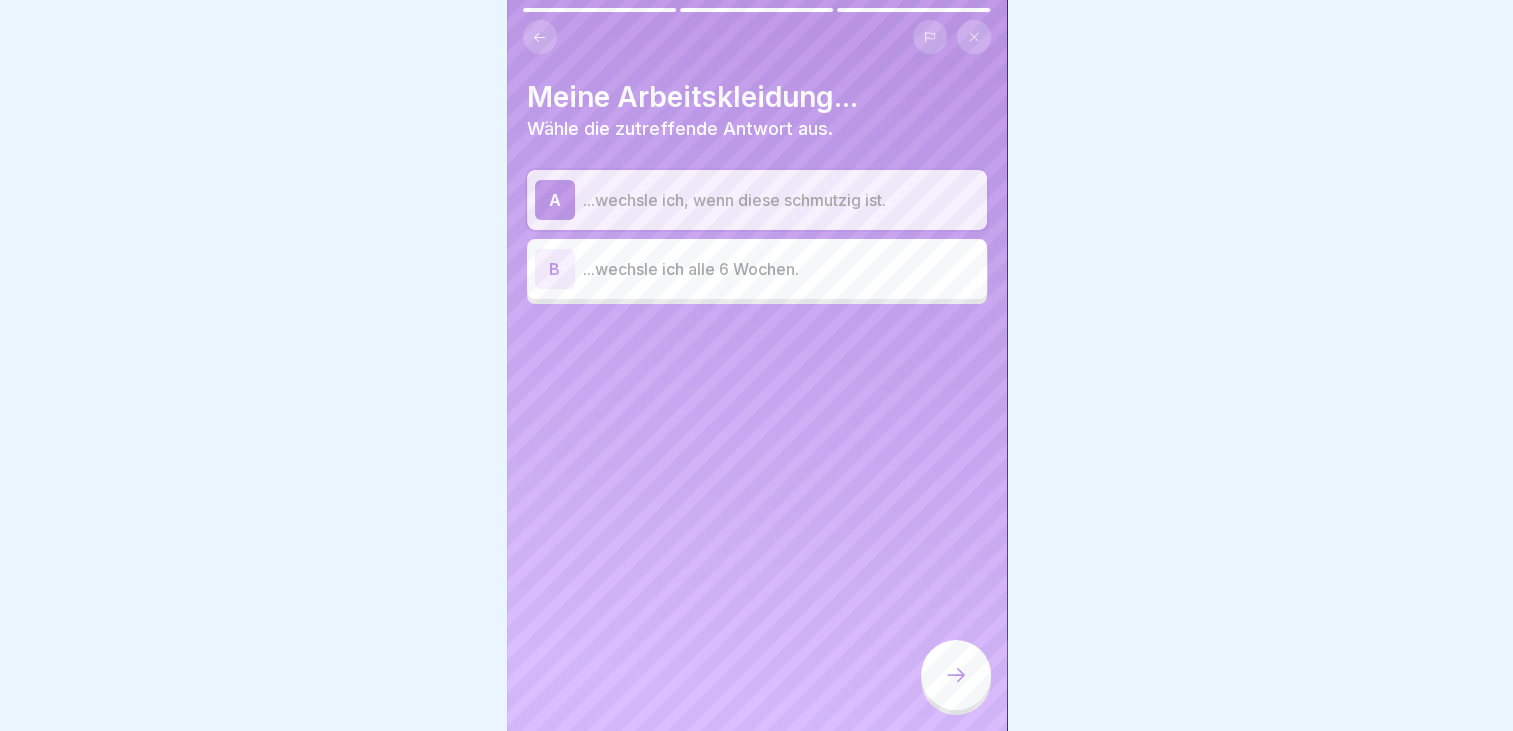 click 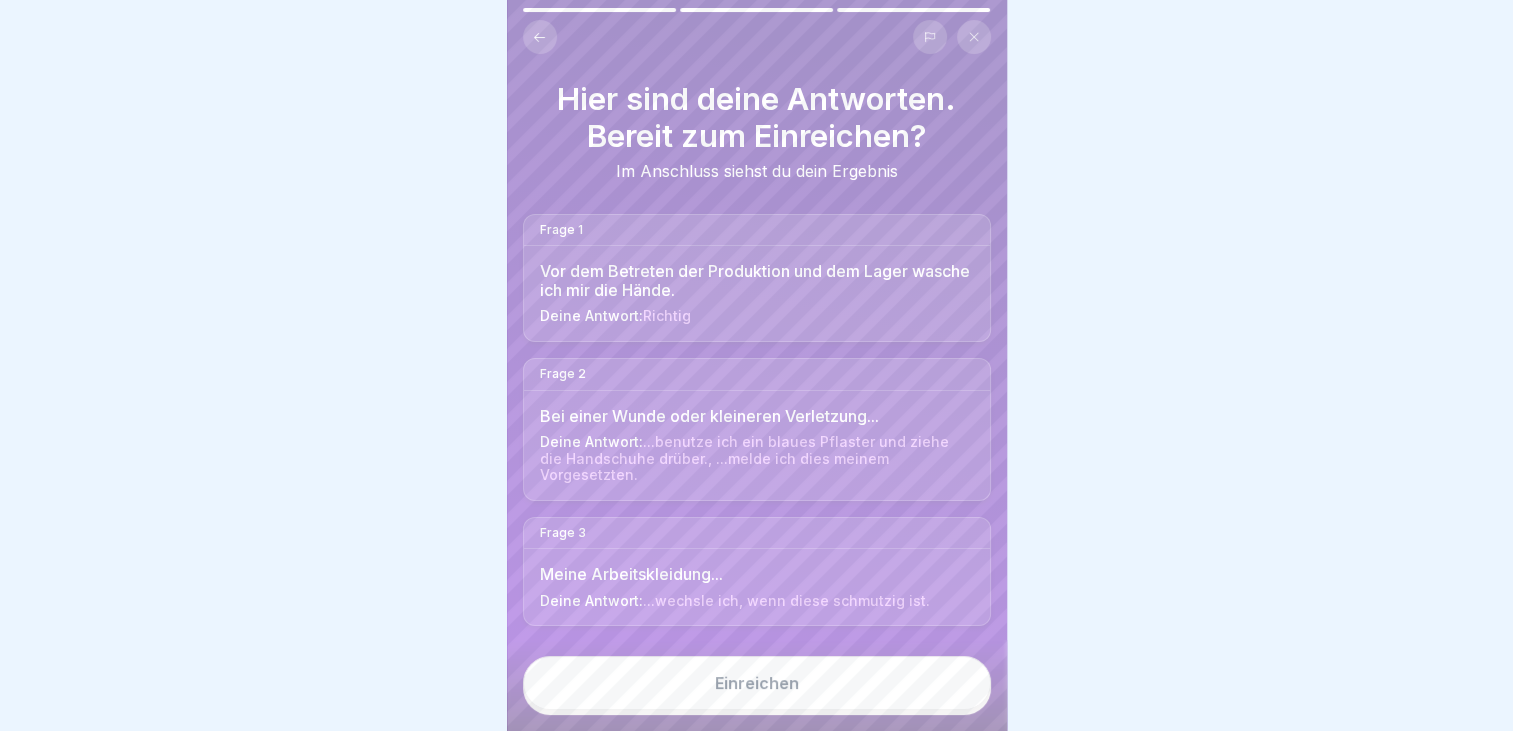 click on "Einreichen" at bounding box center [757, 683] 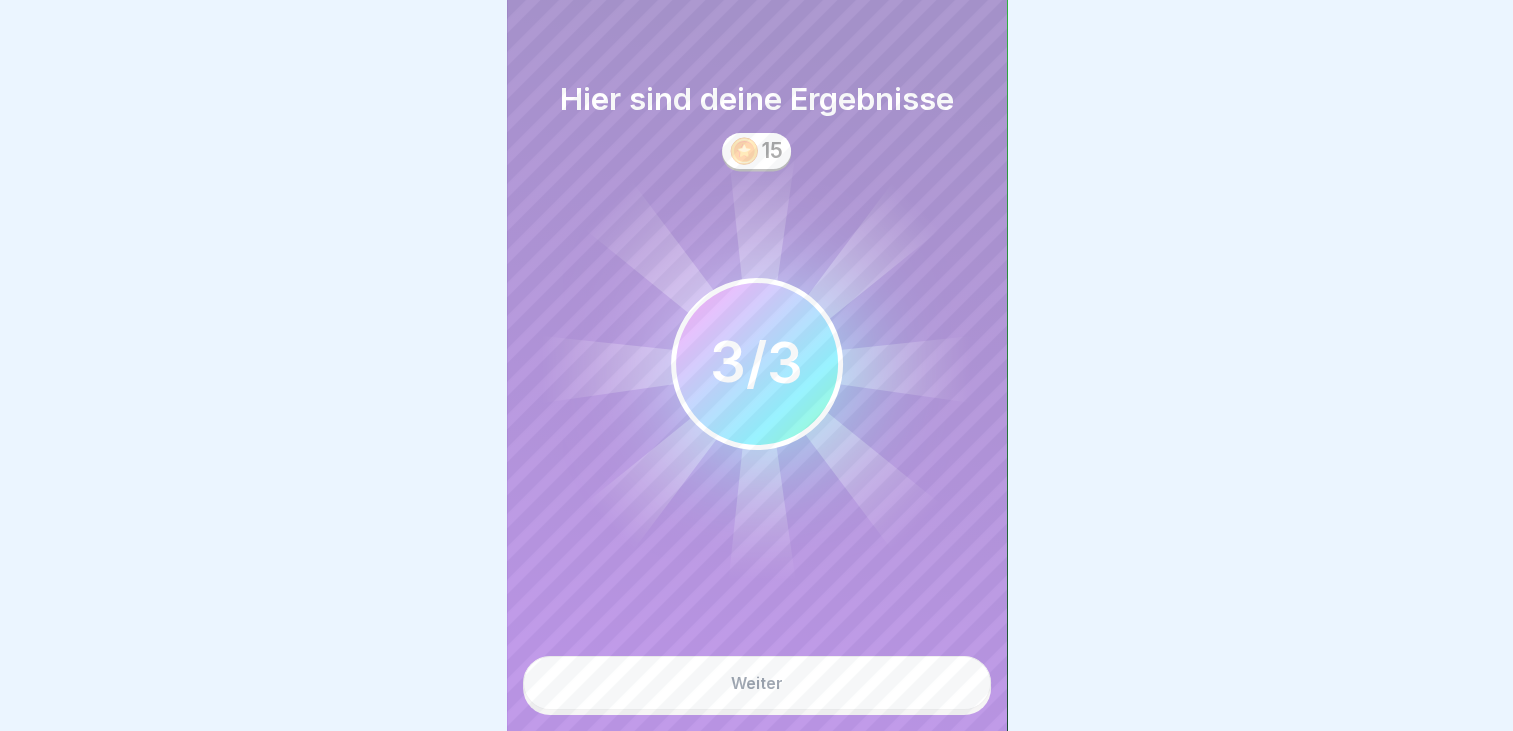 click on "Weiter" at bounding box center (757, 683) 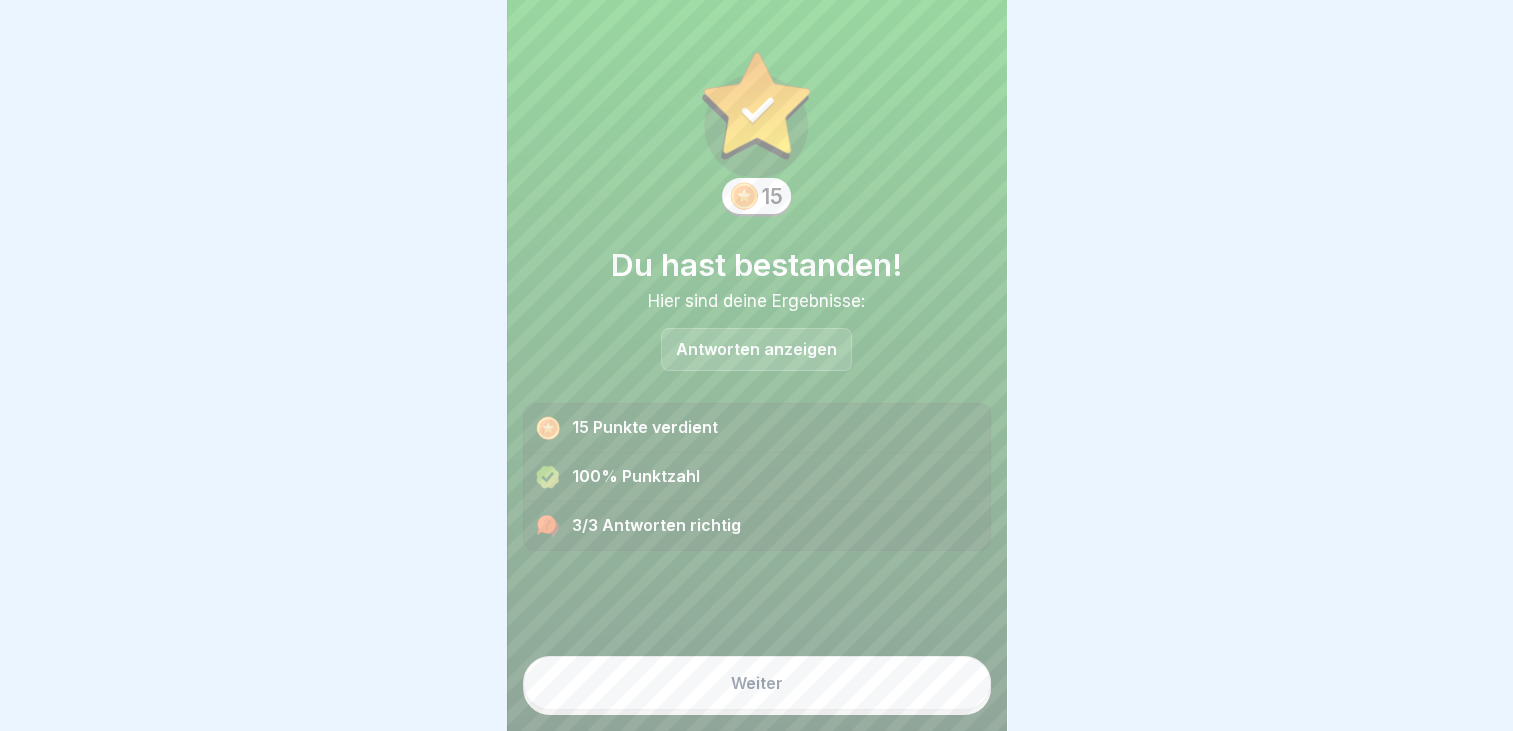 click on "Weiter" at bounding box center (757, 683) 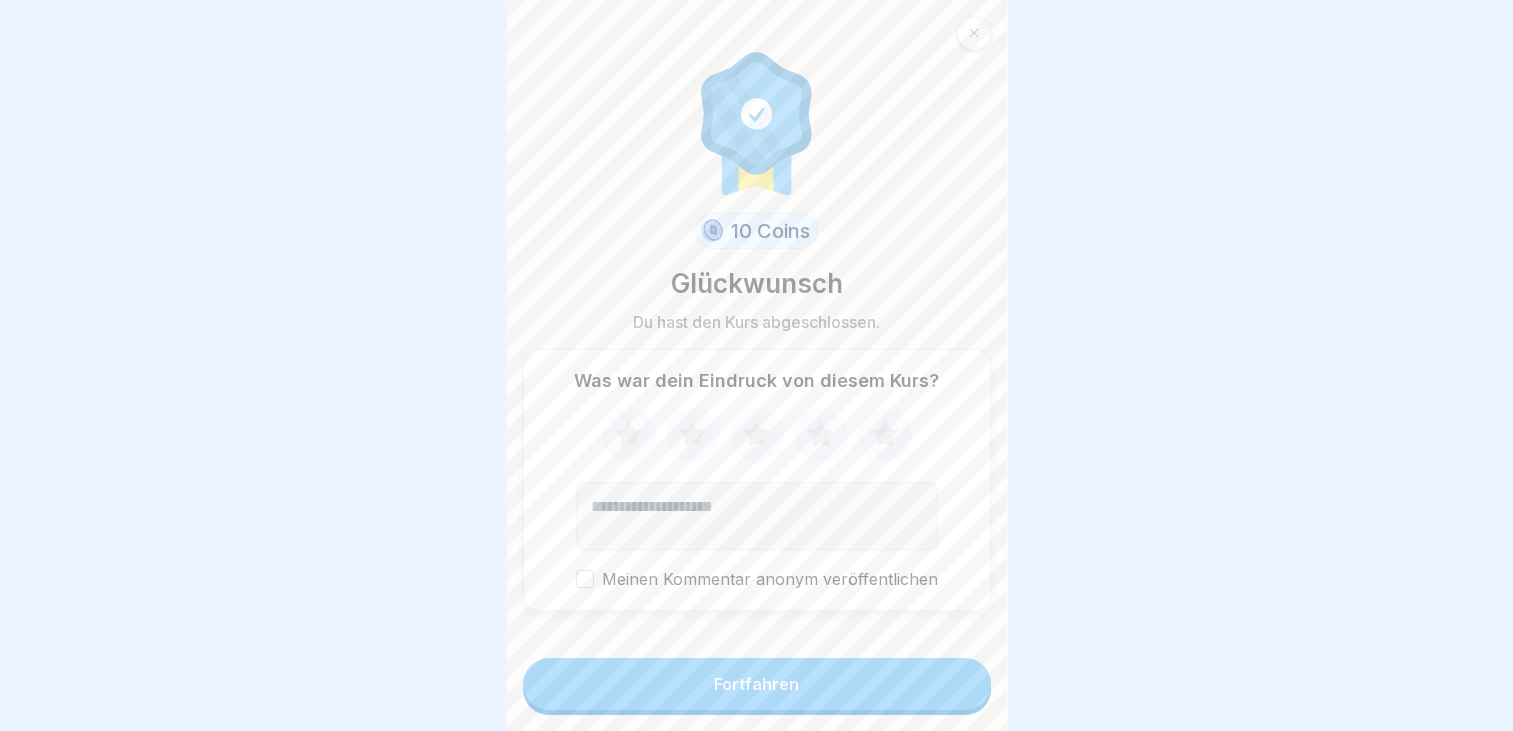click on "Fortfahren" at bounding box center (756, 684) 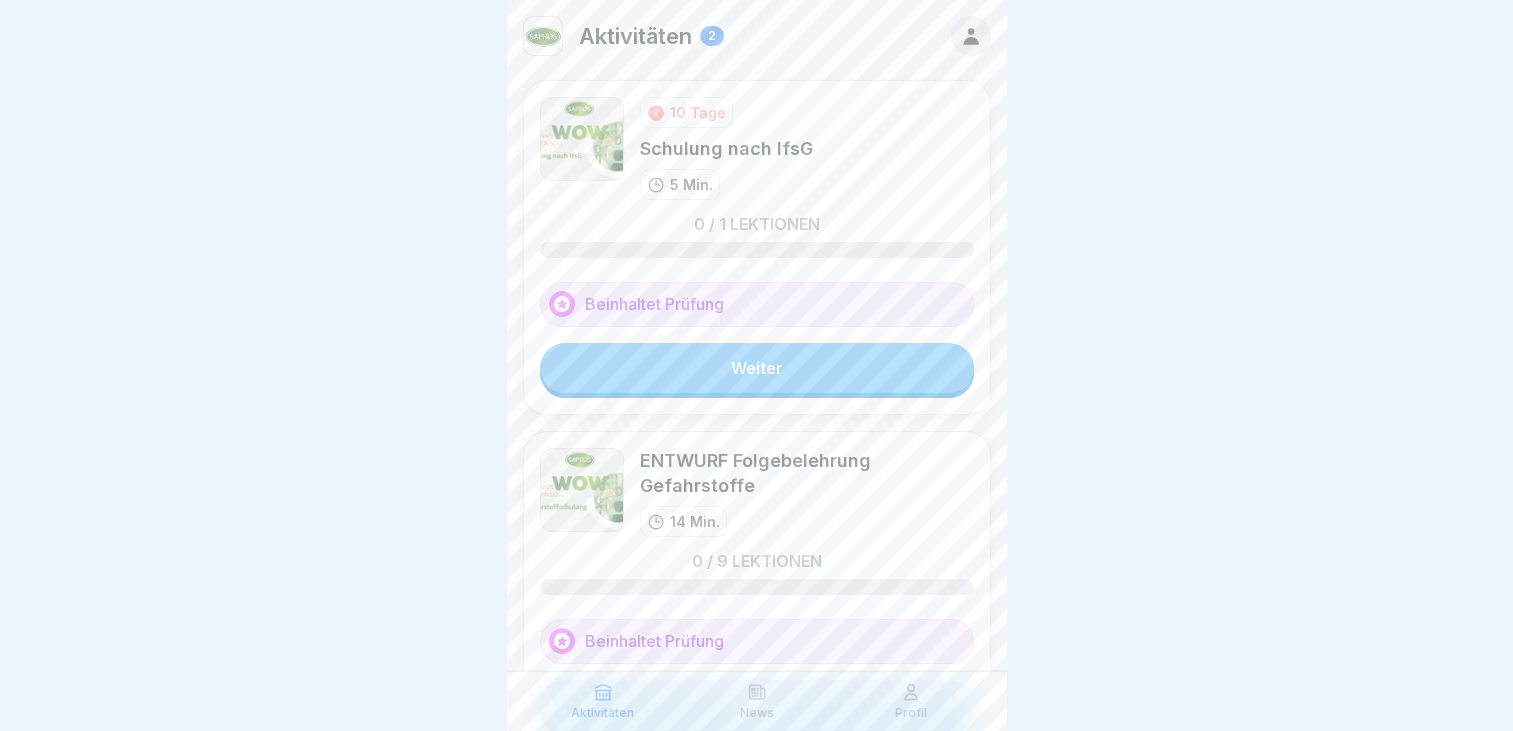 click on "Weiter" at bounding box center [757, 368] 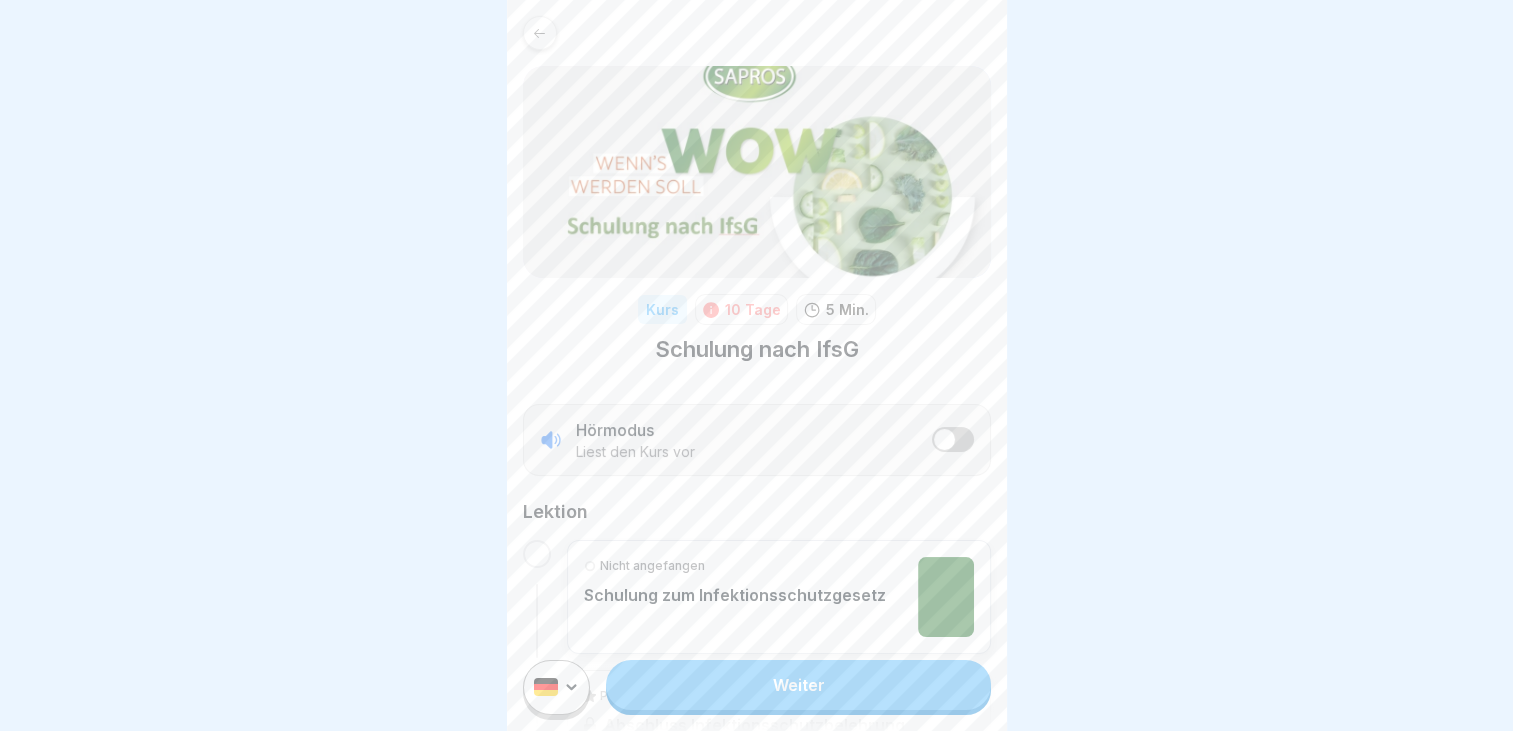 click on "Weiter" at bounding box center (798, 685) 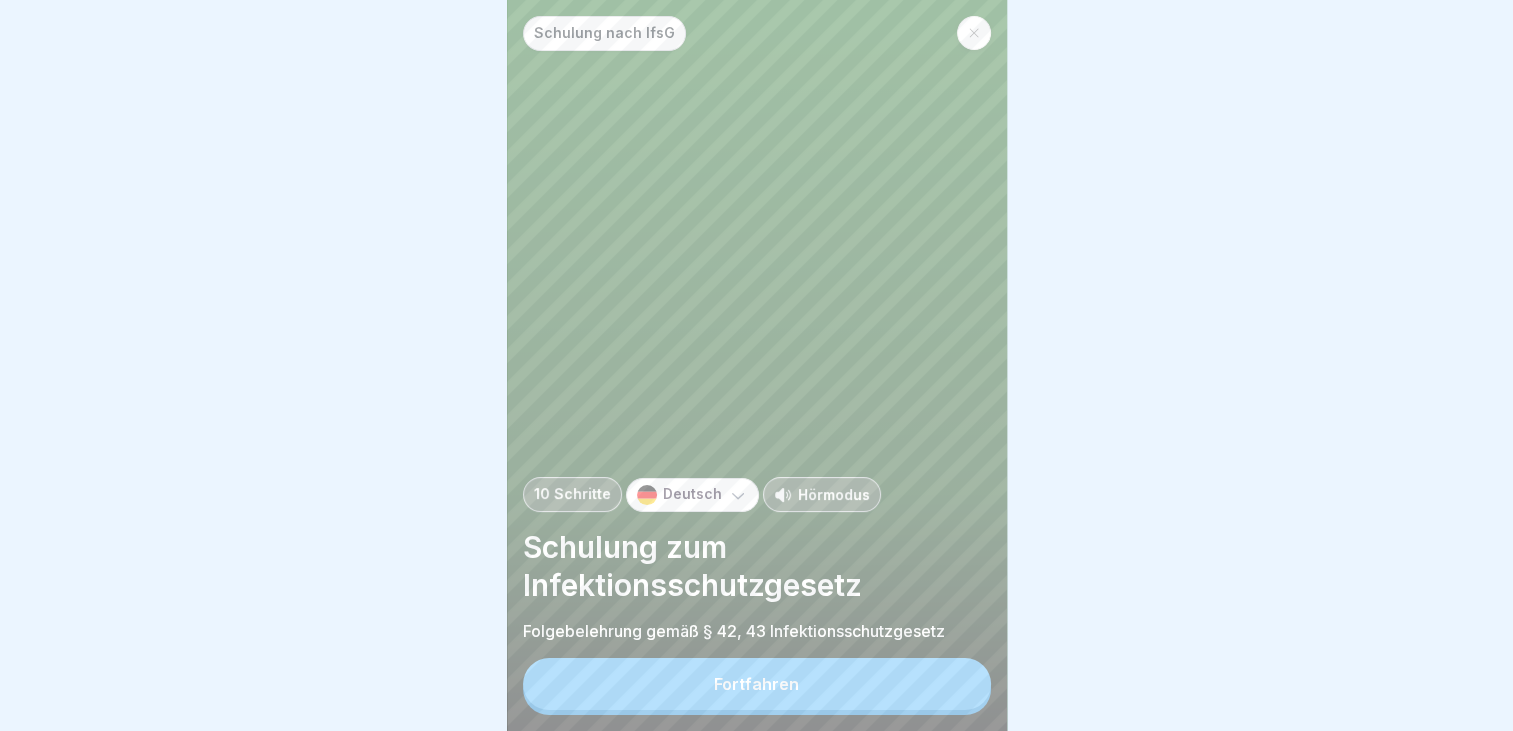 click on "Hörmodus" at bounding box center [822, 494] 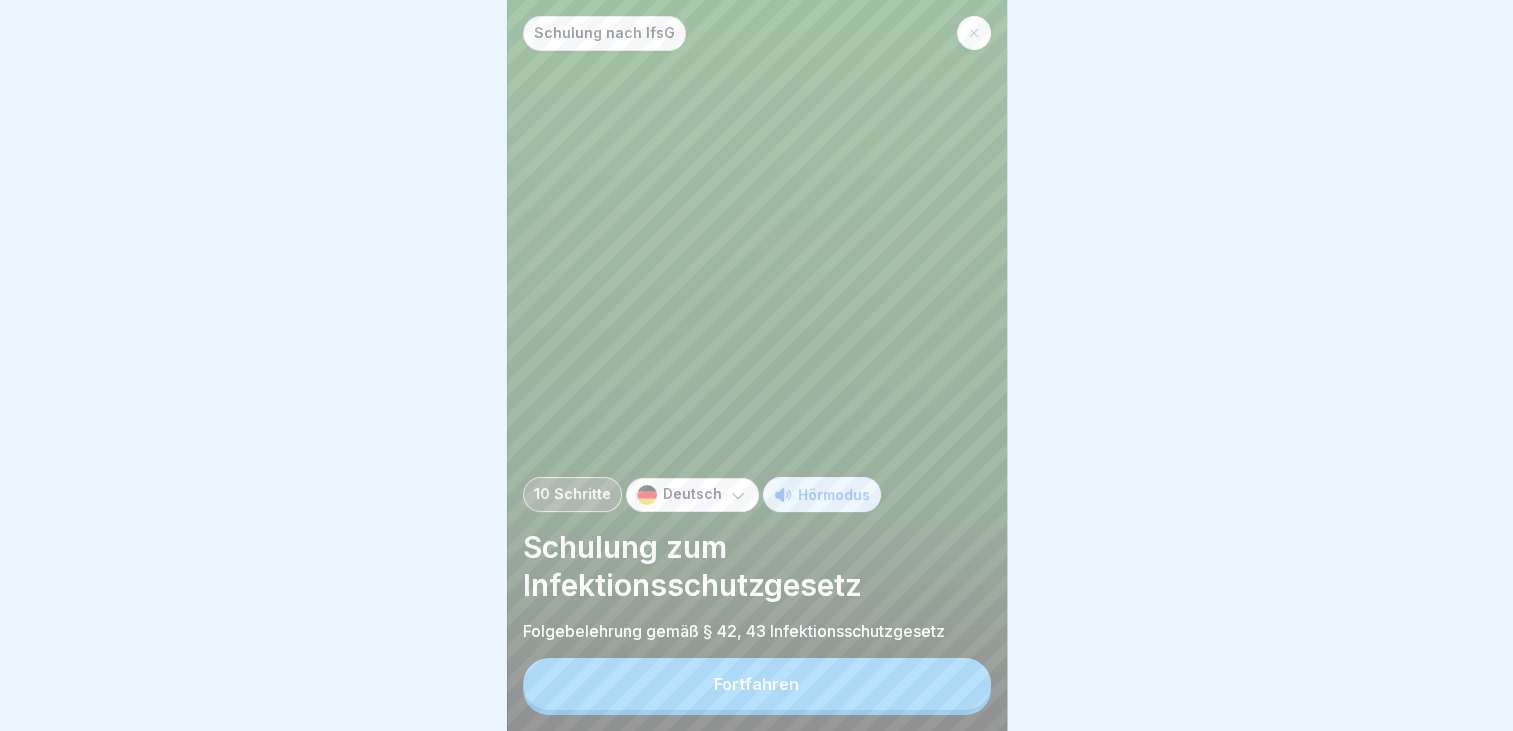click on "Fortfahren" at bounding box center [756, 684] 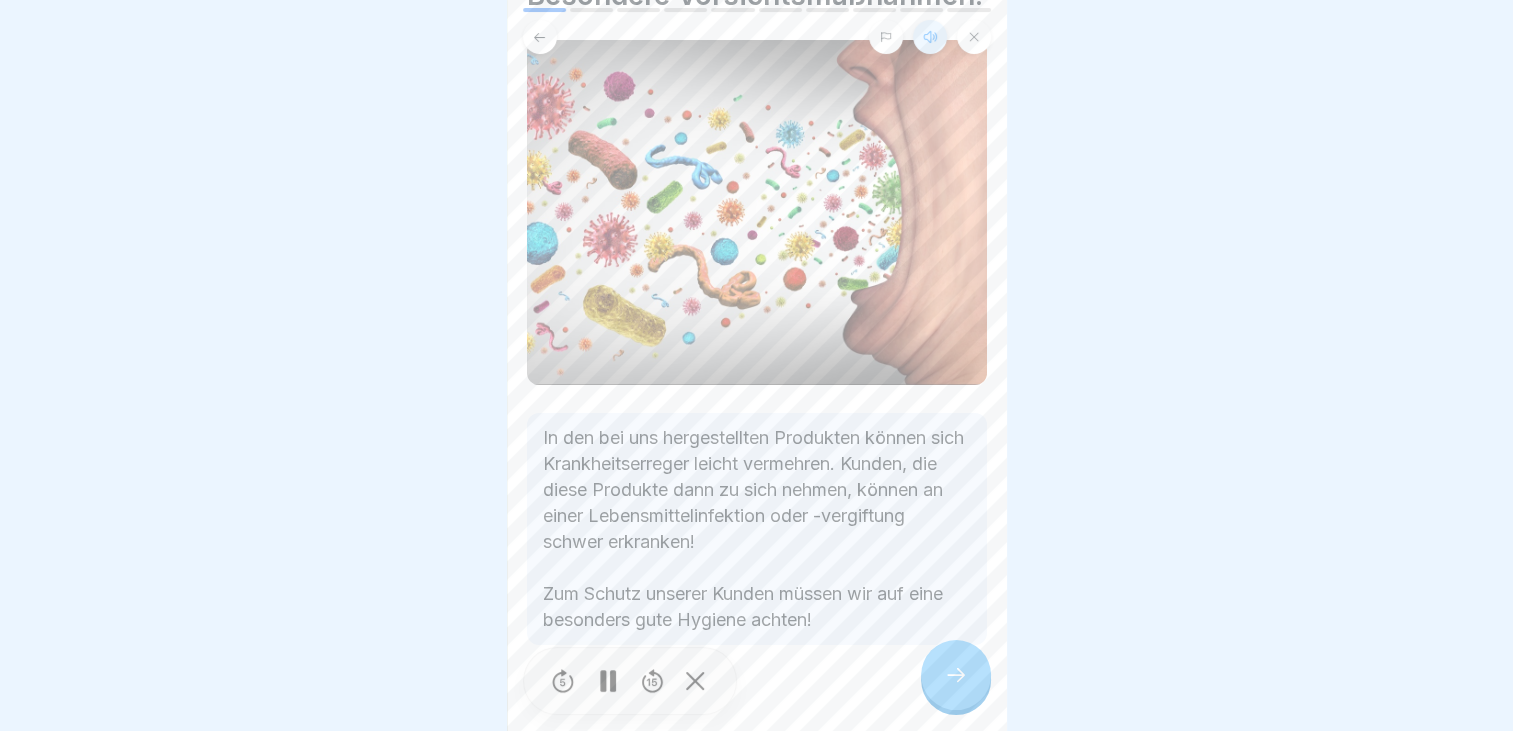 scroll, scrollTop: 0, scrollLeft: 0, axis: both 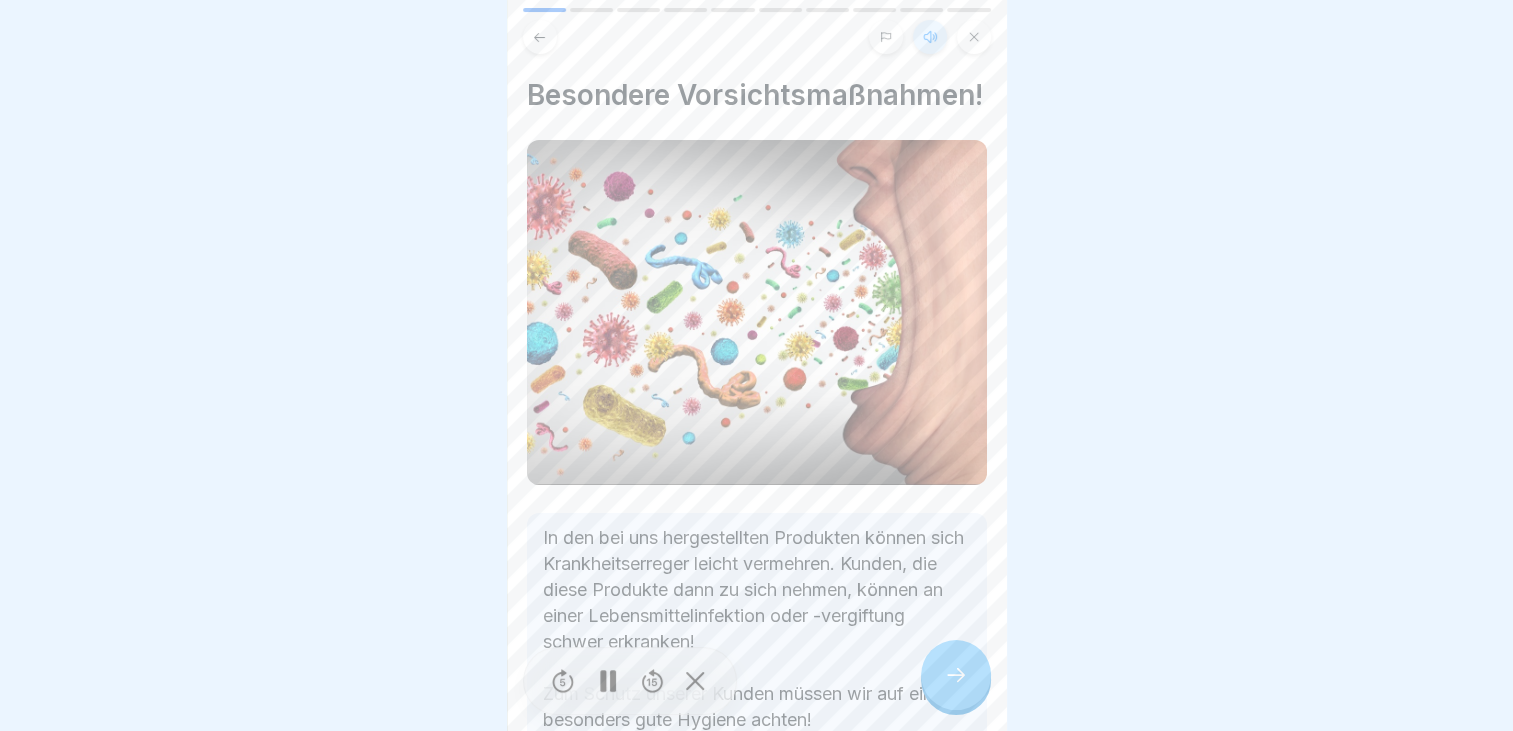 click 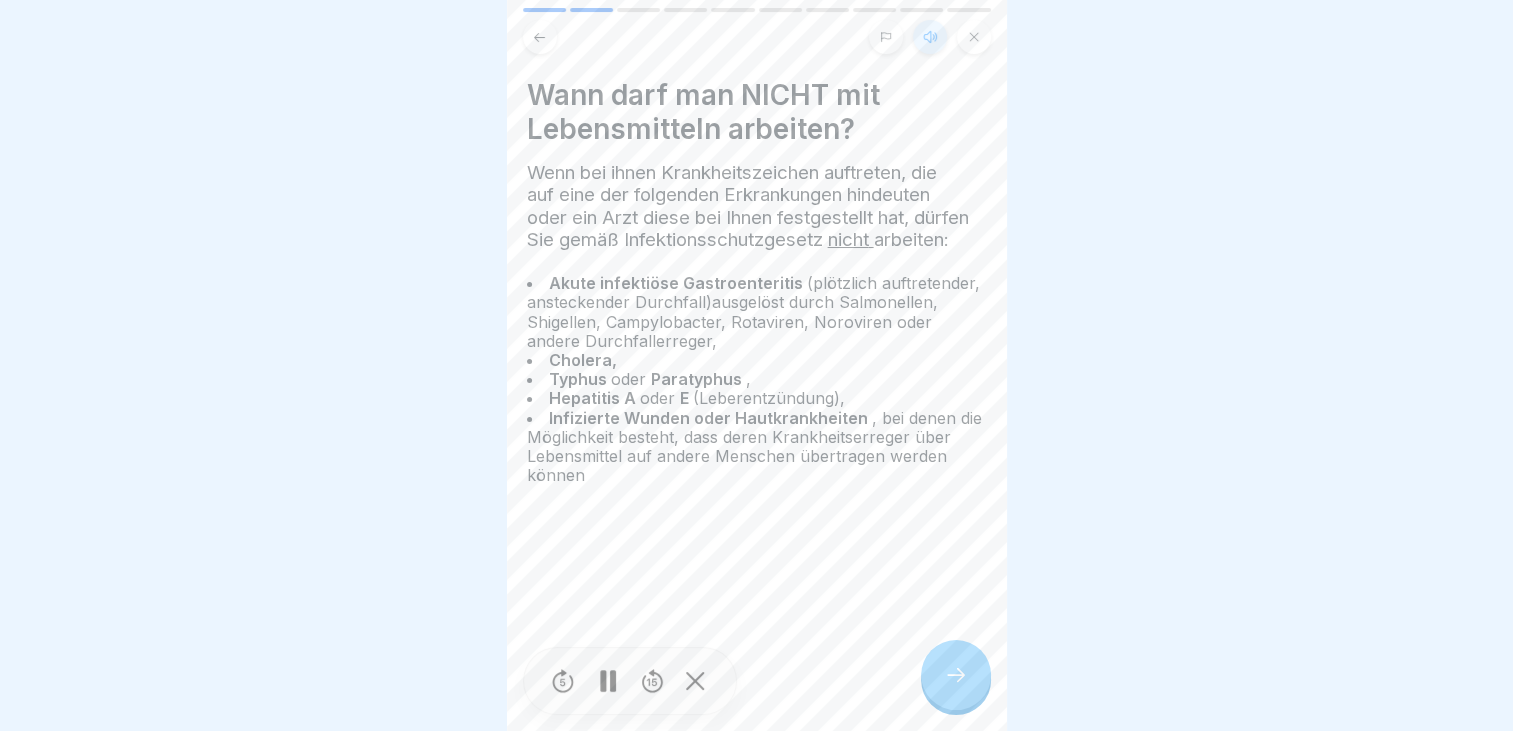 click 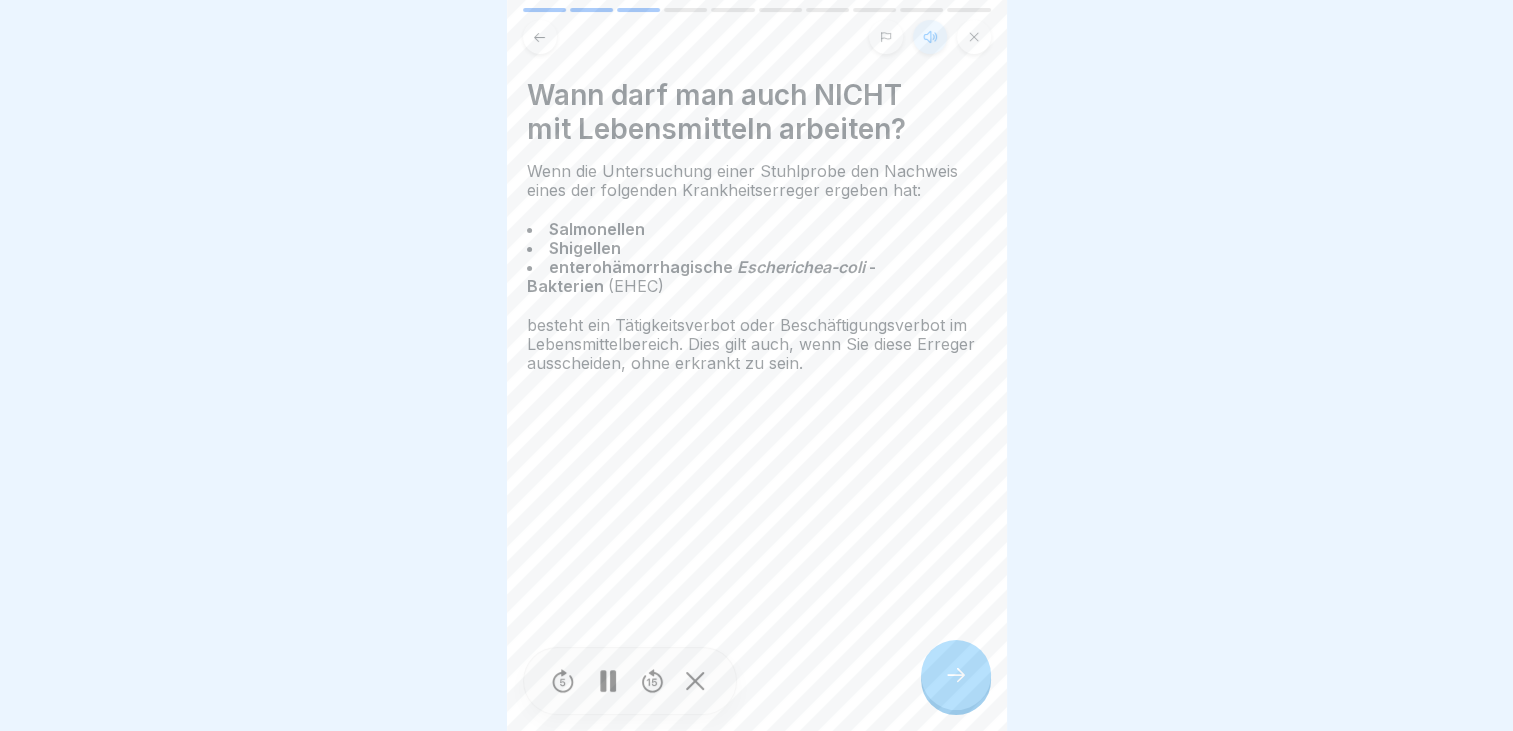 click 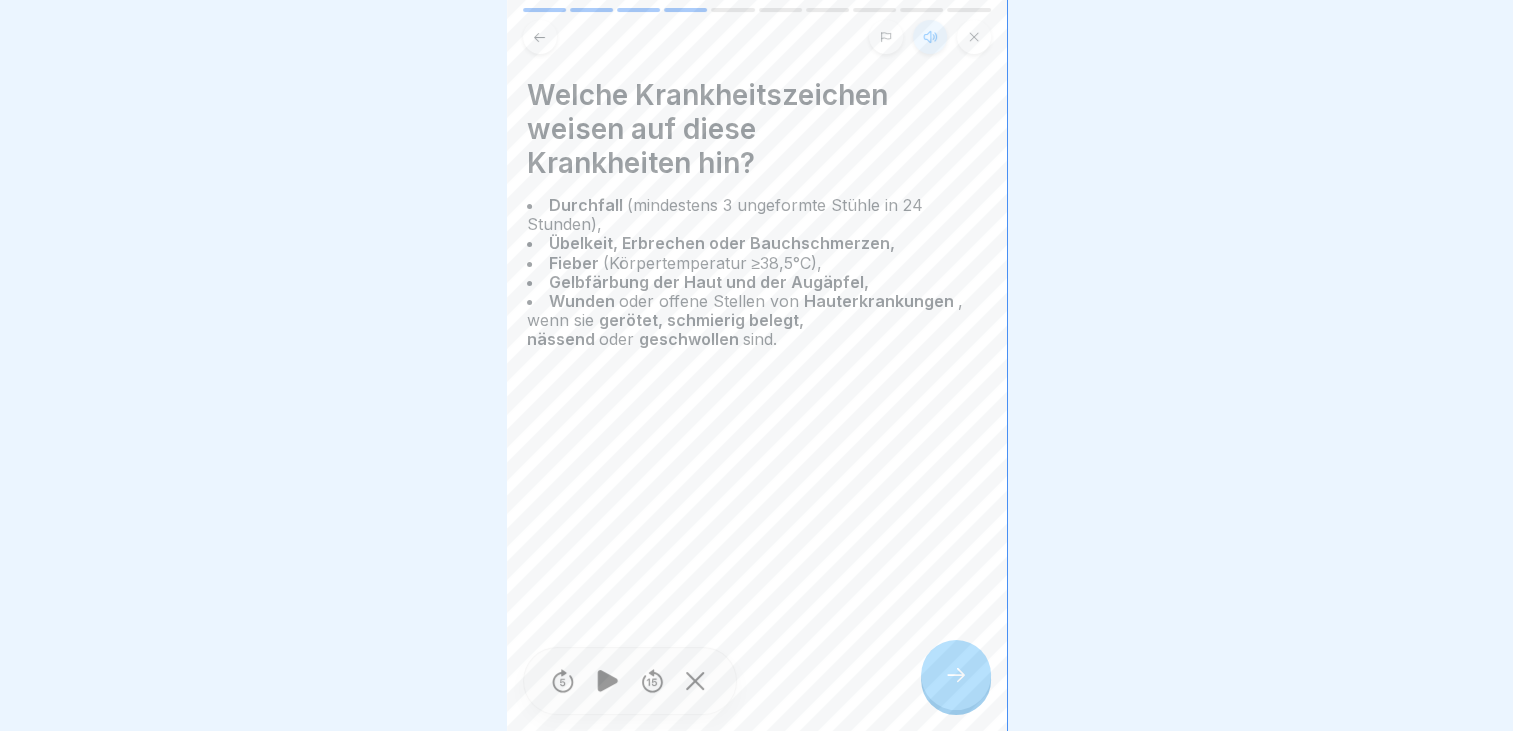click 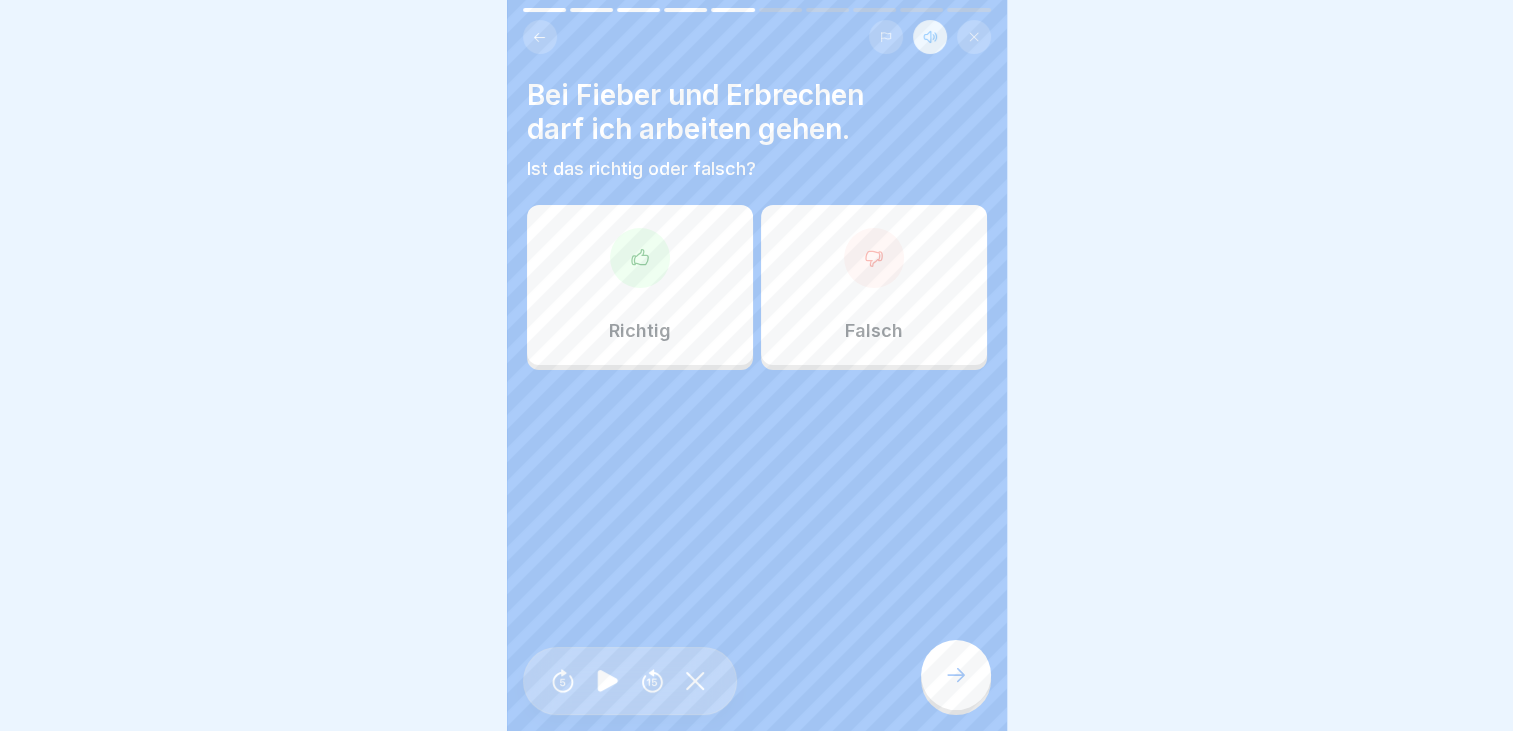 click 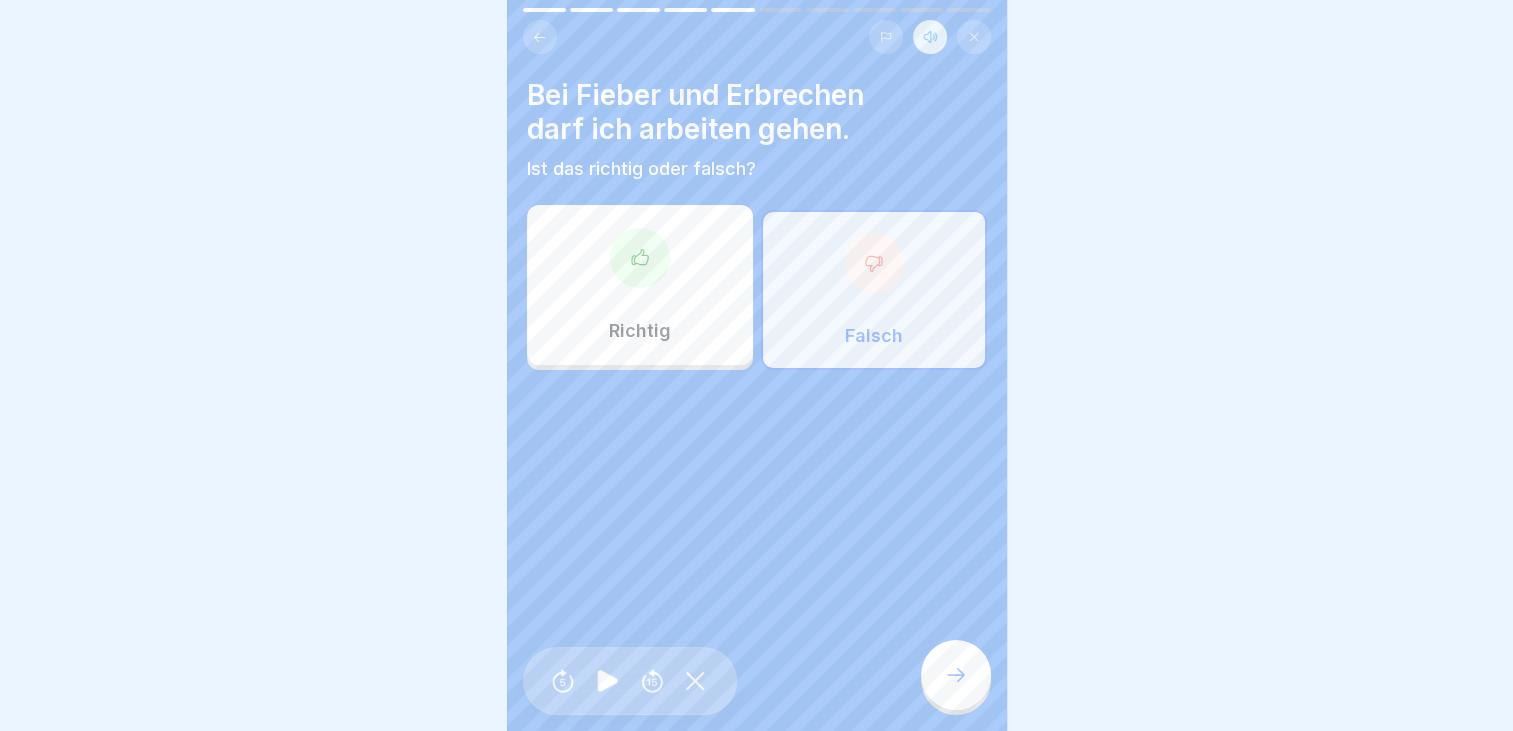 click 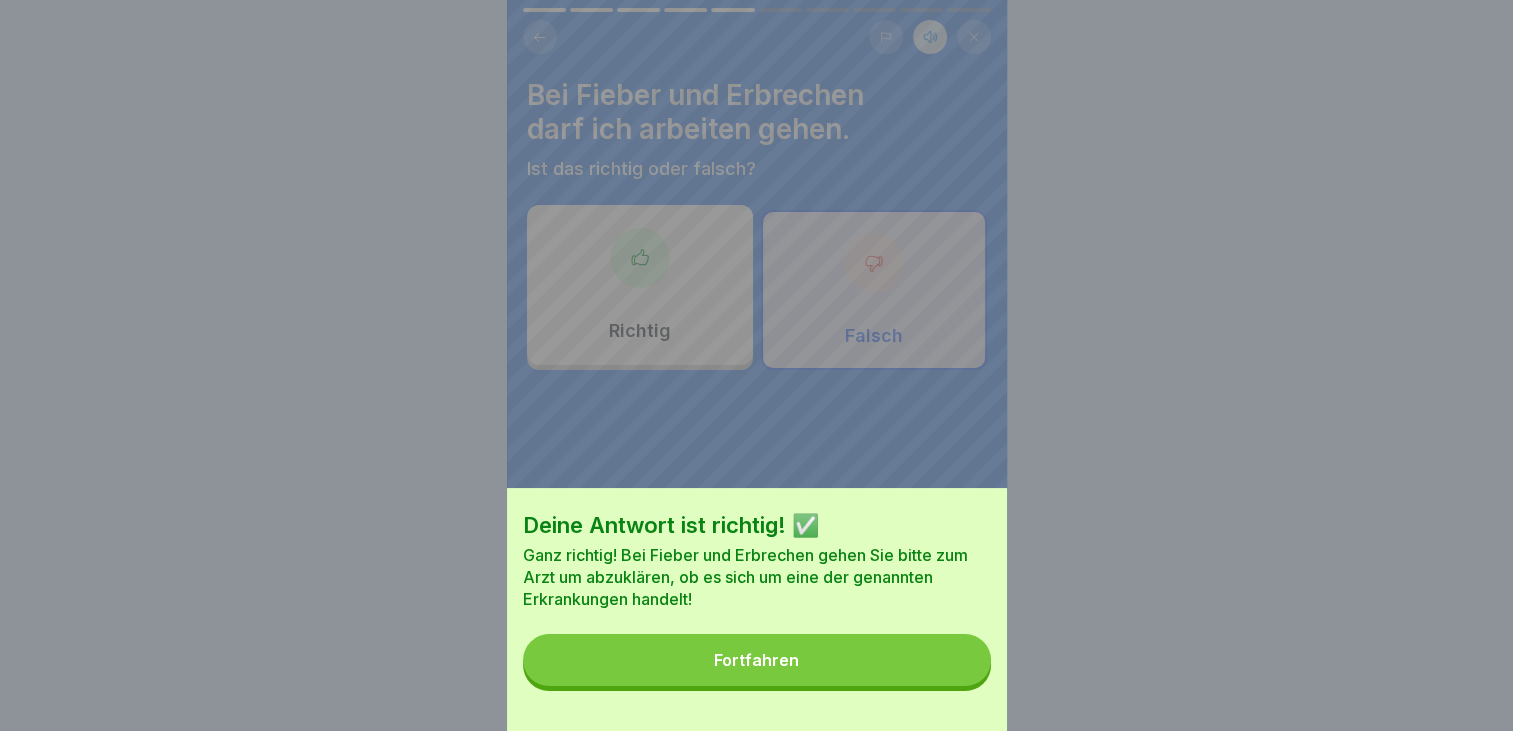 click on "Fortfahren" at bounding box center [756, 660] 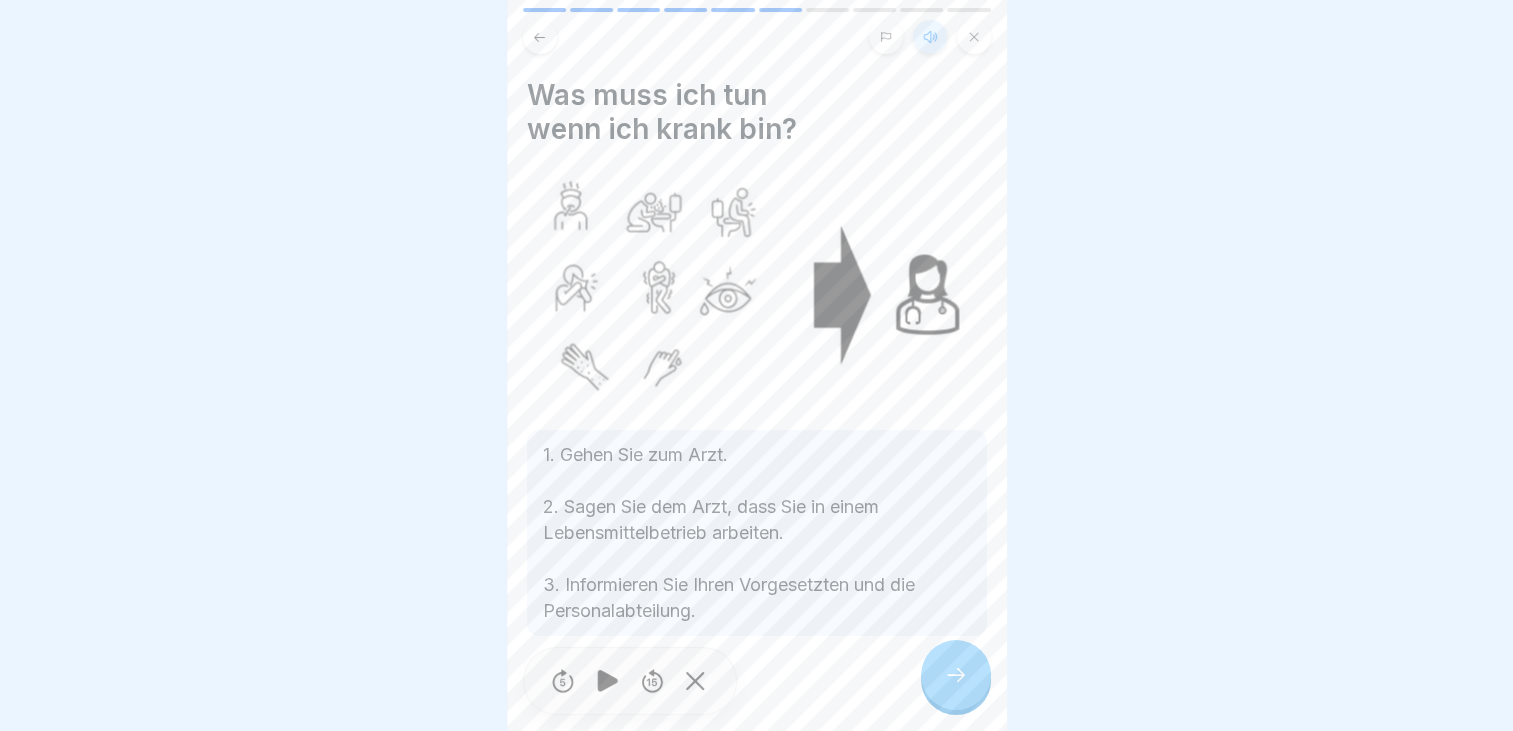click 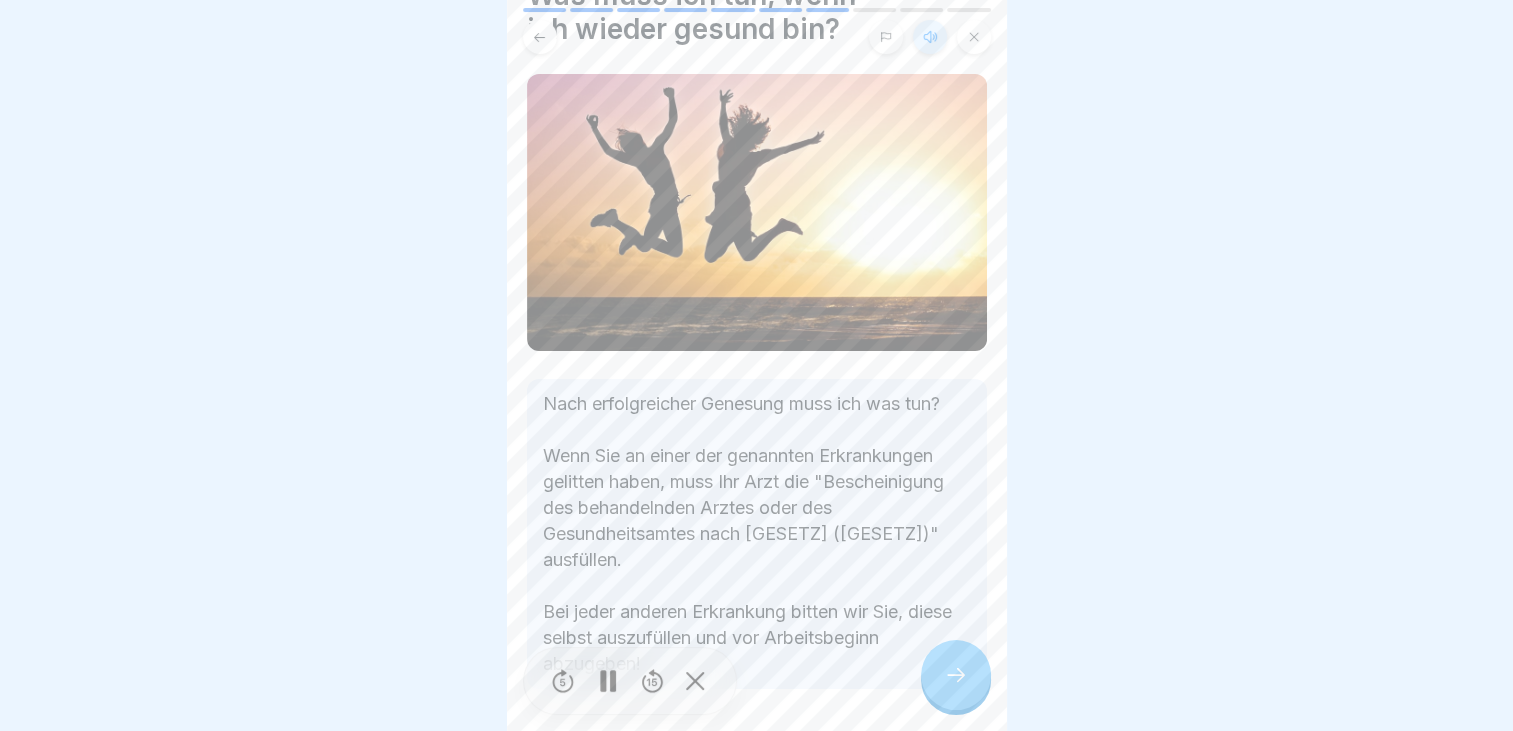 scroll, scrollTop: 195, scrollLeft: 0, axis: vertical 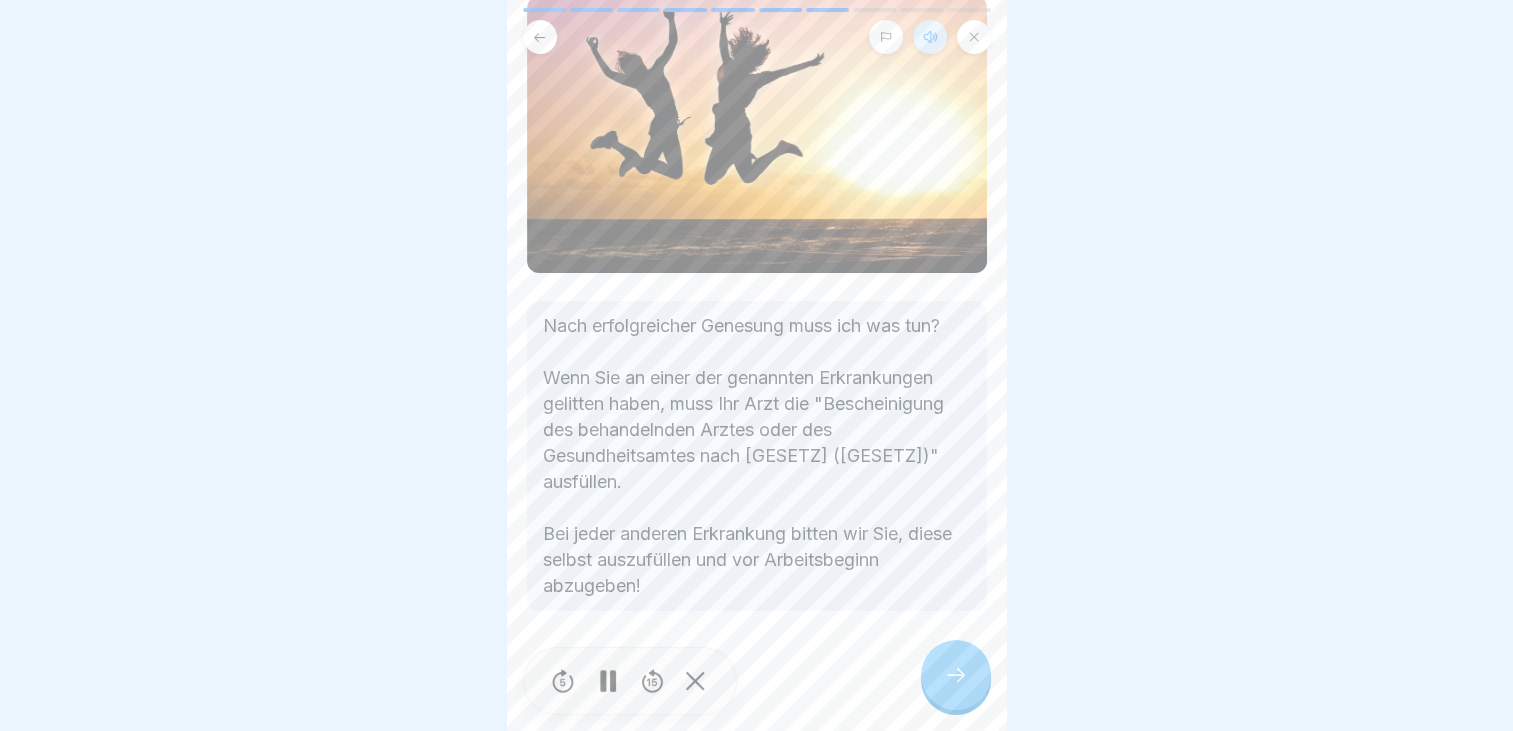 click 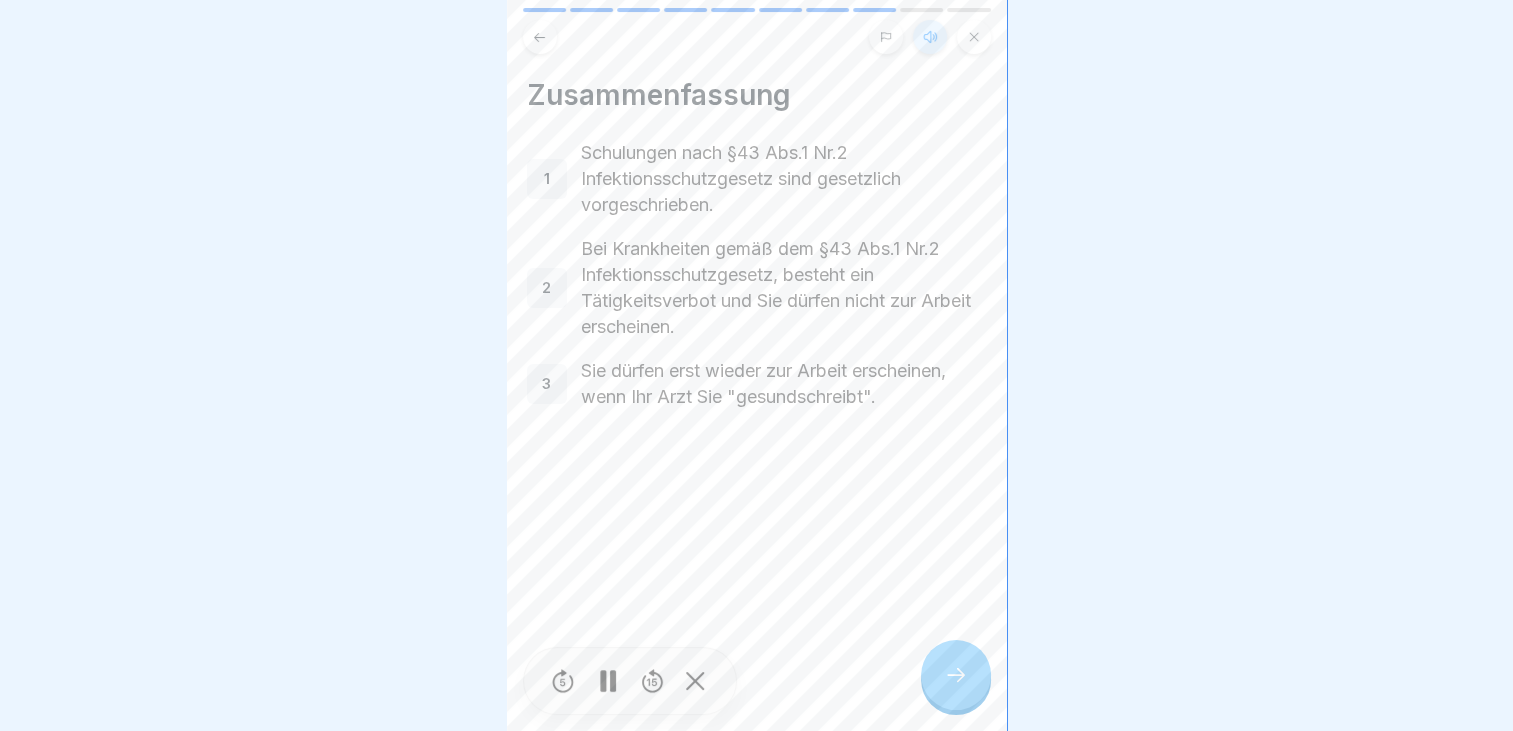 click 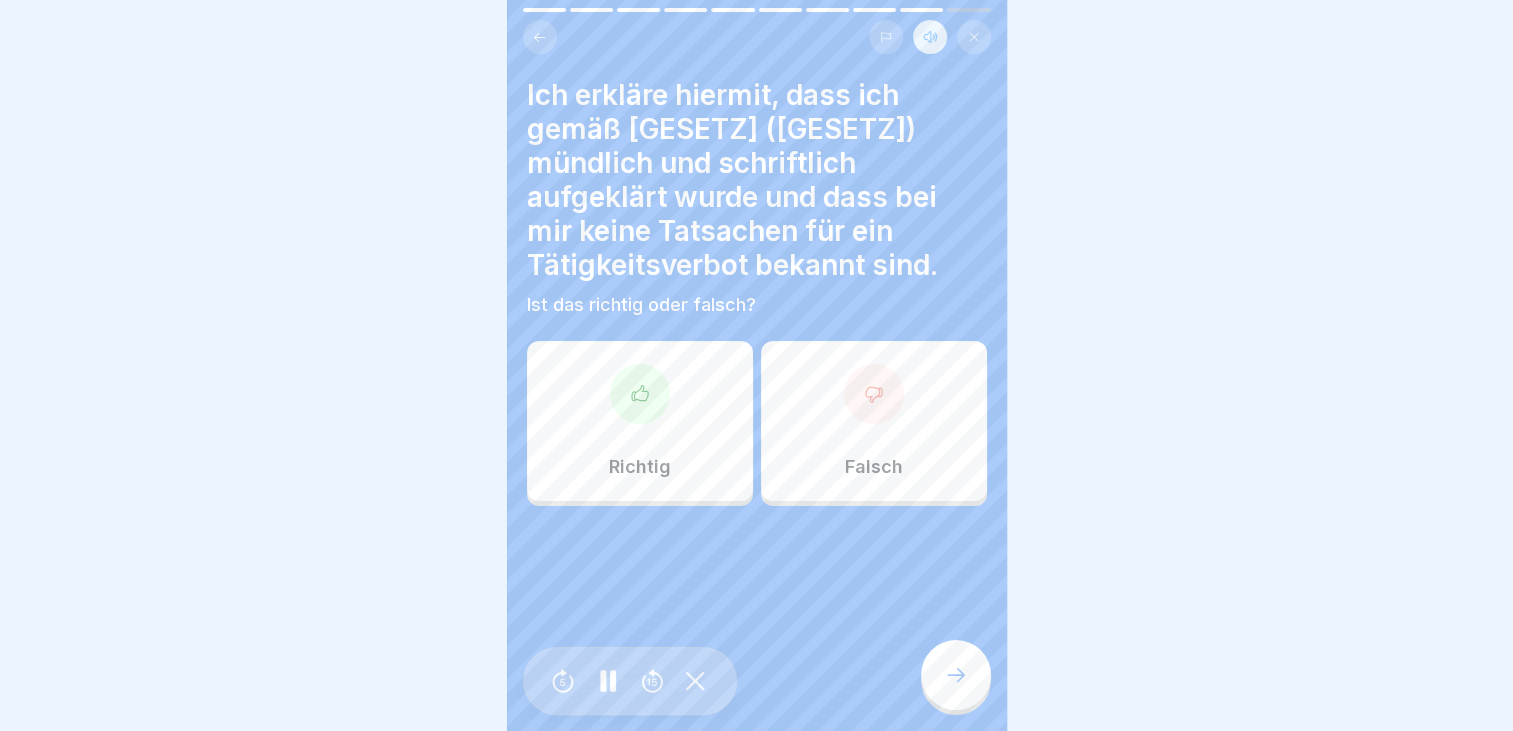 click at bounding box center (544, 10) 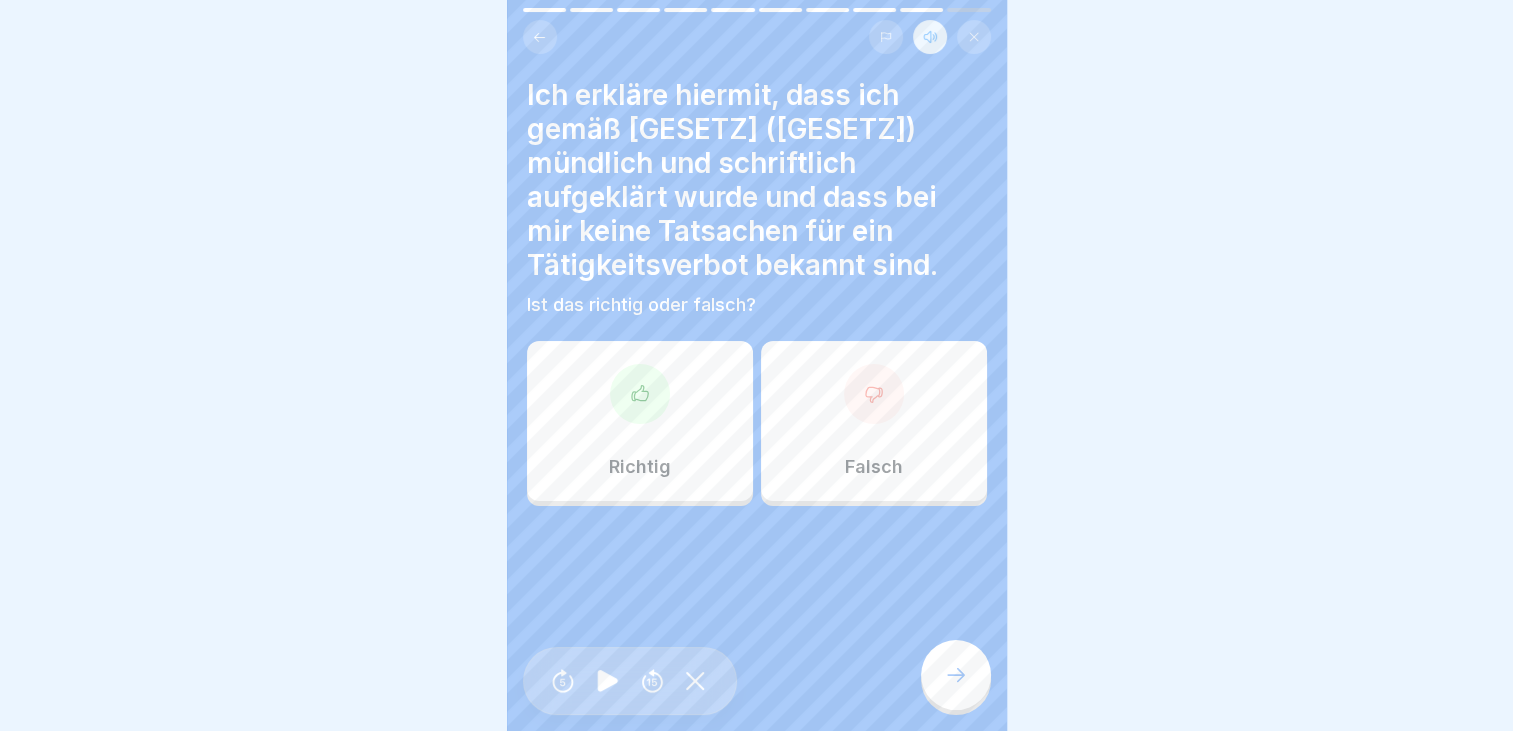 click 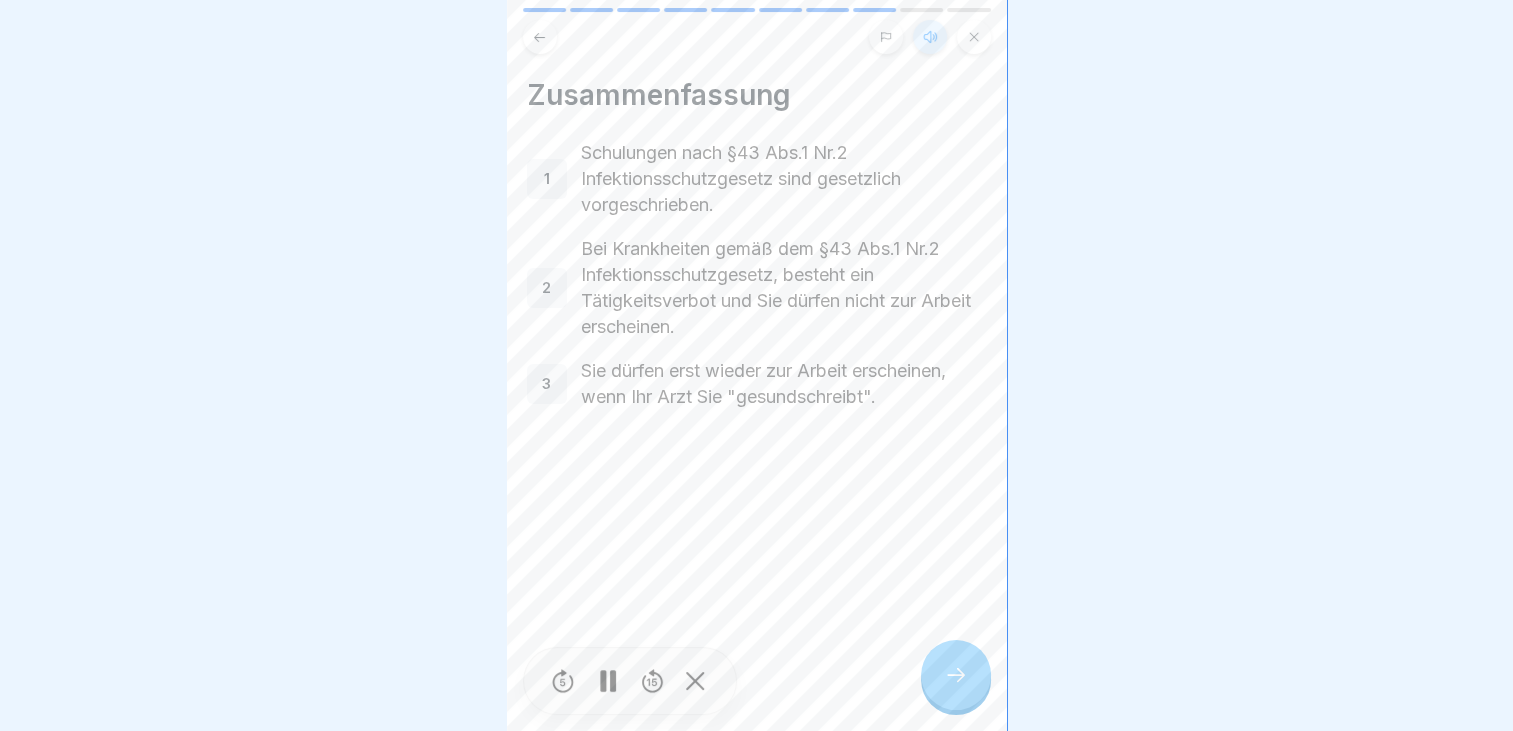 click 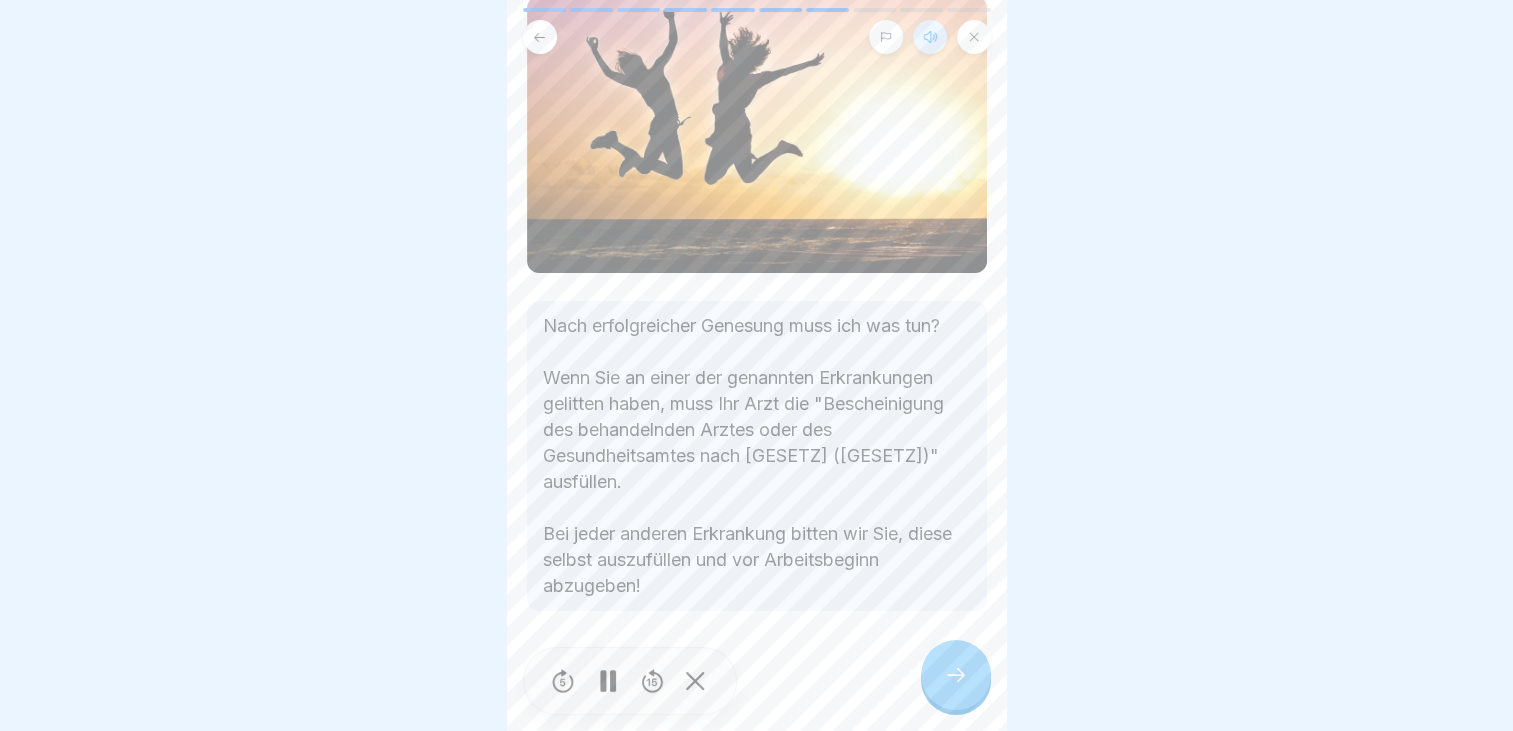 click 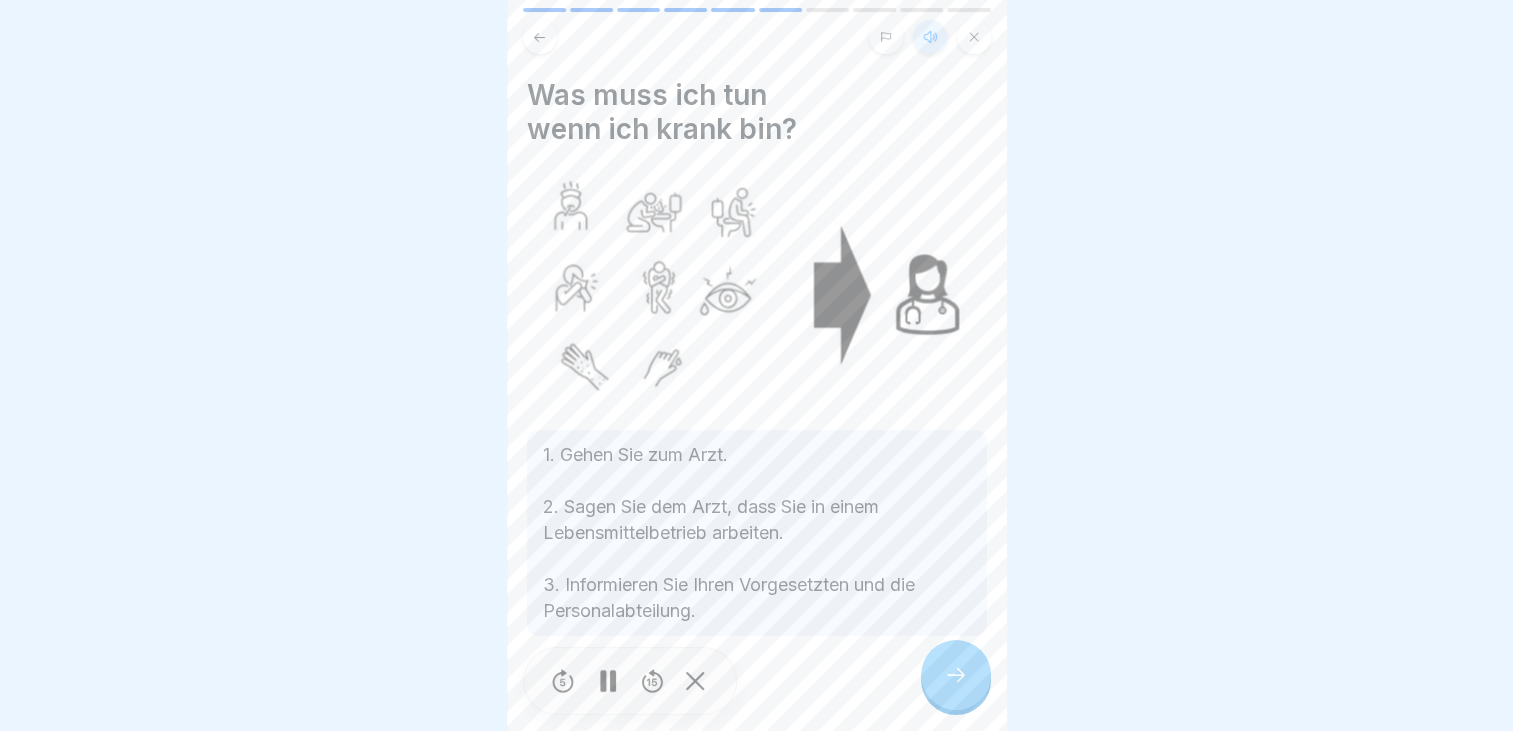 click 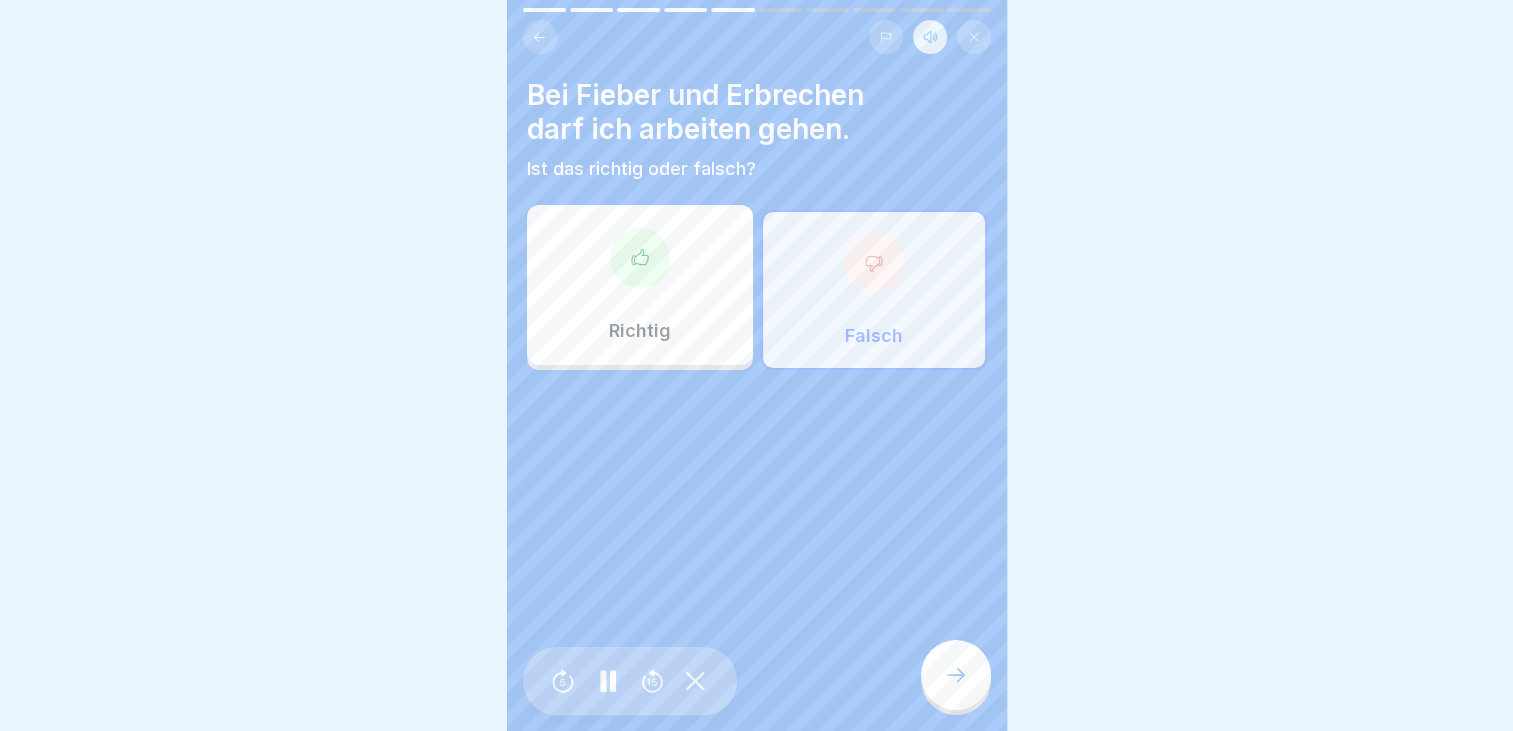 click 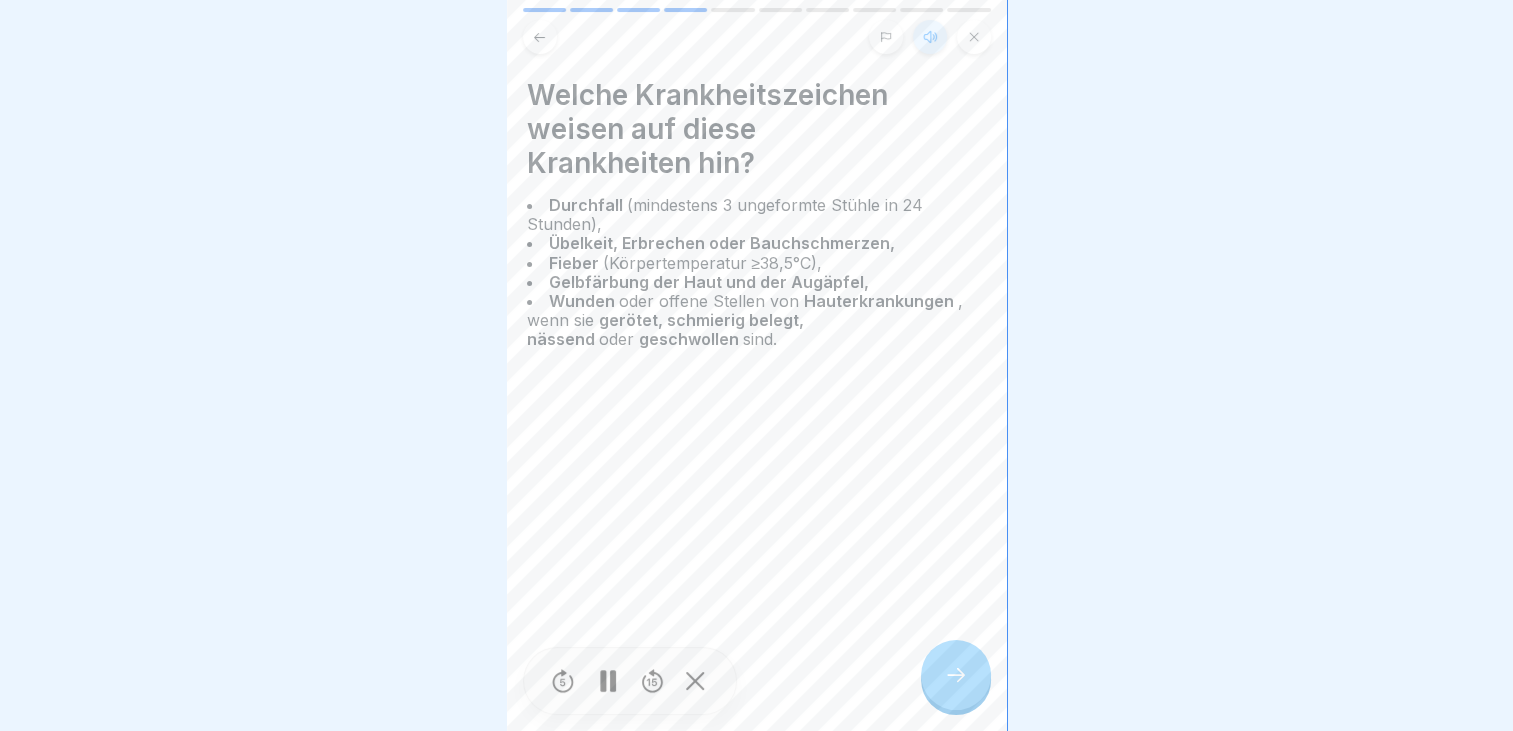 click 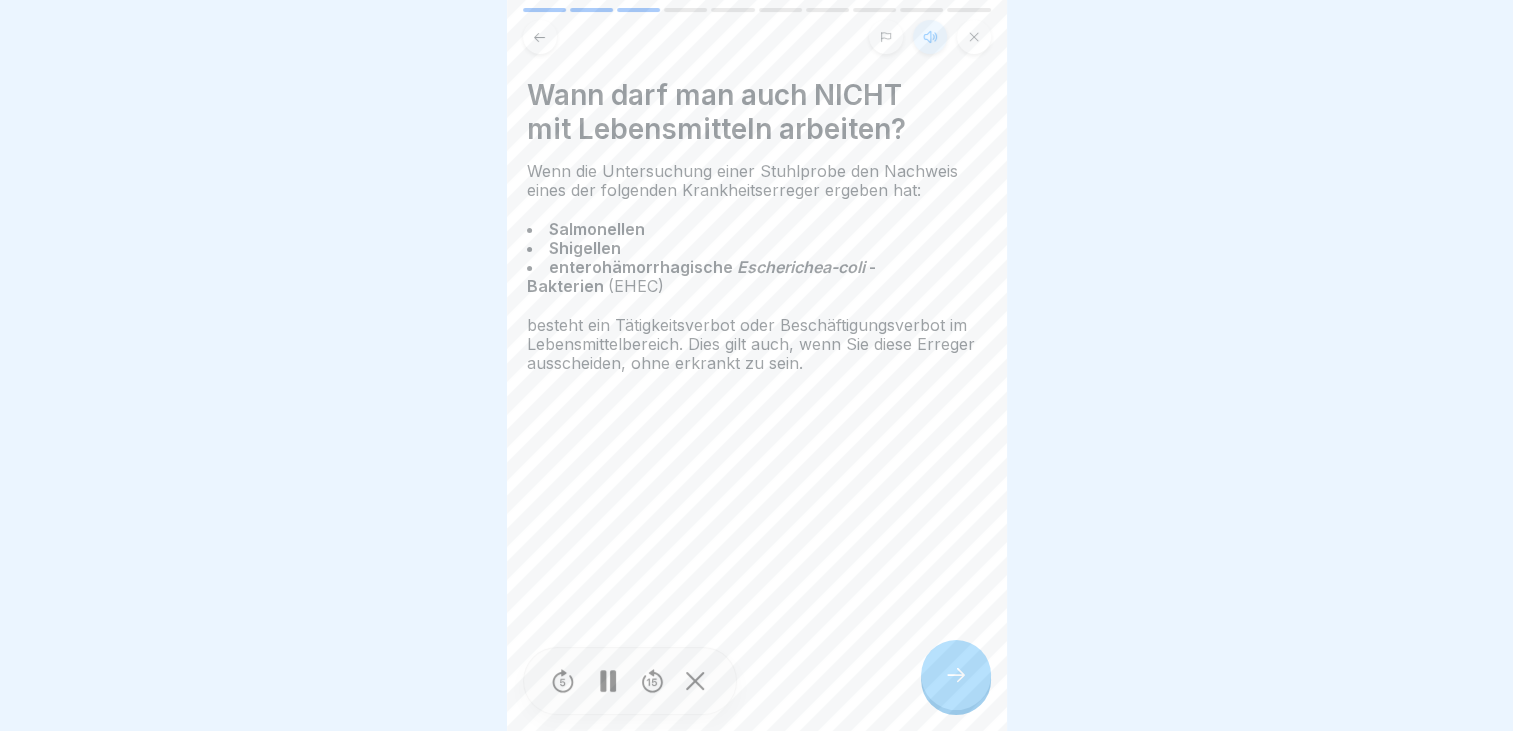 click 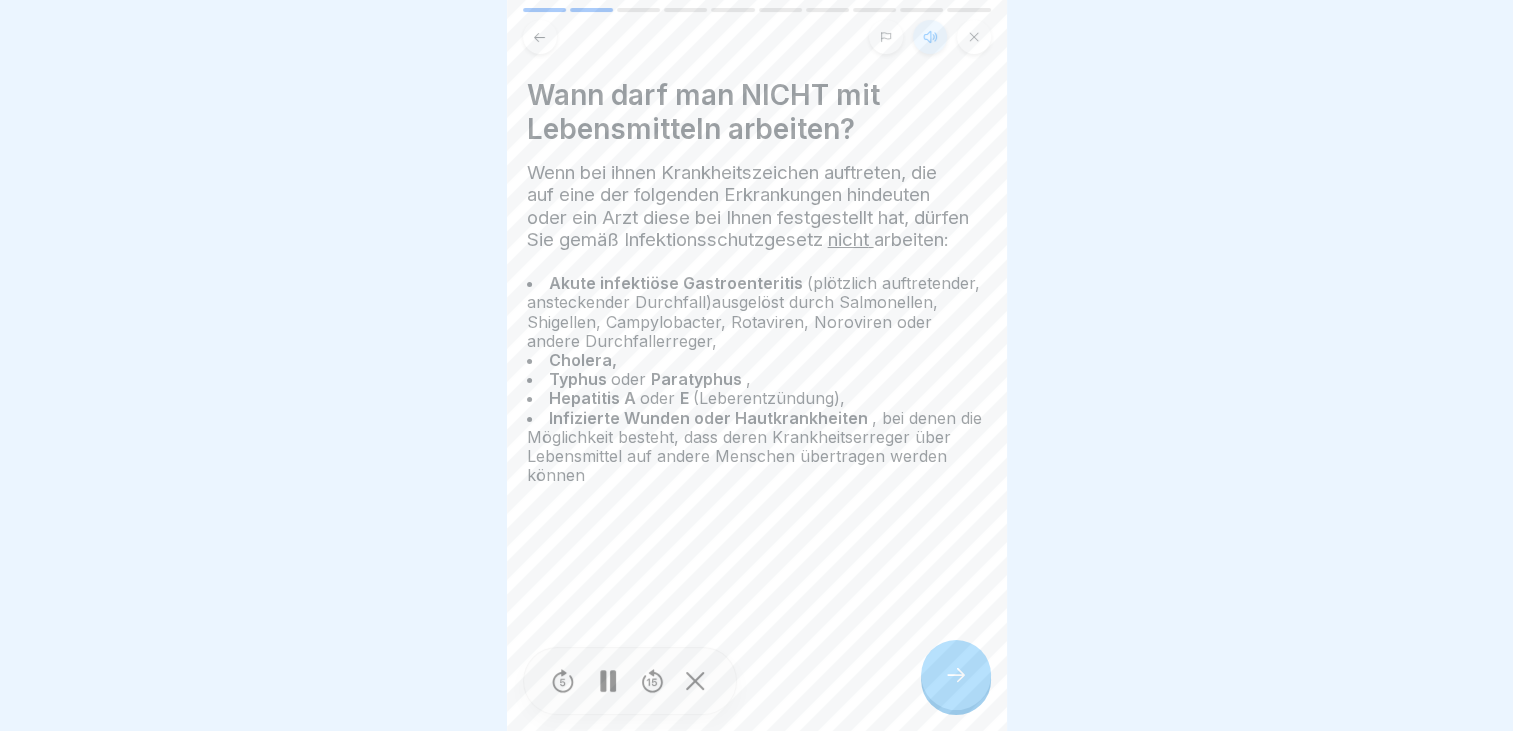 click 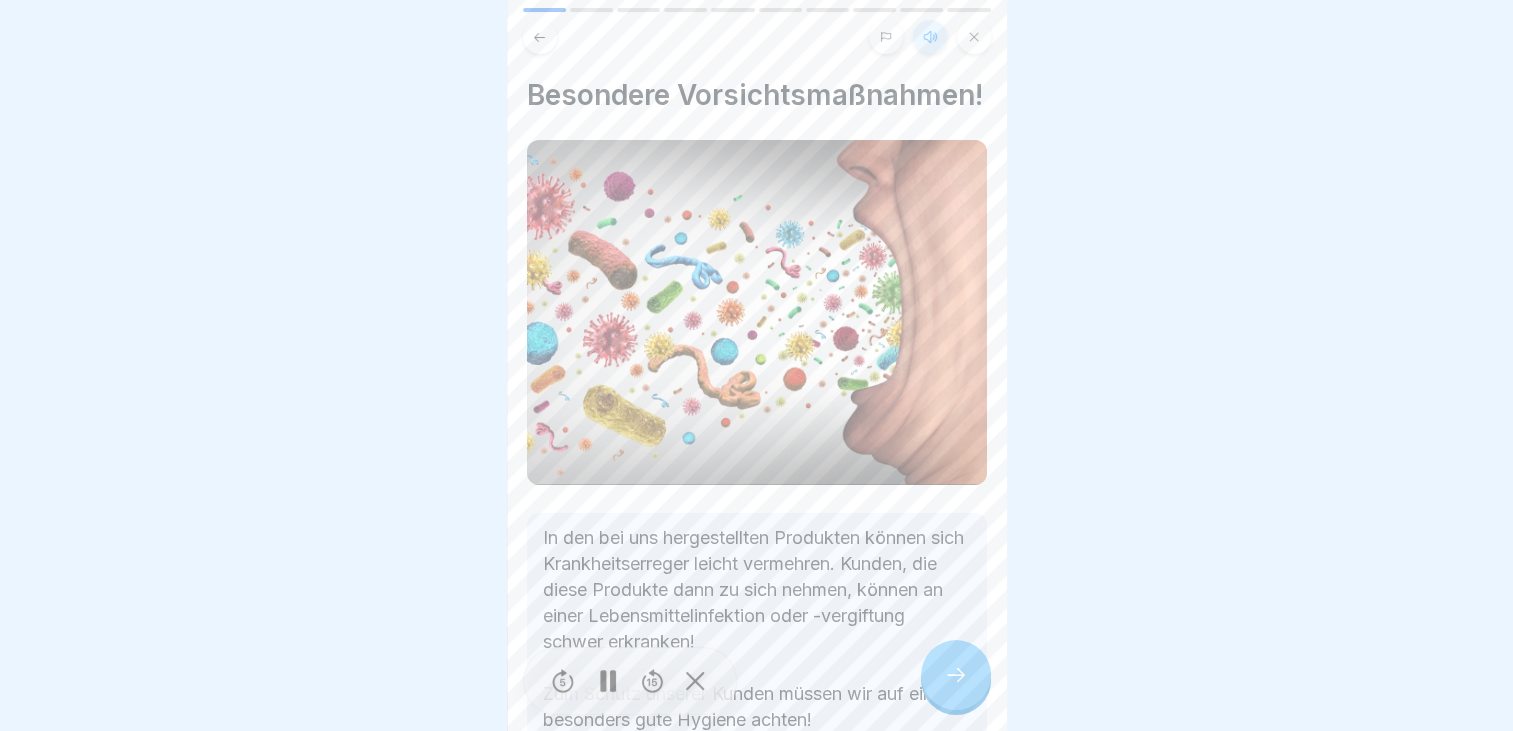 click 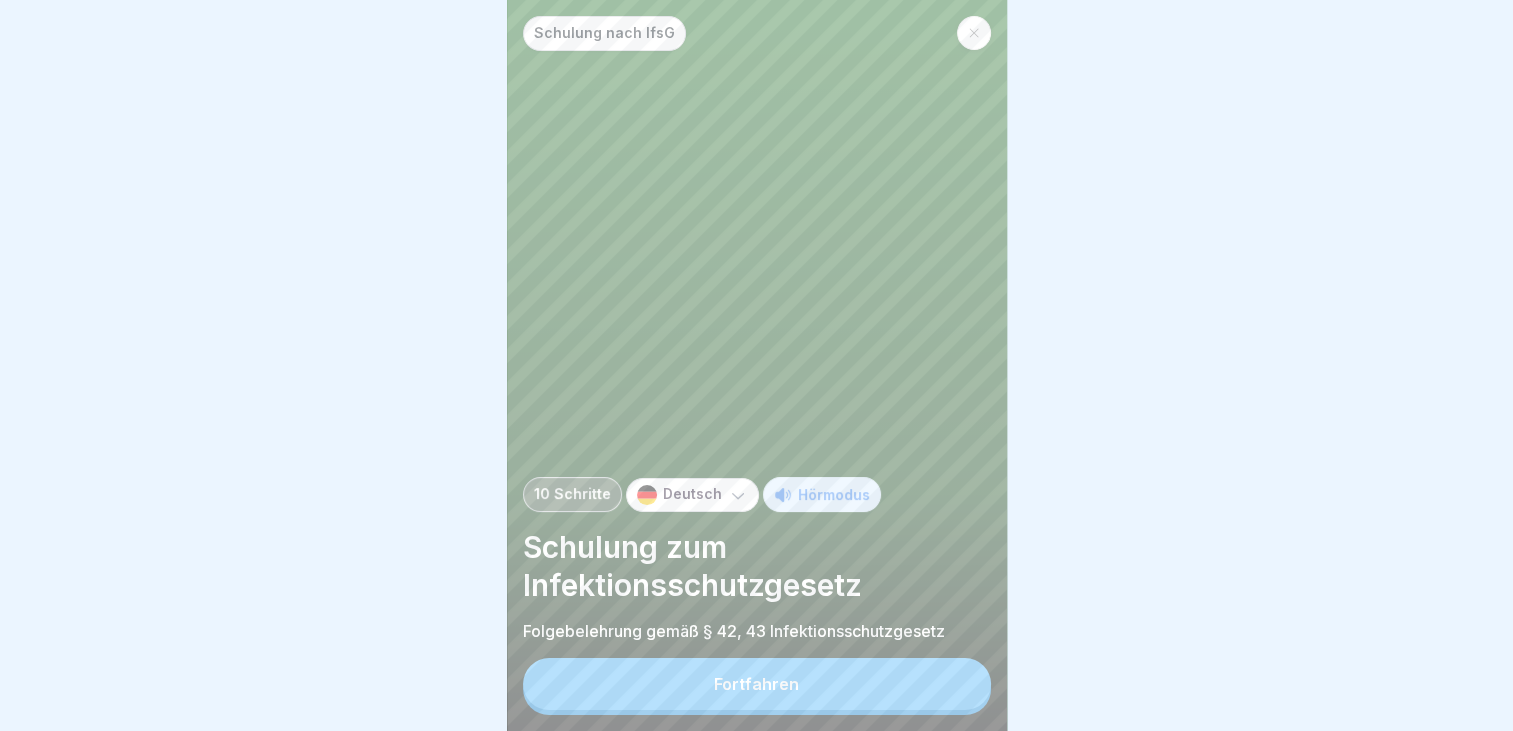 click on "Fortfahren" at bounding box center (756, 684) 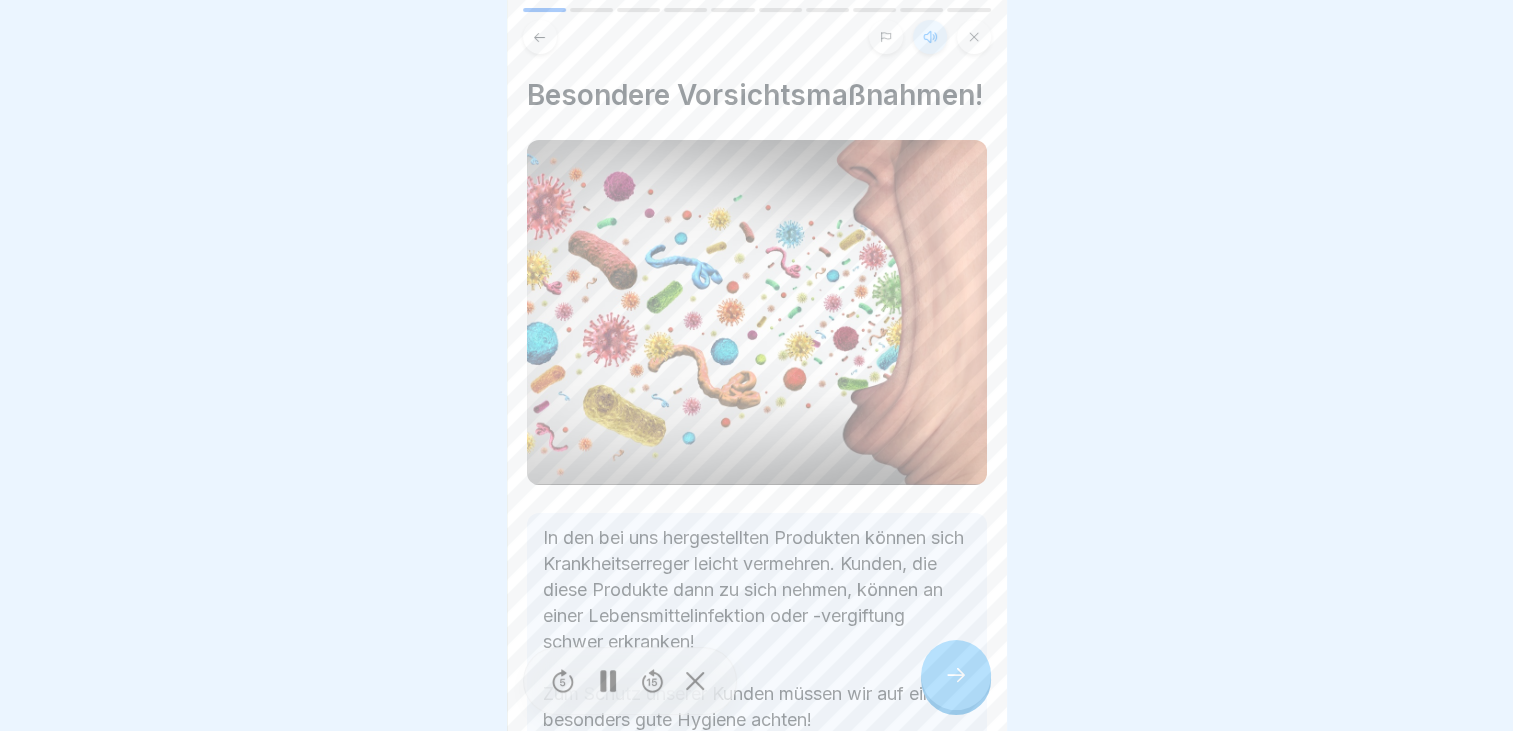 click 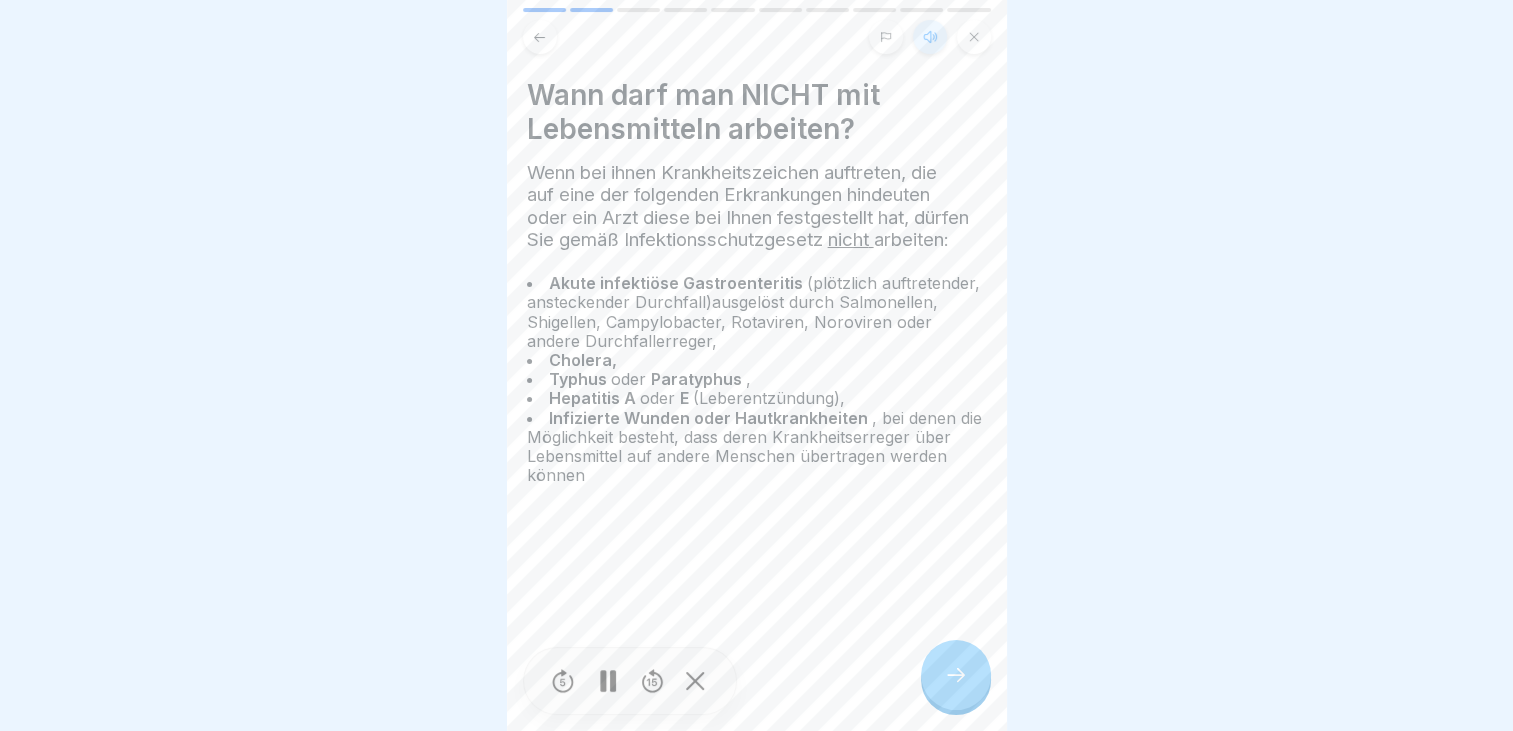 click at bounding box center (956, 675) 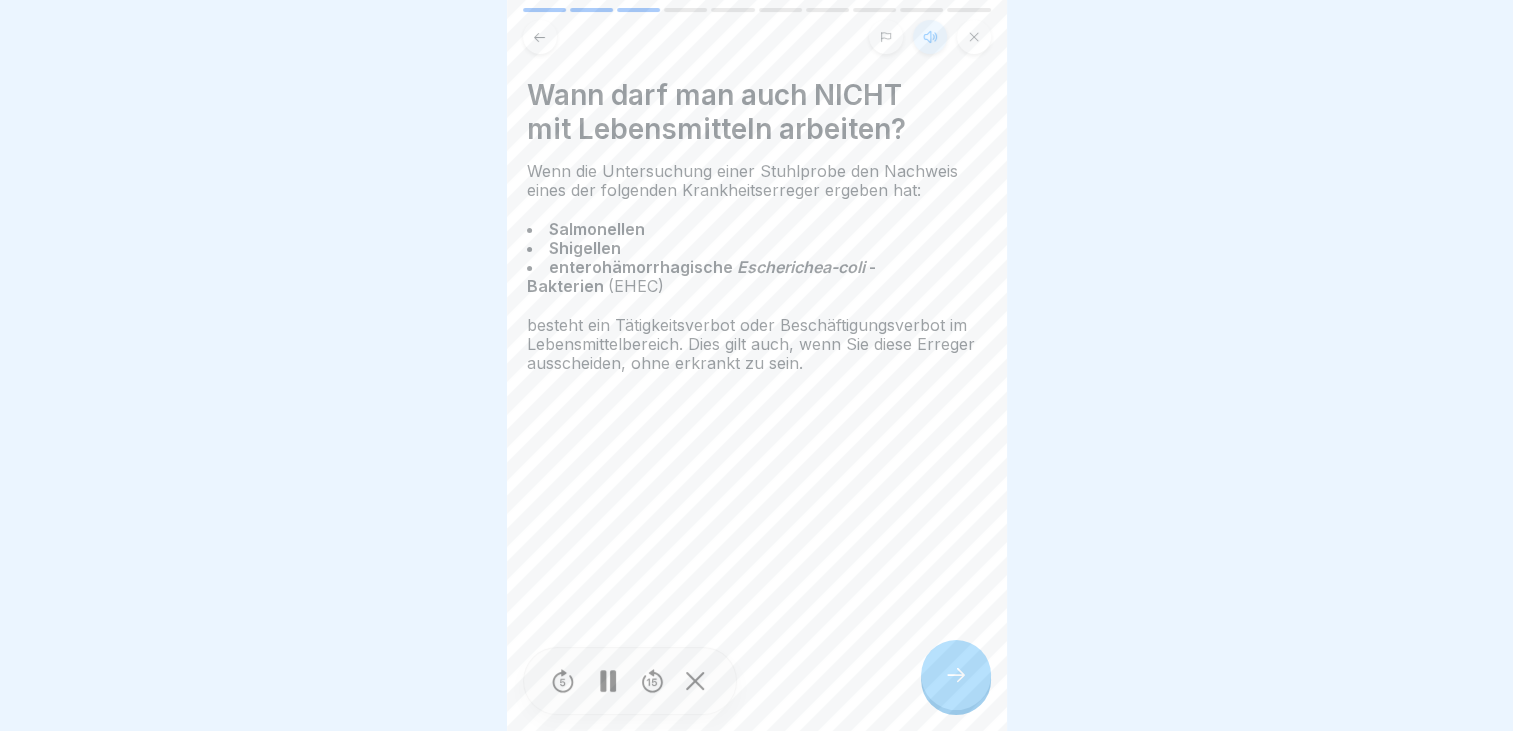 click 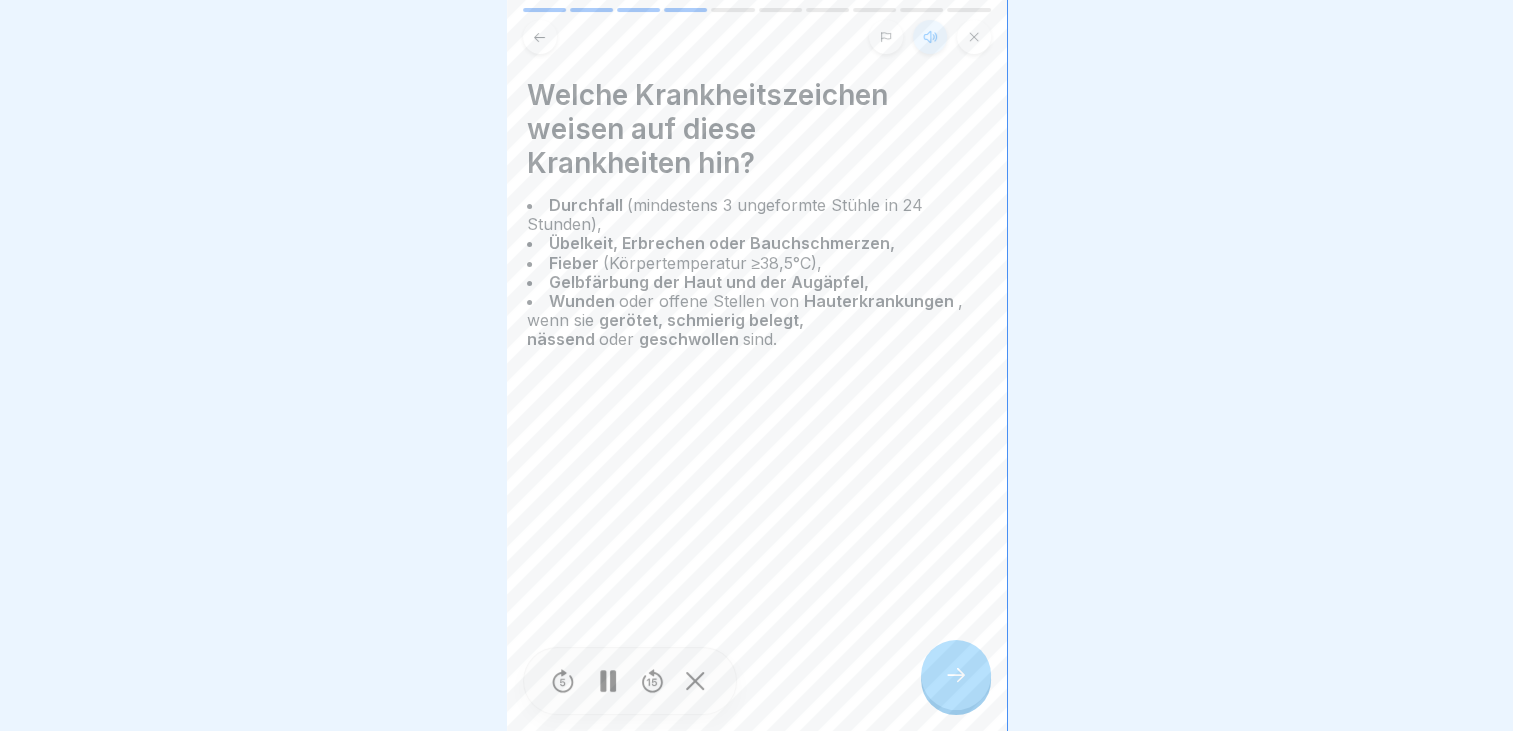 click 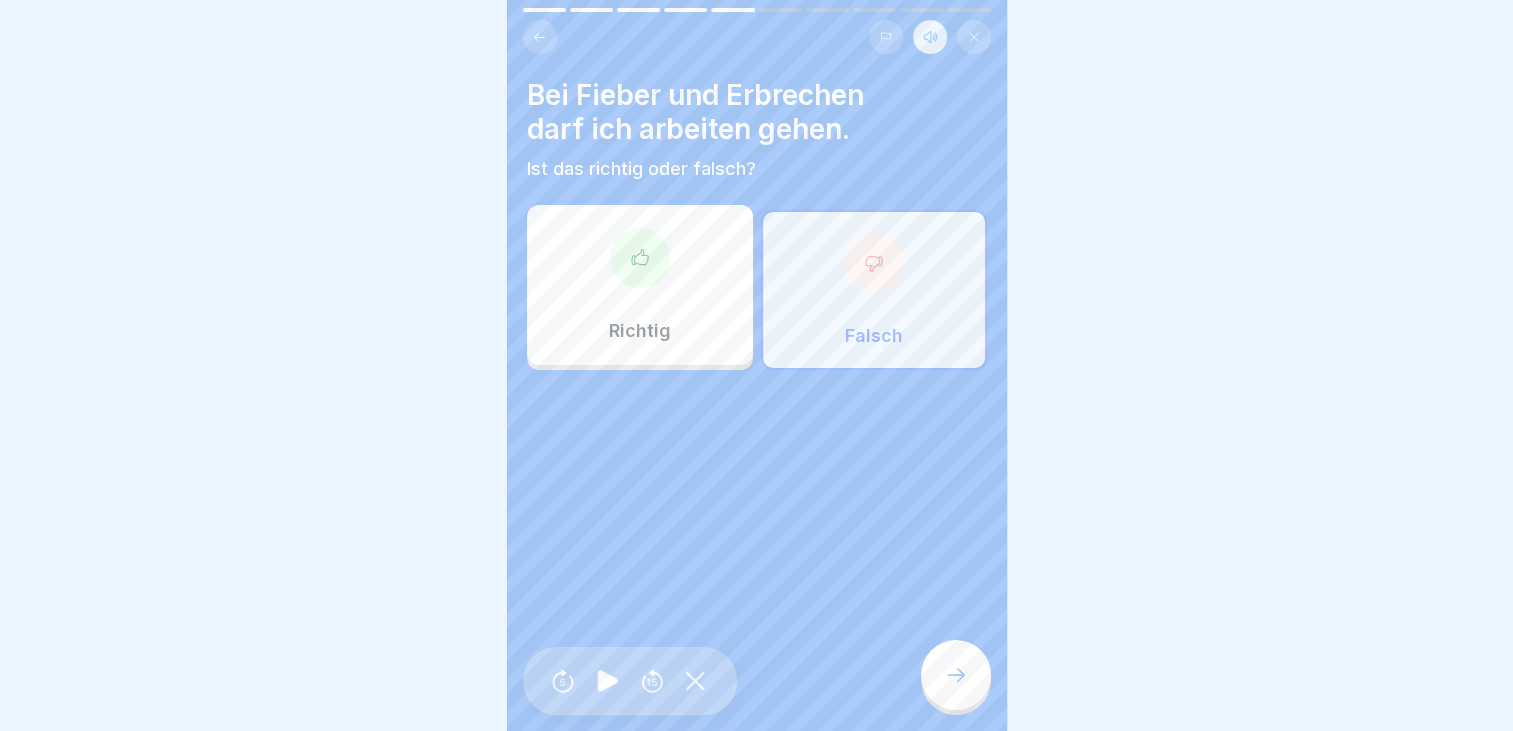 click at bounding box center (874, 263) 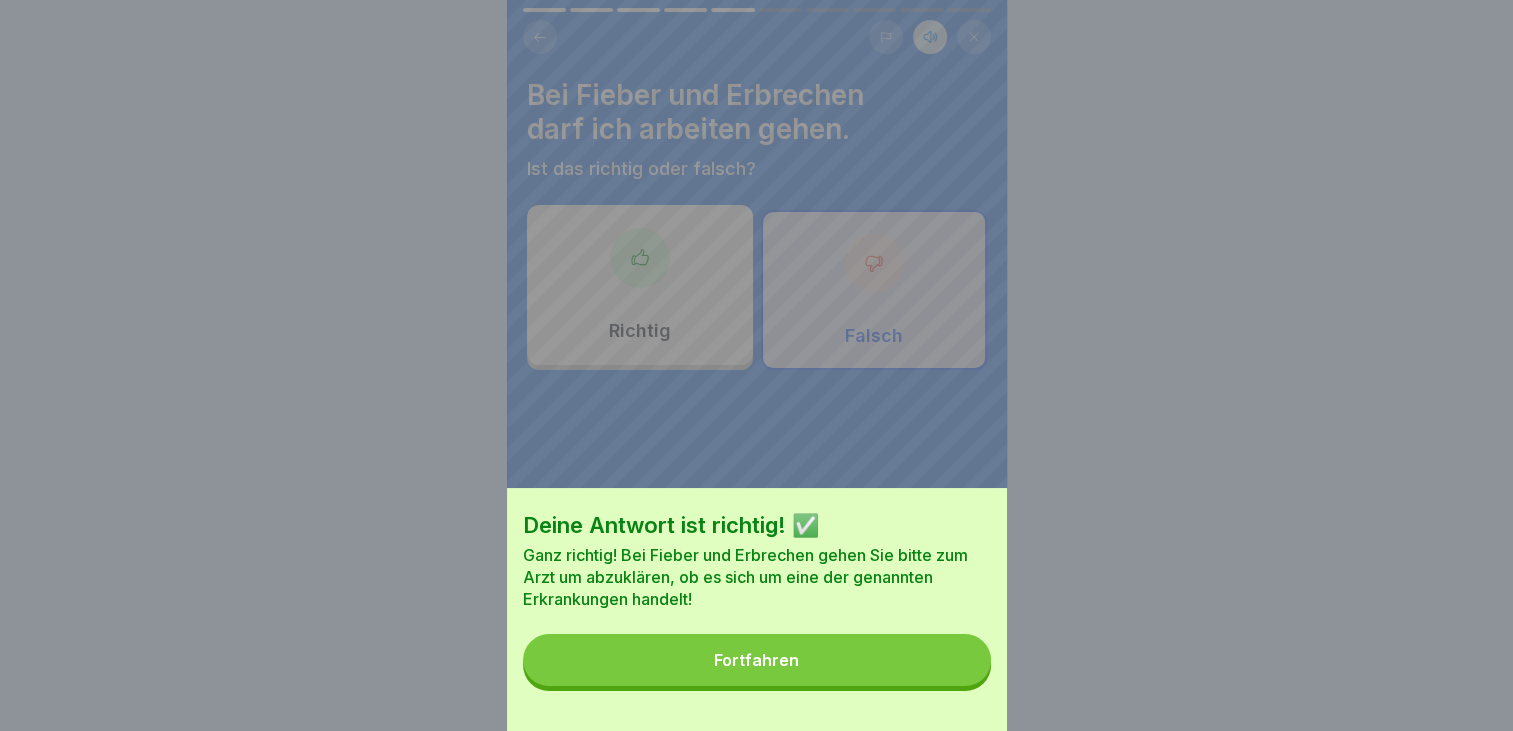 click on "Fortfahren" at bounding box center (757, 660) 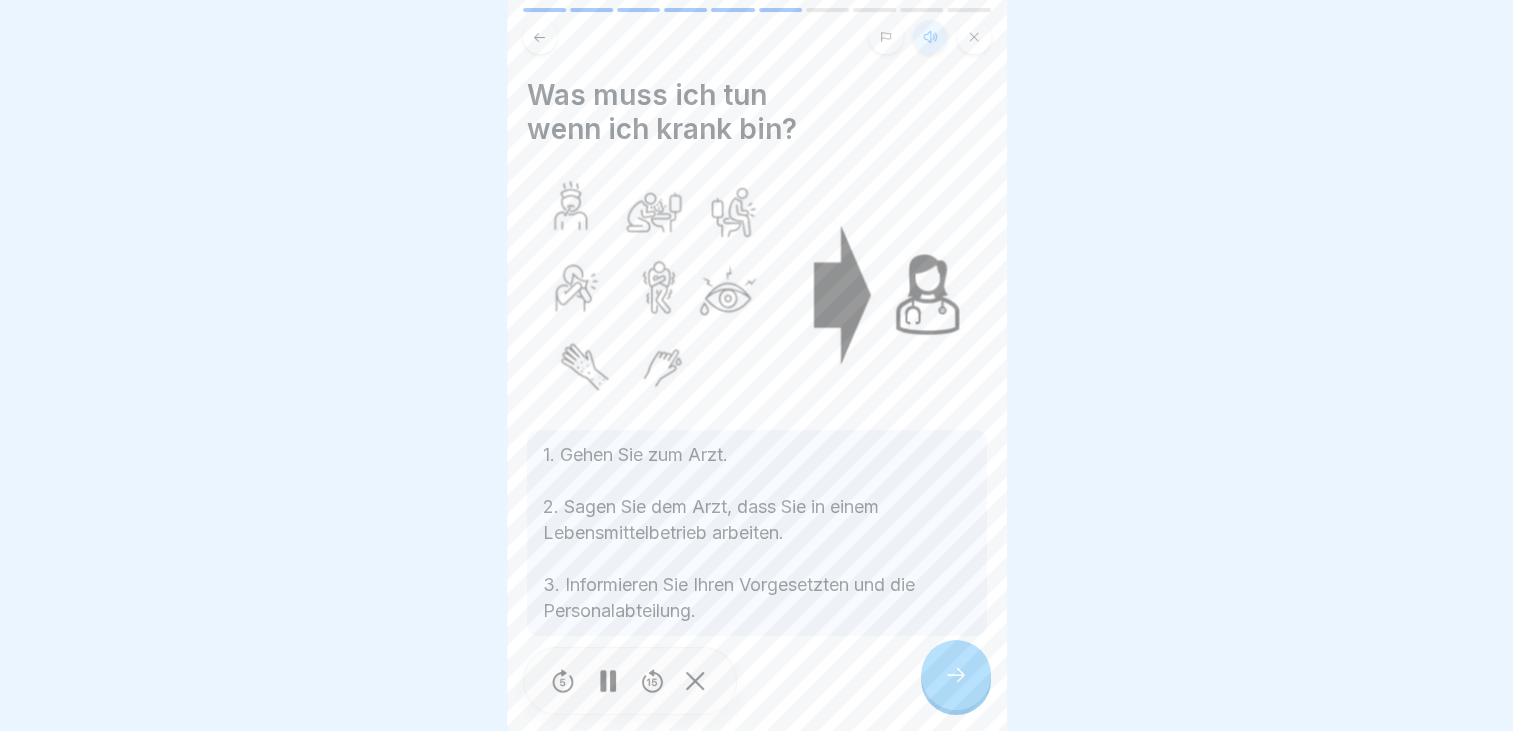click 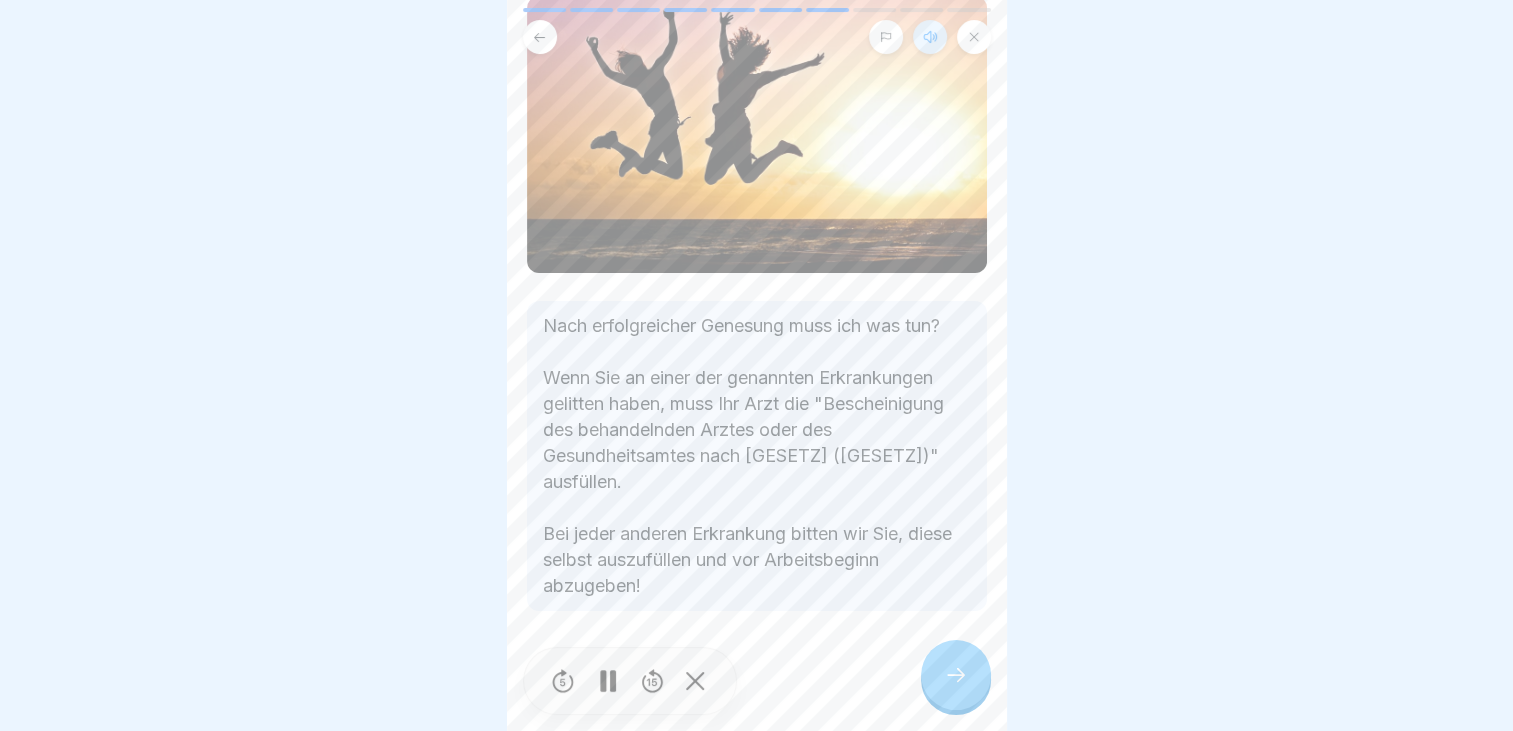 click 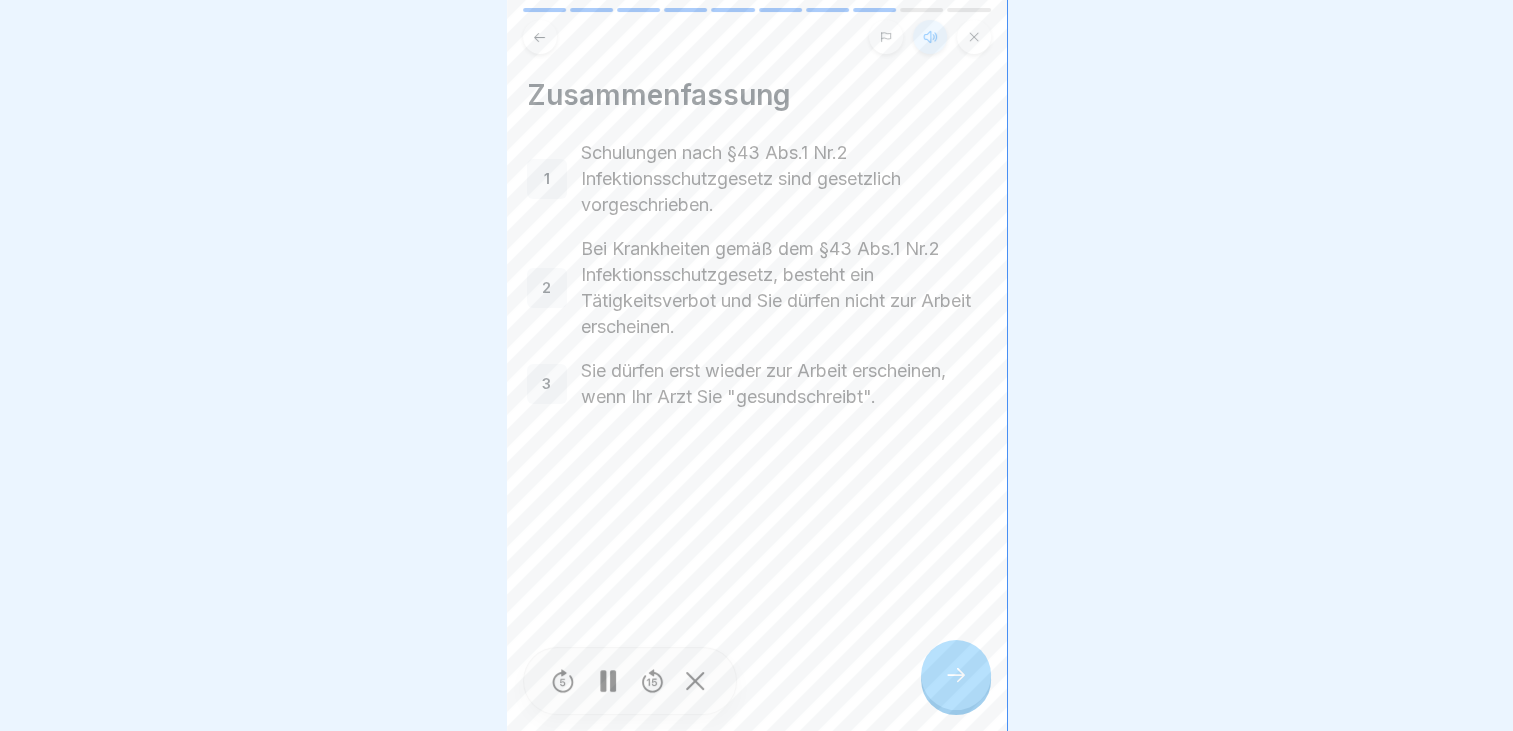 click 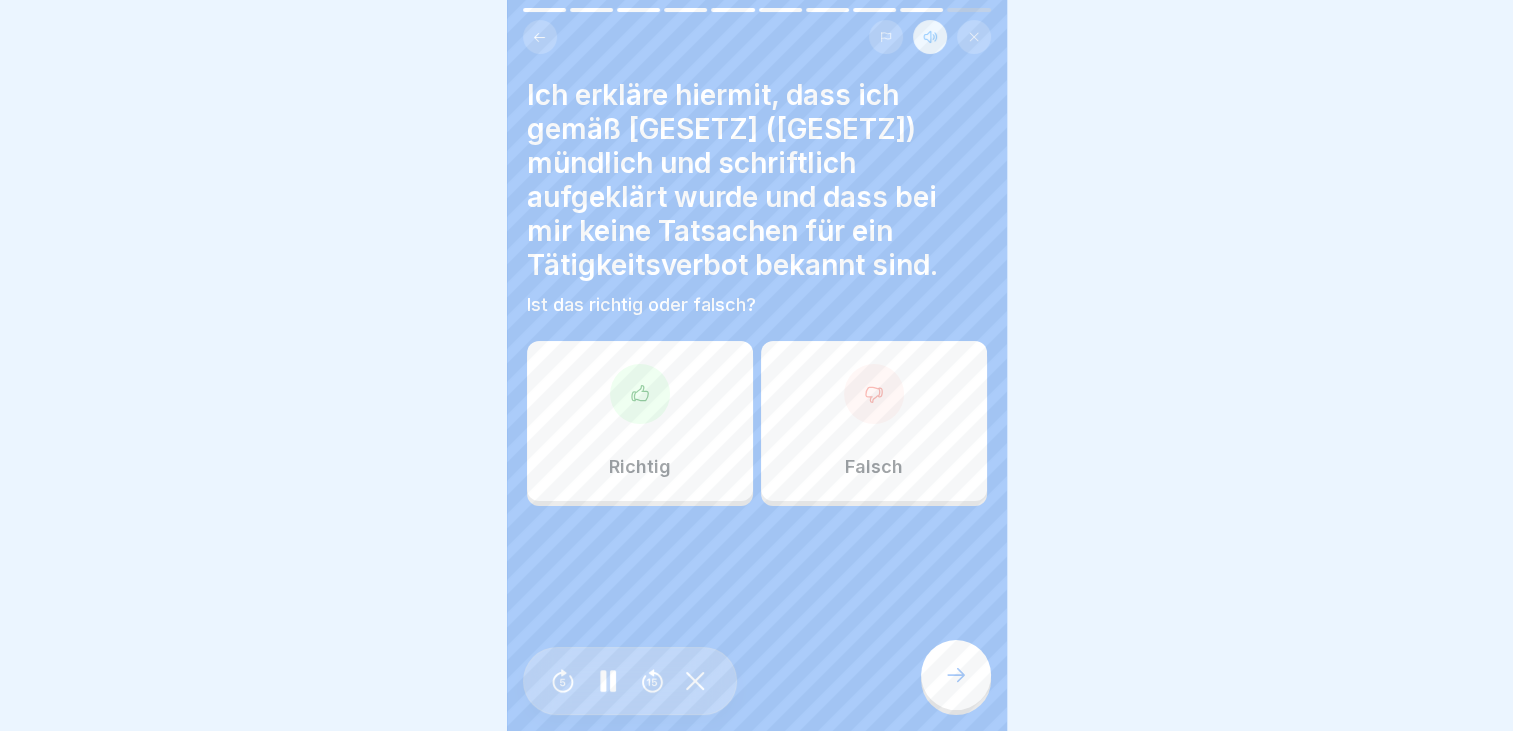 click 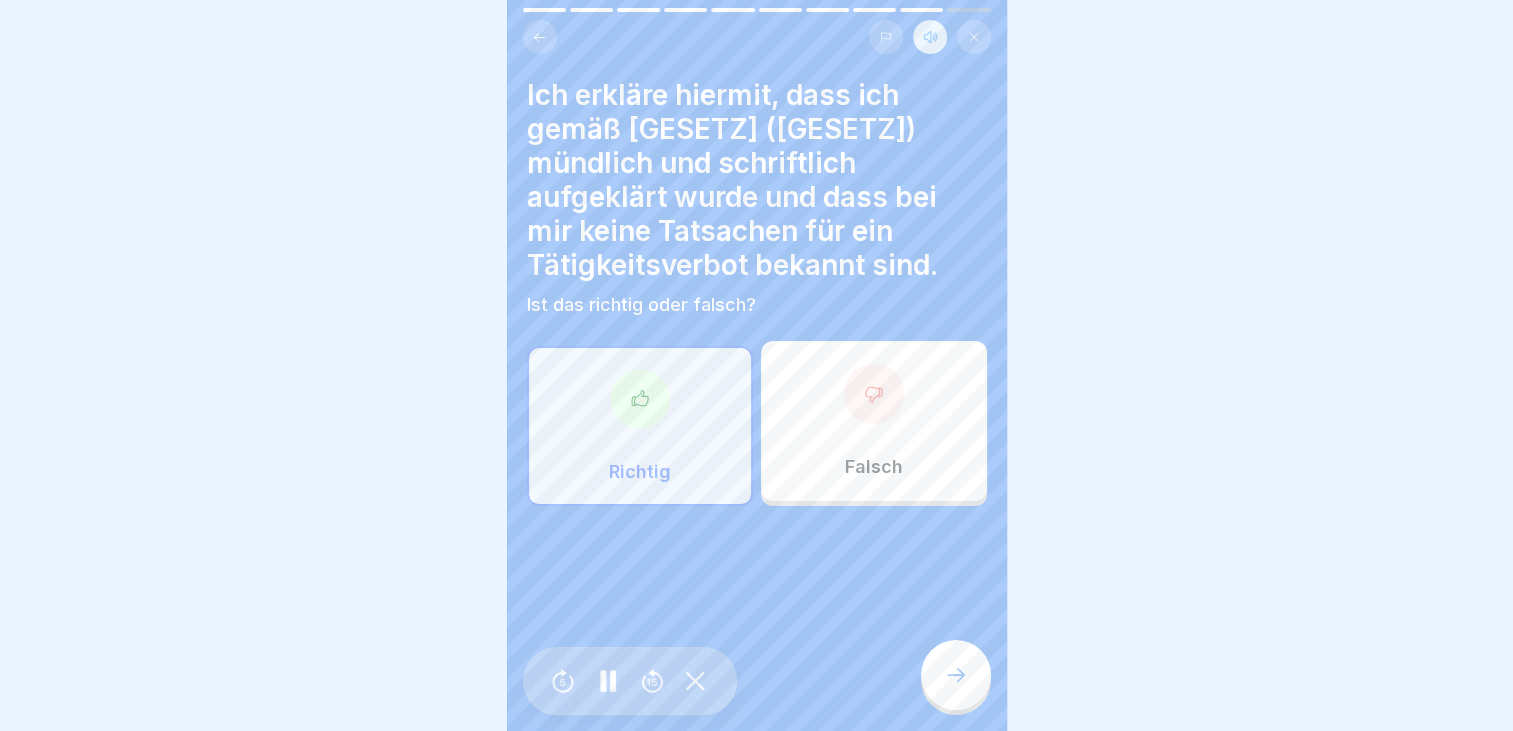 click 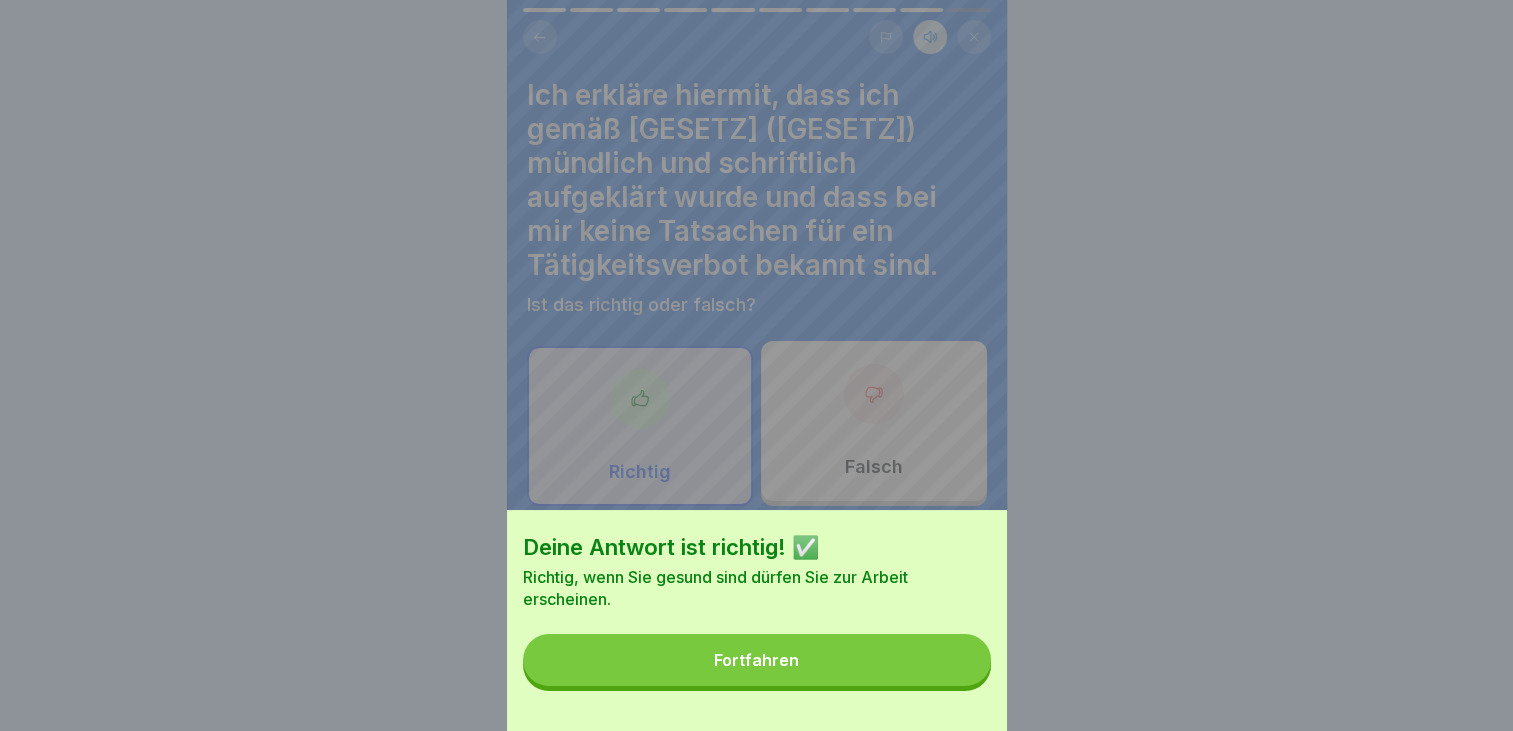 click on "Fortfahren" at bounding box center (756, 660) 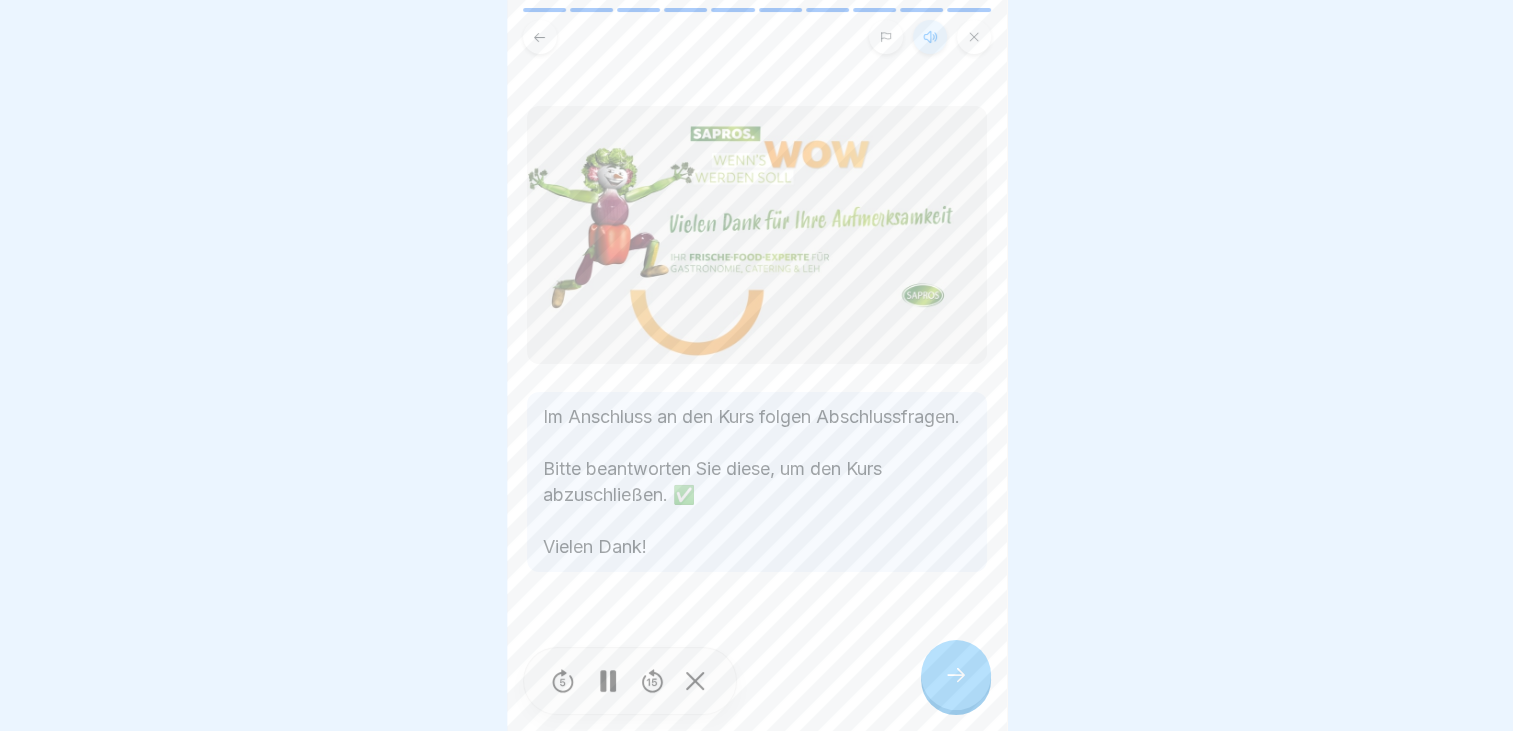 click 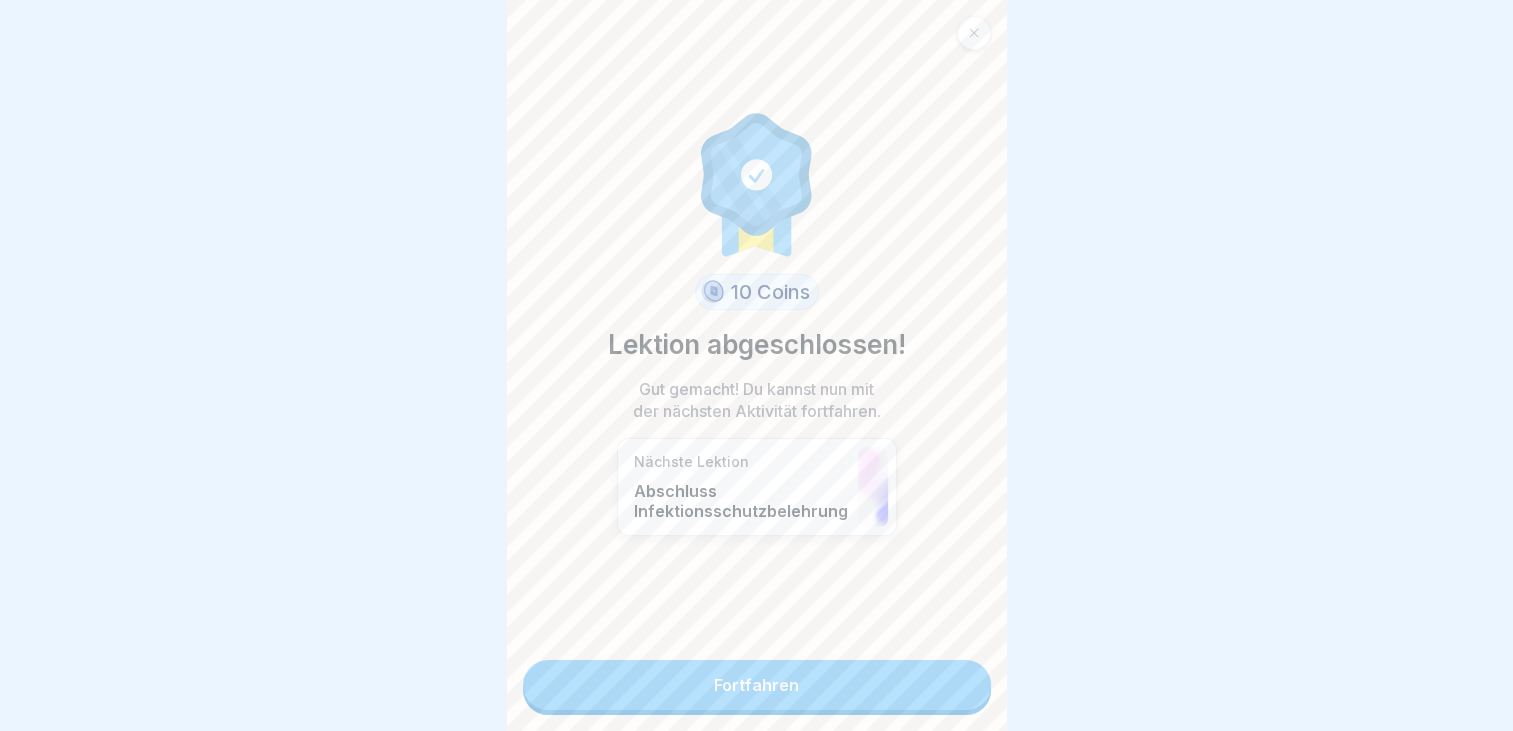 click on "Fortfahren" at bounding box center (757, 685) 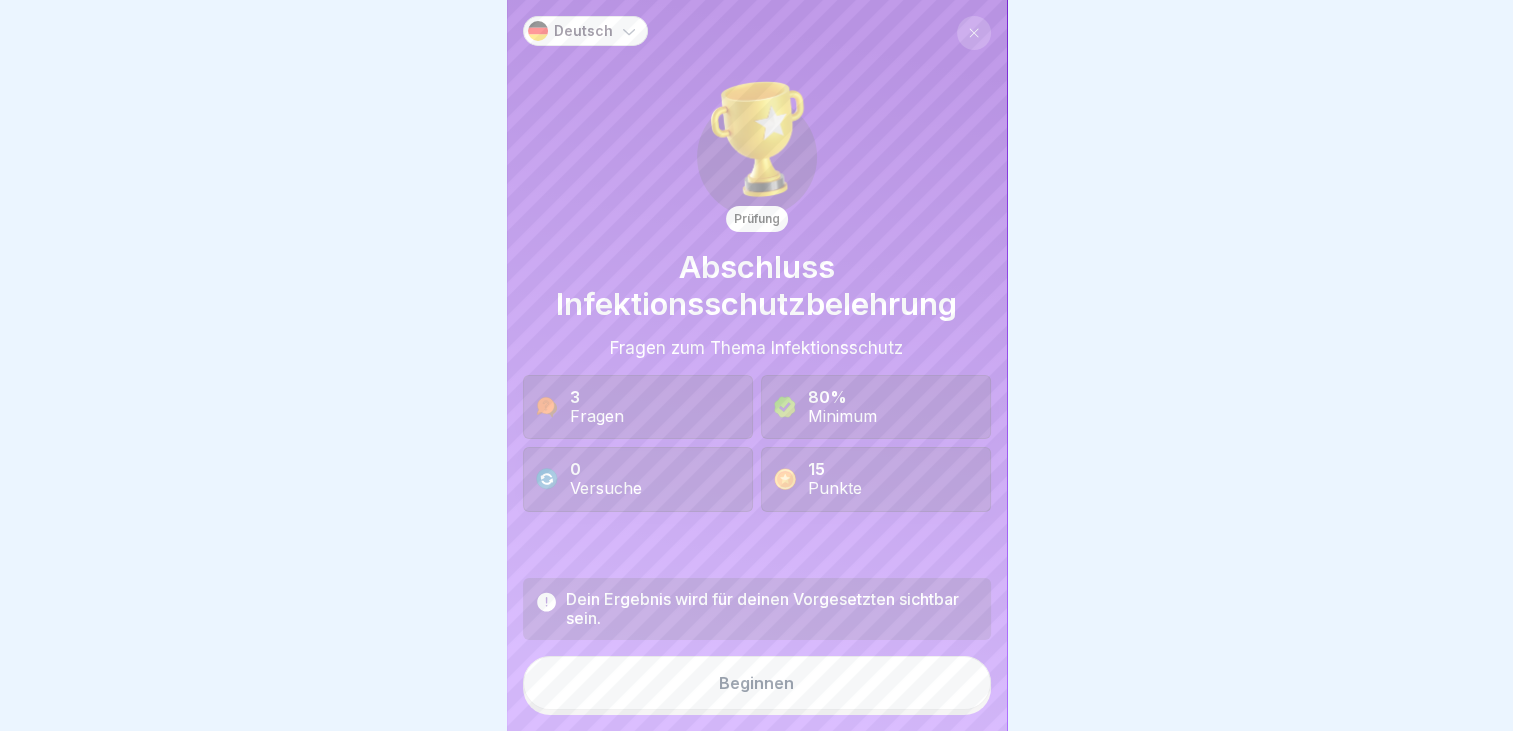 click on "Beginnen" at bounding box center (756, 683) 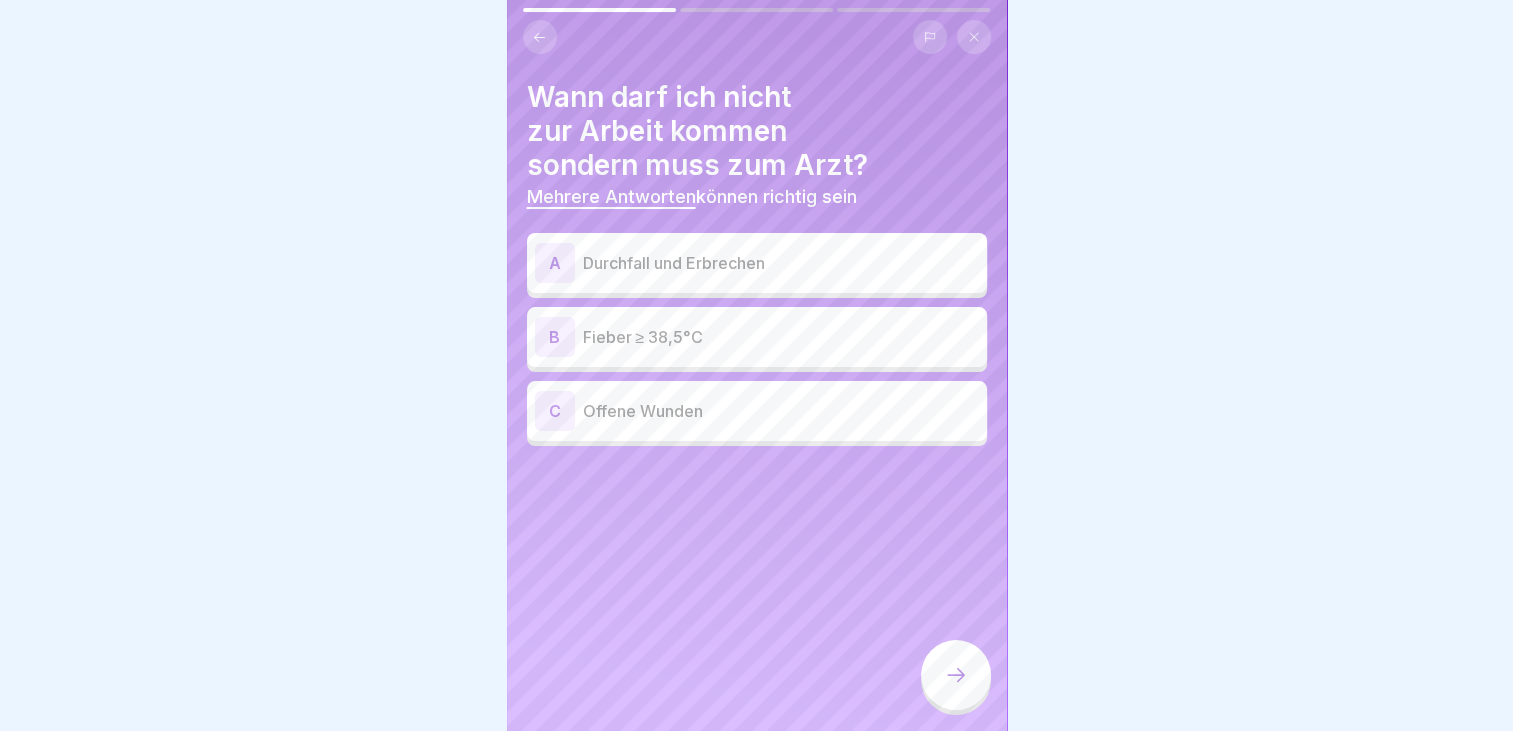 click on "A" at bounding box center [555, 263] 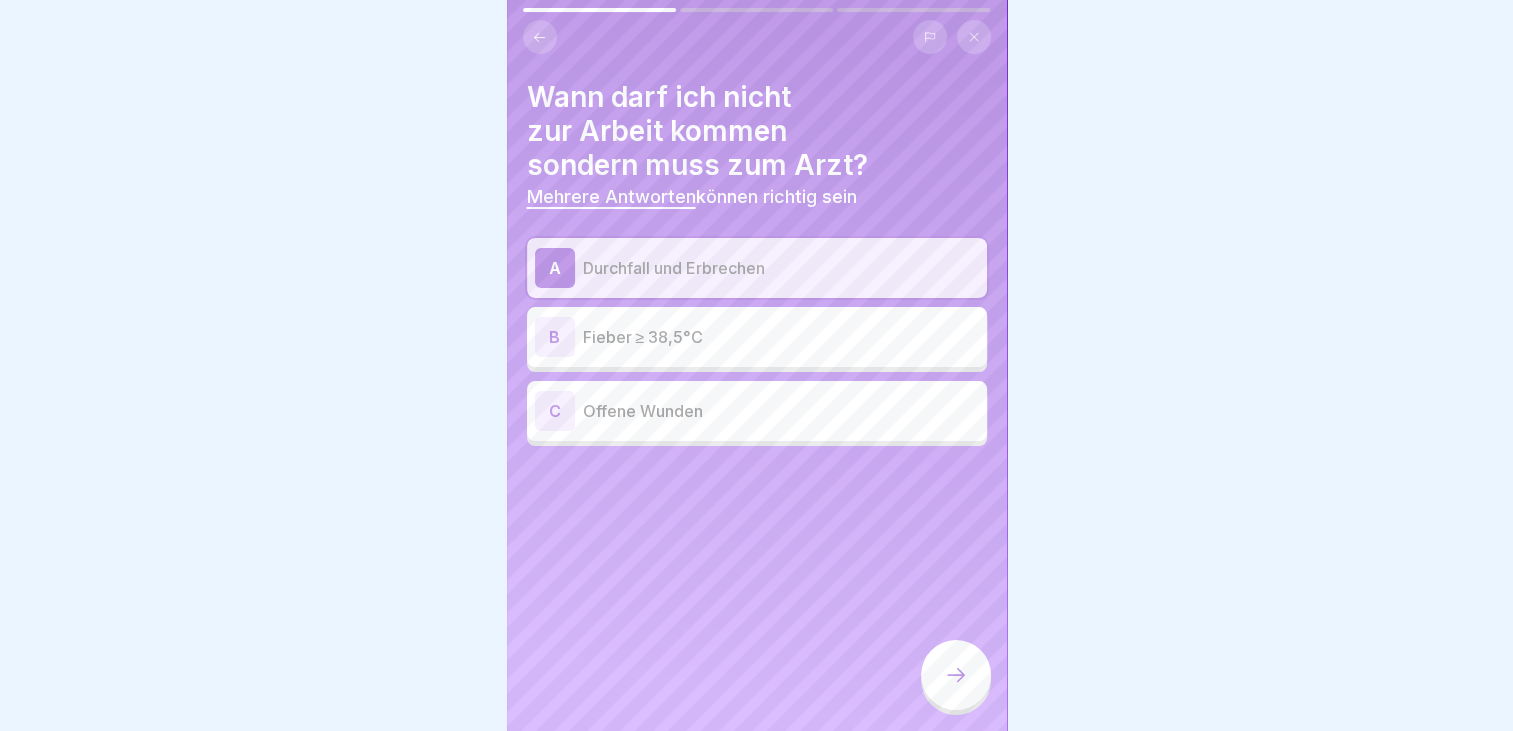 click on "B" at bounding box center (555, 337) 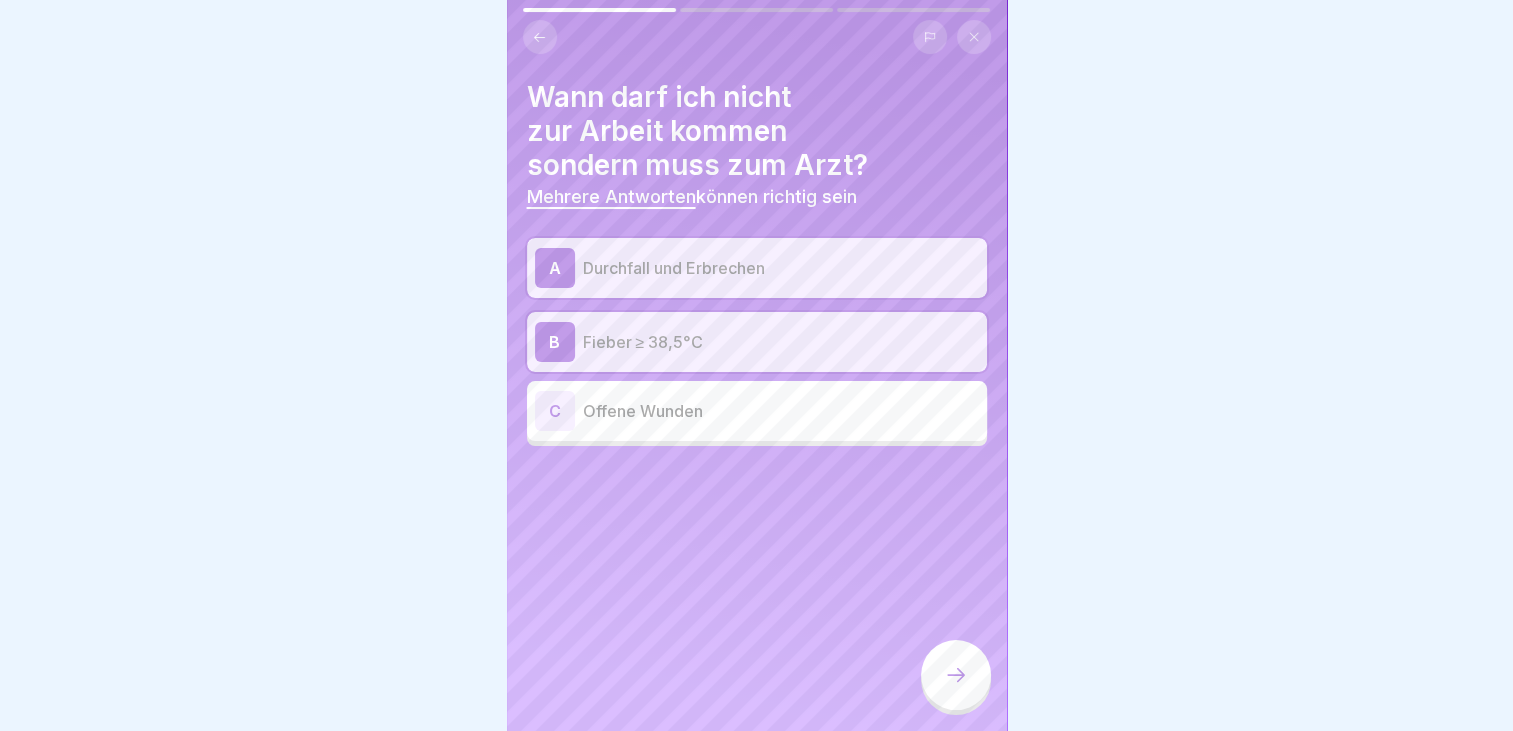click on "C" at bounding box center [555, 411] 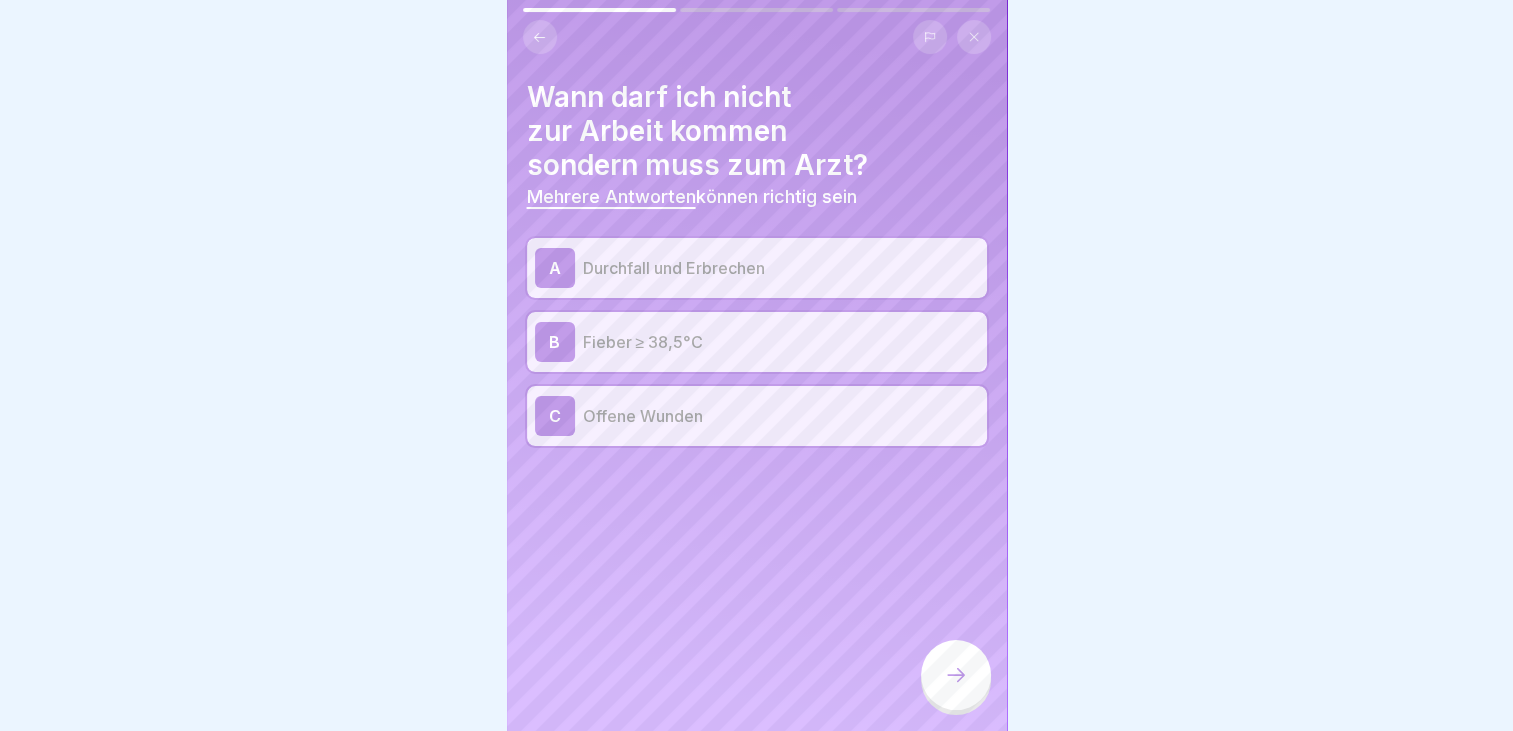 click 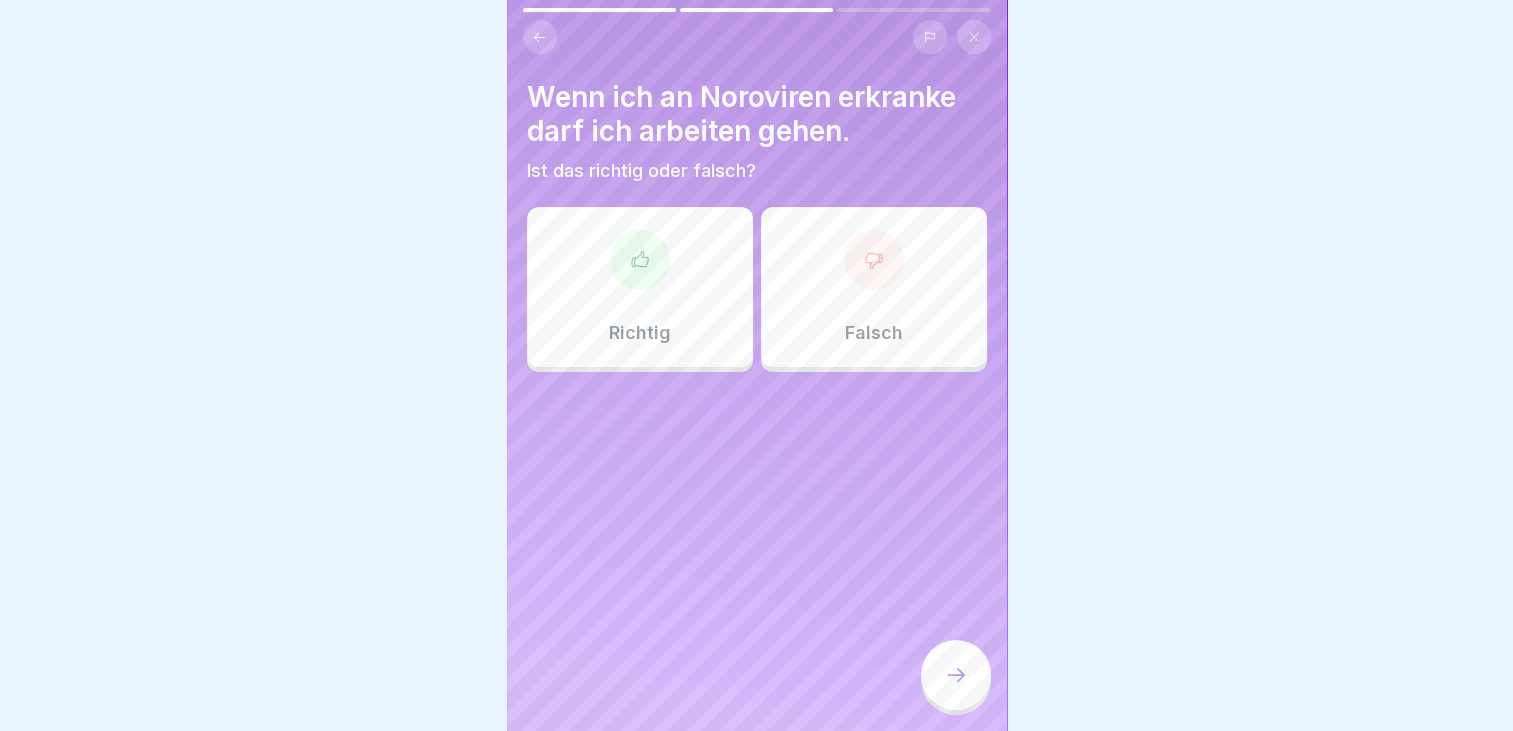 click at bounding box center [874, 260] 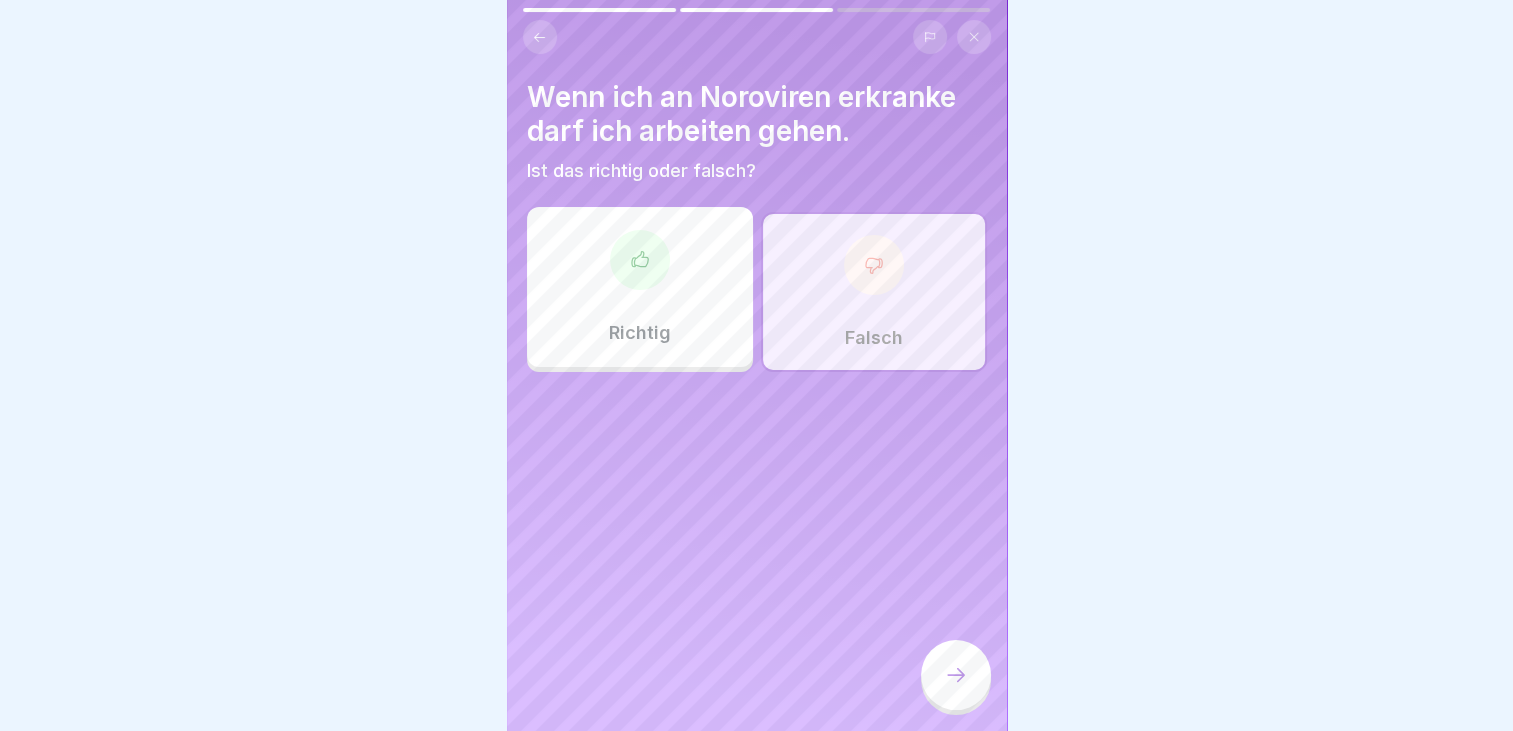 click 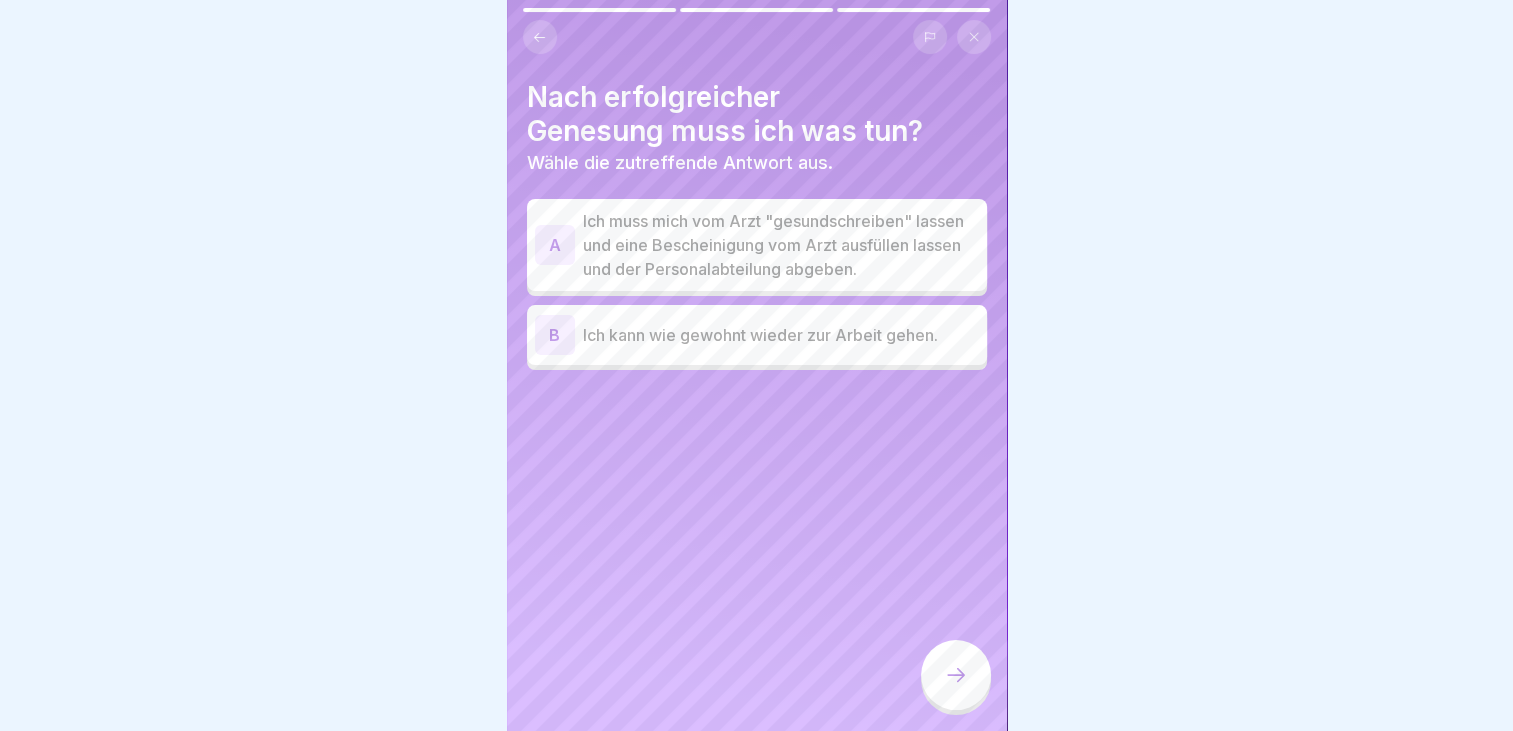 click on "A" at bounding box center [555, 245] 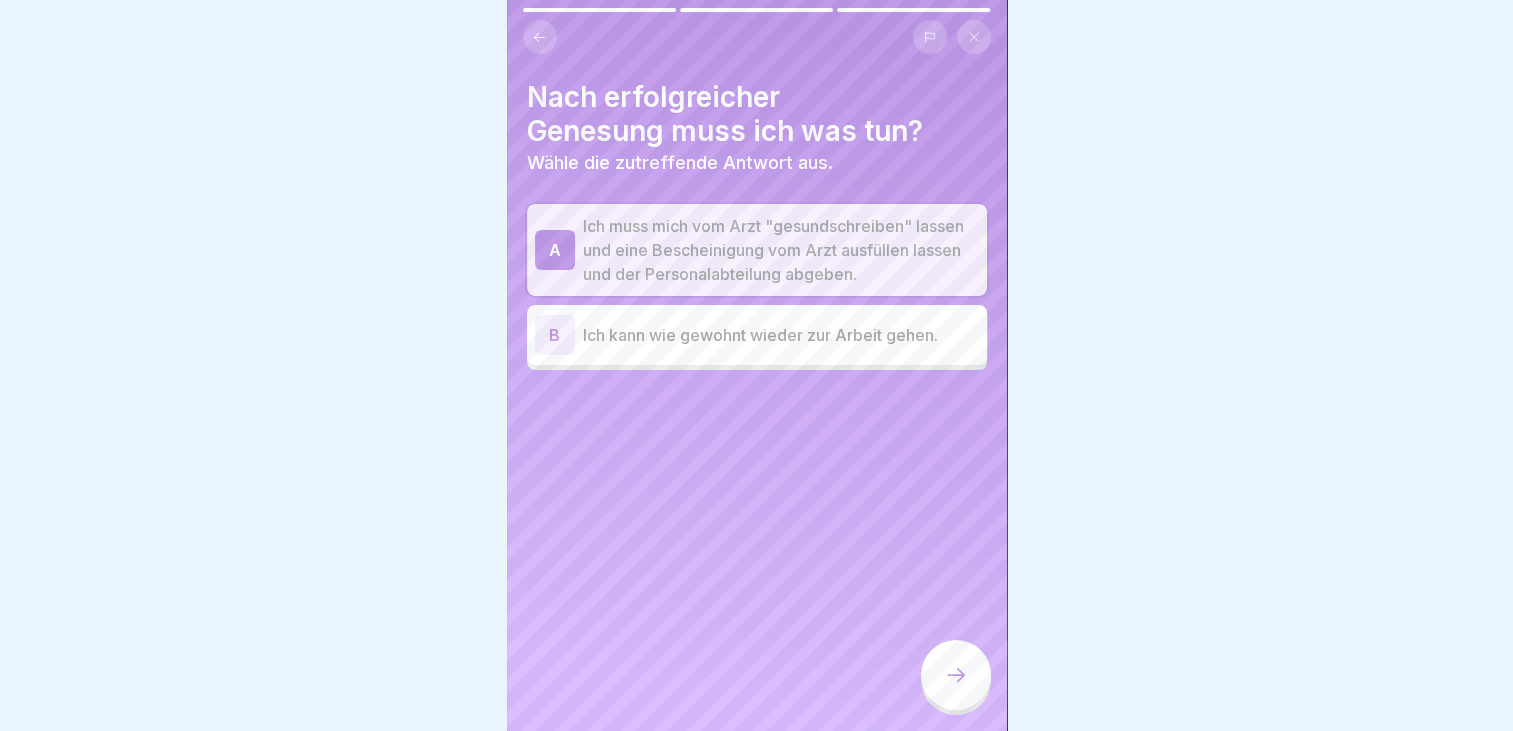 click 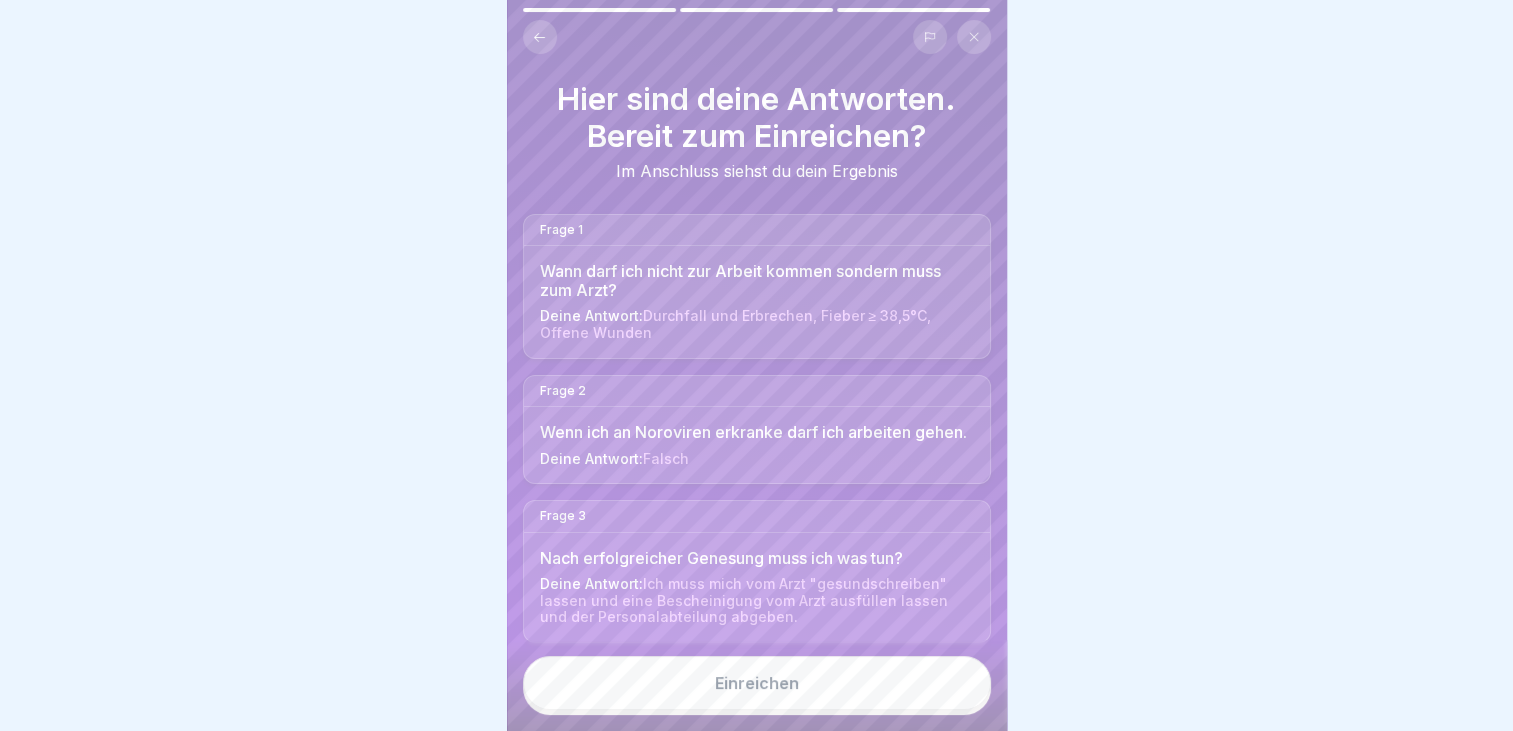 click on "Einreichen" at bounding box center (757, 683) 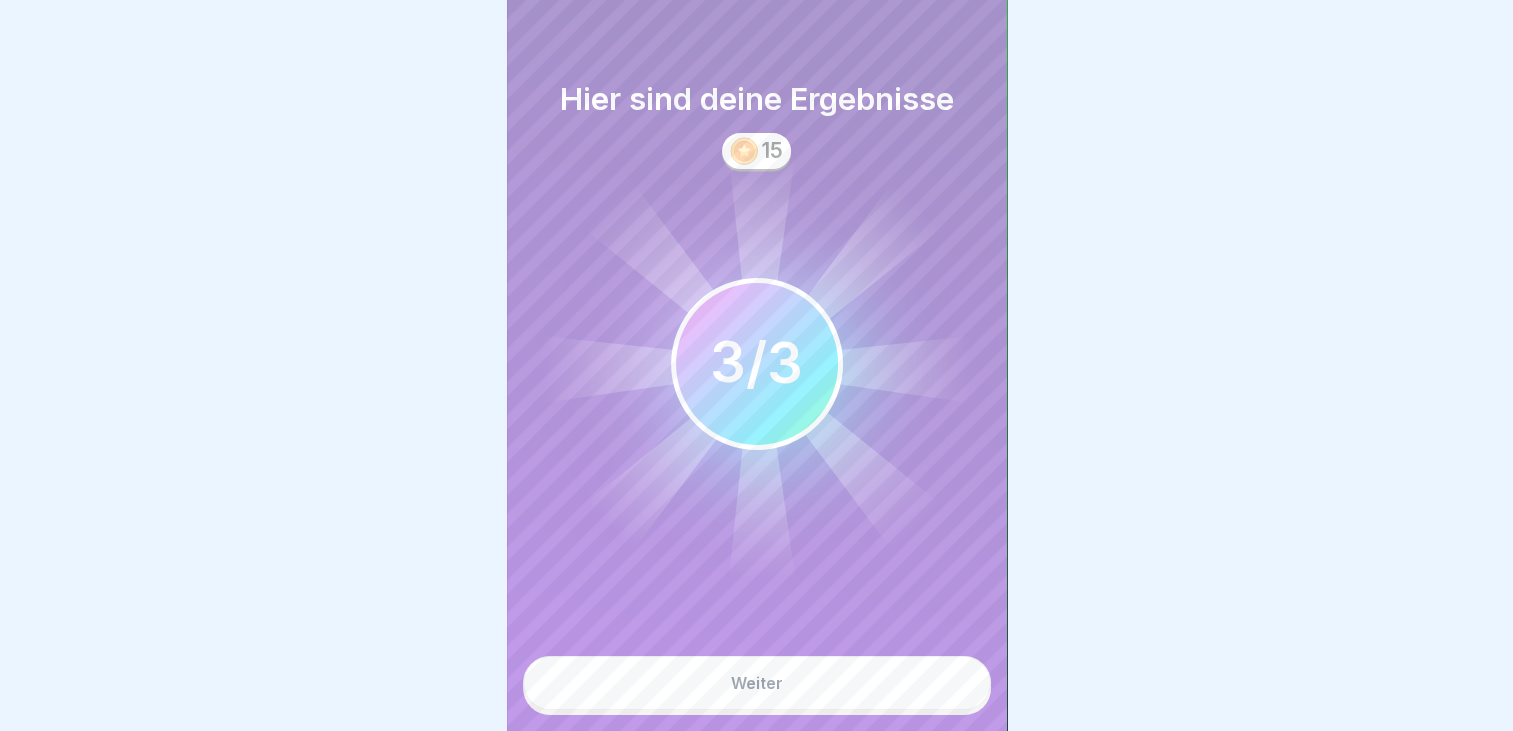 click on "Weiter" at bounding box center (757, 683) 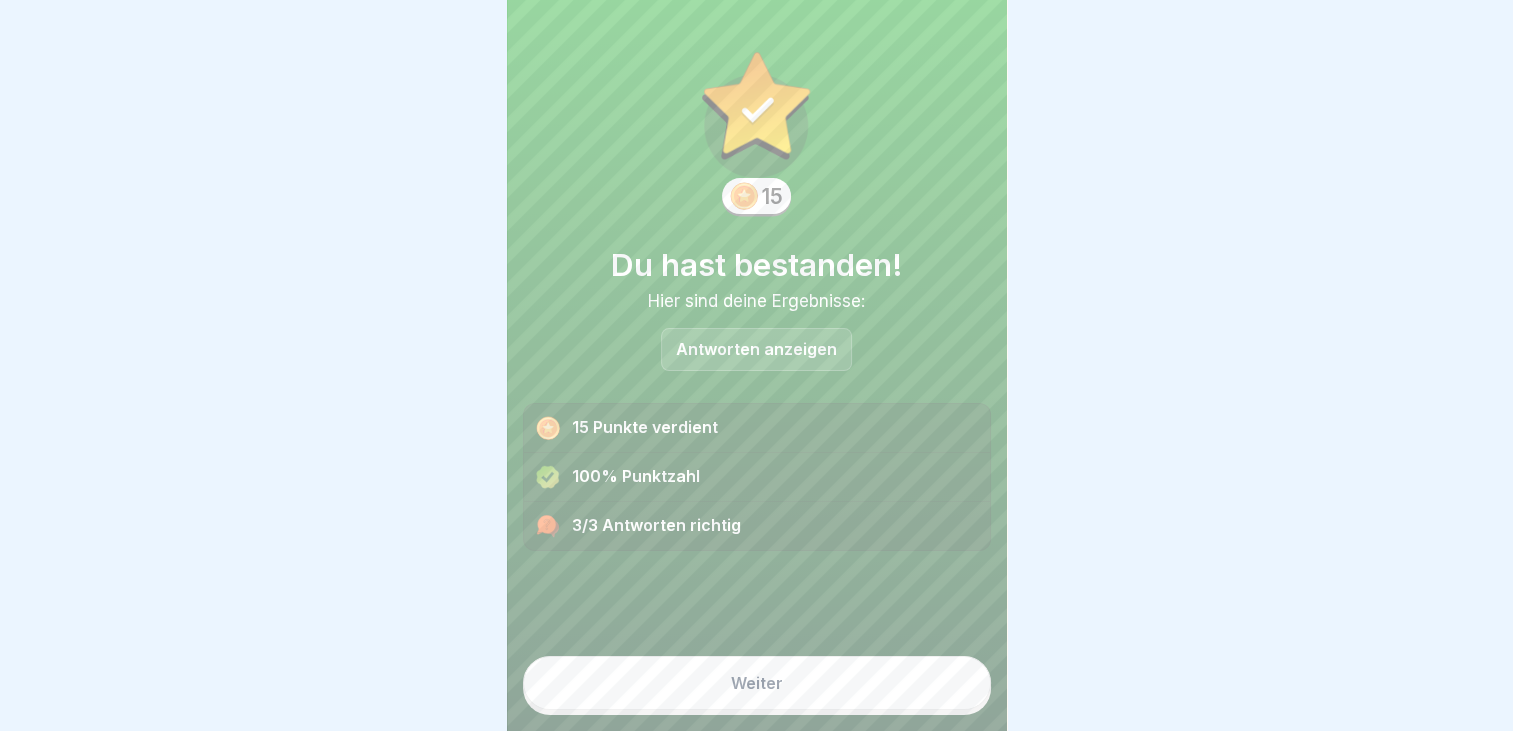 click on "Weiter" at bounding box center [757, 683] 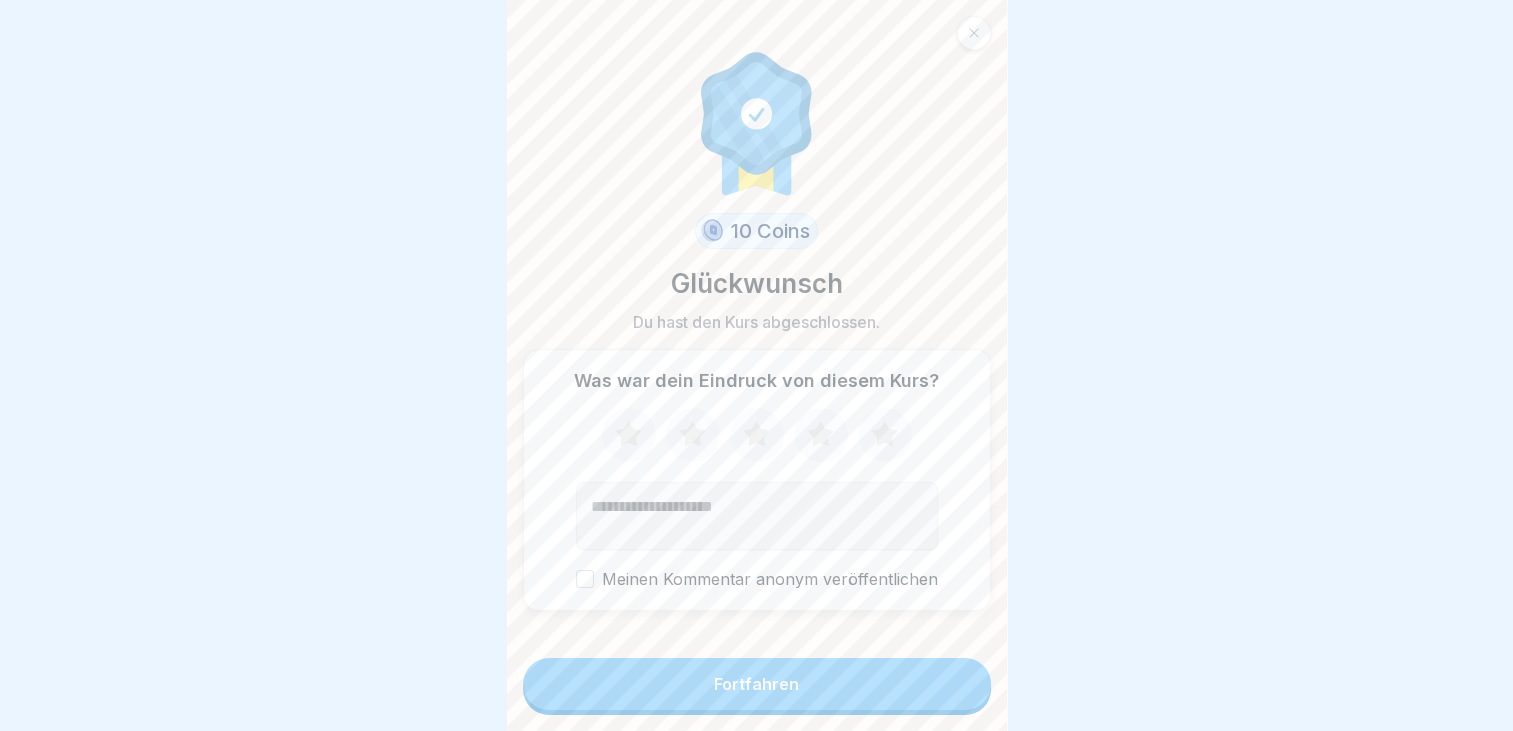 click on "Fortfahren" at bounding box center (756, 684) 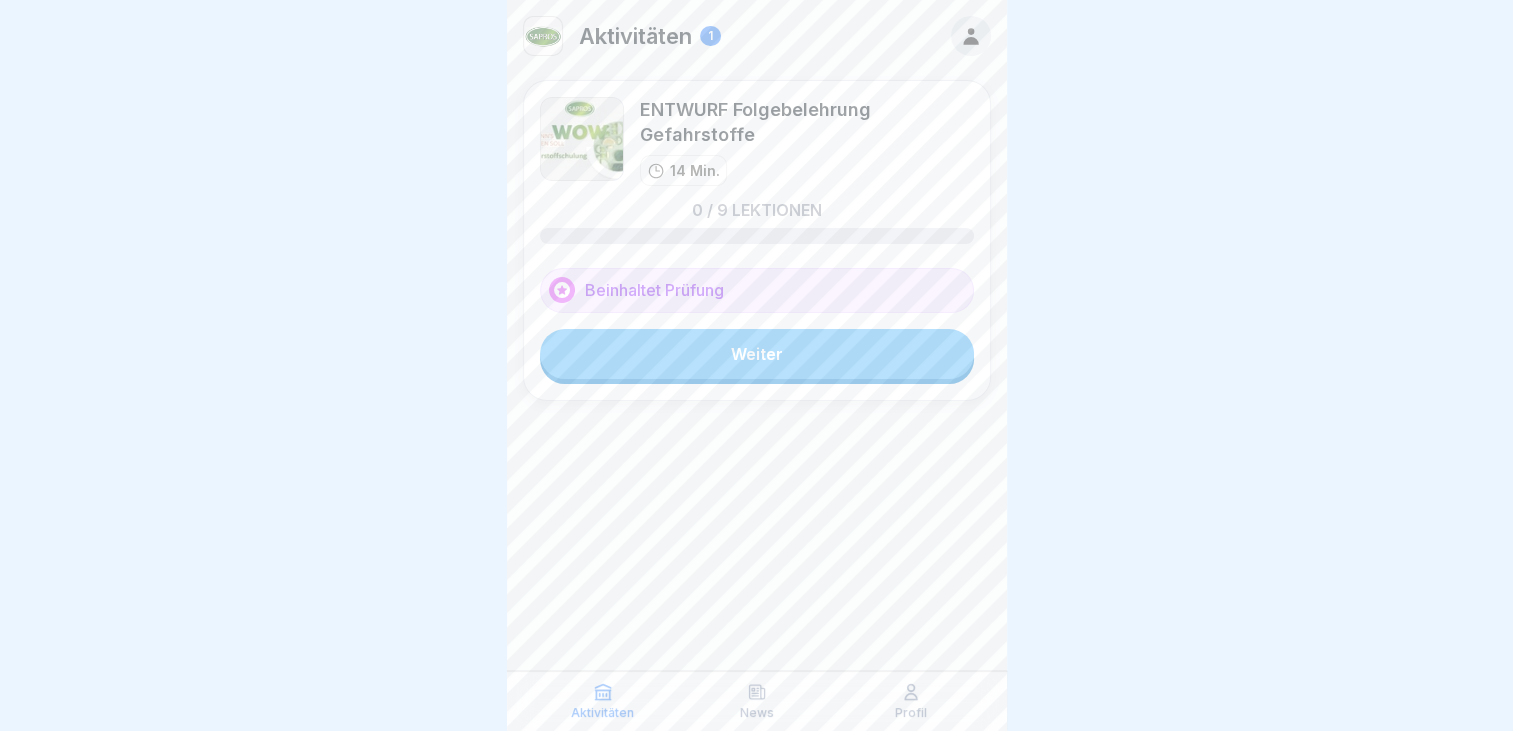 click on "Weiter" at bounding box center [757, 354] 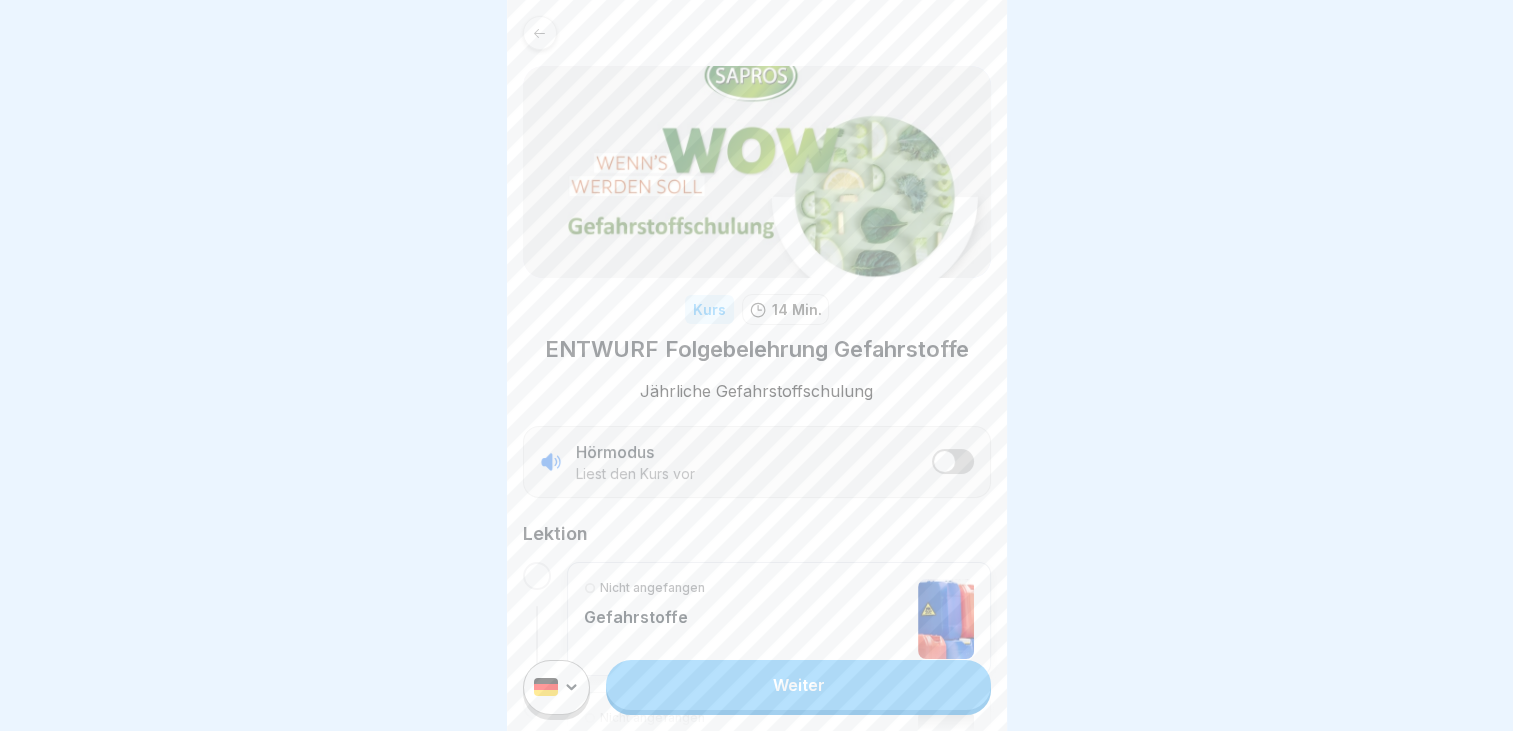 click on "Weiter" at bounding box center [798, 685] 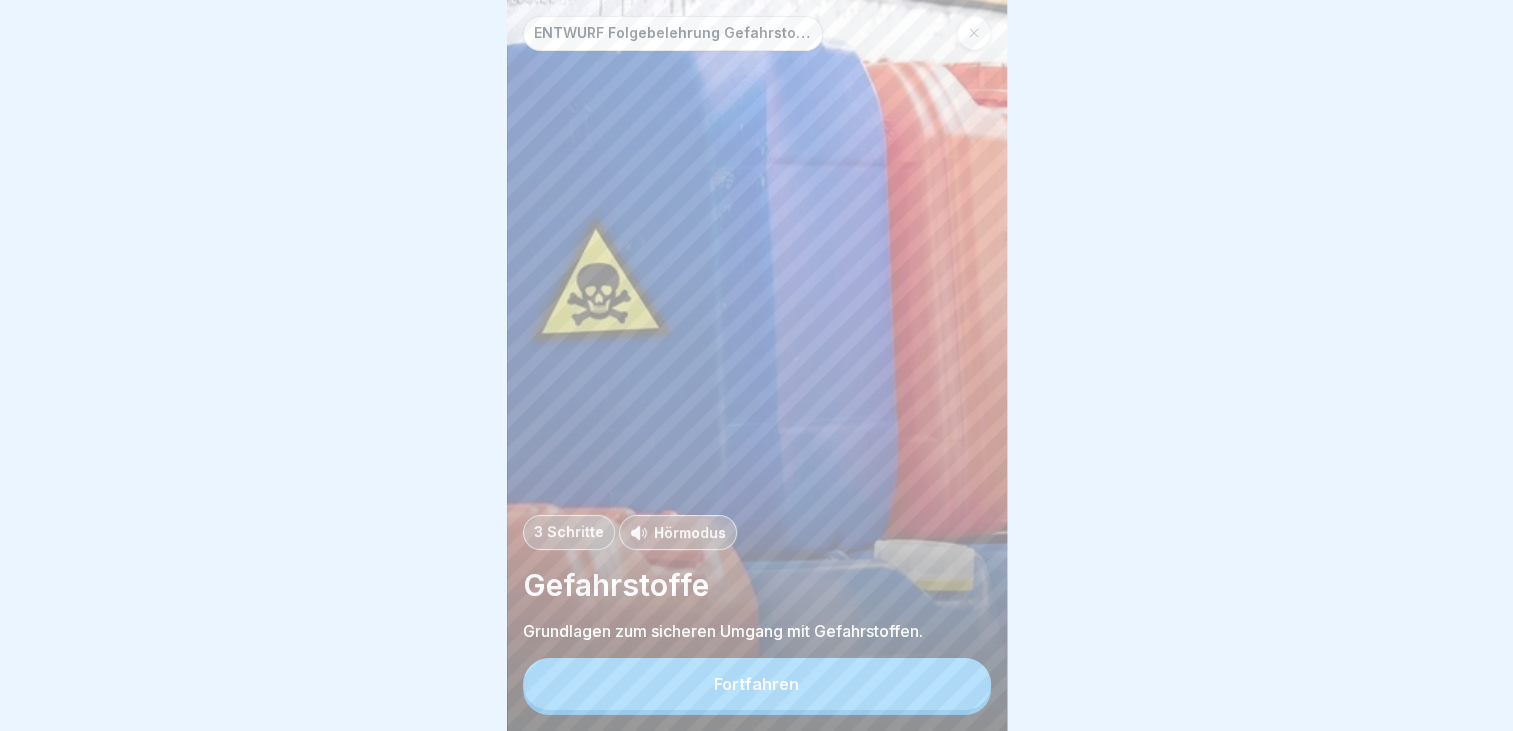 click on "Fortfahren" at bounding box center (756, 684) 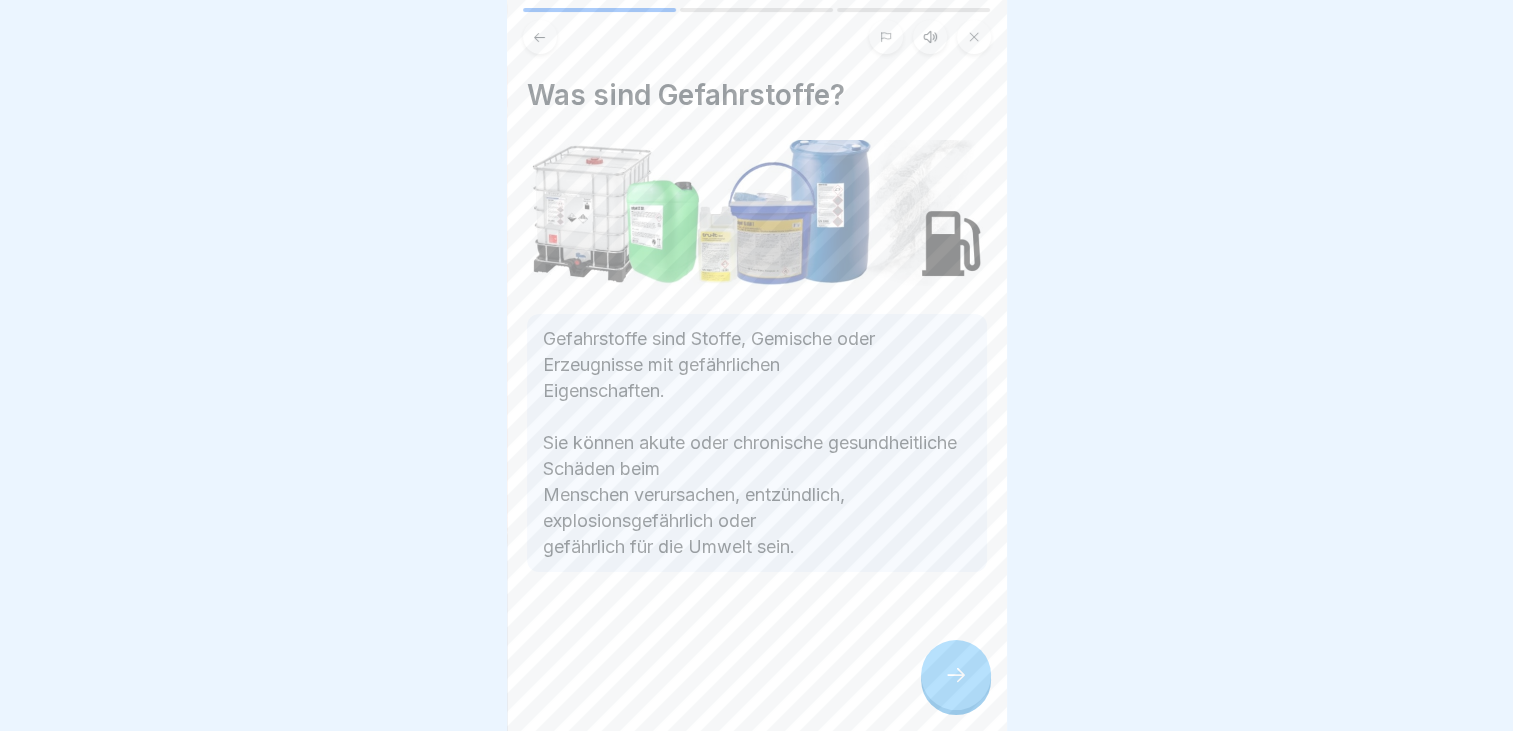 click 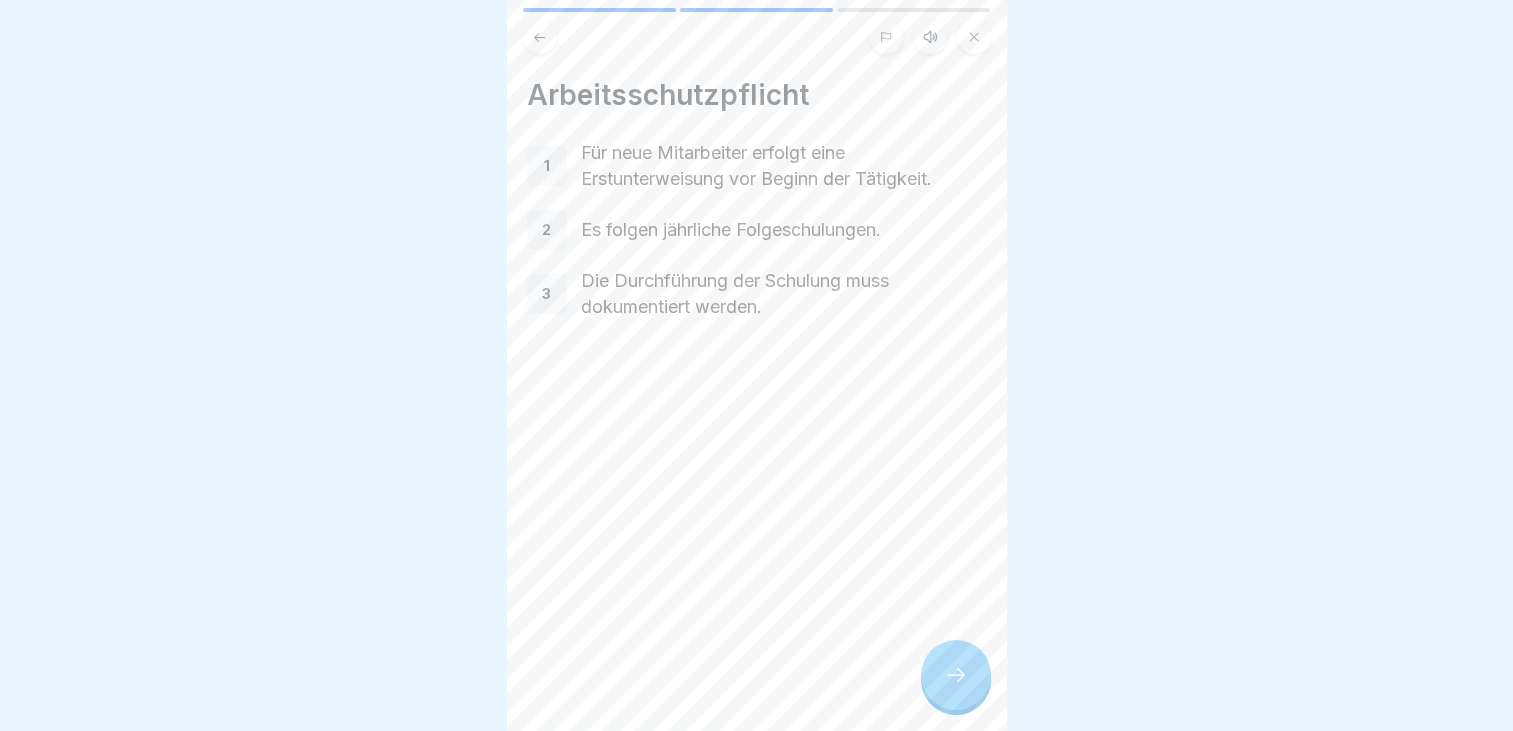 click 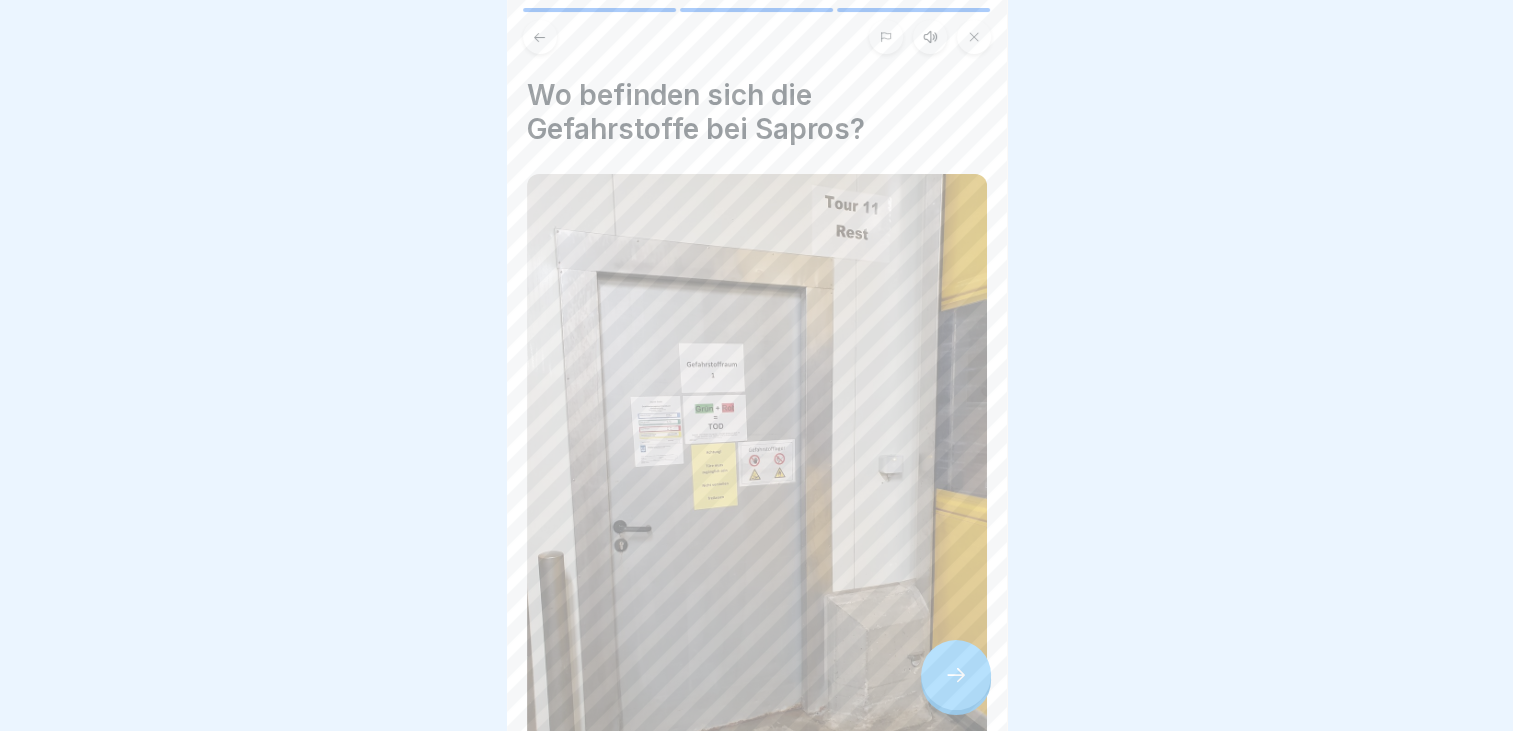 click 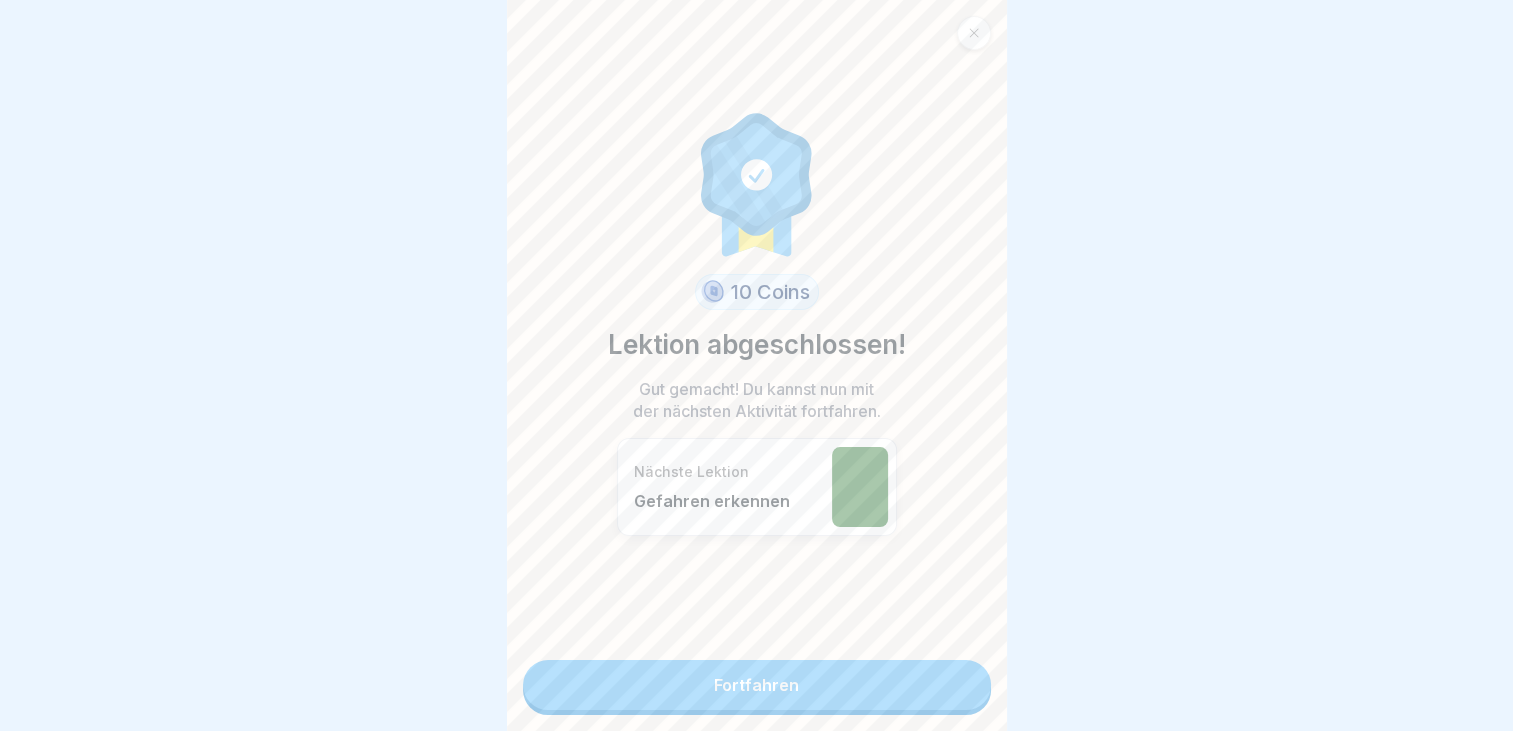 click on "Fortfahren" at bounding box center [757, 685] 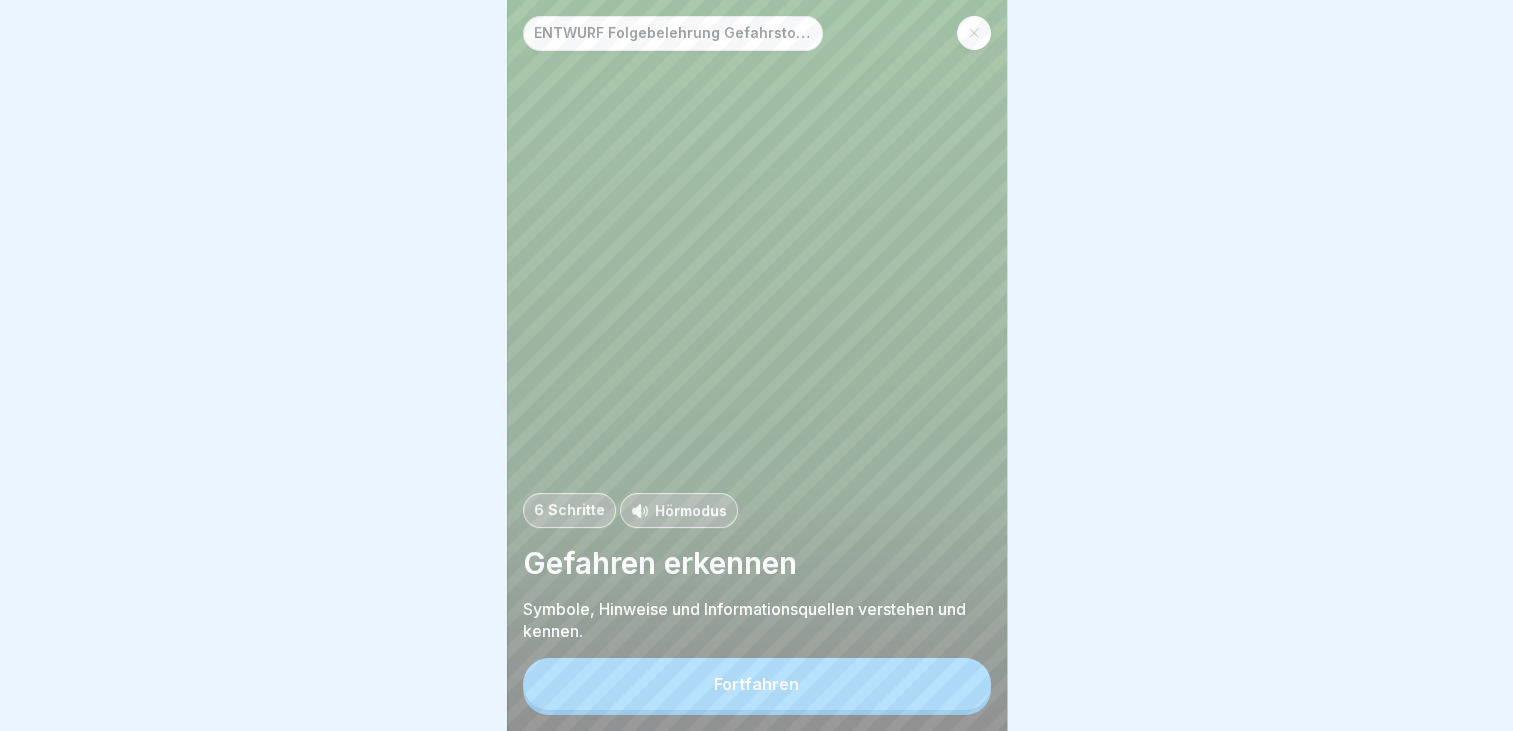 click on "Fortfahren" at bounding box center [756, 684] 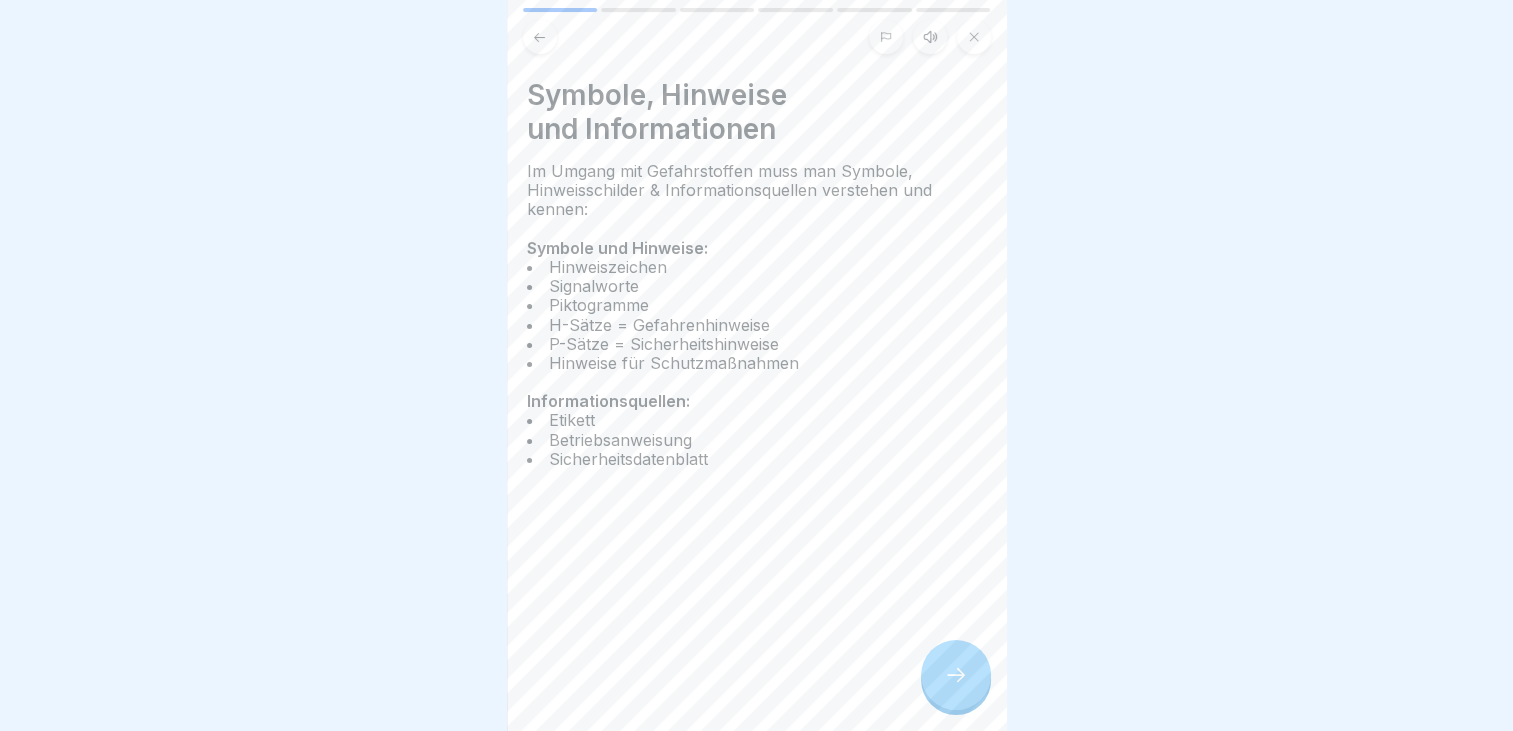 click 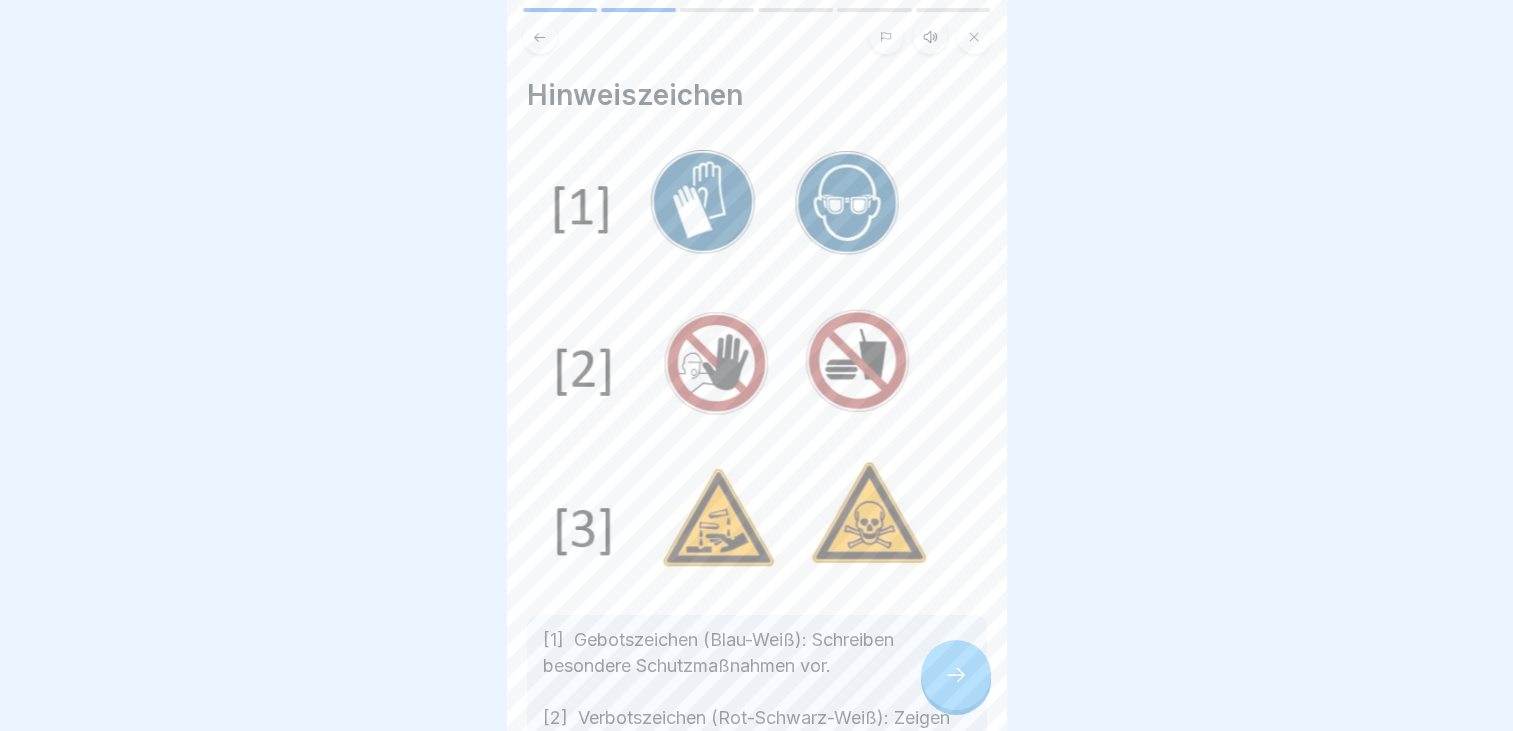 scroll, scrollTop: 15, scrollLeft: 0, axis: vertical 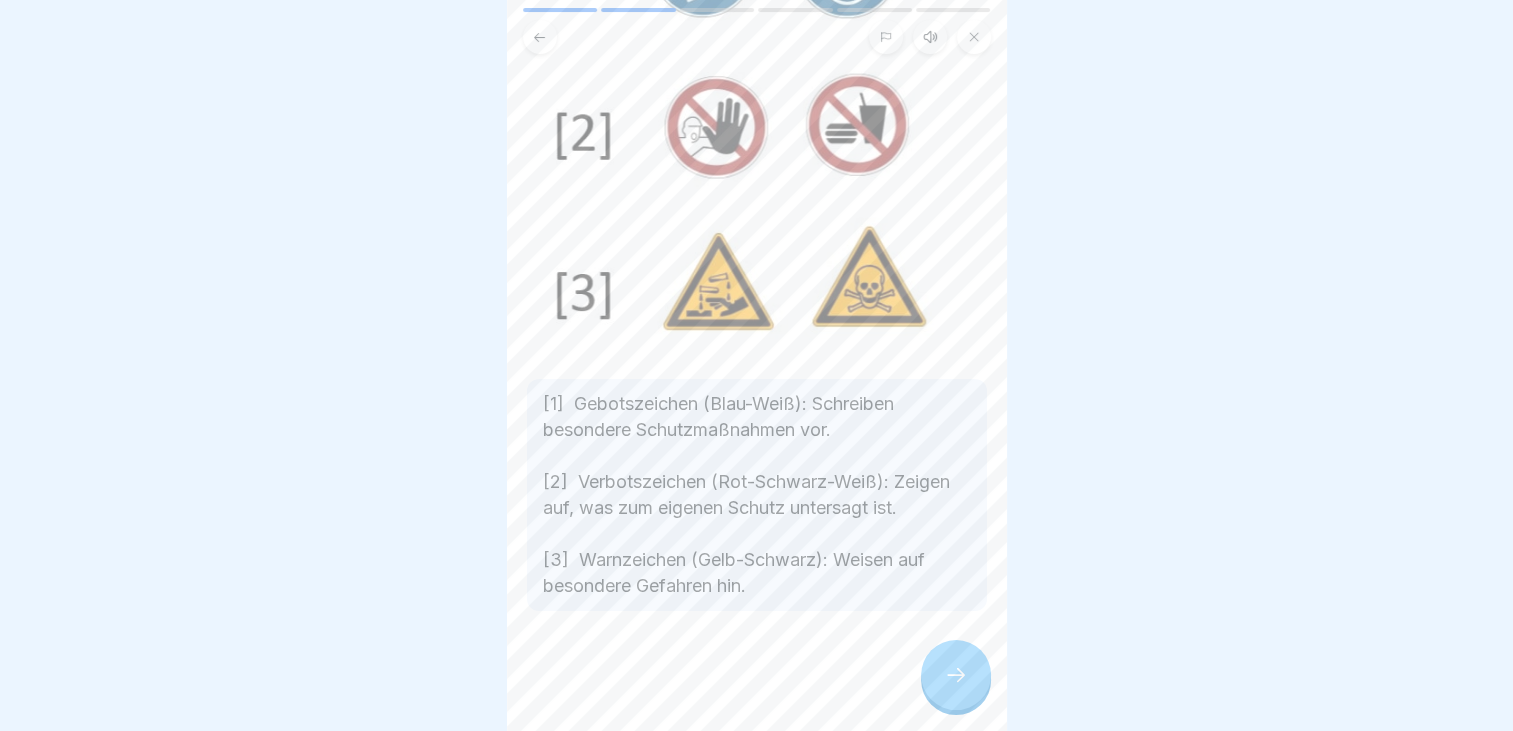 click 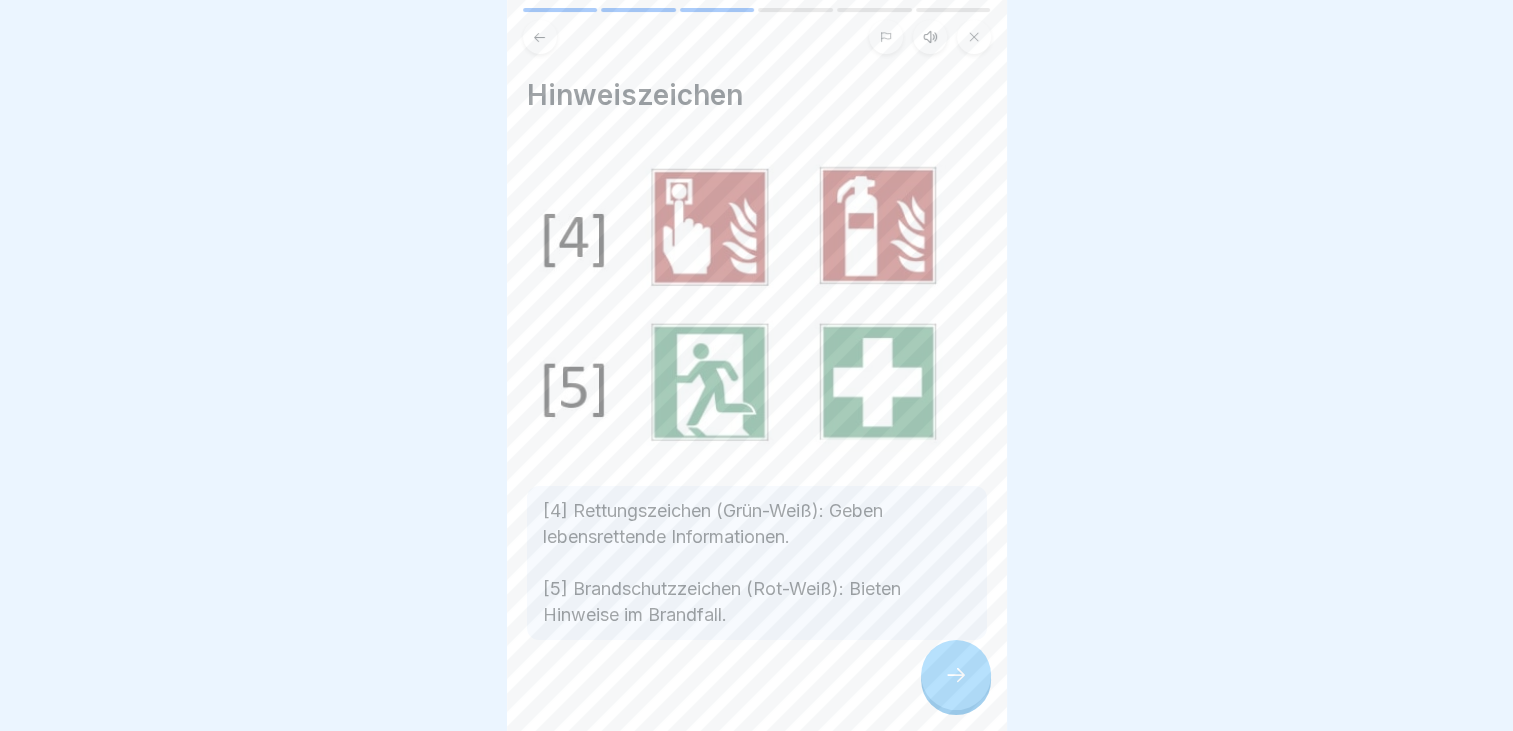 click 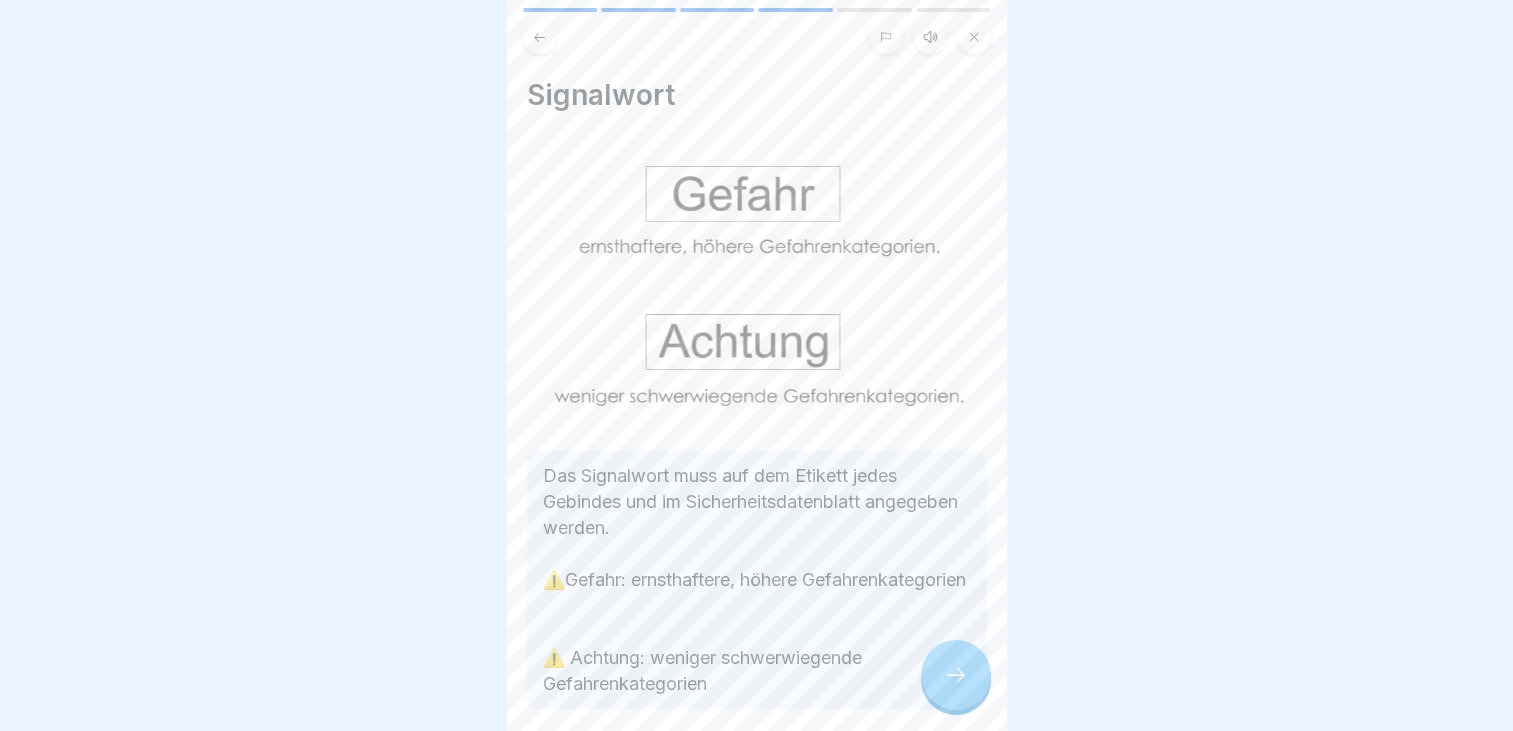 click 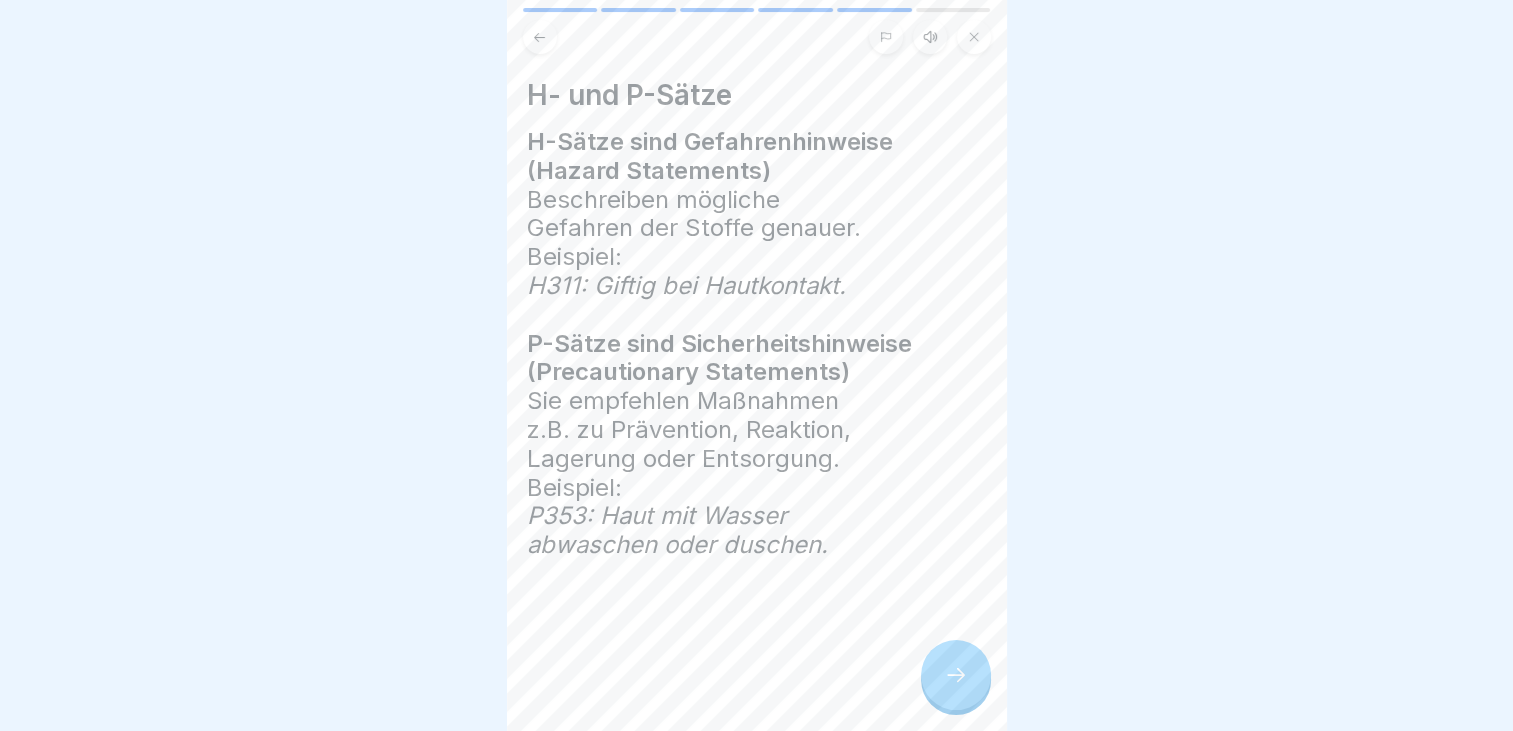click 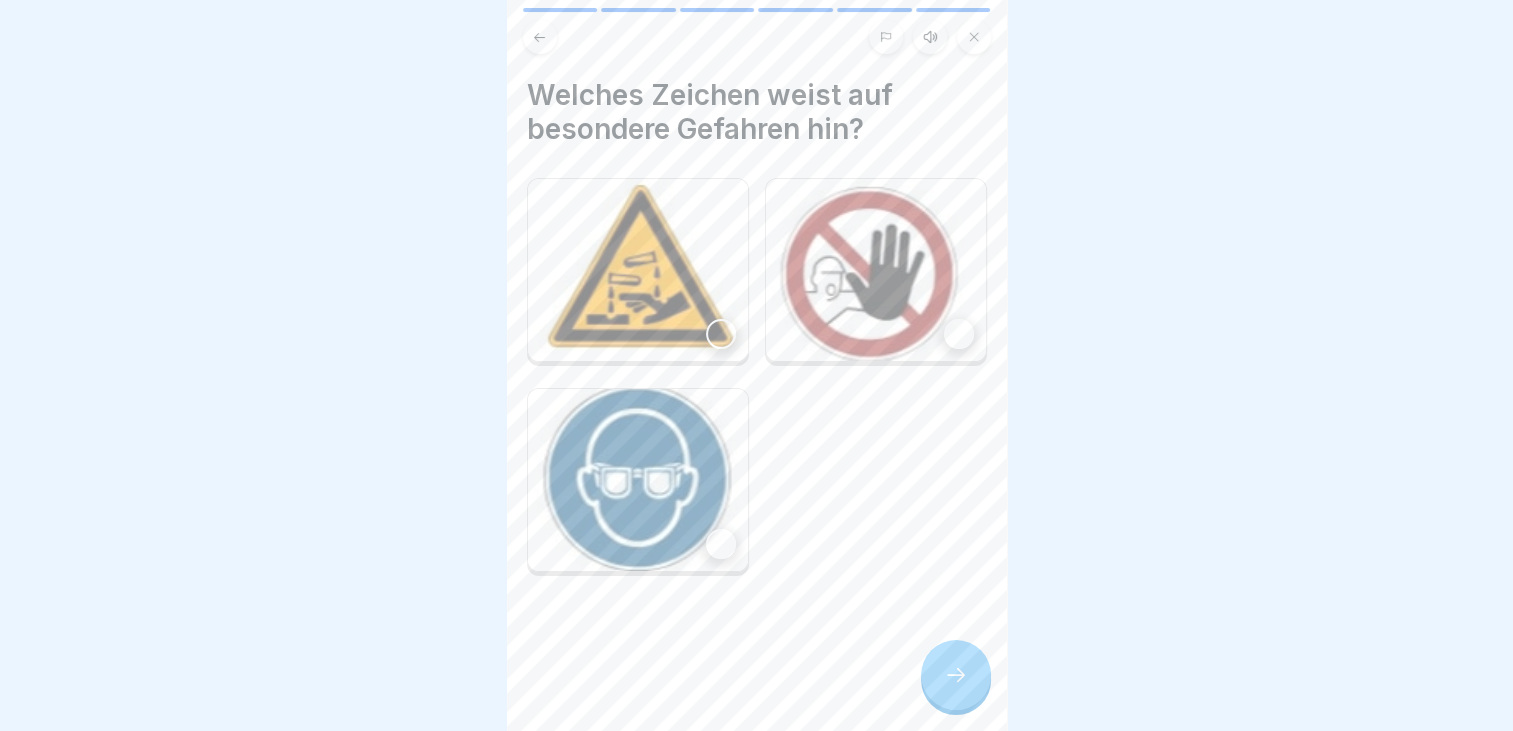 click at bounding box center (721, 334) 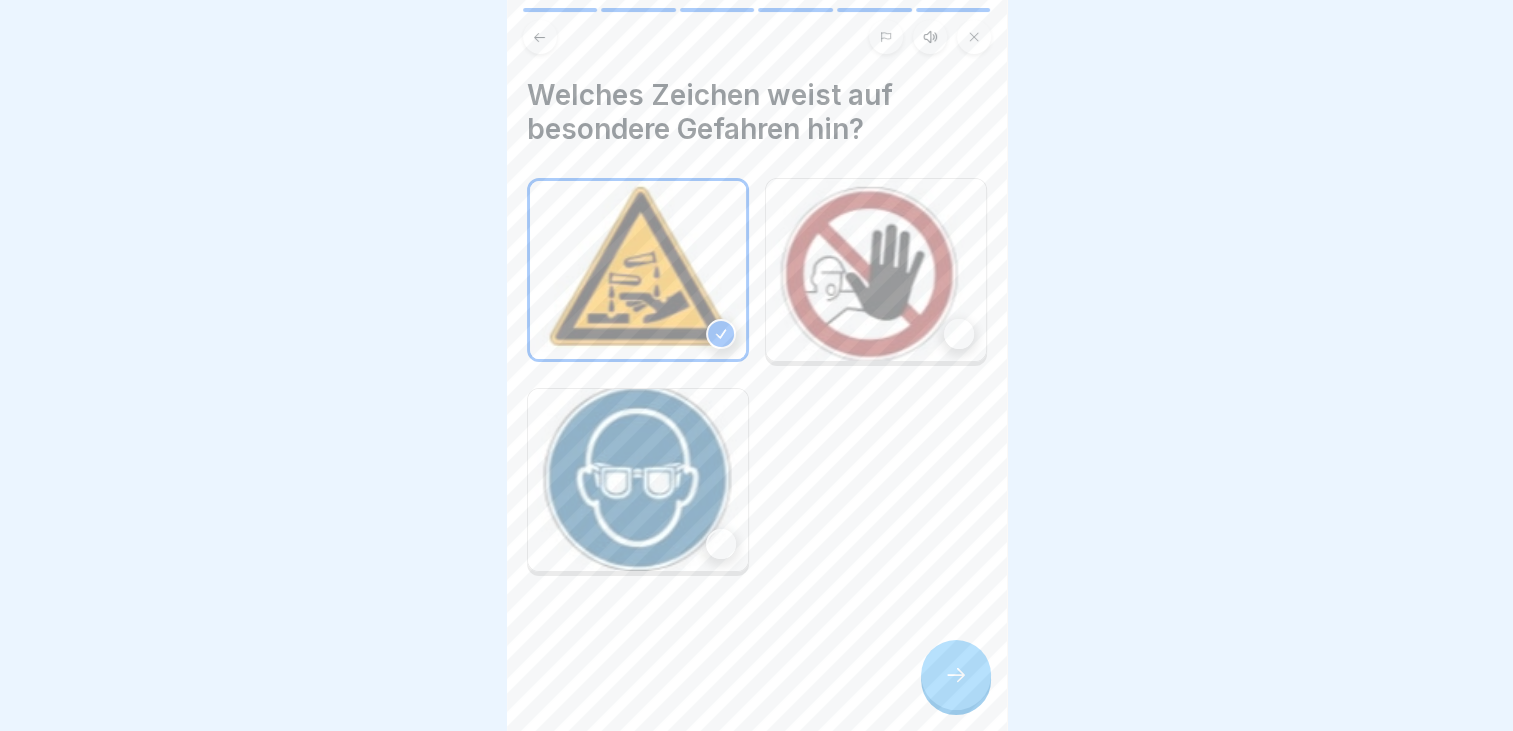 click at bounding box center (959, 334) 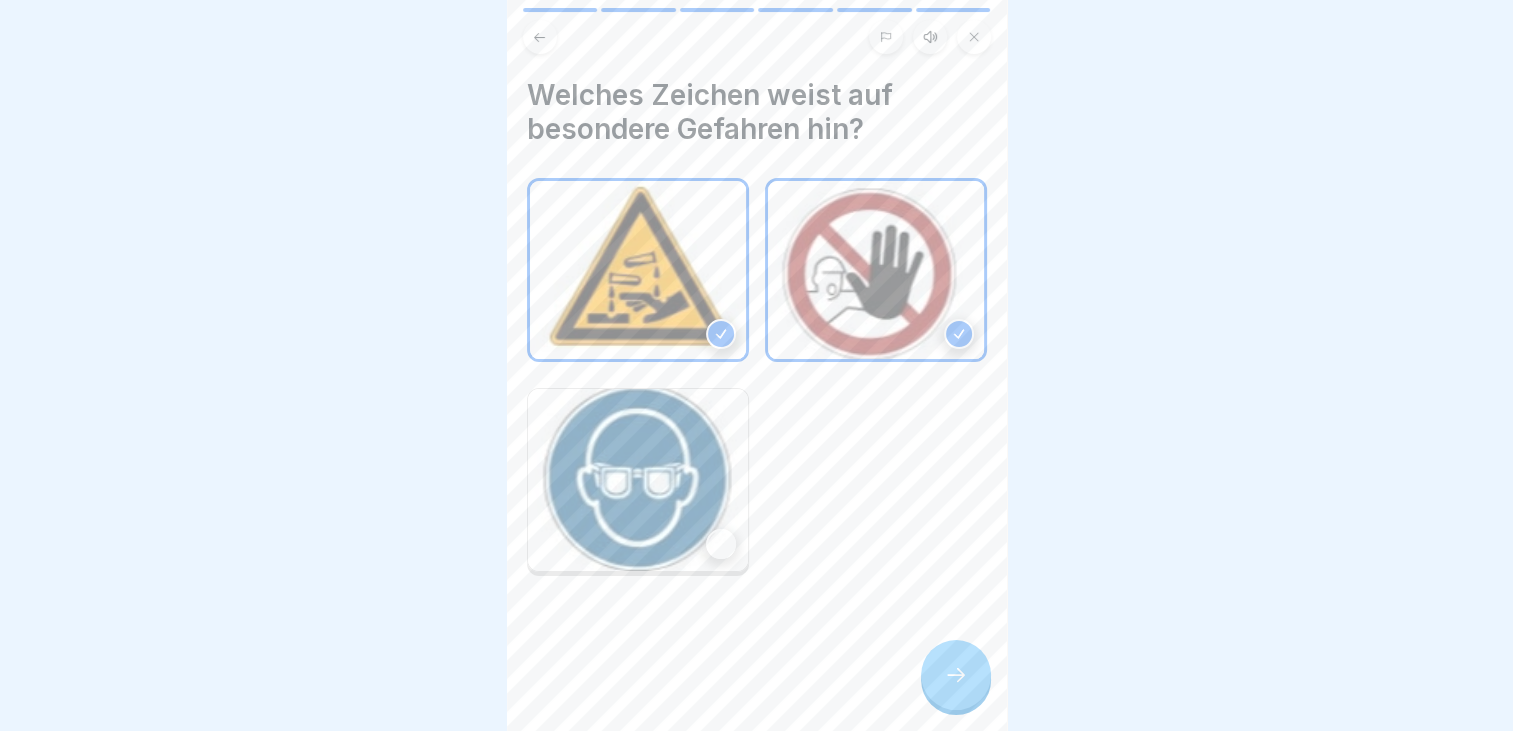 click 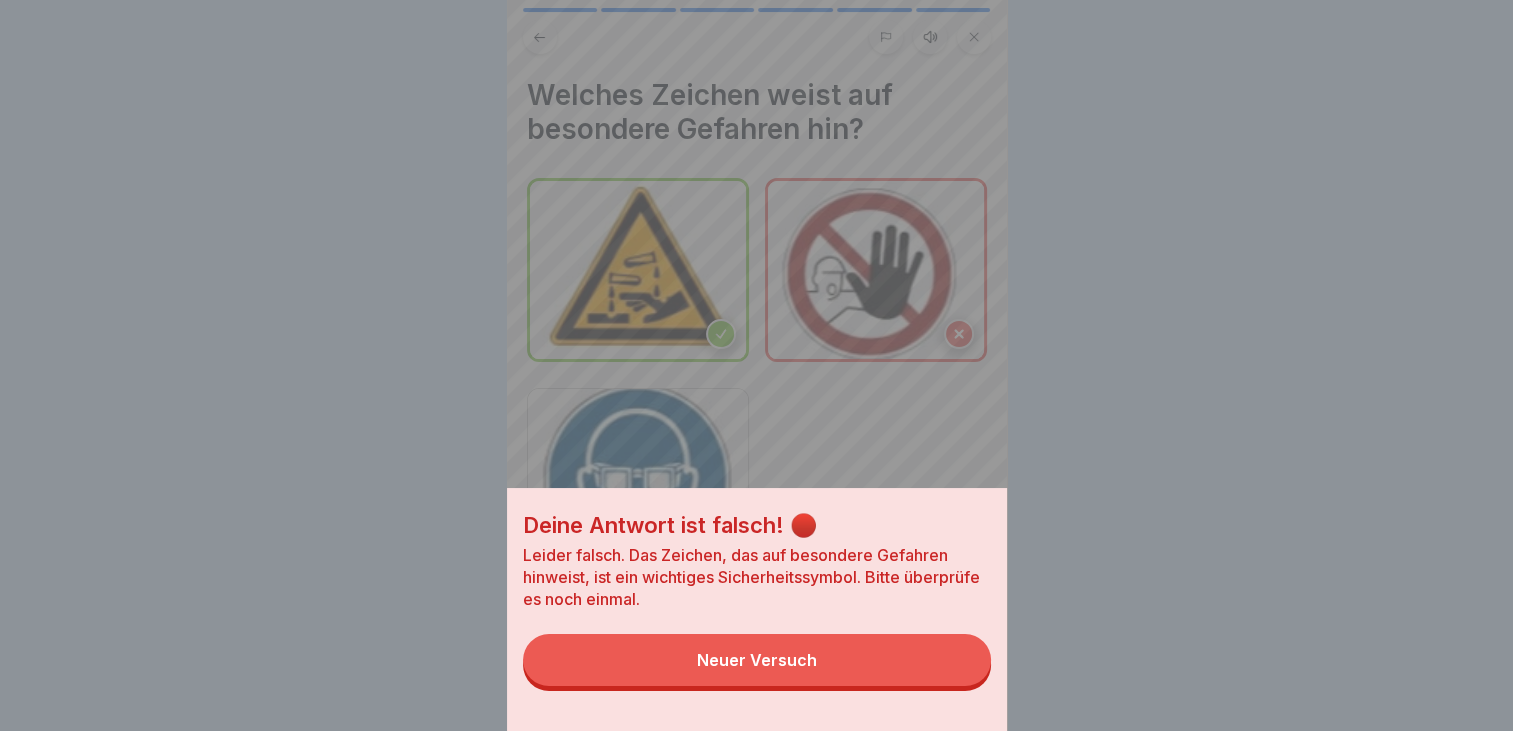 click on "Neuer Versuch" at bounding box center (757, 660) 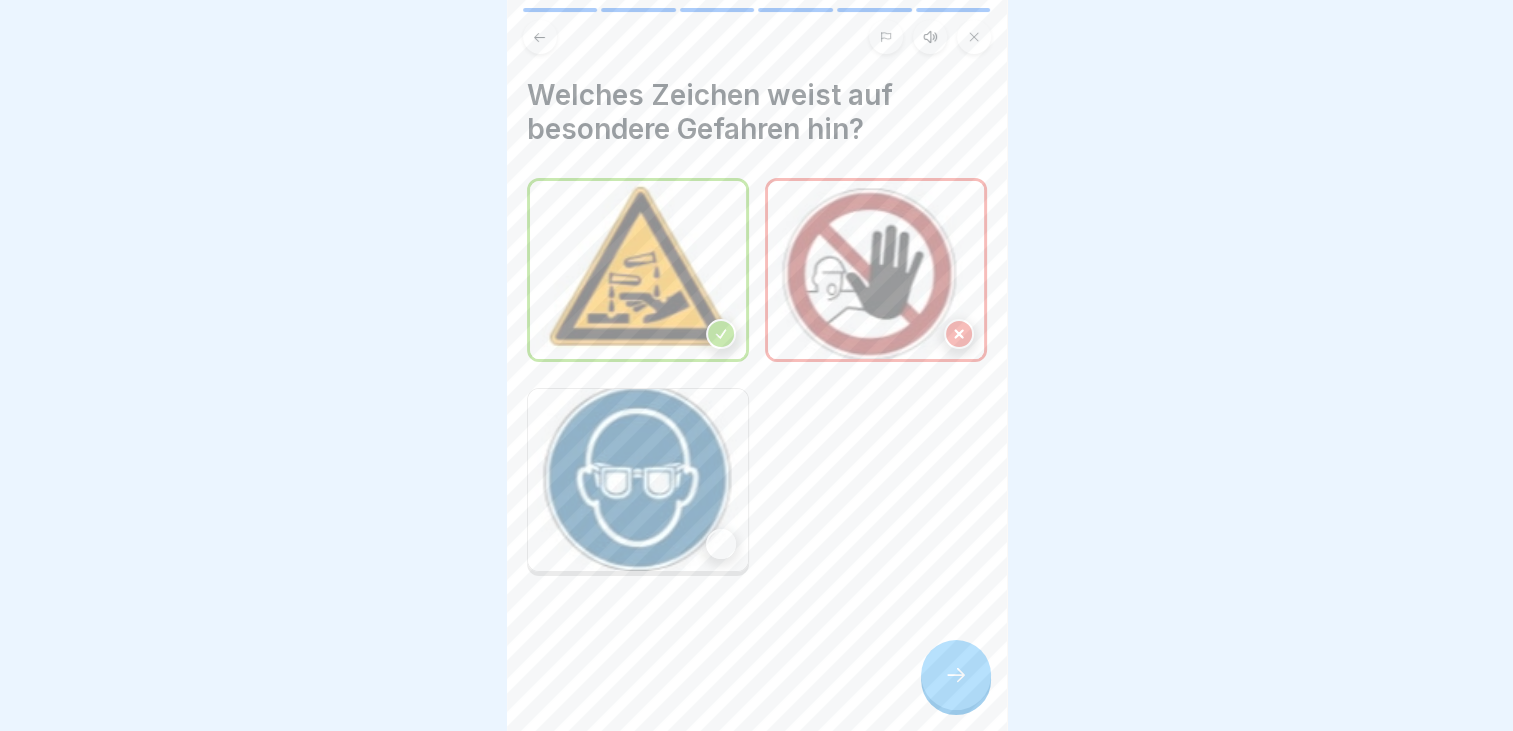scroll, scrollTop: 0, scrollLeft: 0, axis: both 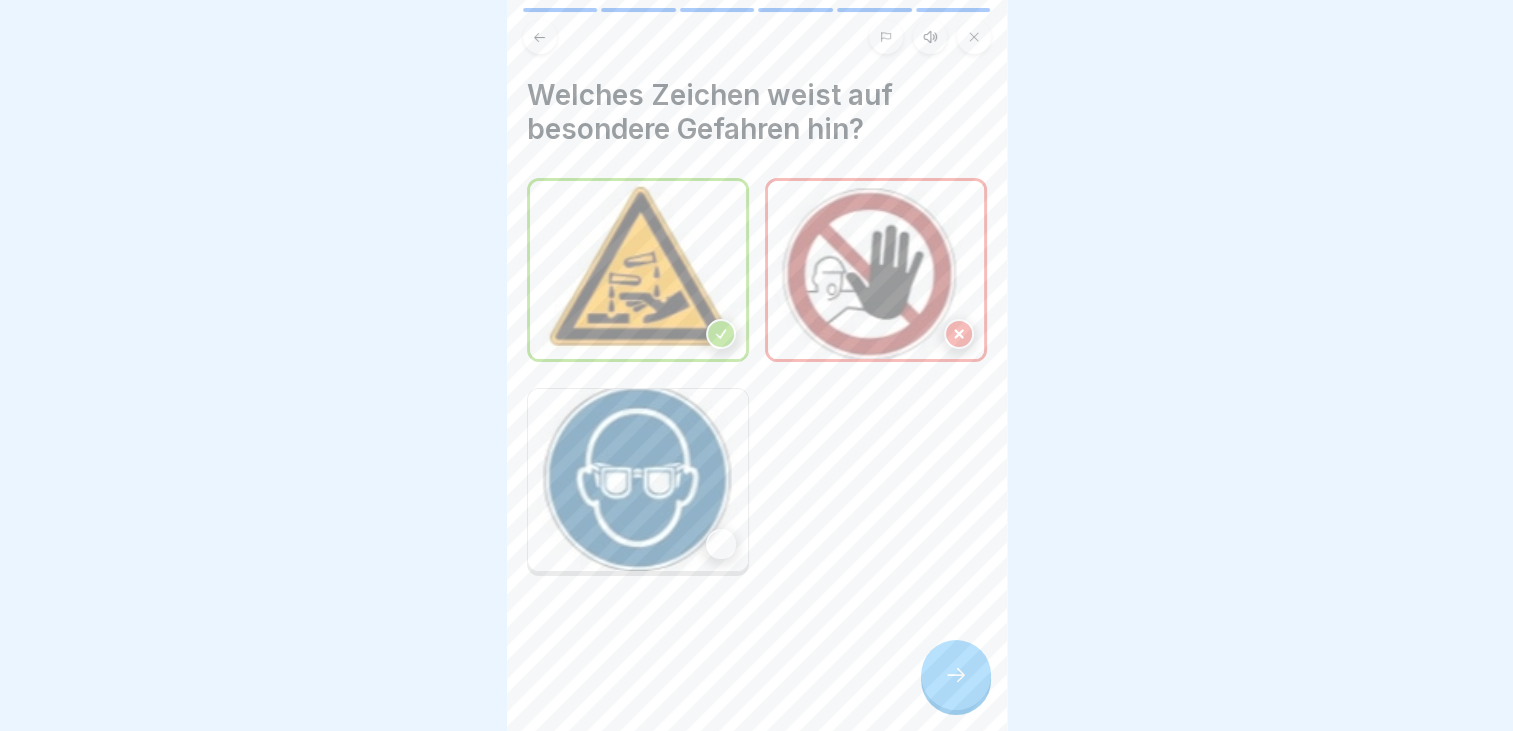 click at bounding box center (721, 544) 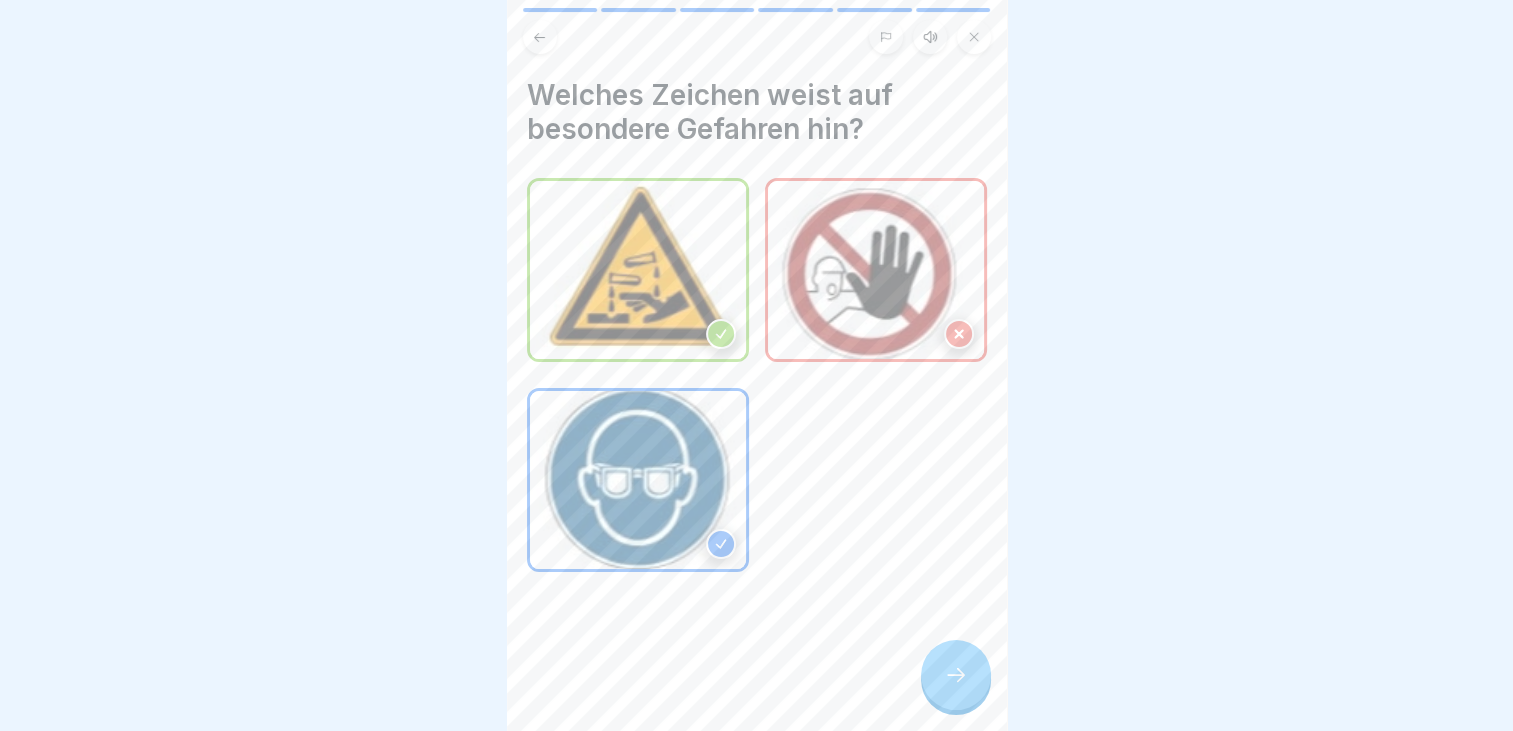 click 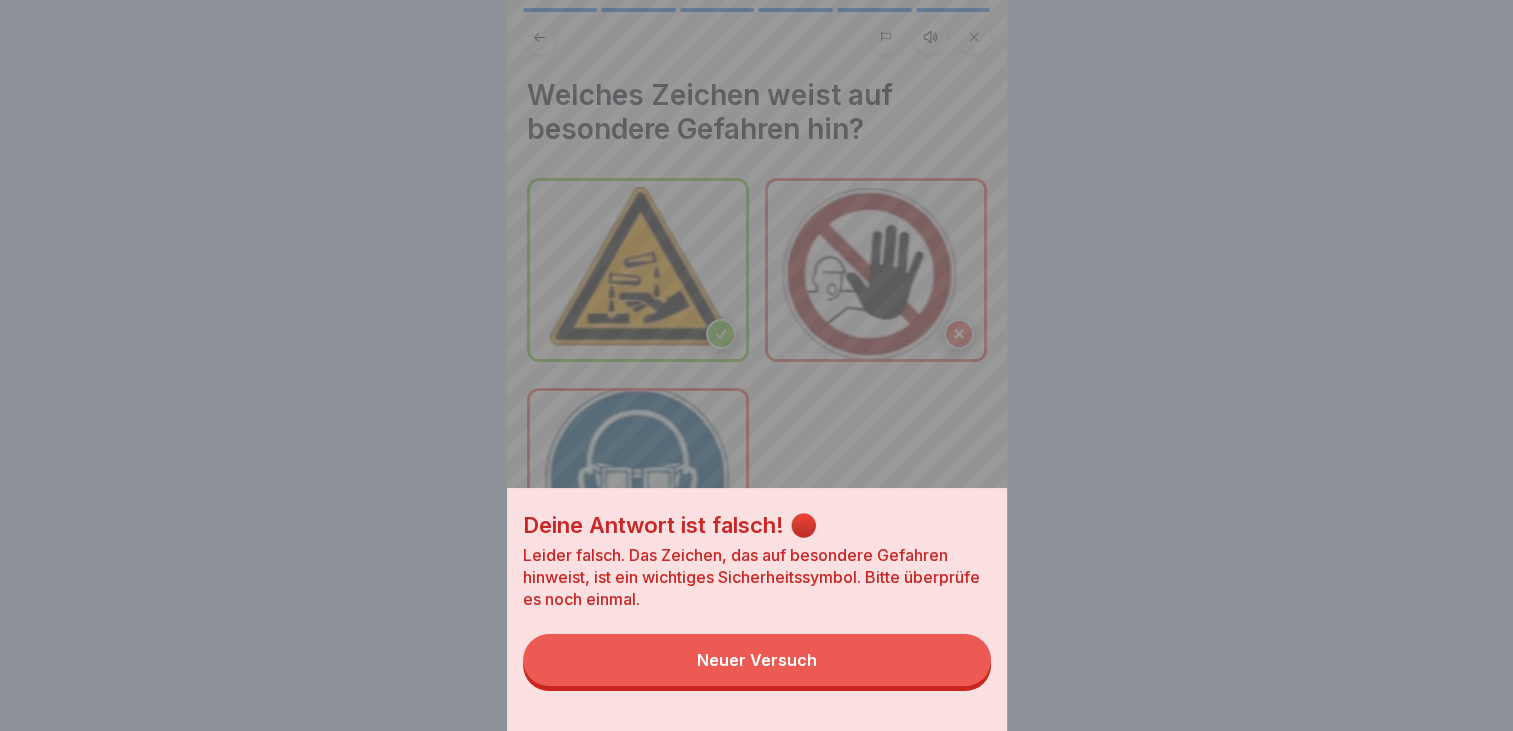 click on "Neuer Versuch" at bounding box center (757, 660) 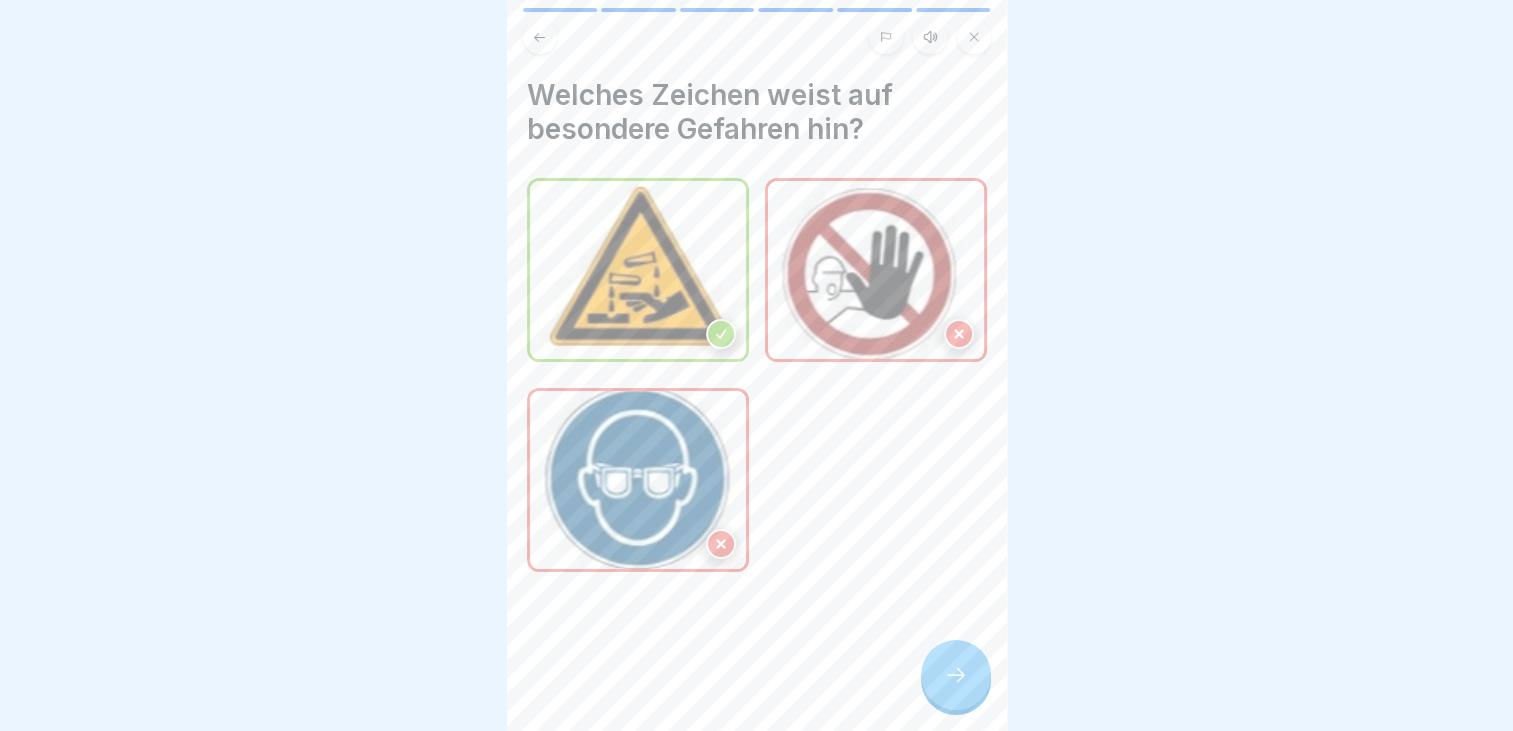 click 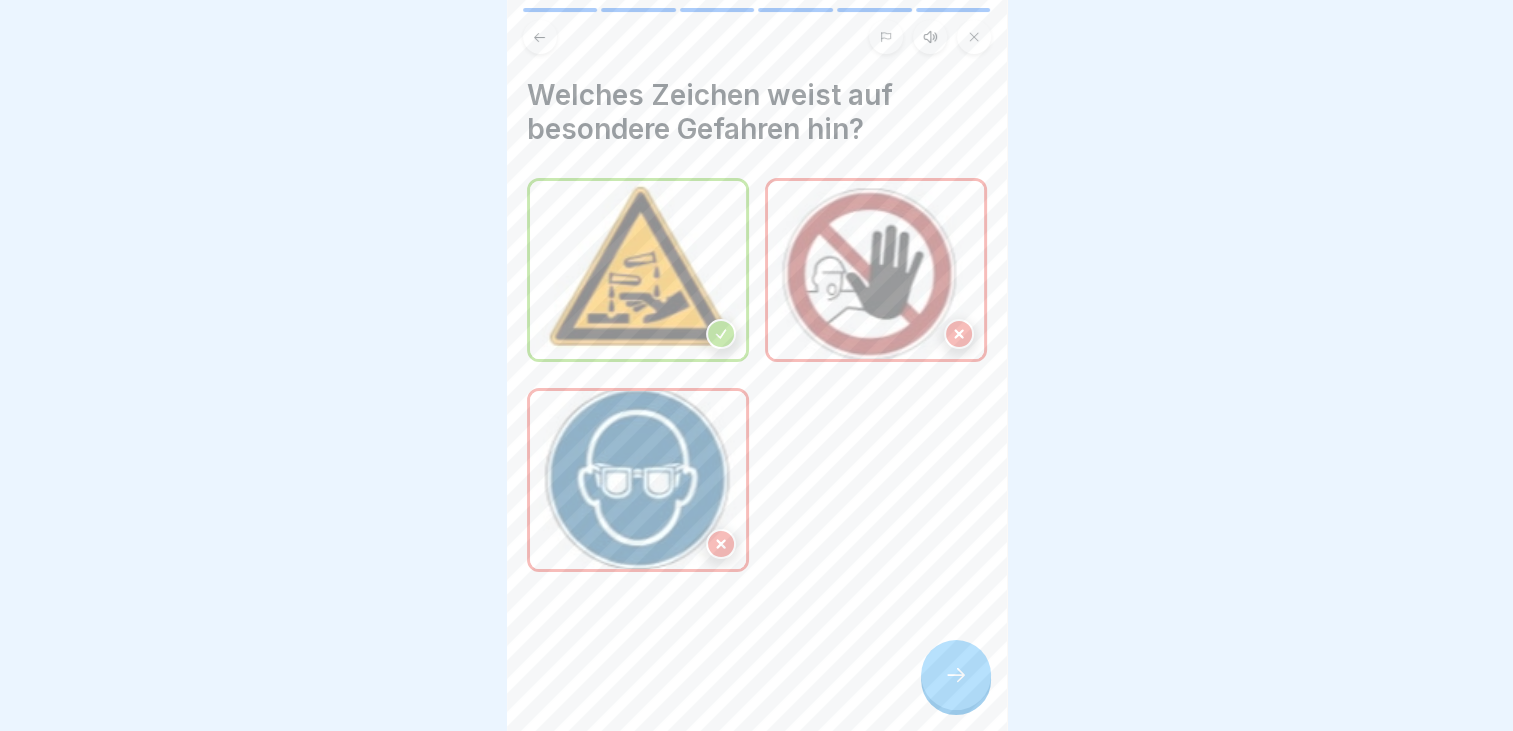 click 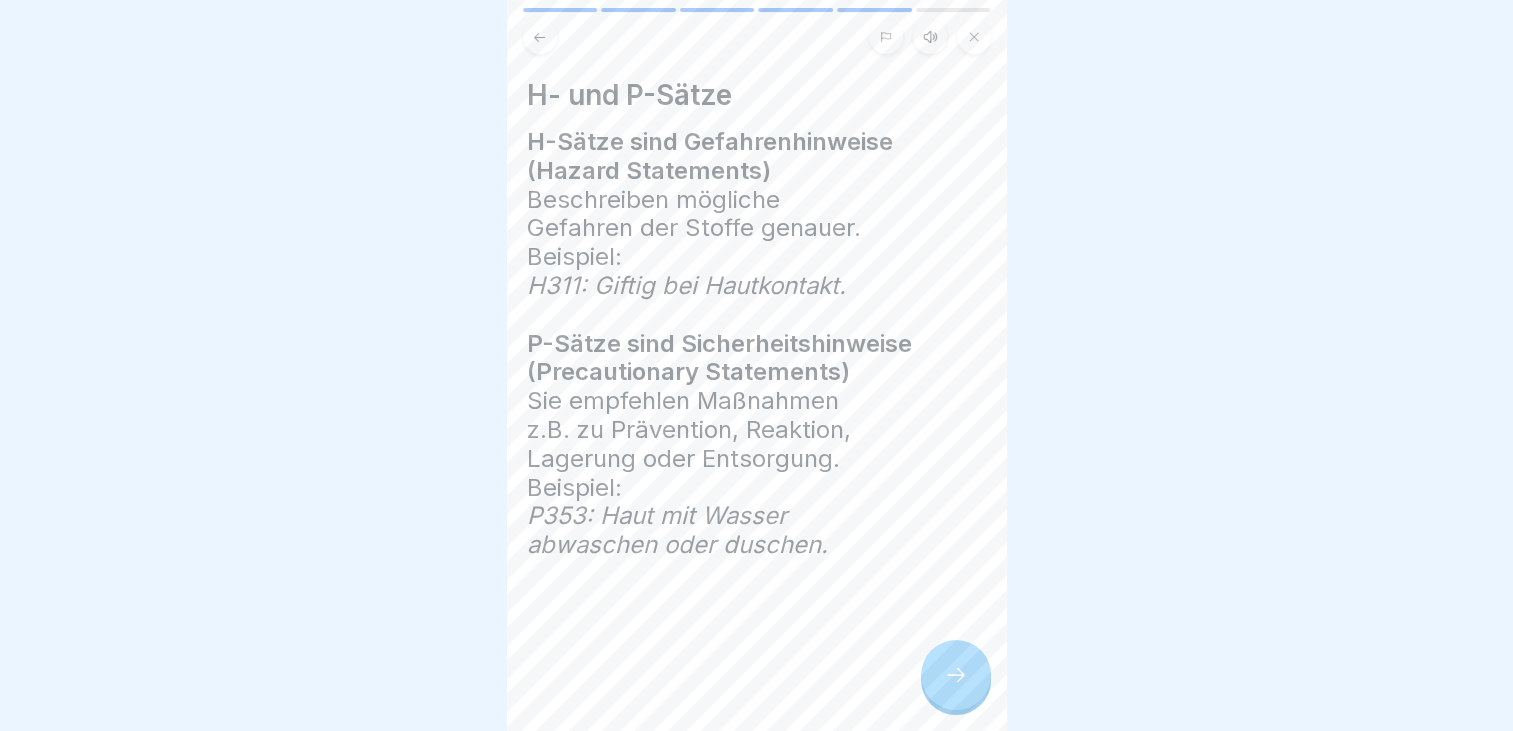 click 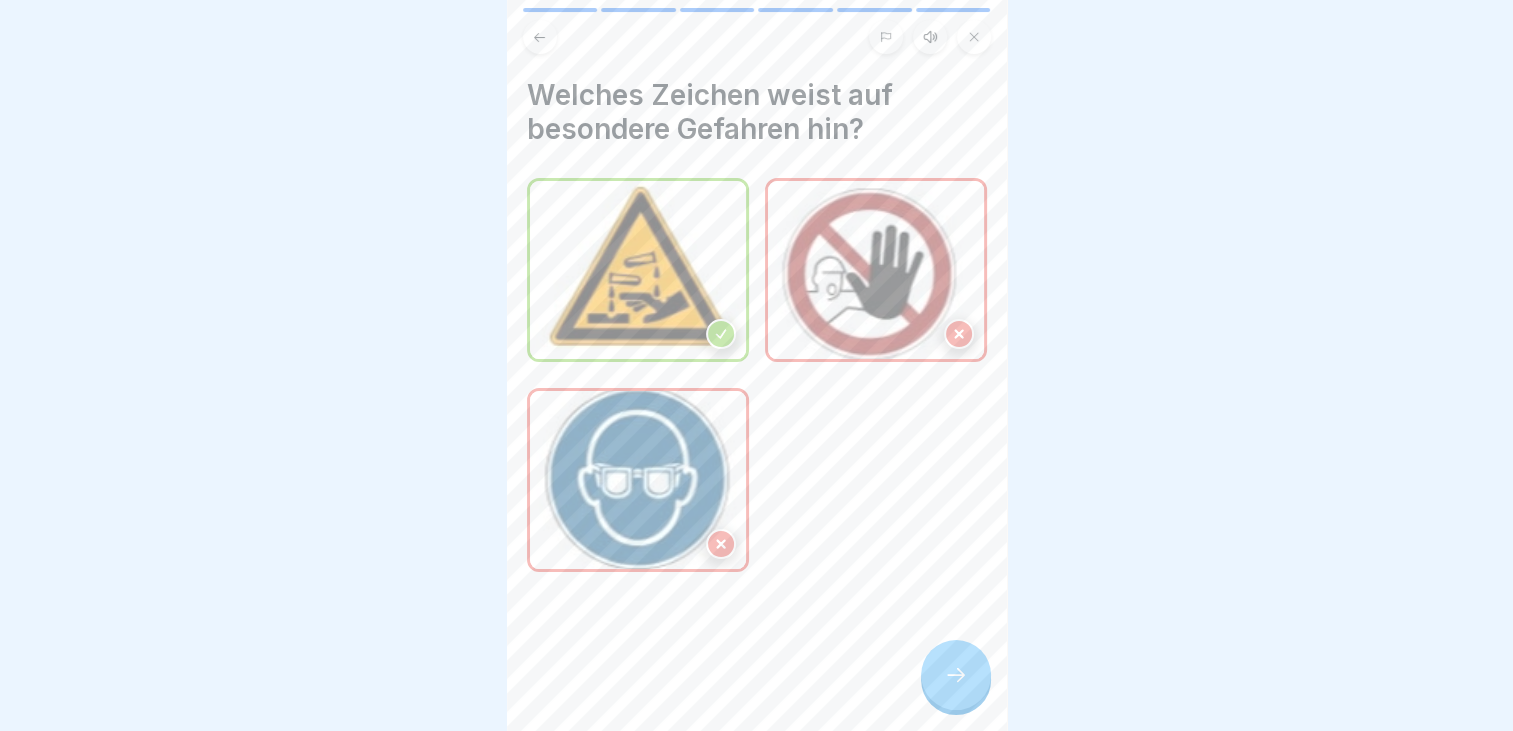 click 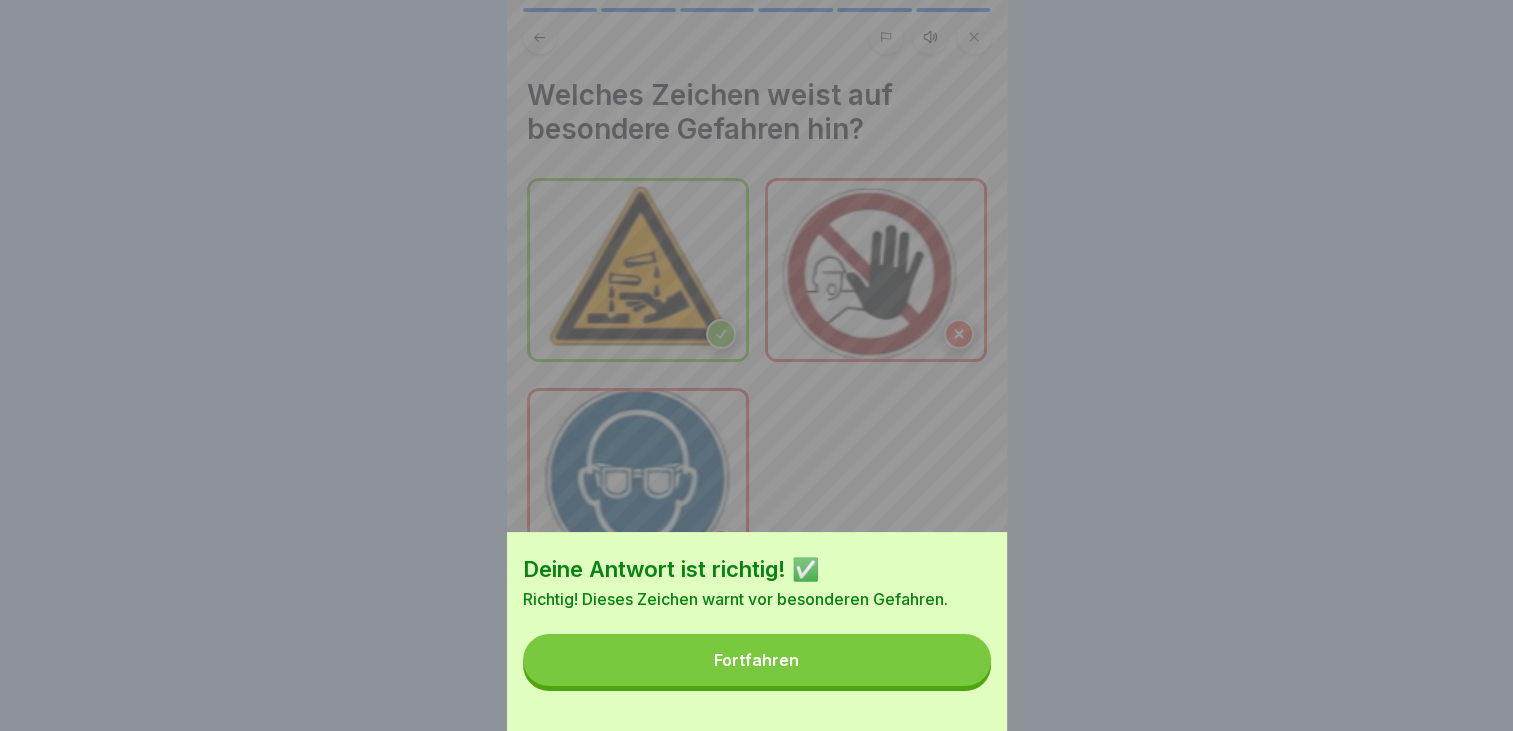 click on "Fortfahren" at bounding box center [756, 660] 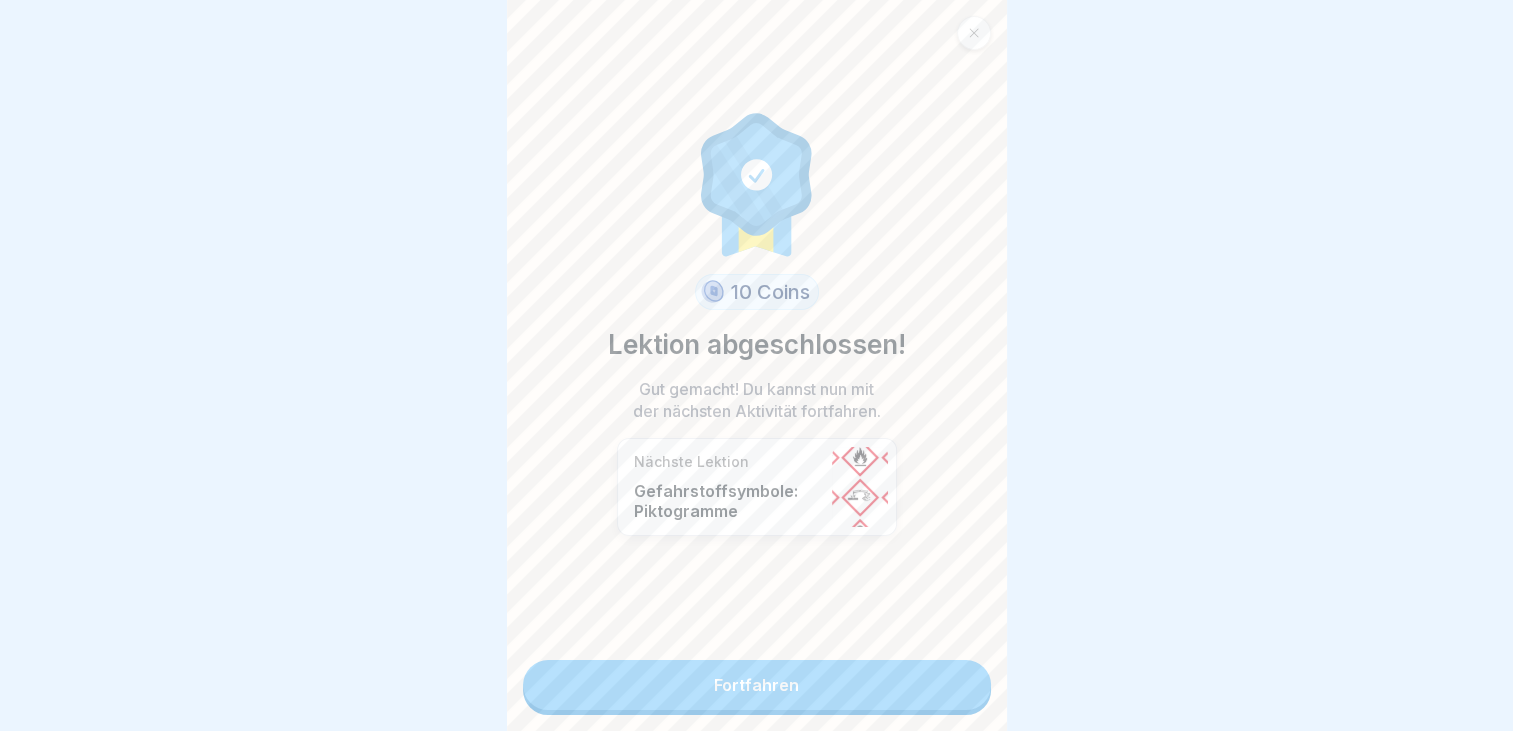 click on "10 Coins Lektion abgeschlossen! Gut gemacht! Du kannst nun mit der nächsten Aktivität fortfahren. Nächste Lektion Gefahrstoffsymbole: Piktogramme  Fortfahren" at bounding box center [757, 365] 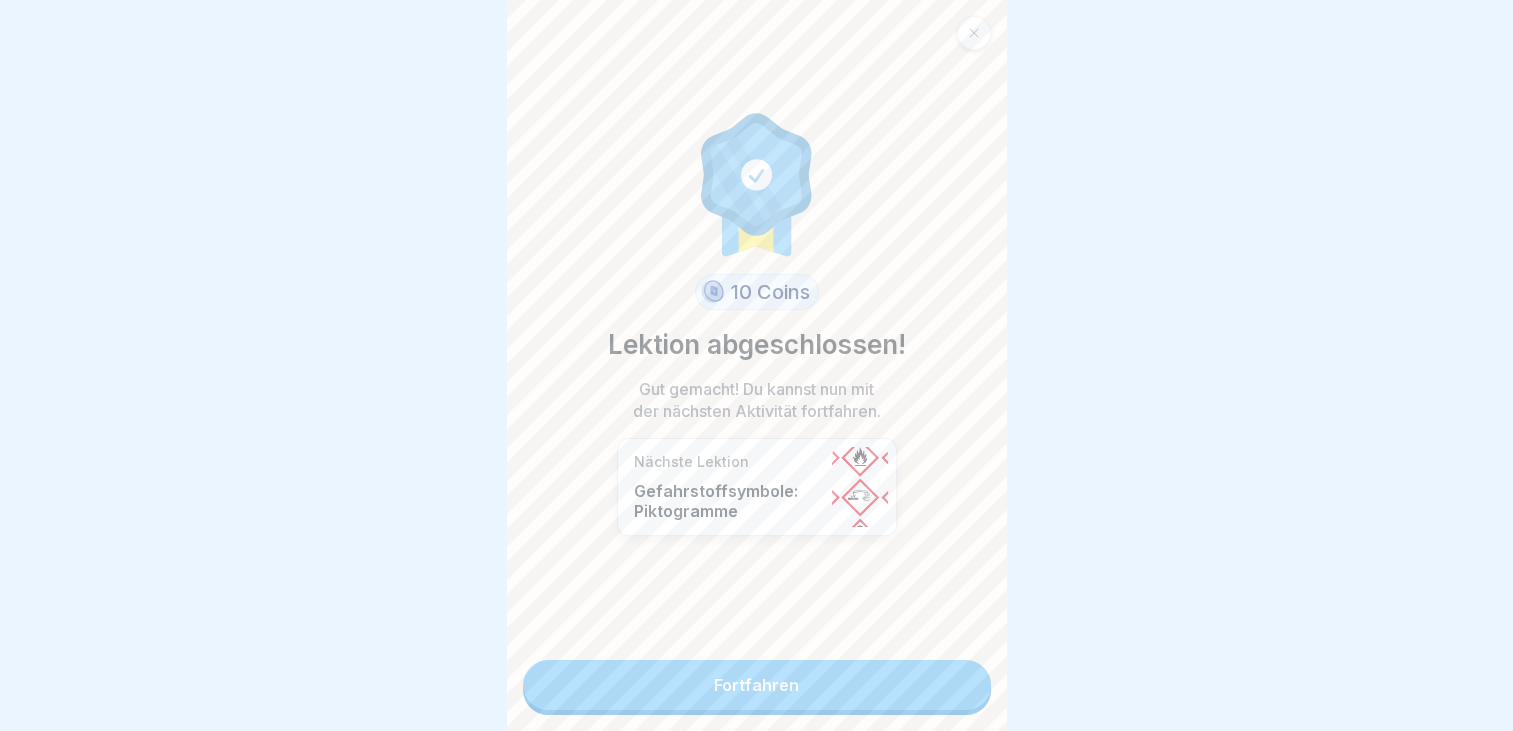 click on "Fortfahren" at bounding box center (757, 685) 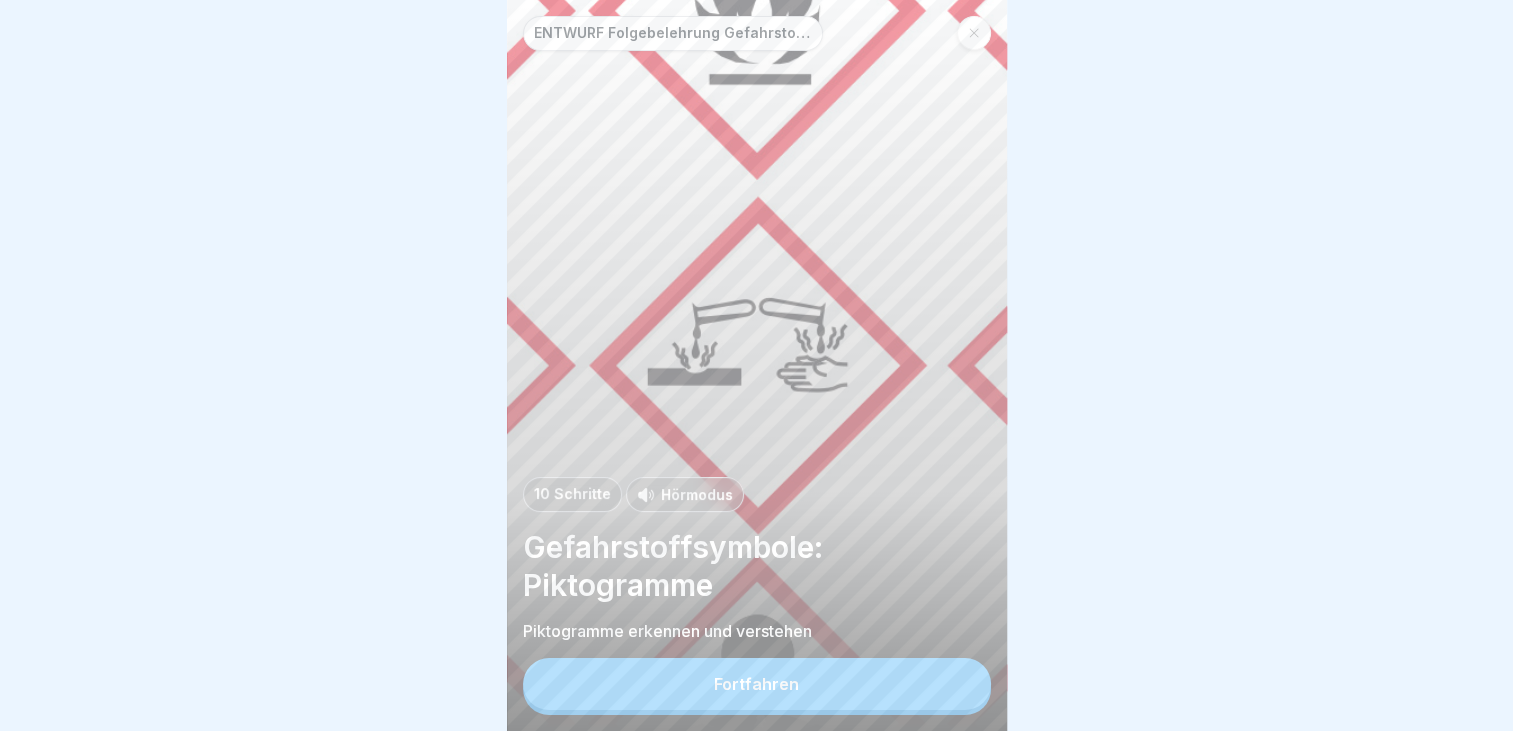 click on "Fortfahren" at bounding box center (756, 684) 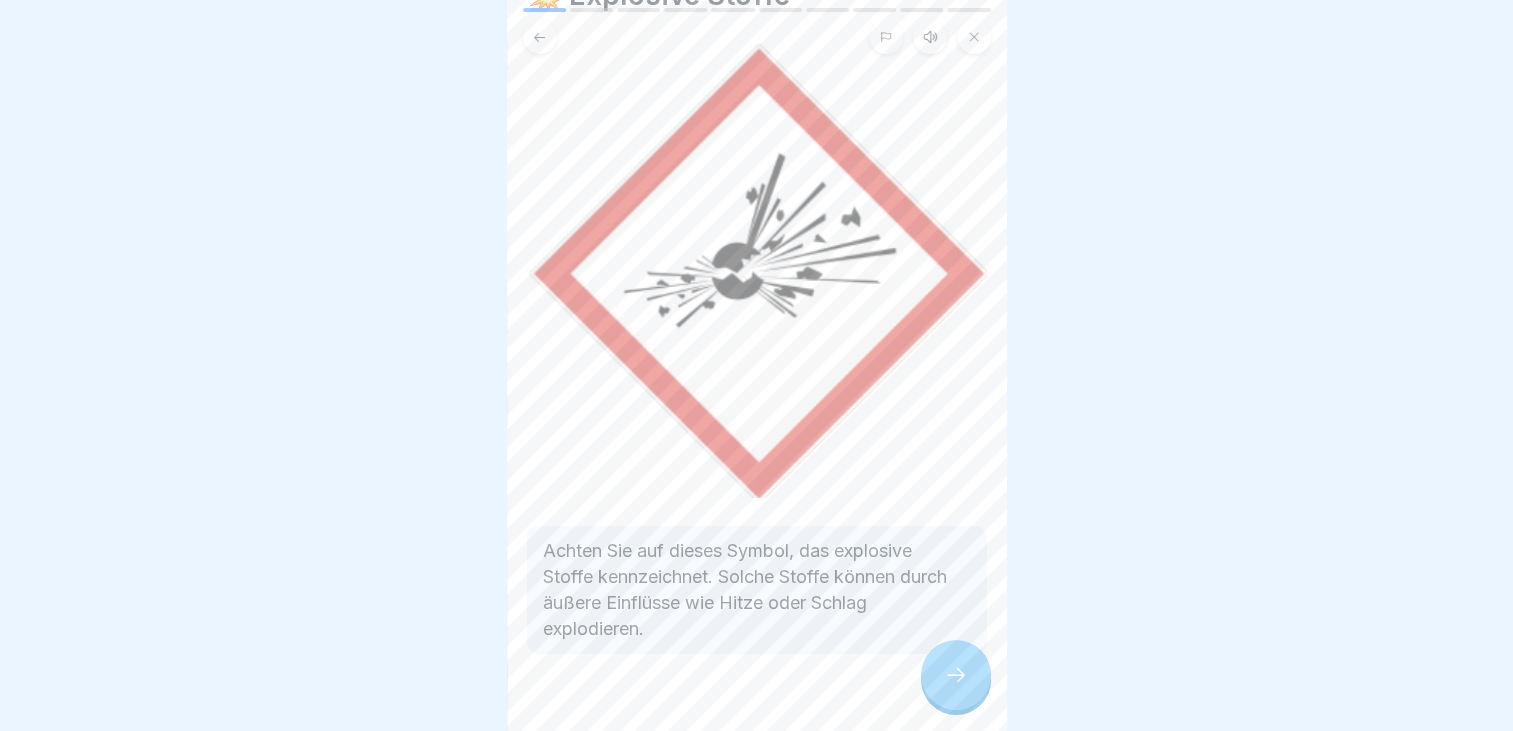 scroll, scrollTop: 128, scrollLeft: 0, axis: vertical 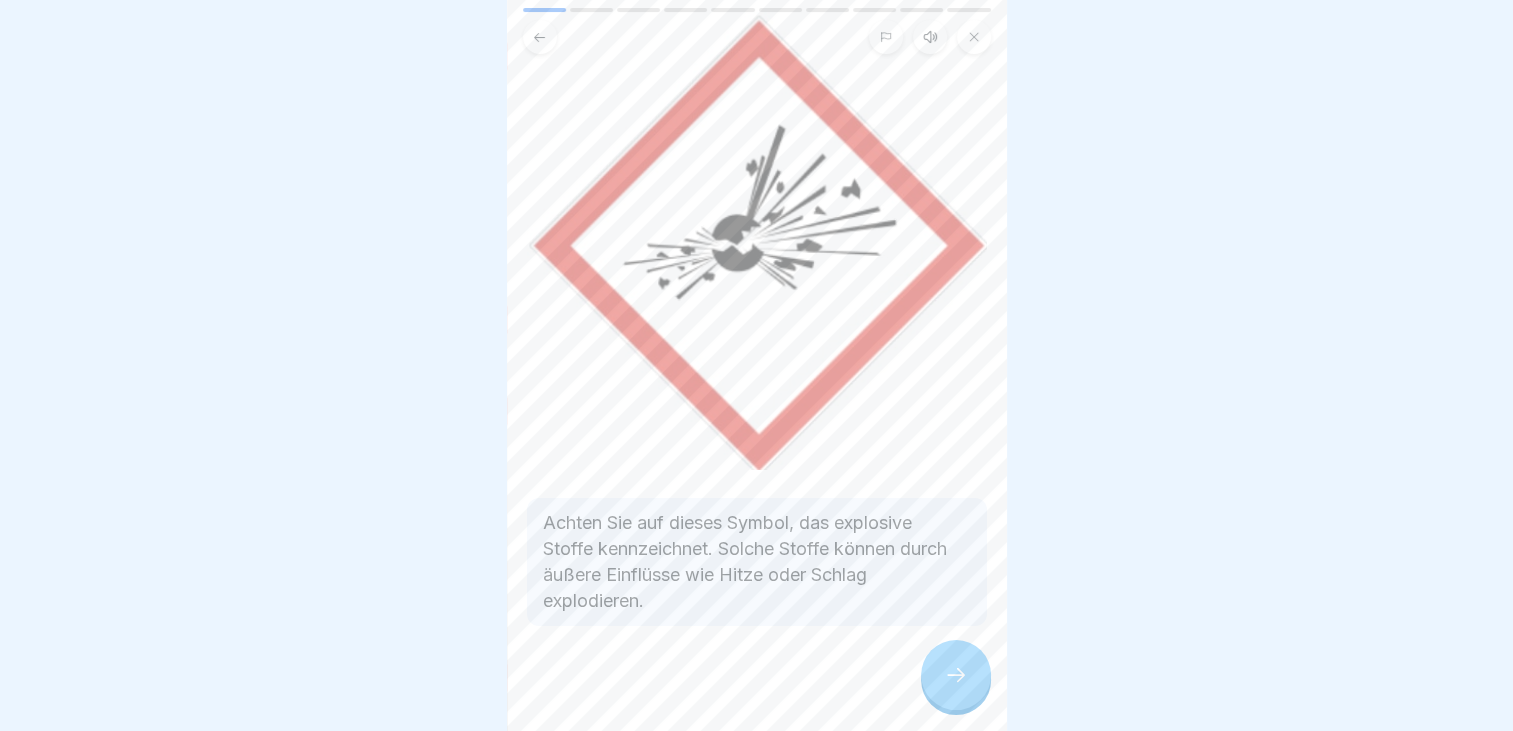 click 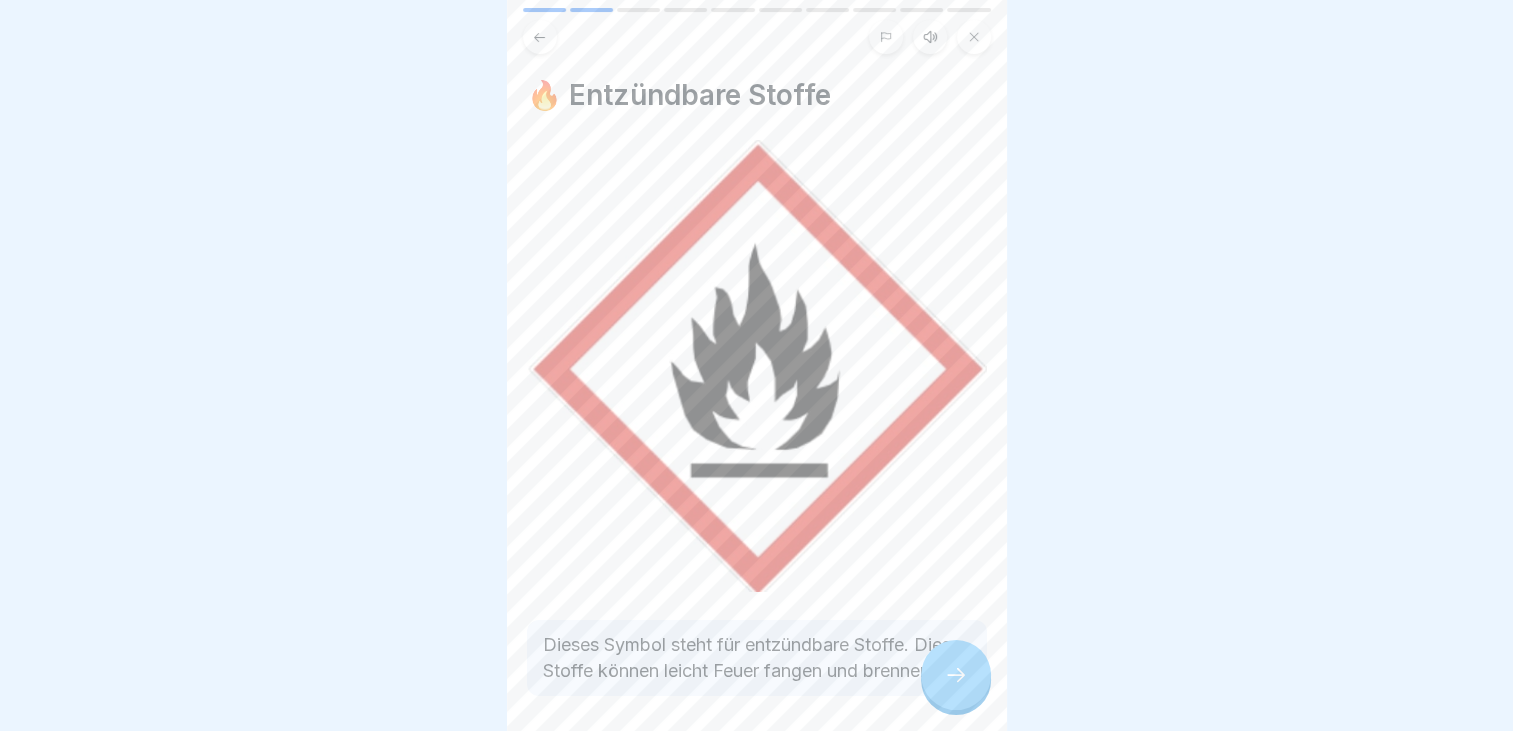click at bounding box center [956, 675] 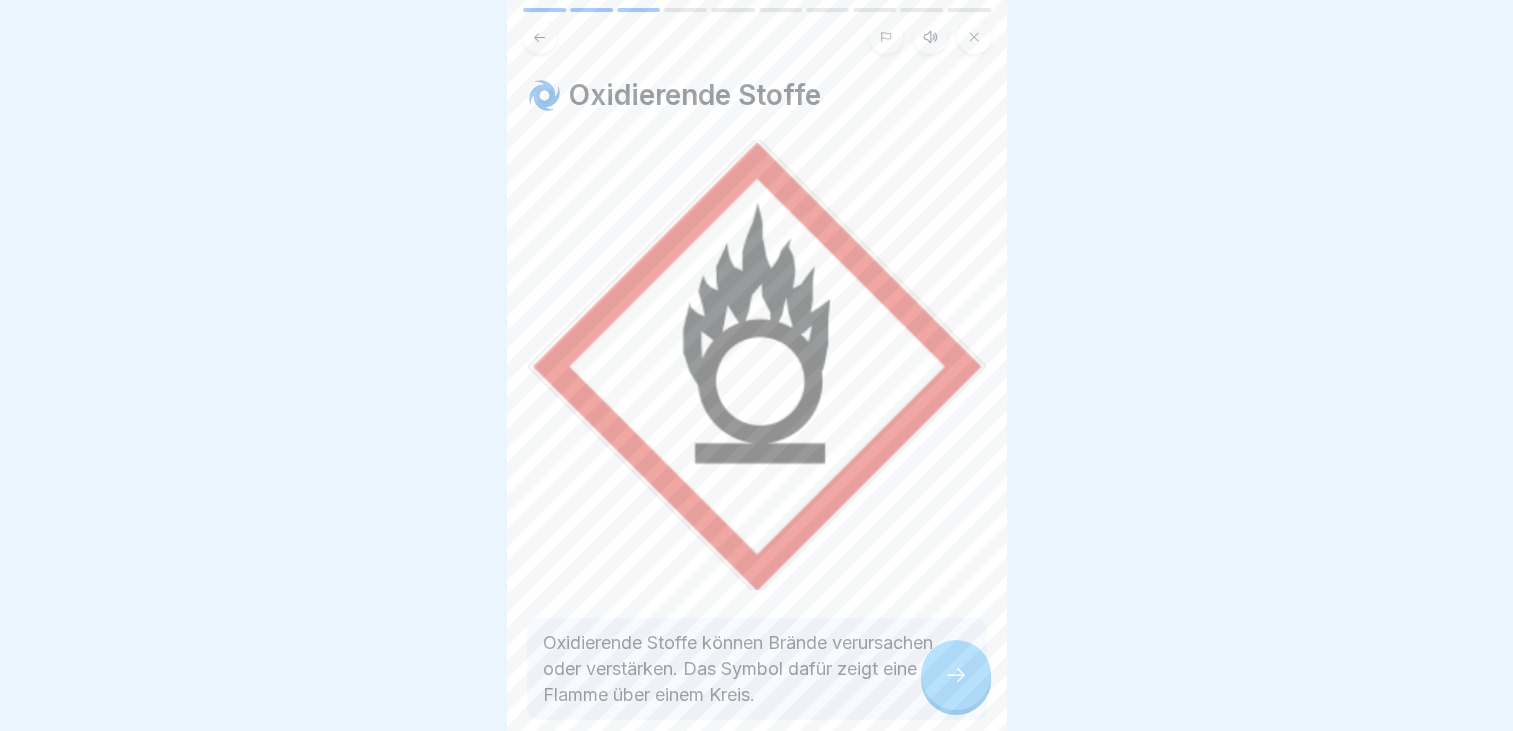 click 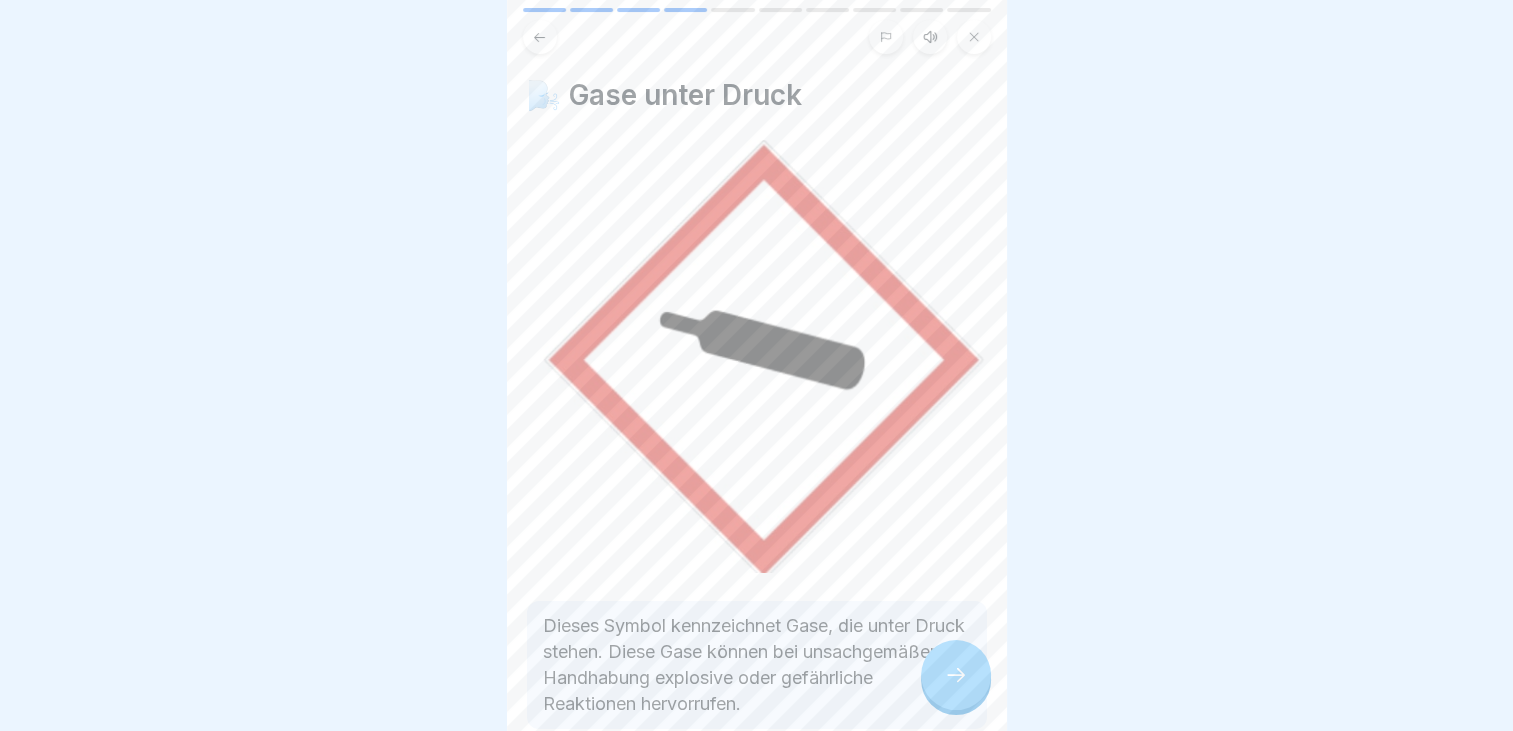 click 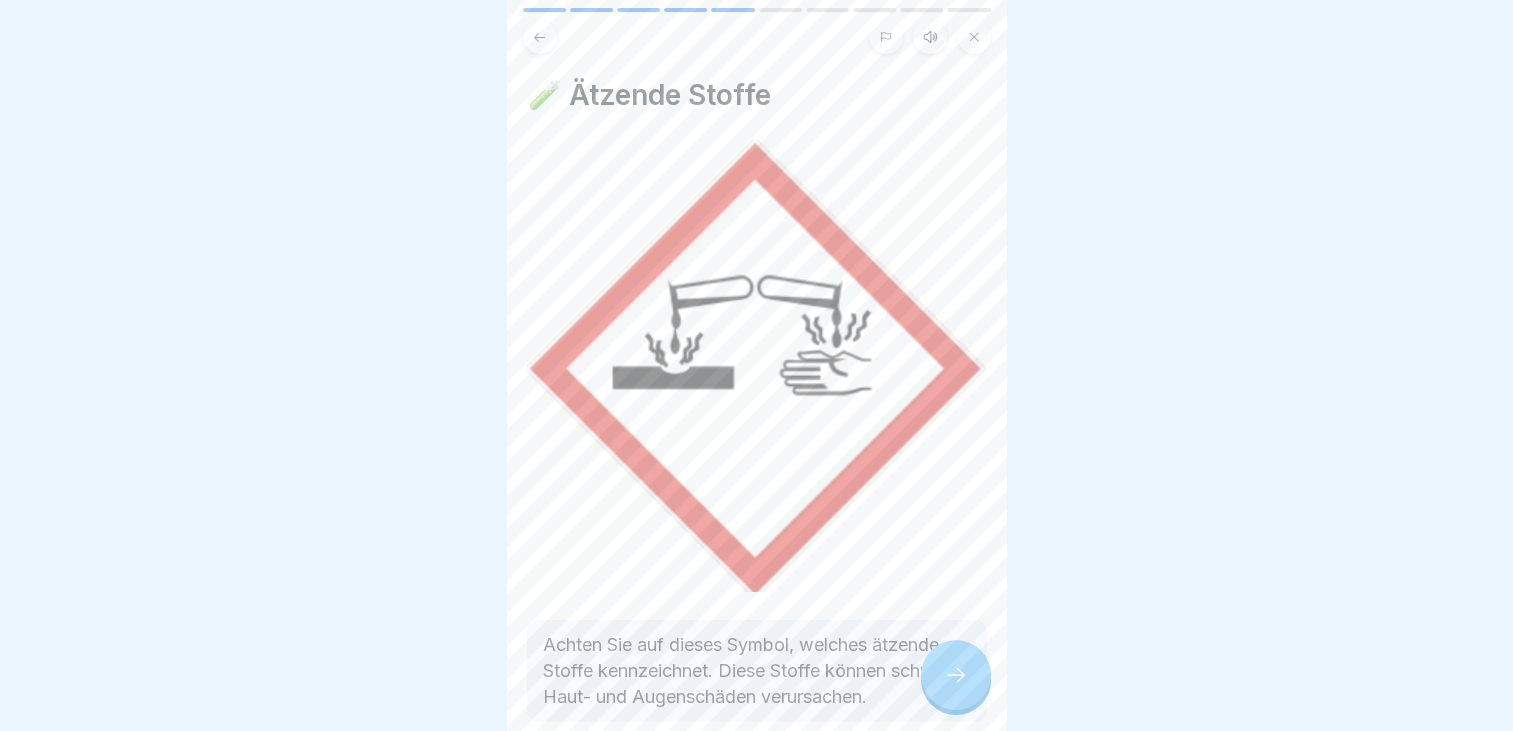 click 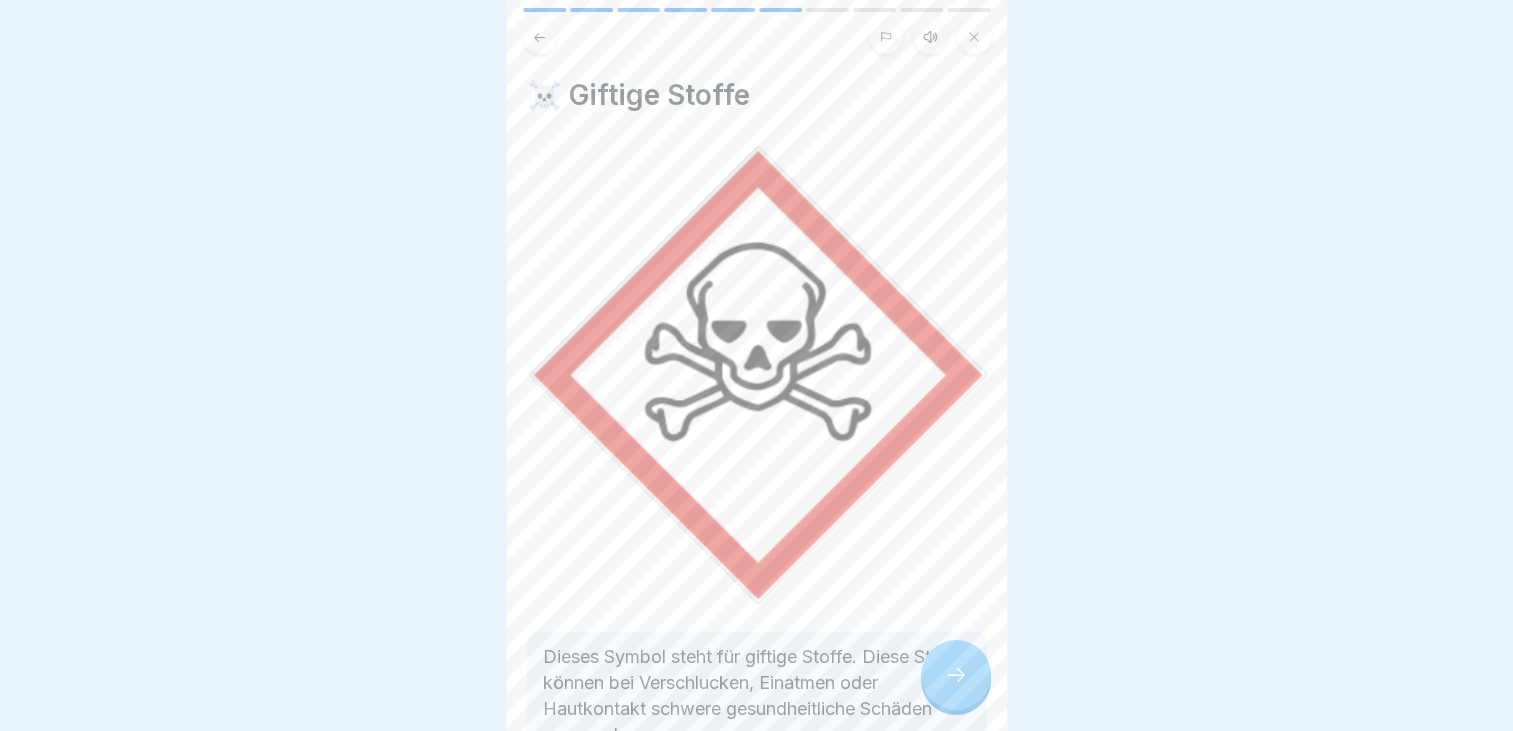scroll, scrollTop: 100, scrollLeft: 0, axis: vertical 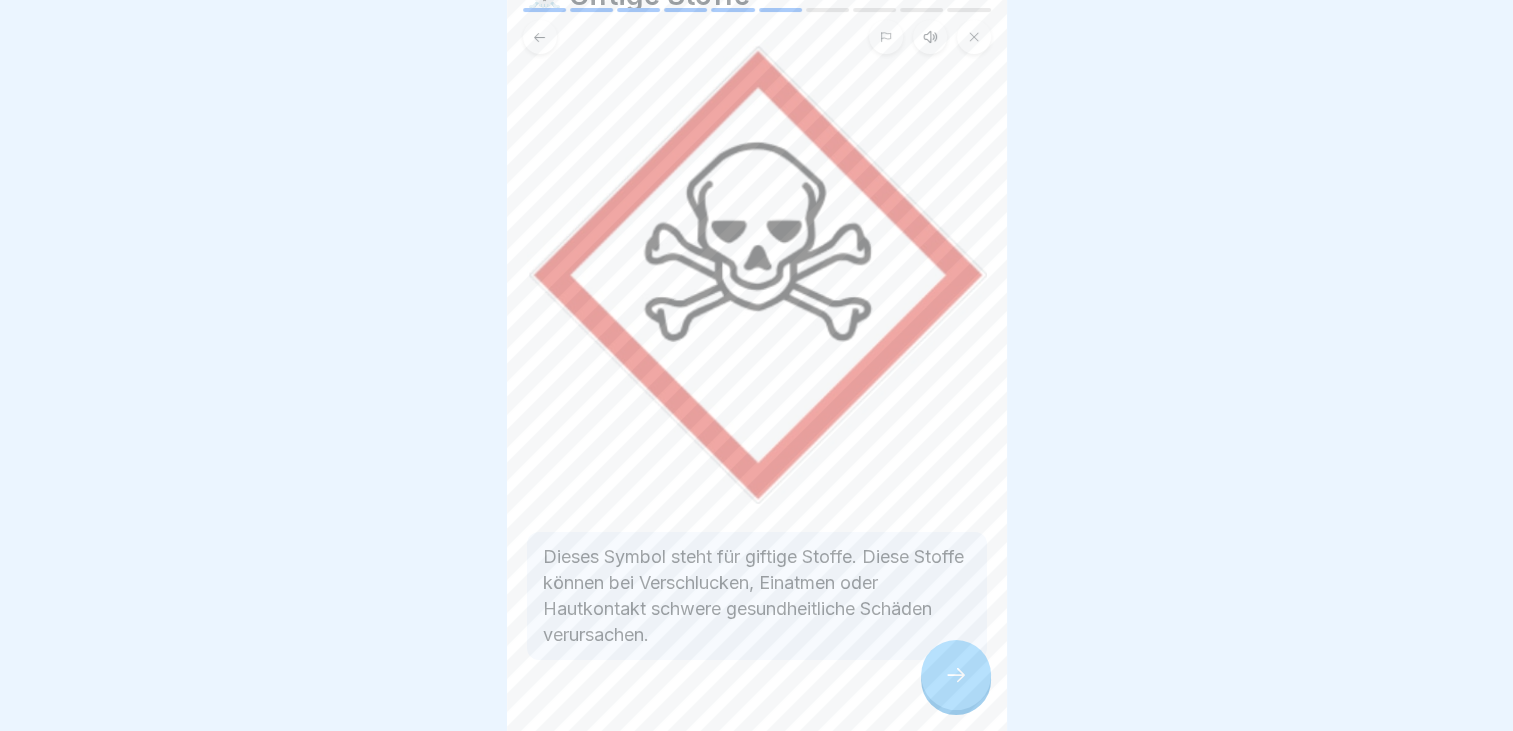 click 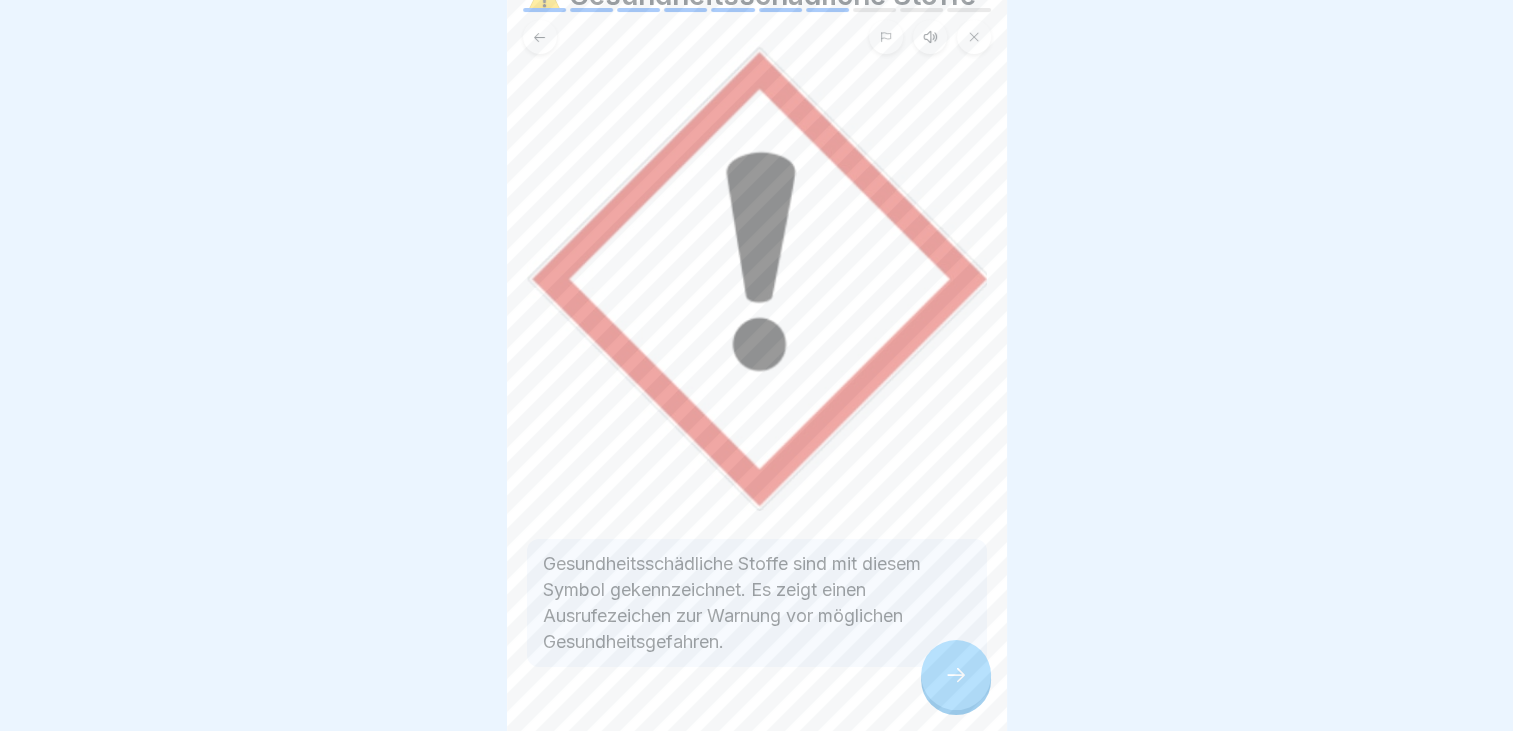 scroll, scrollTop: 174, scrollLeft: 0, axis: vertical 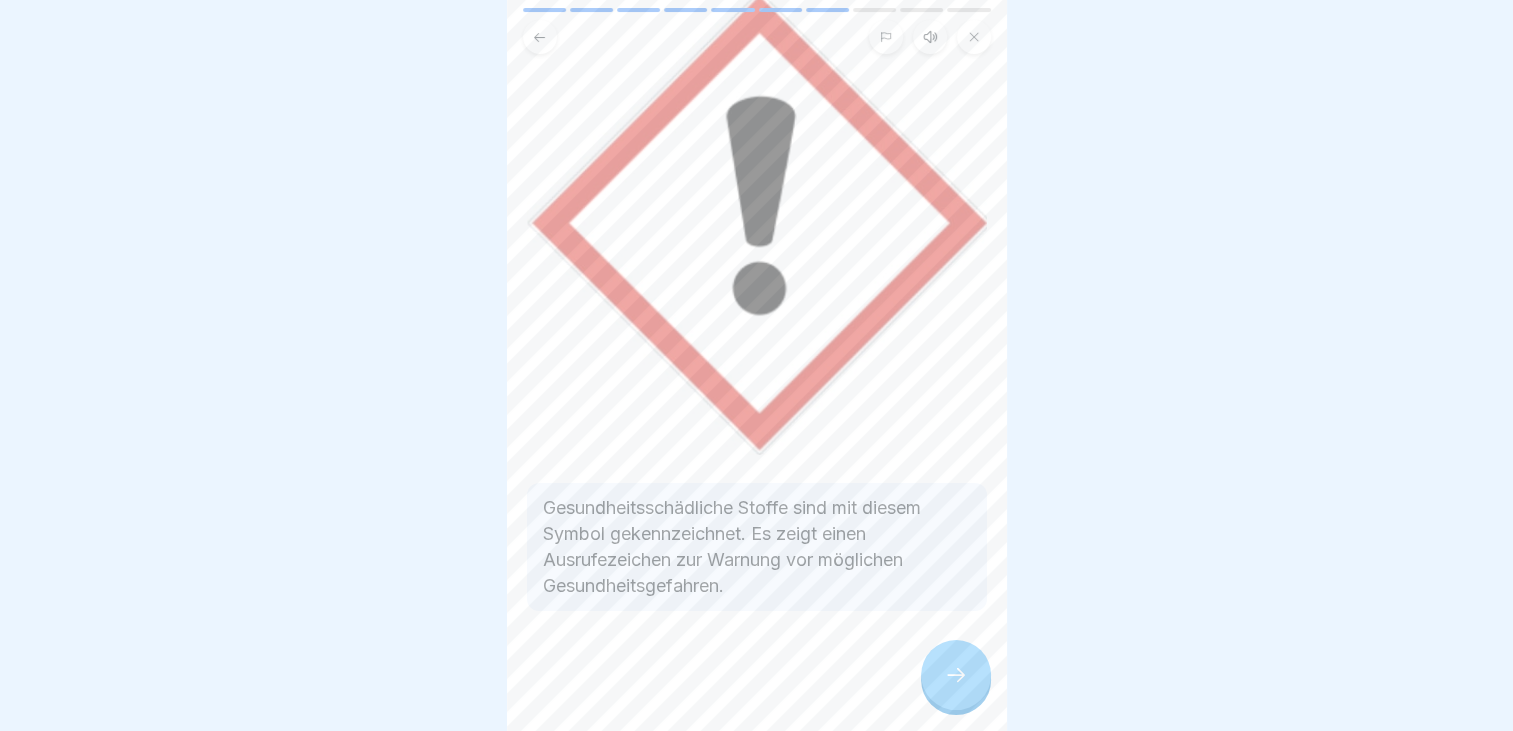 click 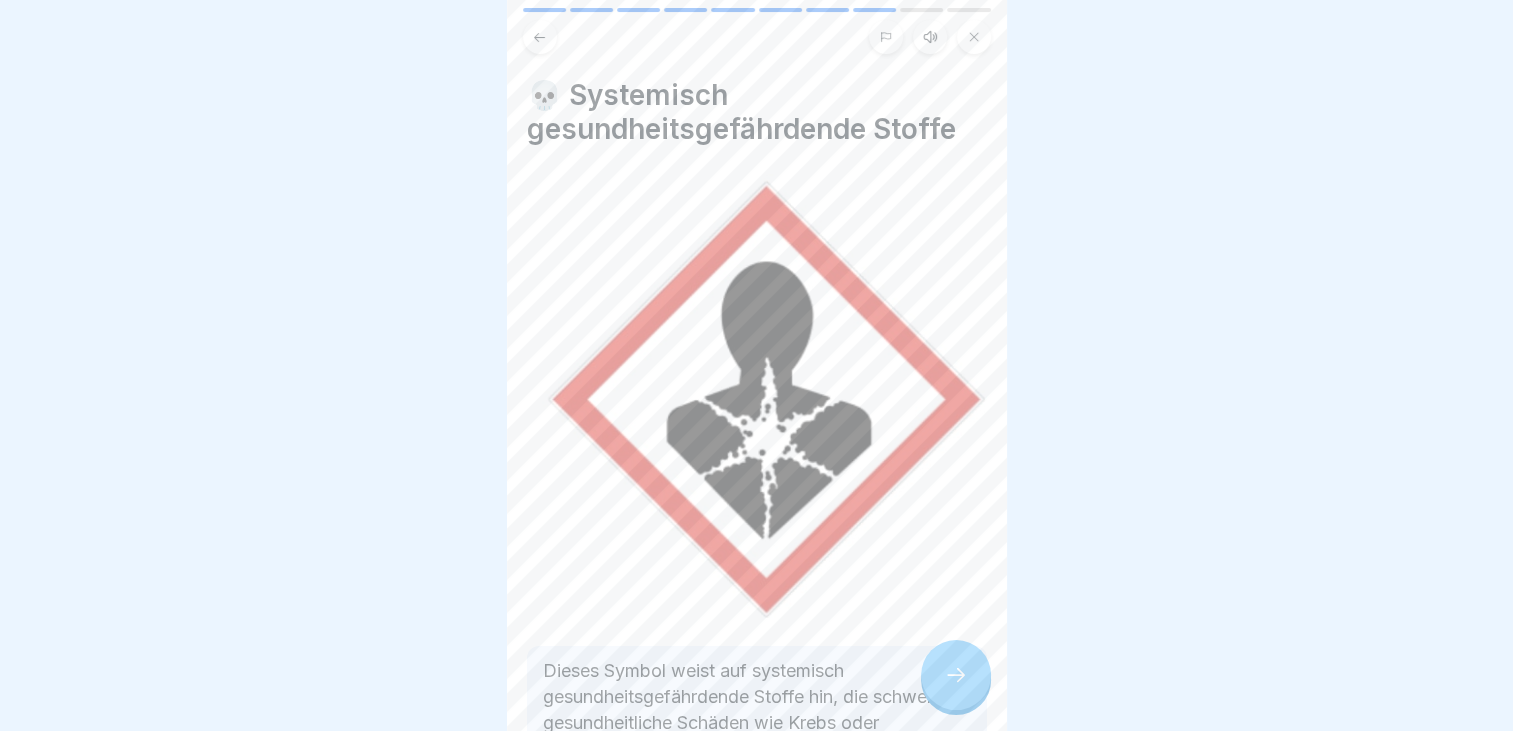 scroll, scrollTop: 15, scrollLeft: 0, axis: vertical 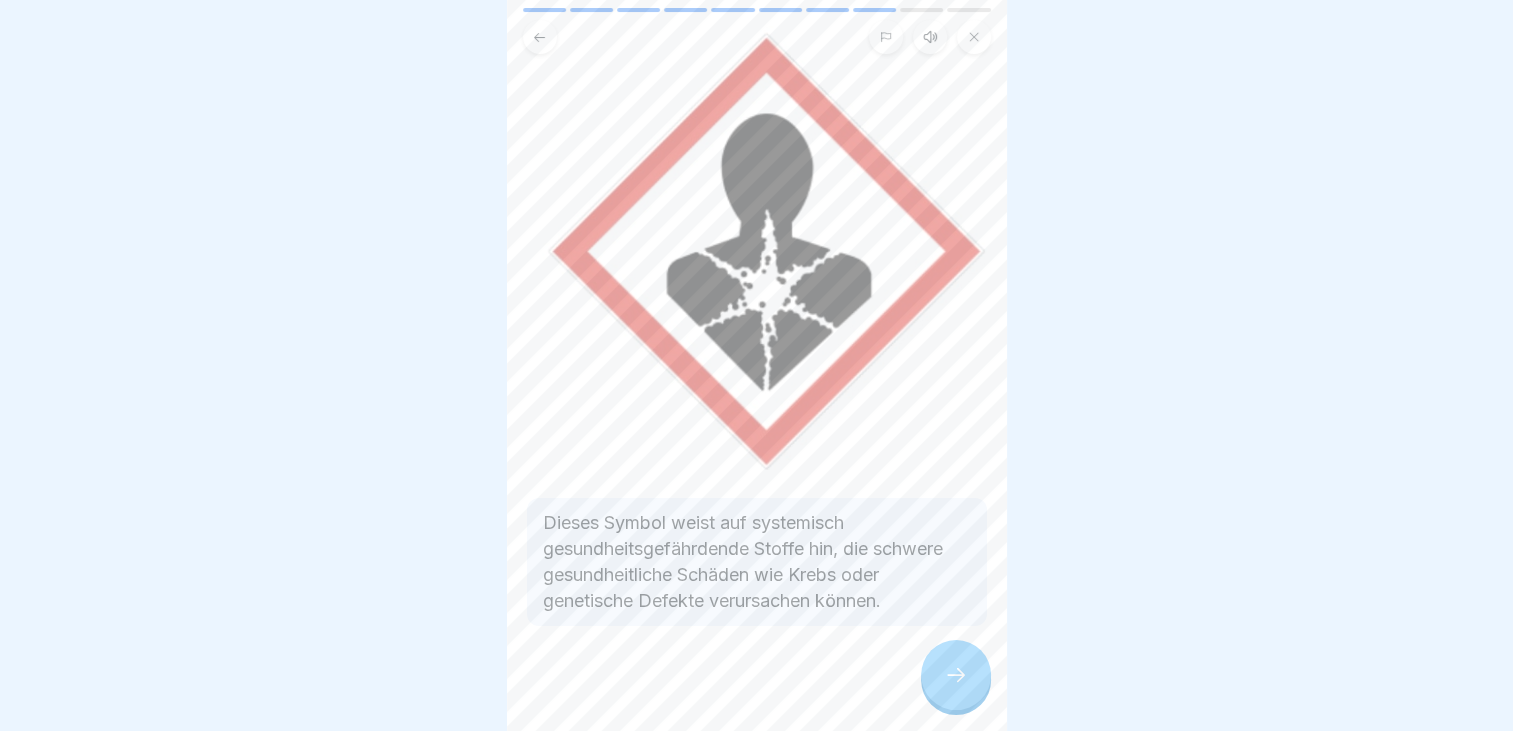 click 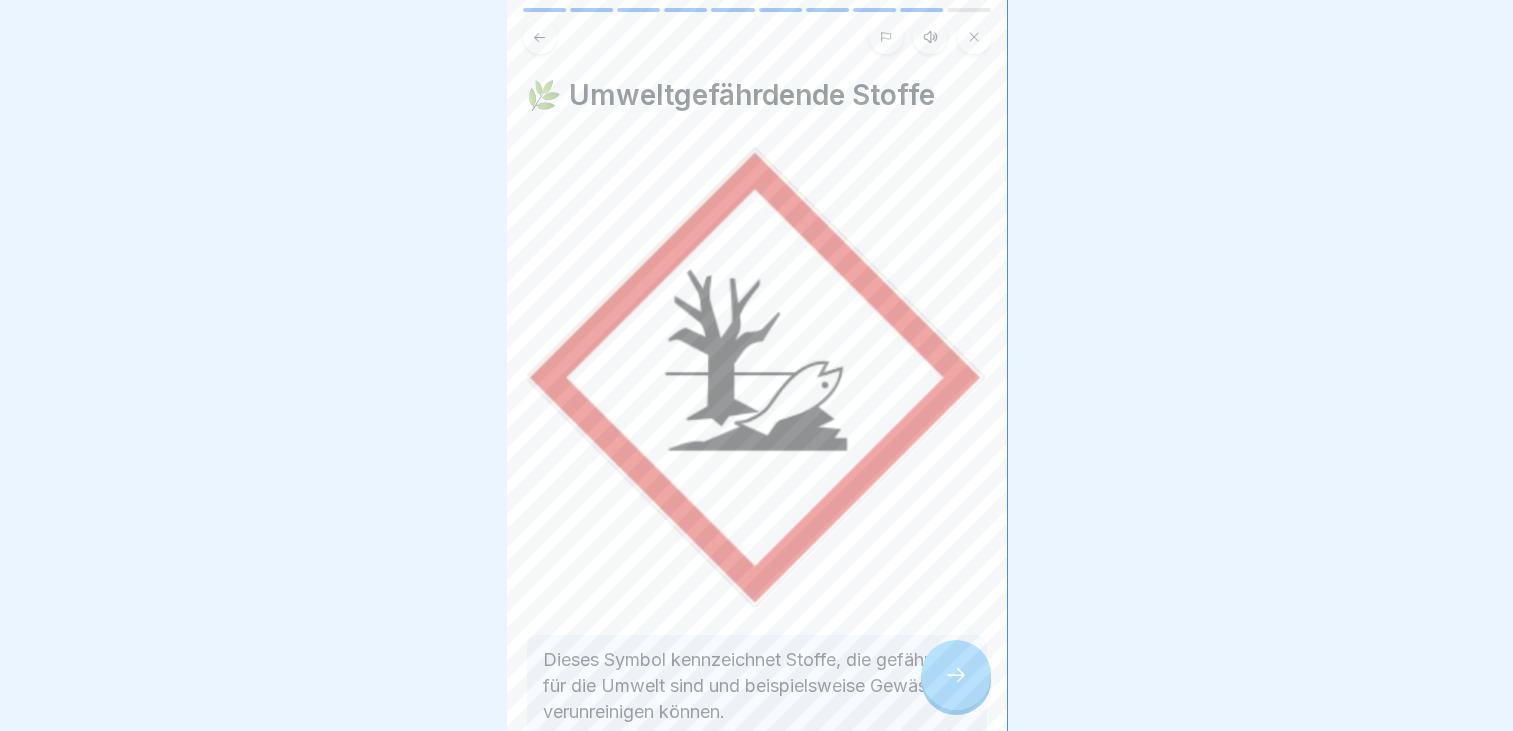 click 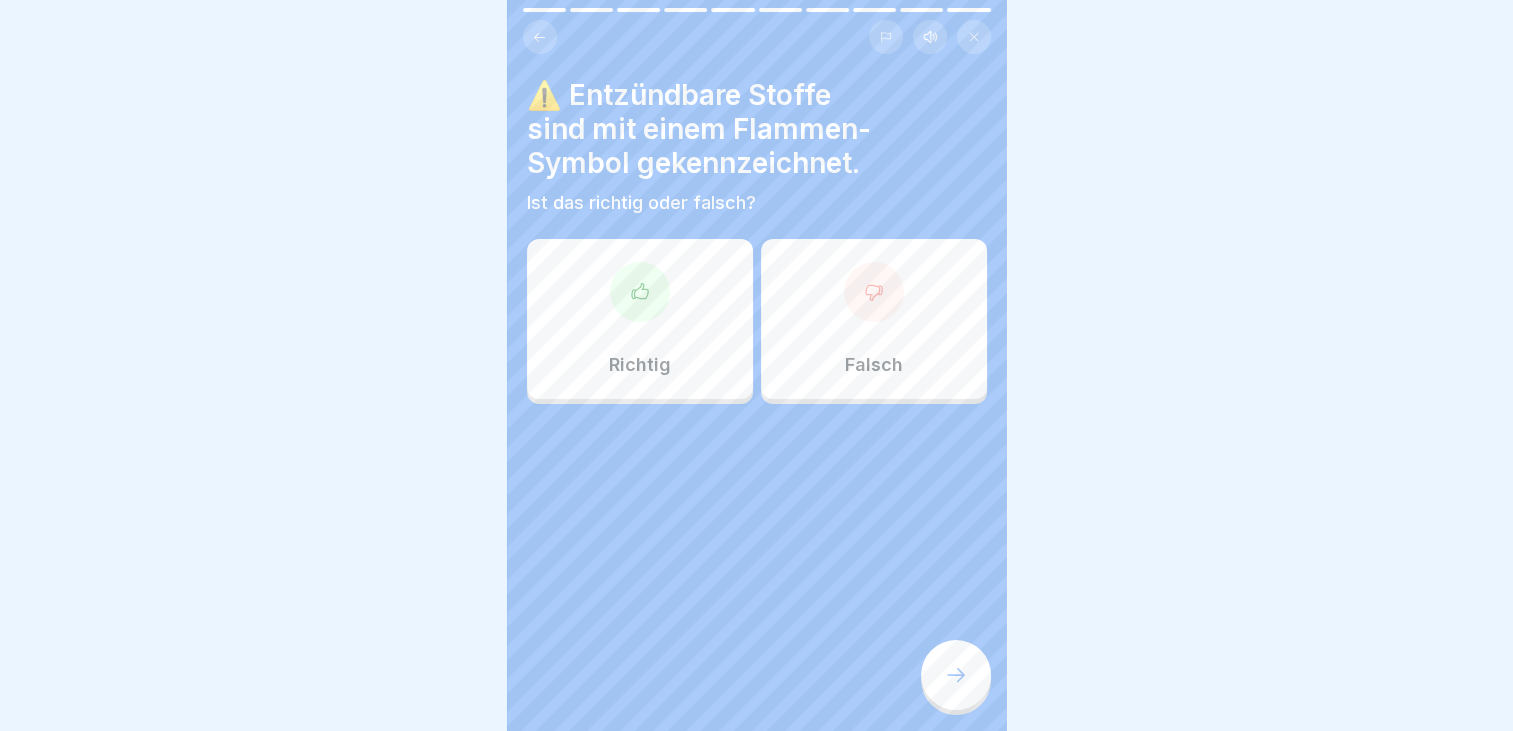 click 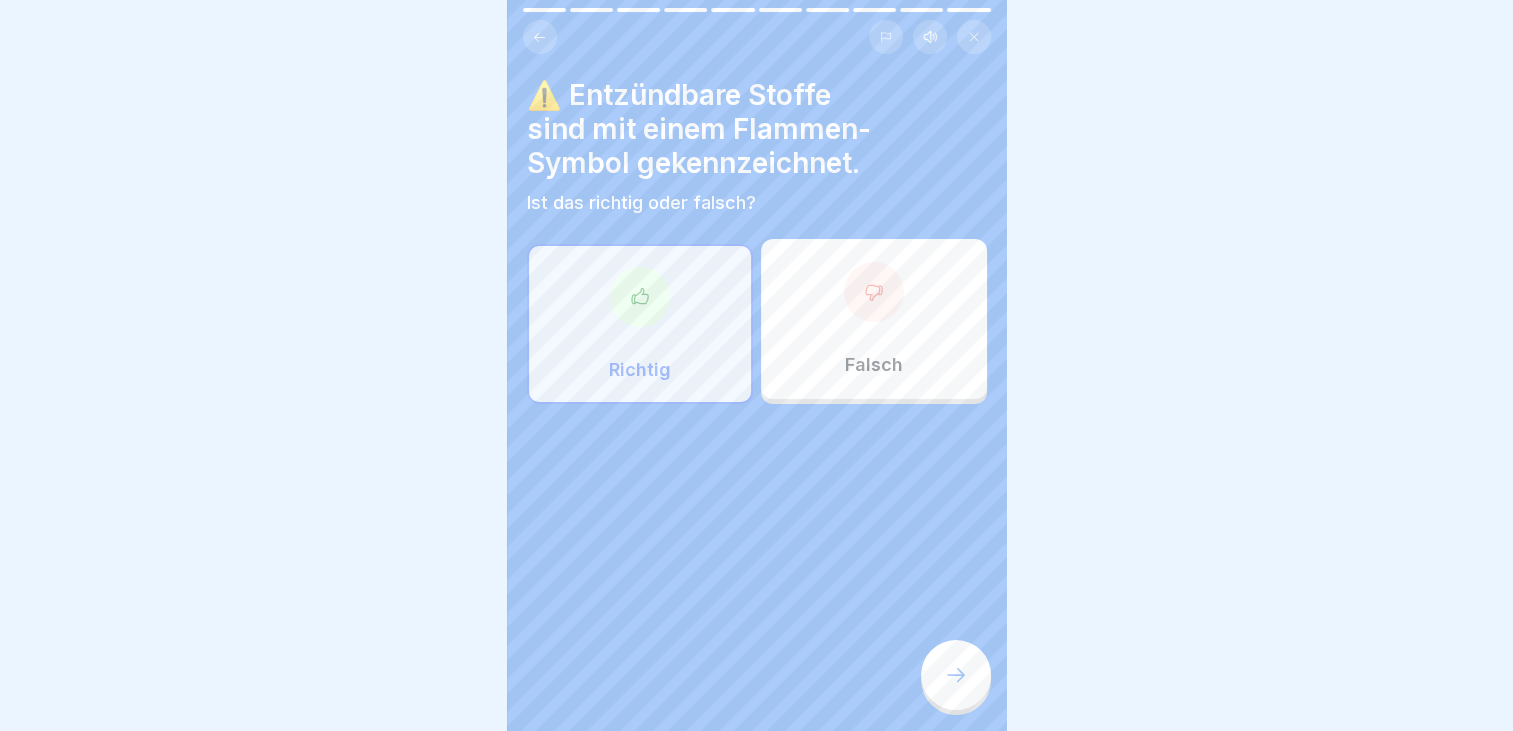 click 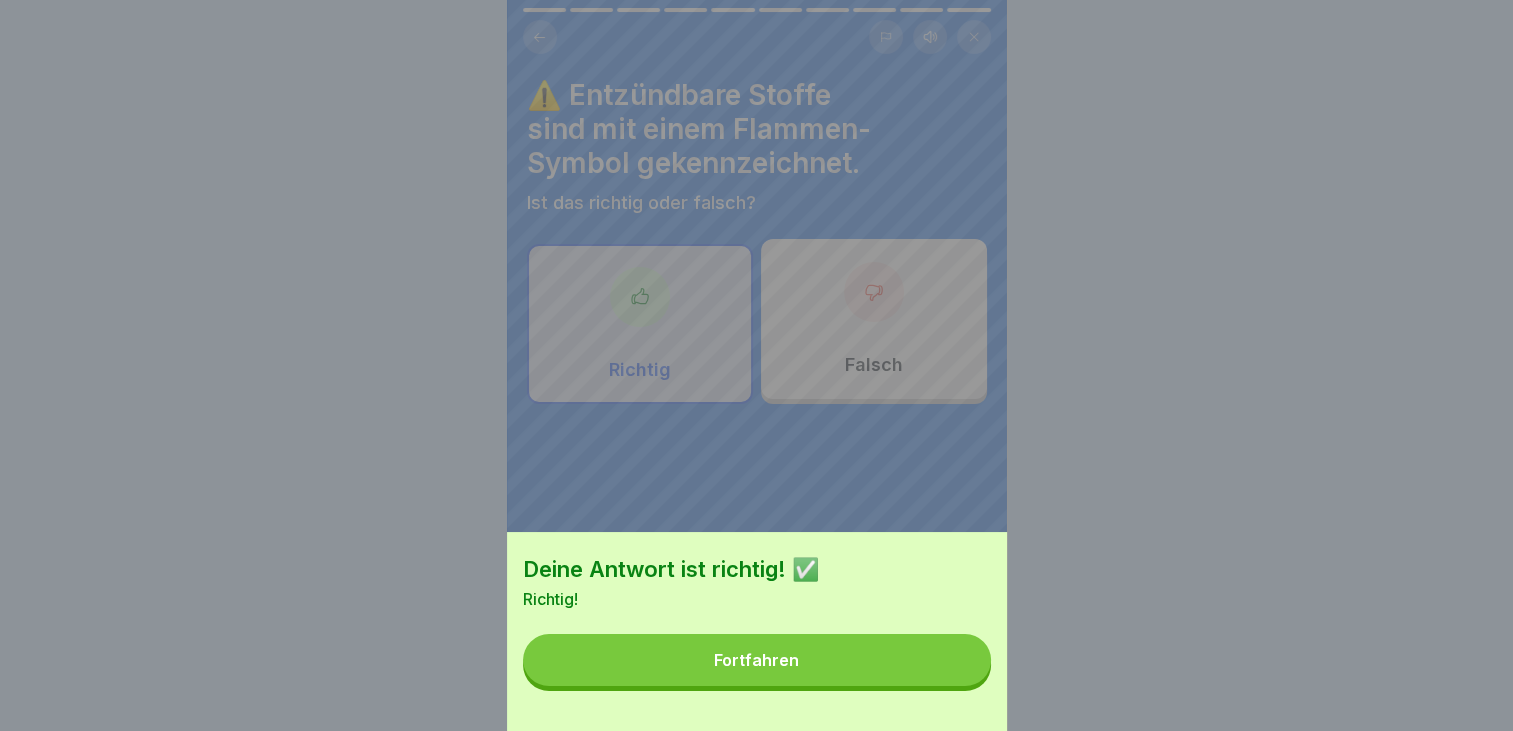 click on "Fortfahren" at bounding box center (756, 660) 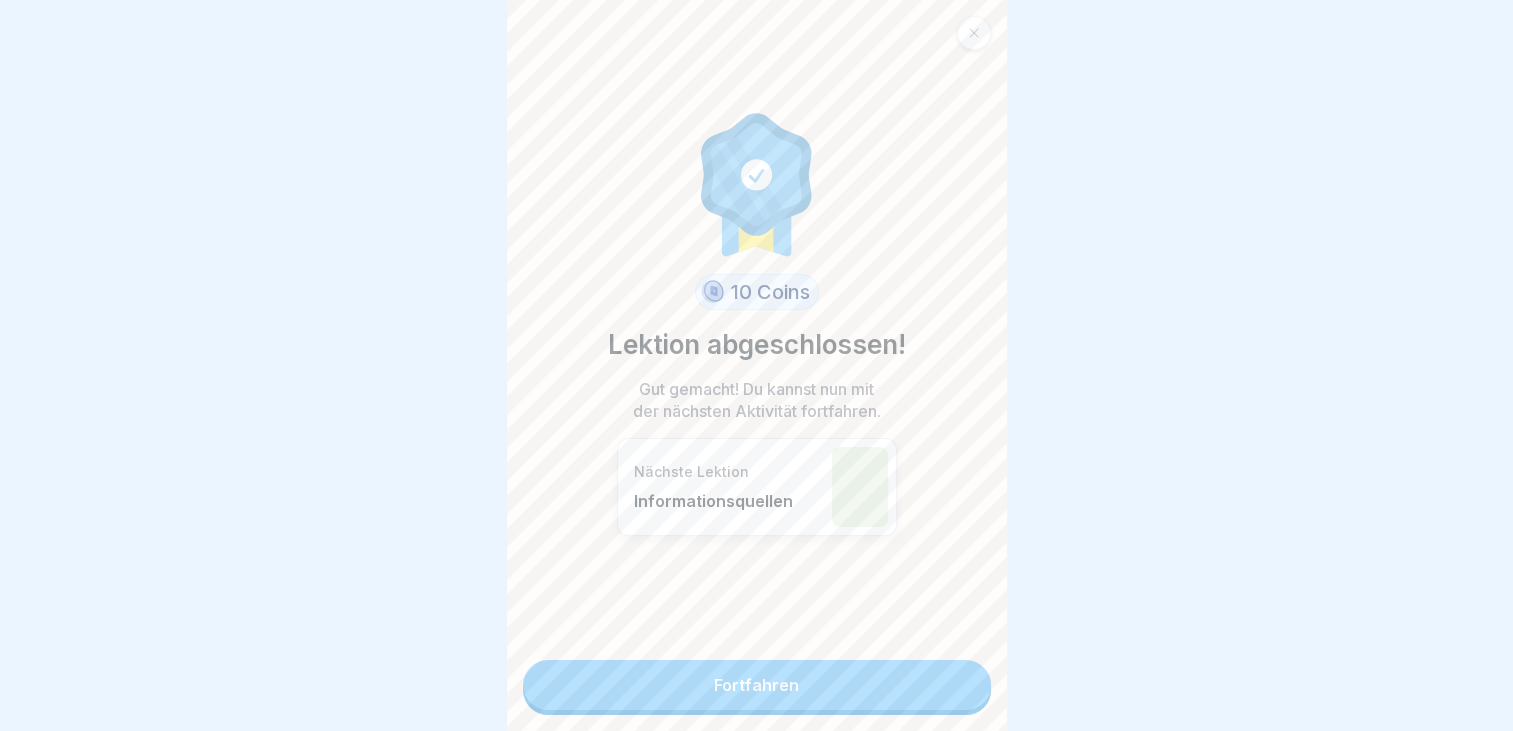 click on "Fortfahren" at bounding box center [757, 685] 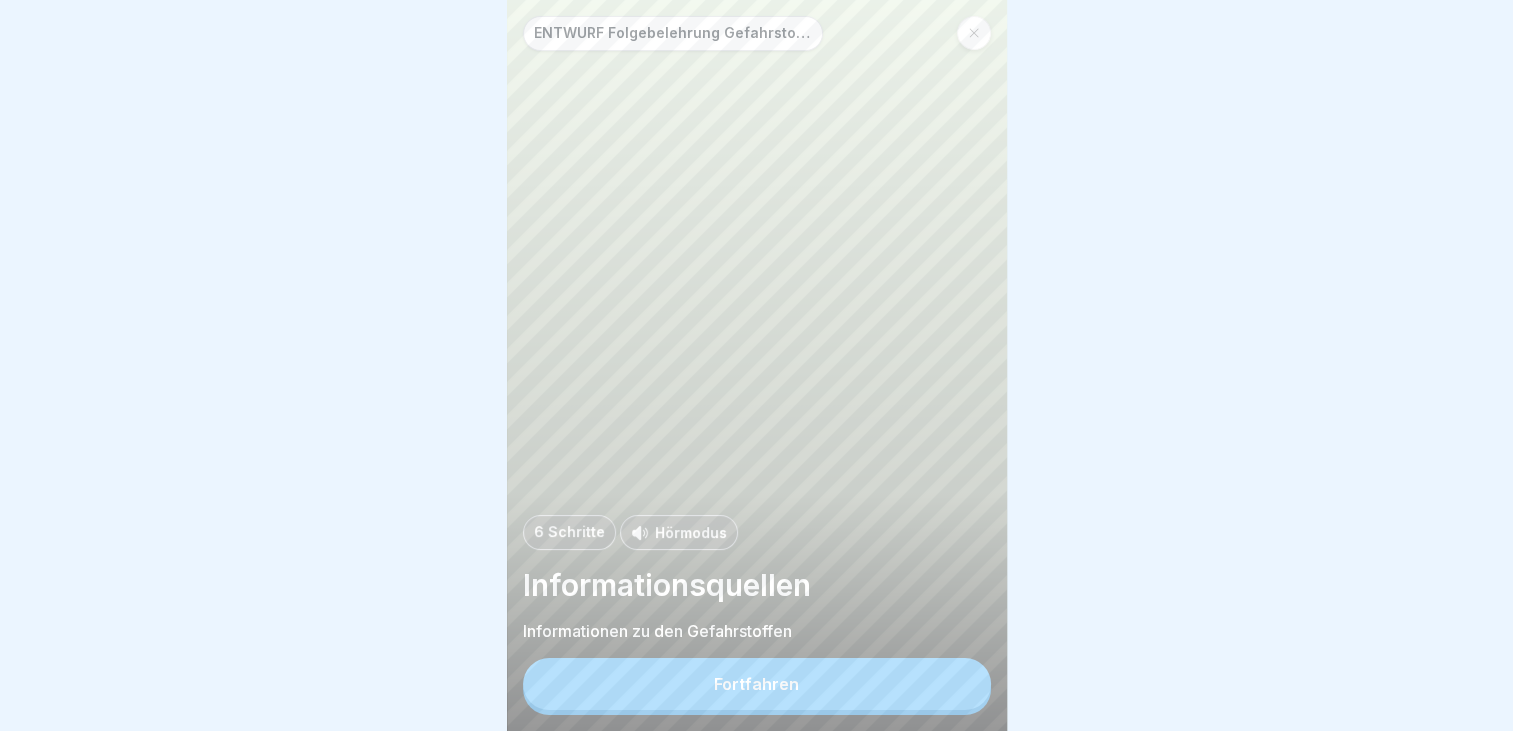 click on "Fortfahren" at bounding box center (756, 684) 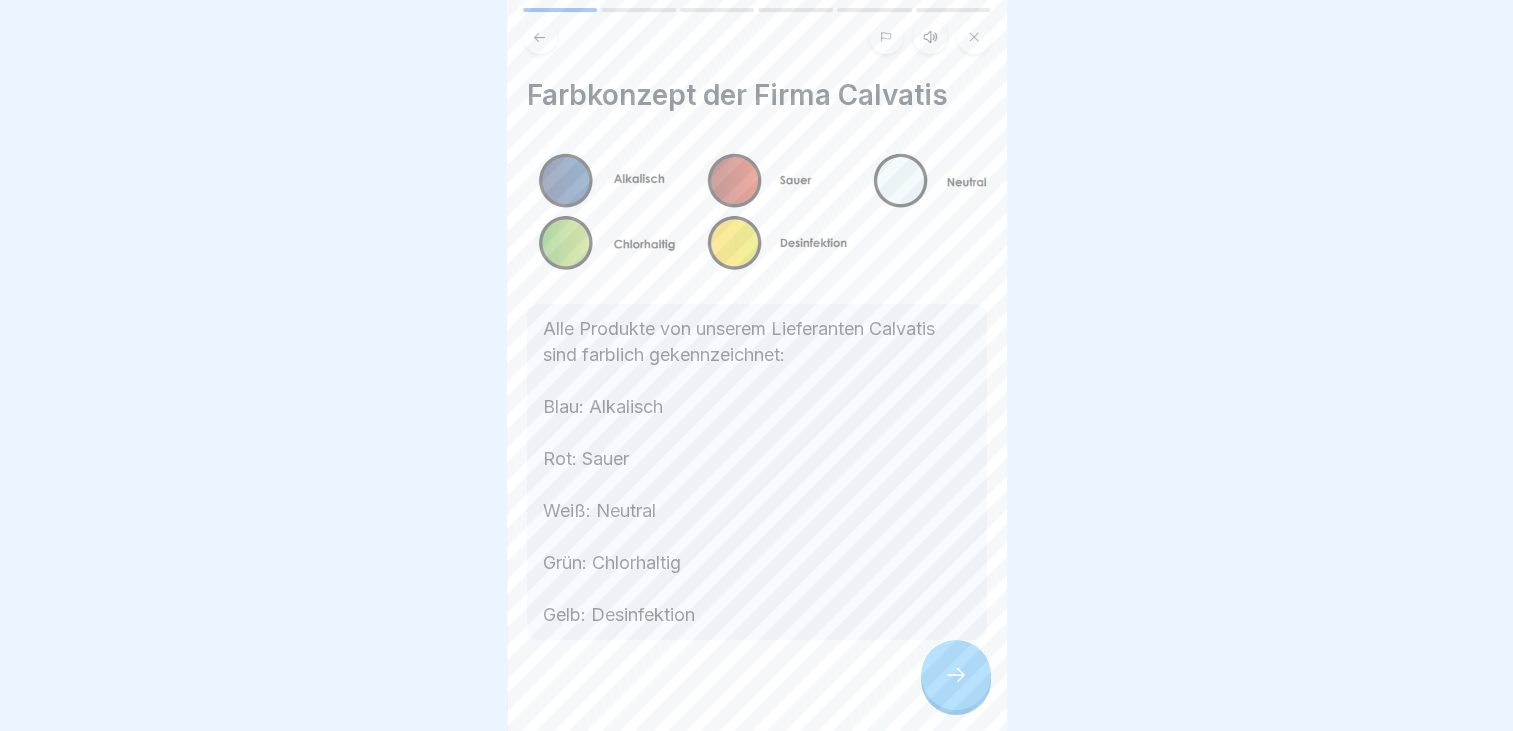 click 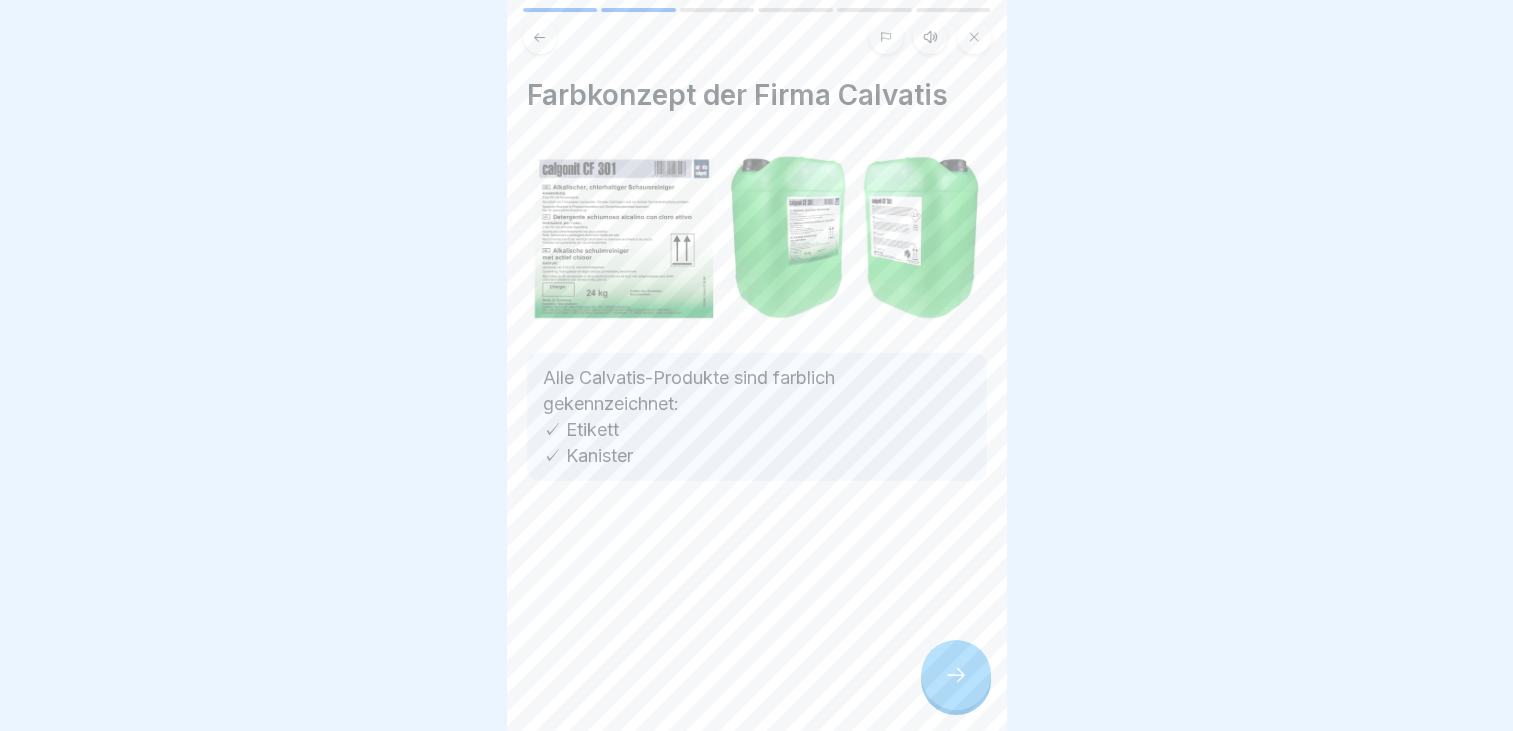click 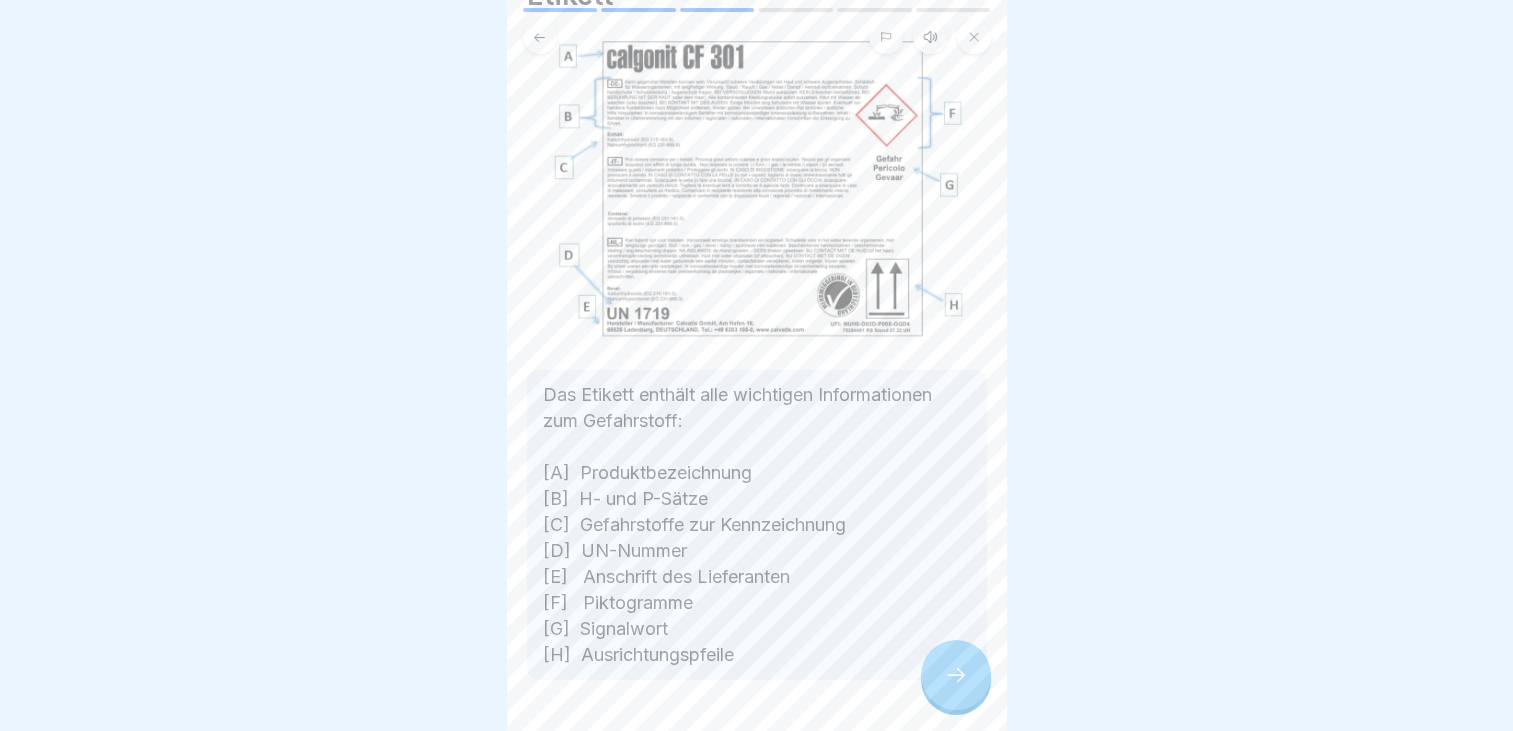 scroll, scrollTop: 158, scrollLeft: 0, axis: vertical 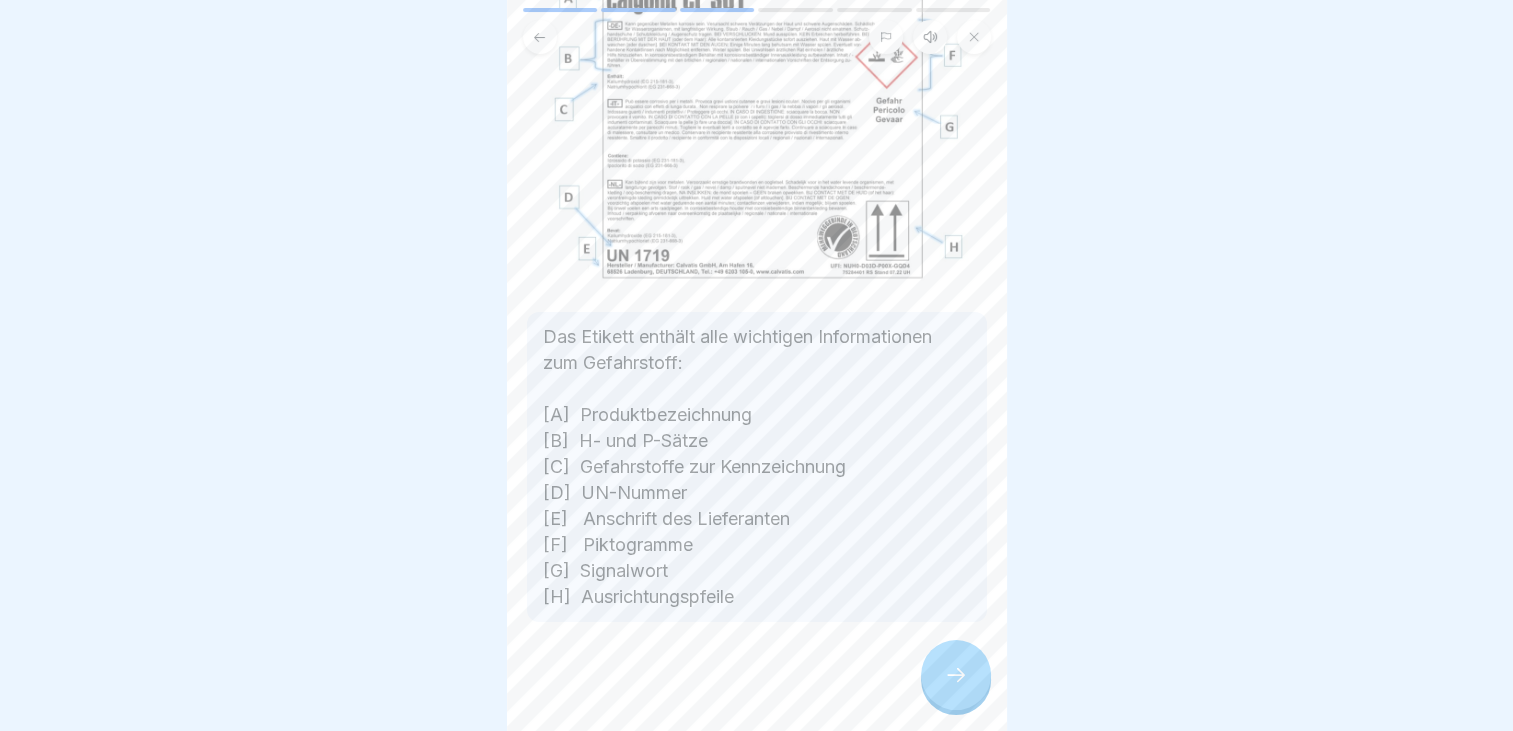 click 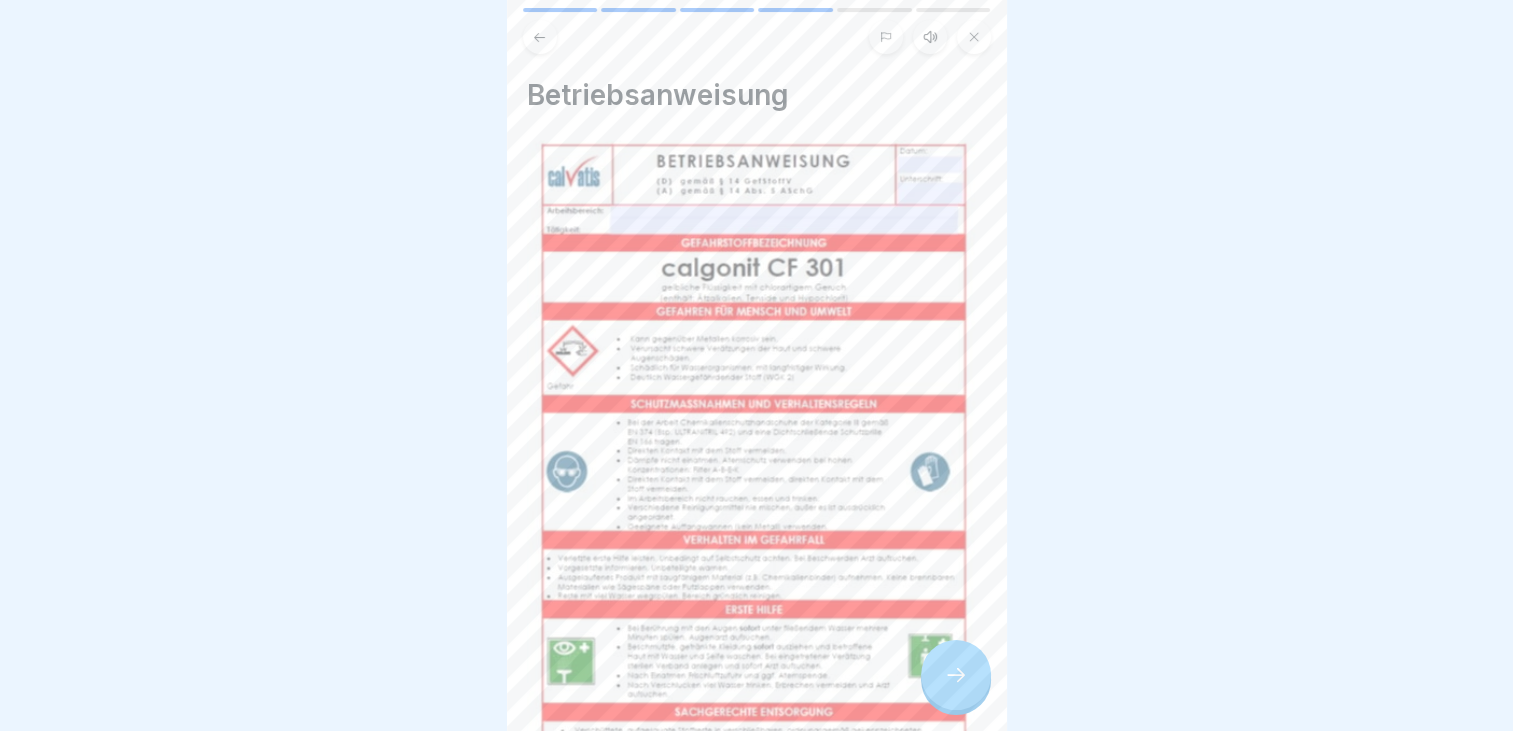click on "📄 Eine Betriebsanweisung ist die zentrale Informationsquelle für
das Arbeiten mit einem Gefahrstoff.
Sie beschreibt Arbeitsbereiche, Tätigkeiten sowie Gefahren für Mensch und Umwelt.
Sie muss vor Aufnahme der Tätigkeit schriftlich zur Verfügung stehen und jederzeit zugänglich sein." at bounding box center [757, 902] 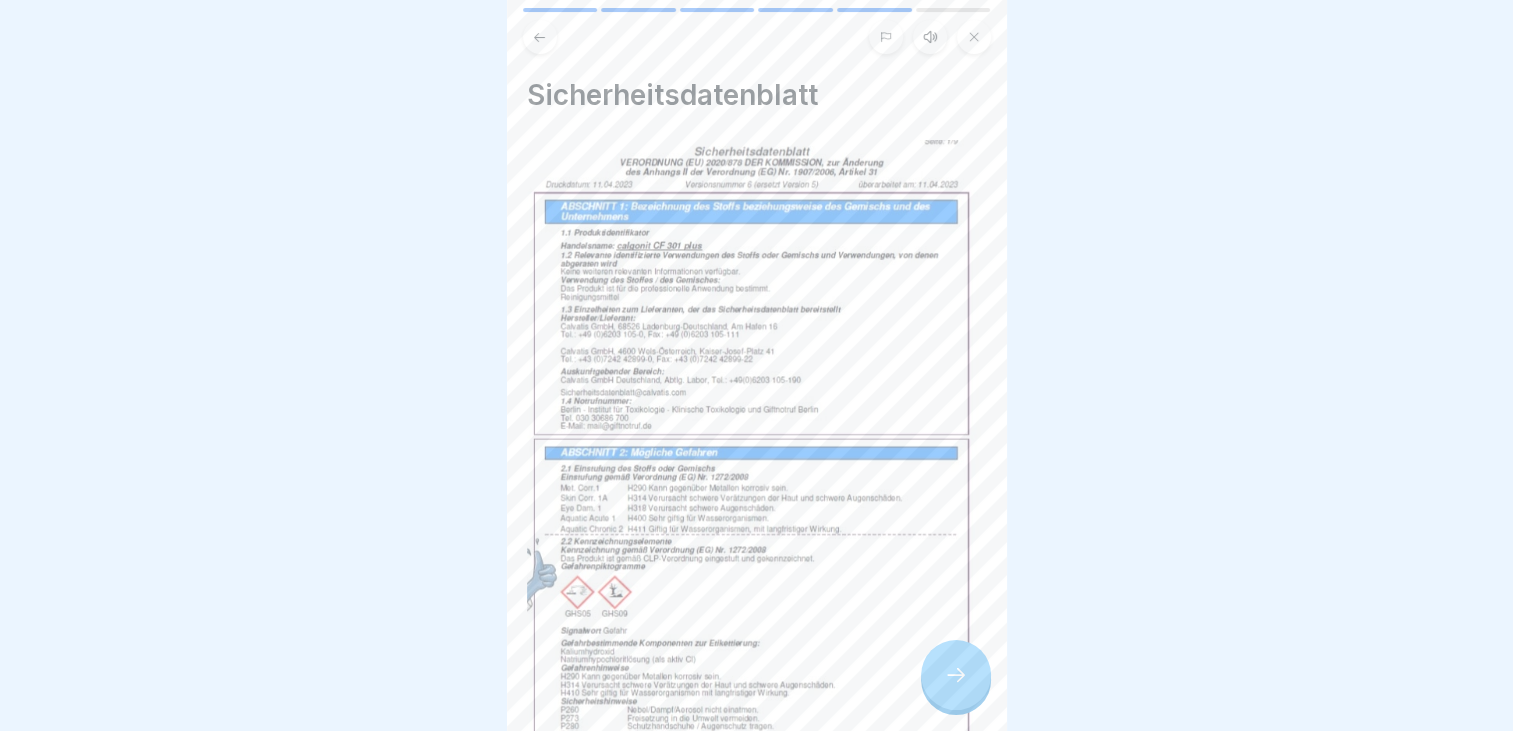 click 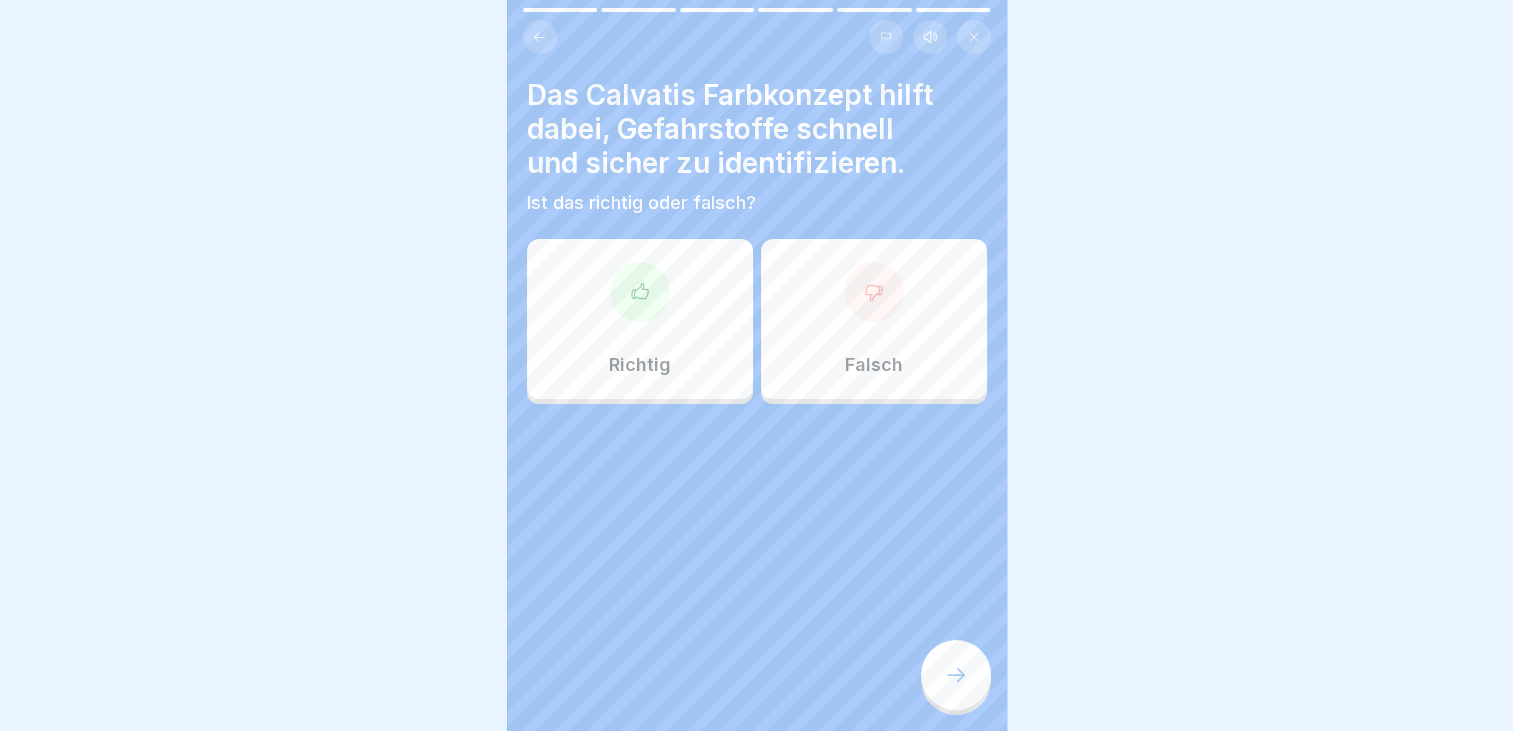 click 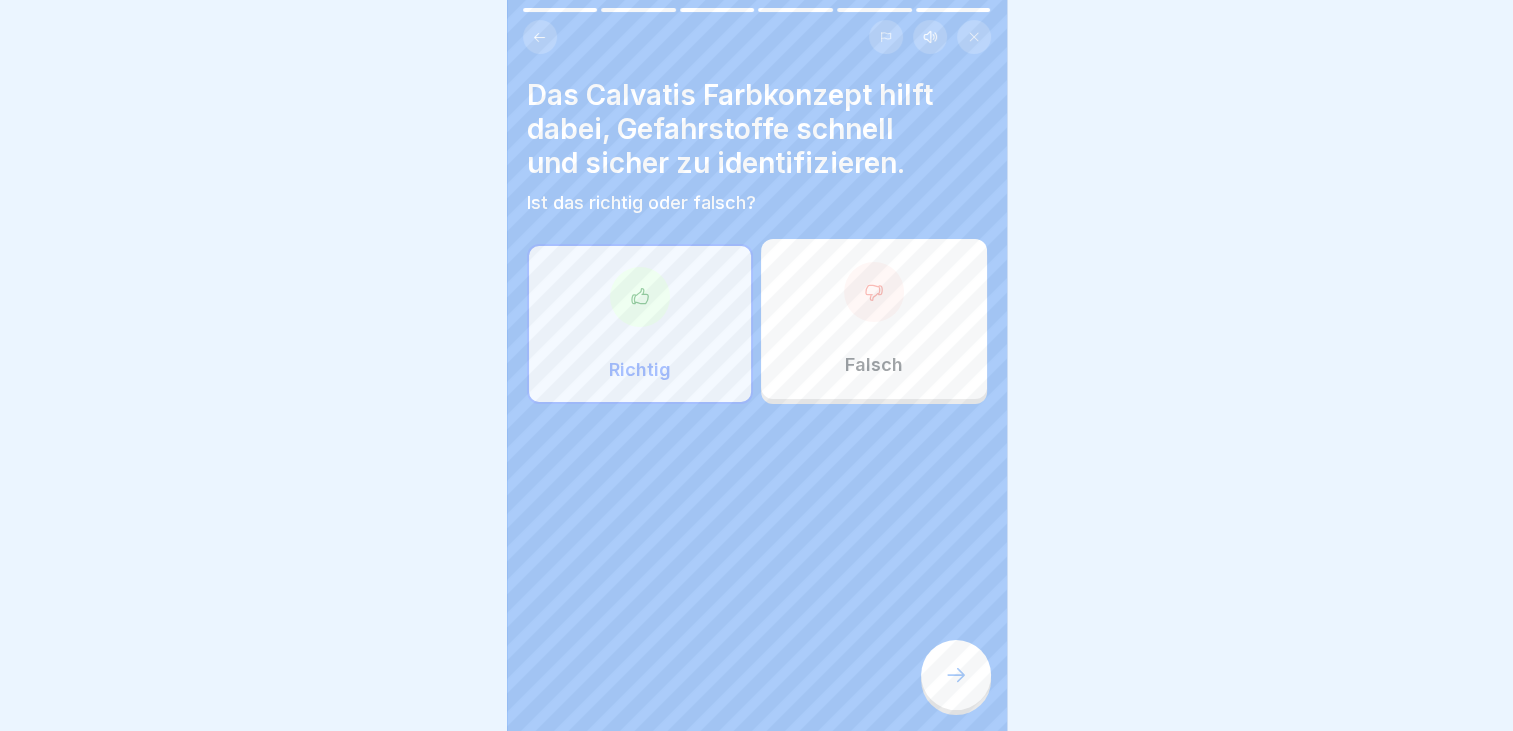 click at bounding box center (540, 37) 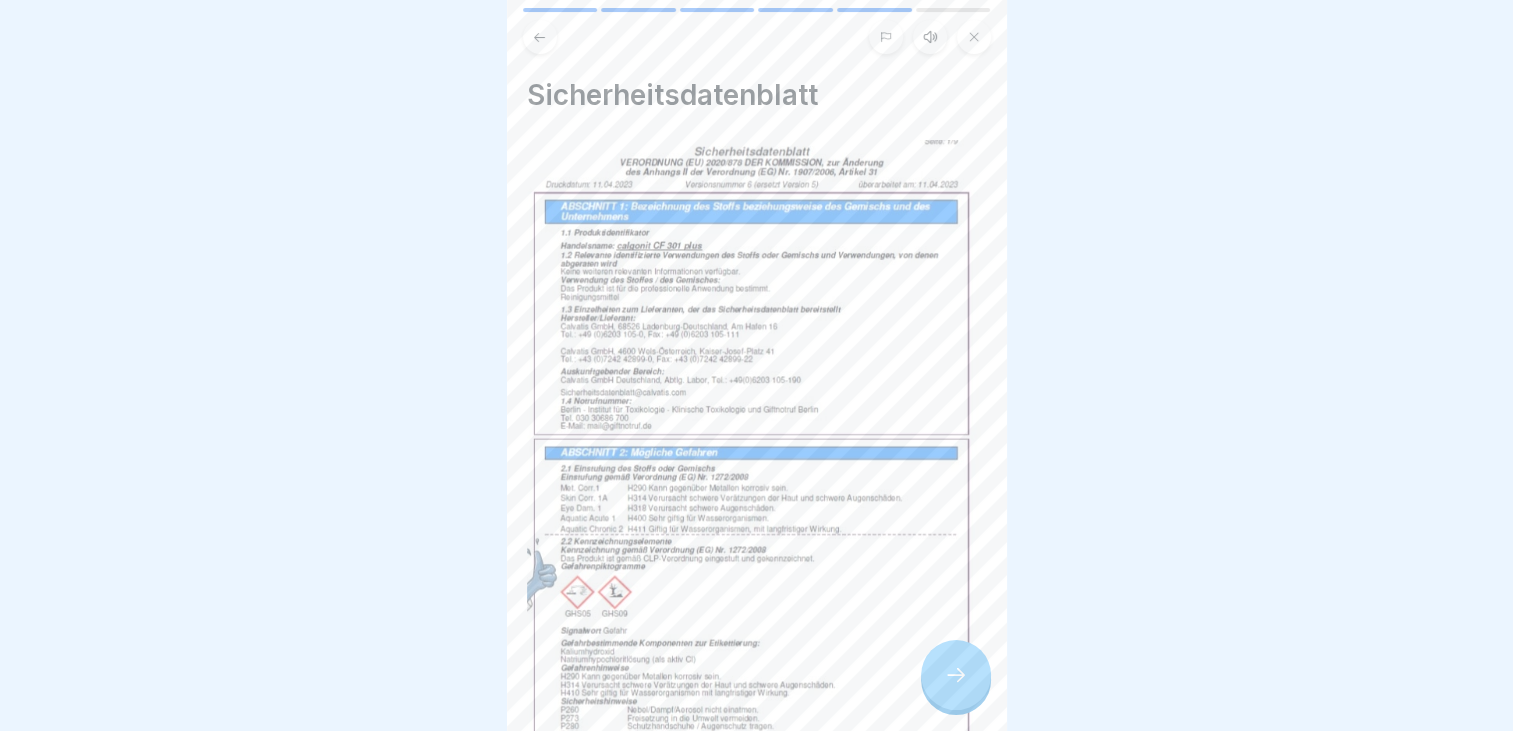 click at bounding box center (540, 37) 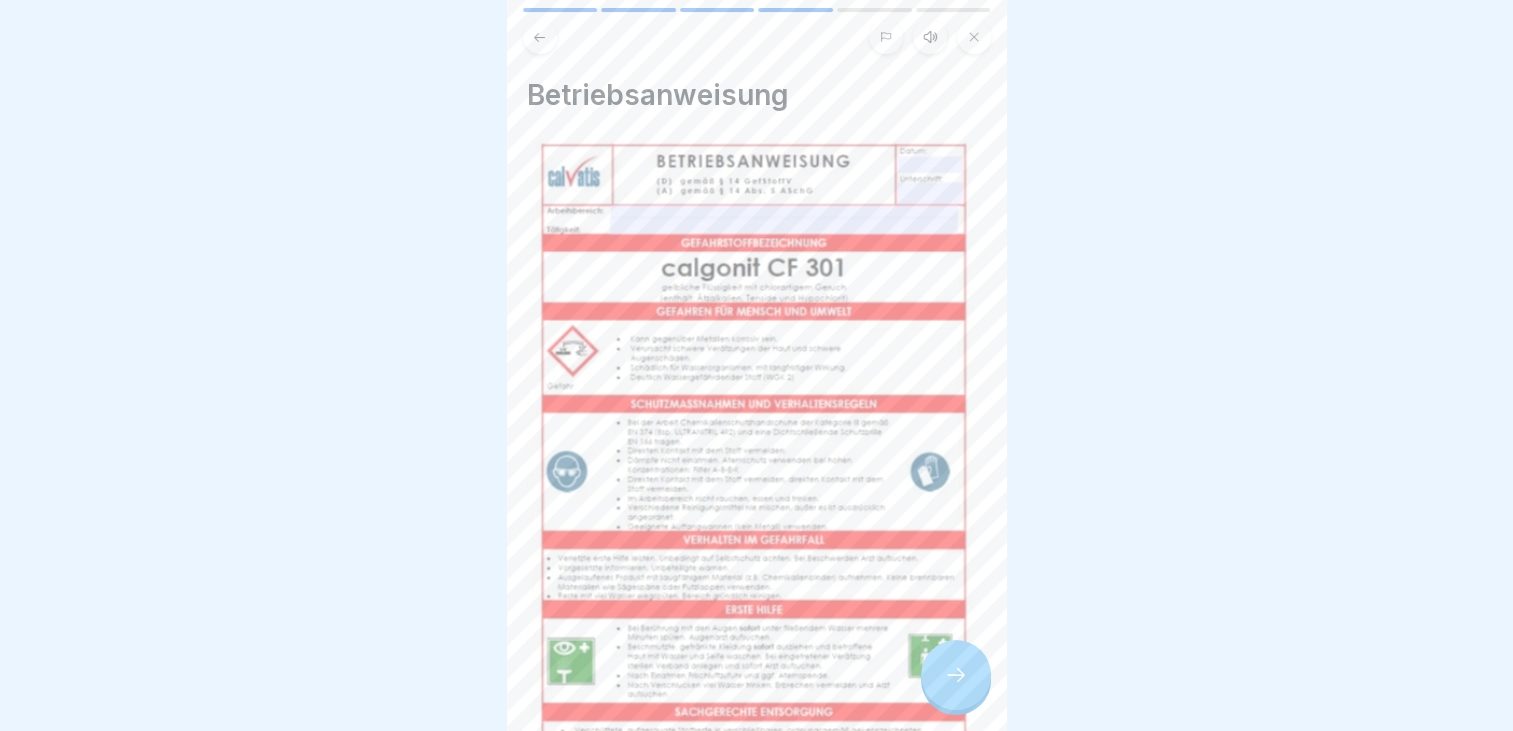 click 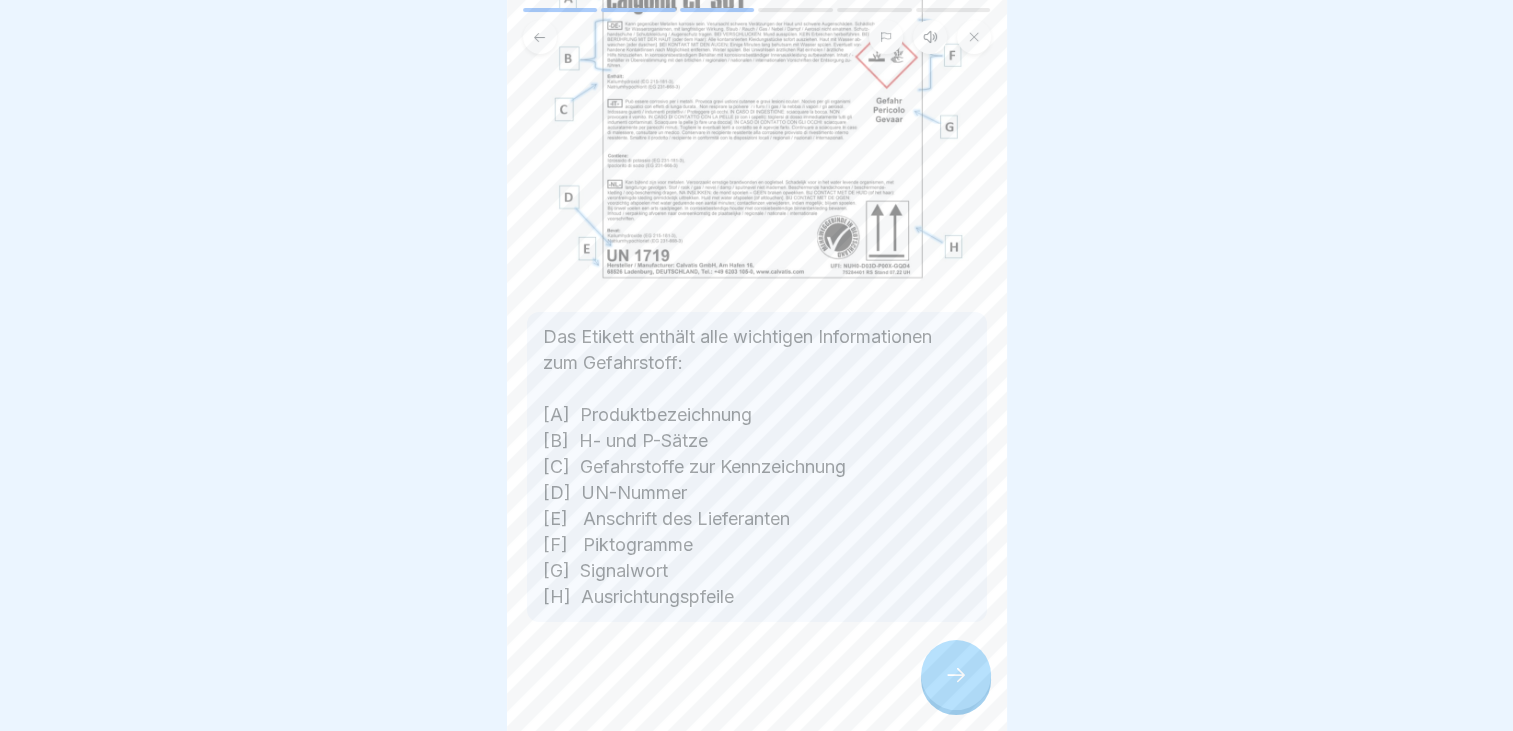 click 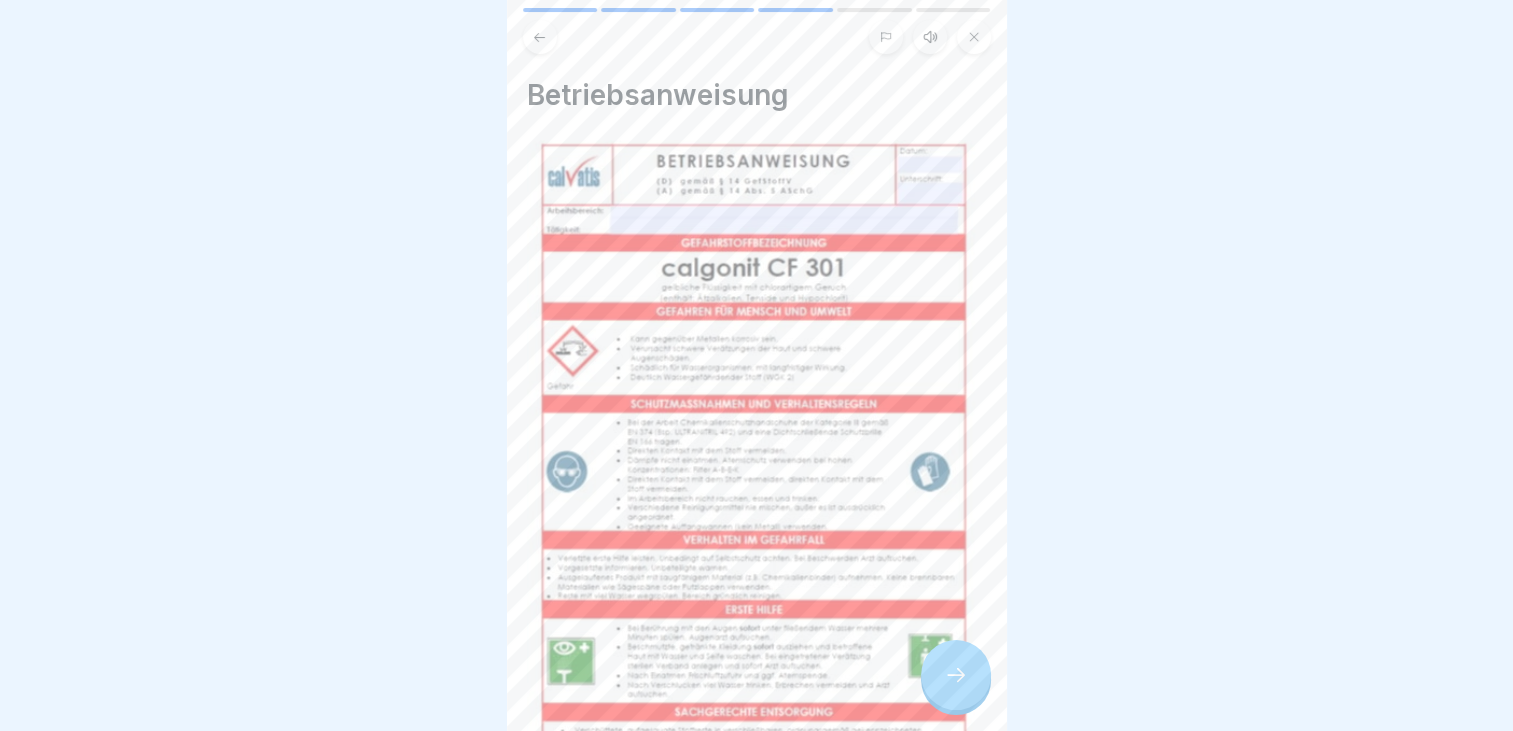 click 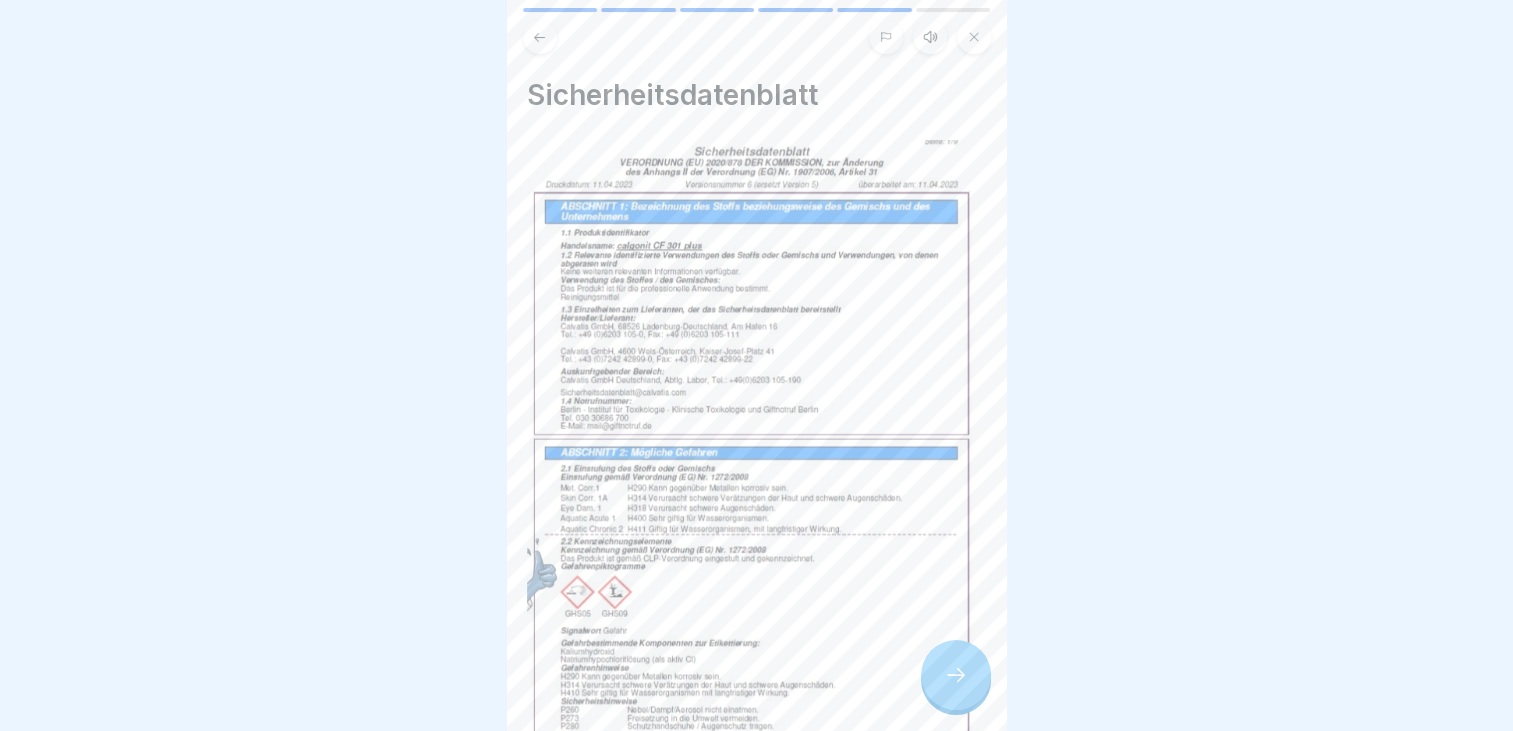 click 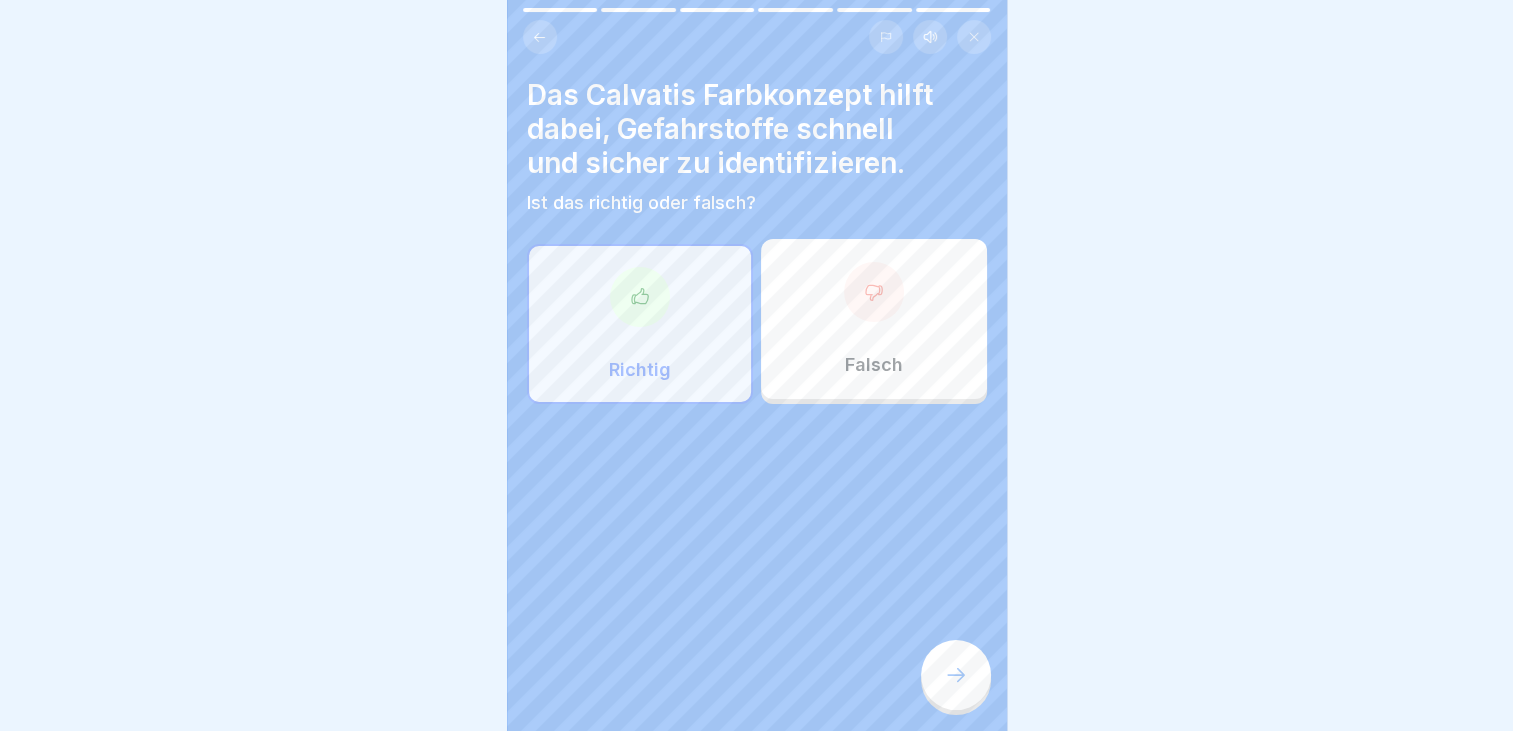 click 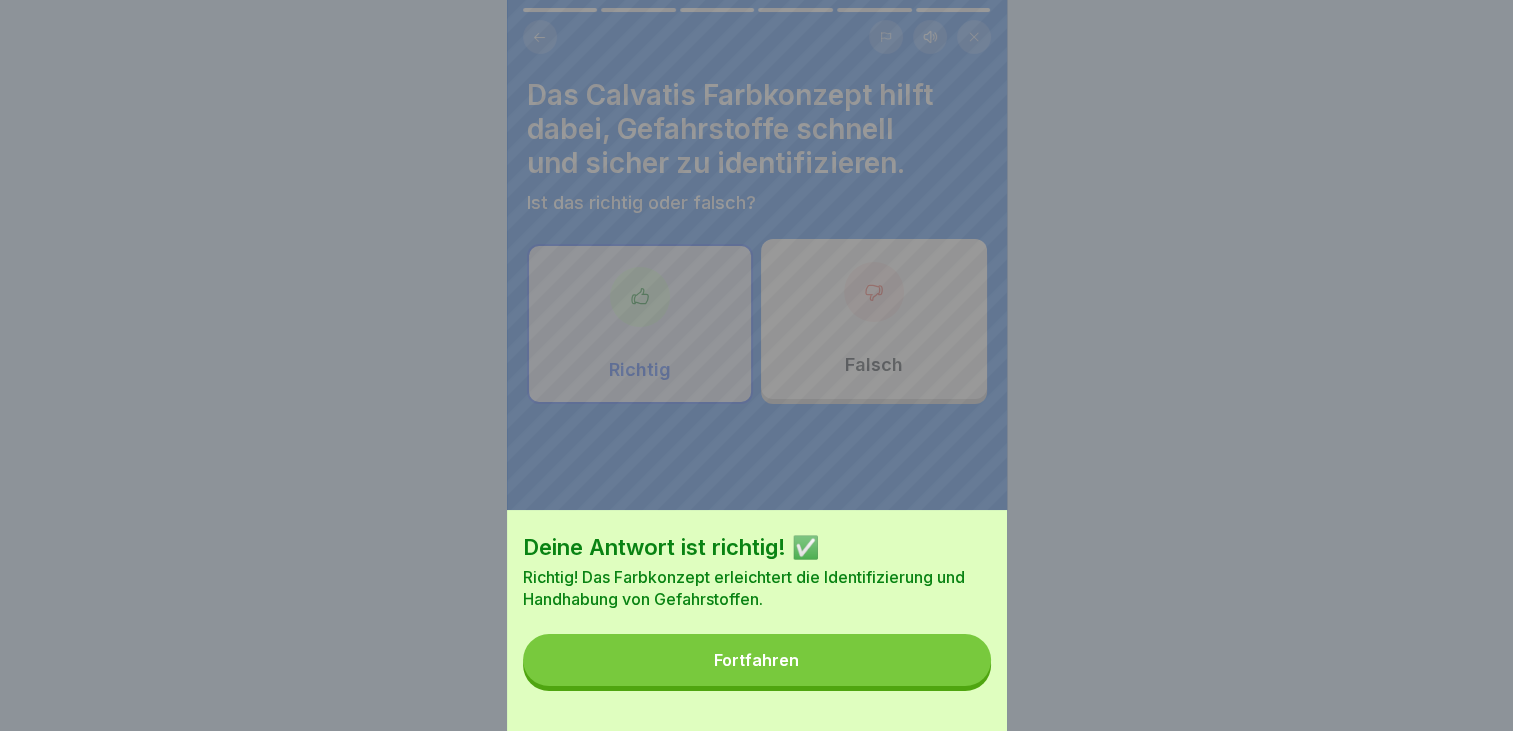 click on "Fortfahren" at bounding box center [756, 660] 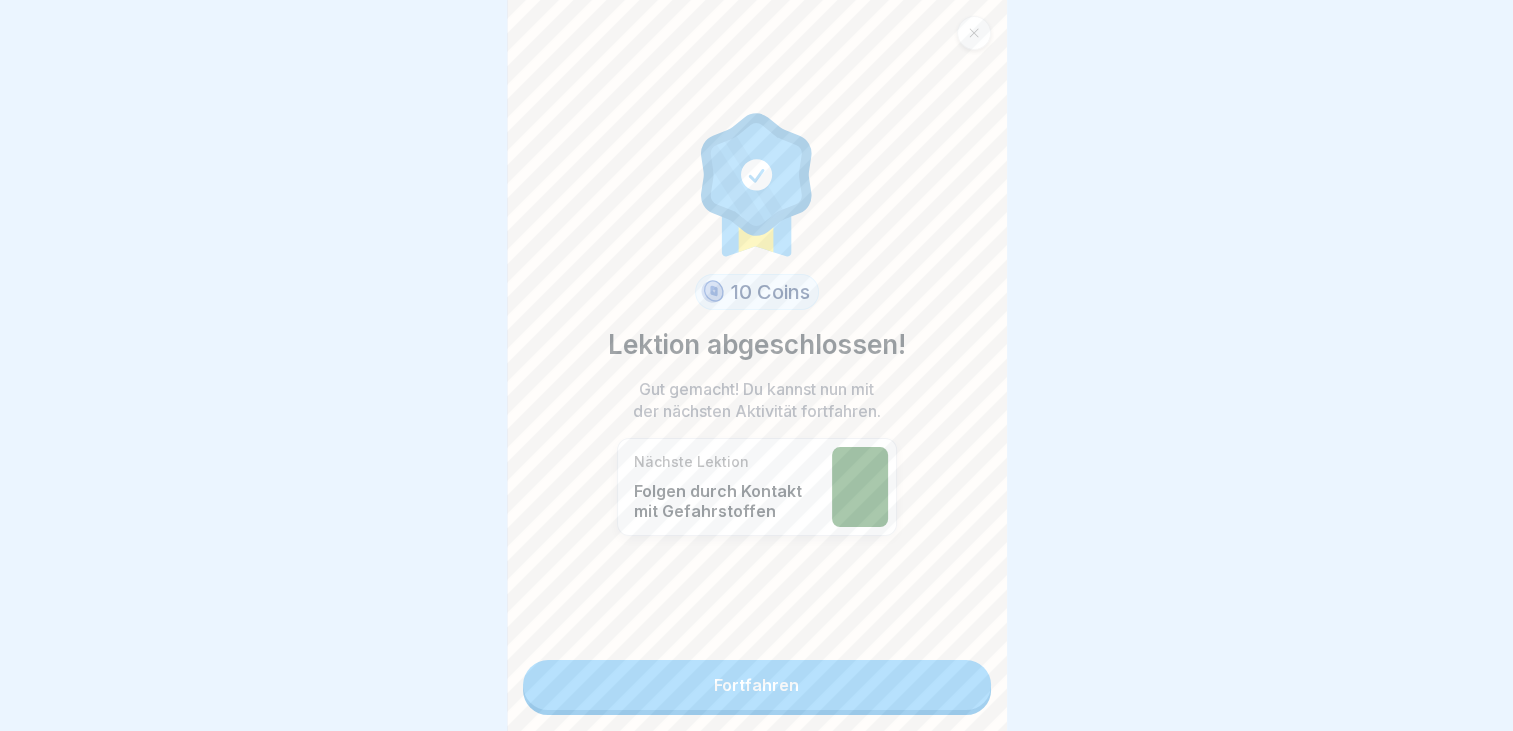 click on "Fortfahren" at bounding box center (757, 685) 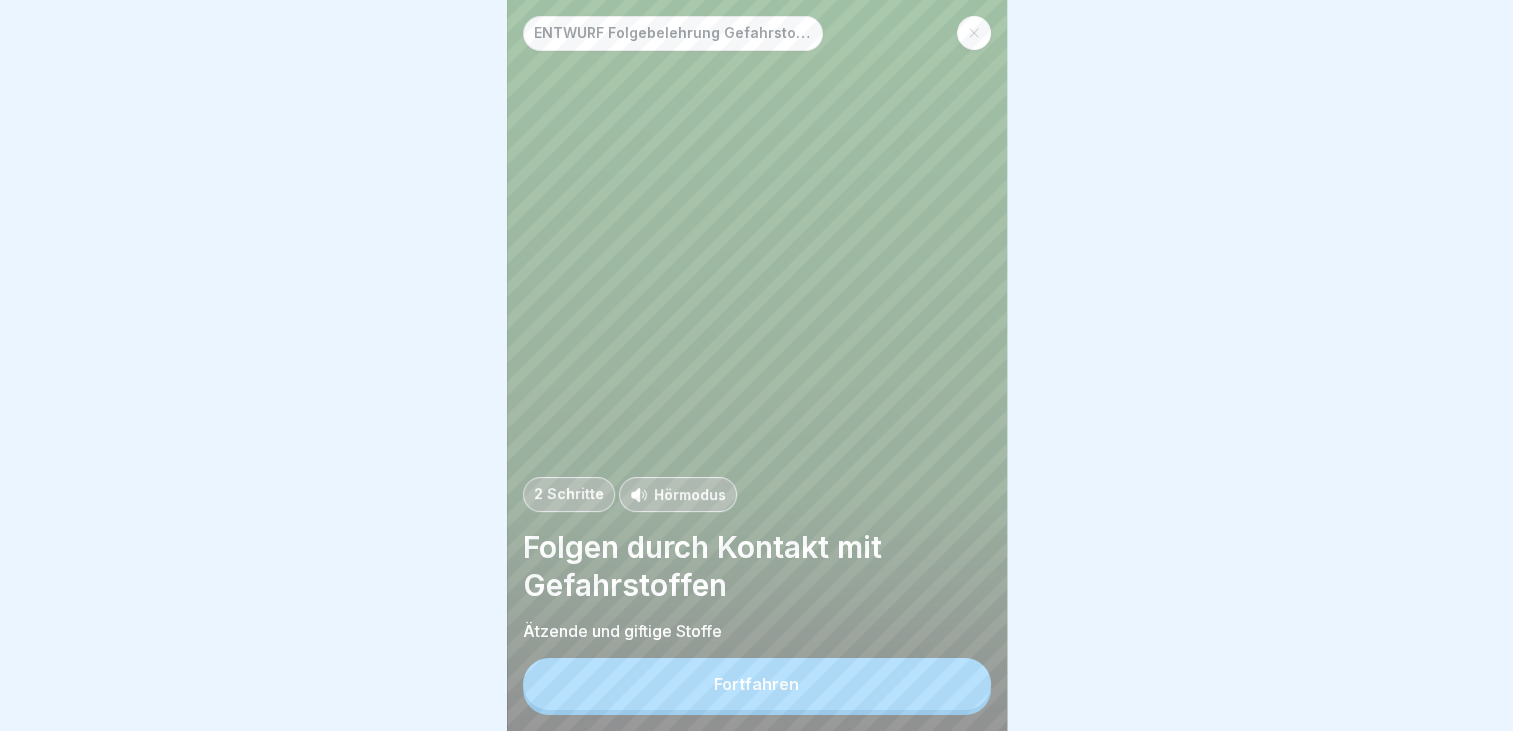 click on "Fortfahren" at bounding box center (757, 684) 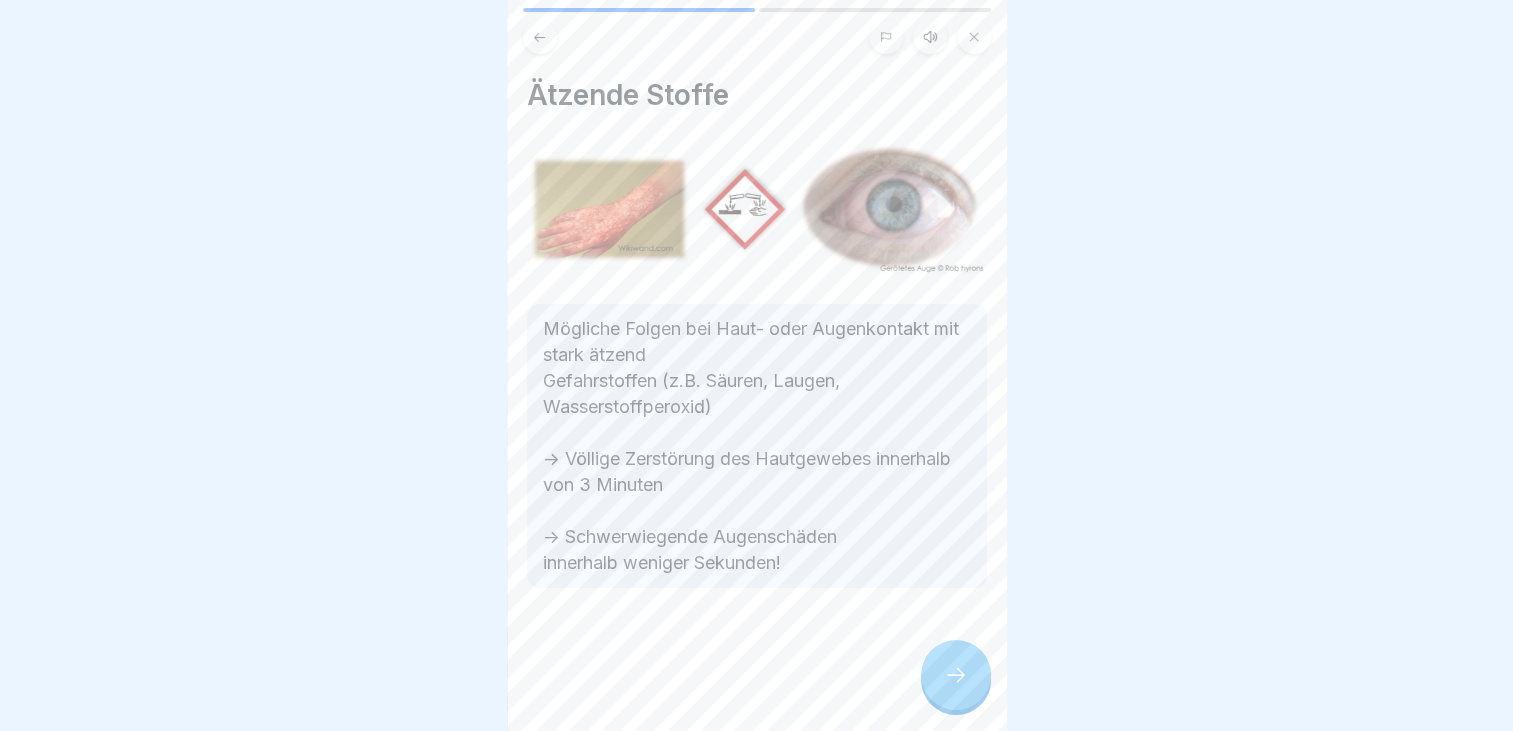click 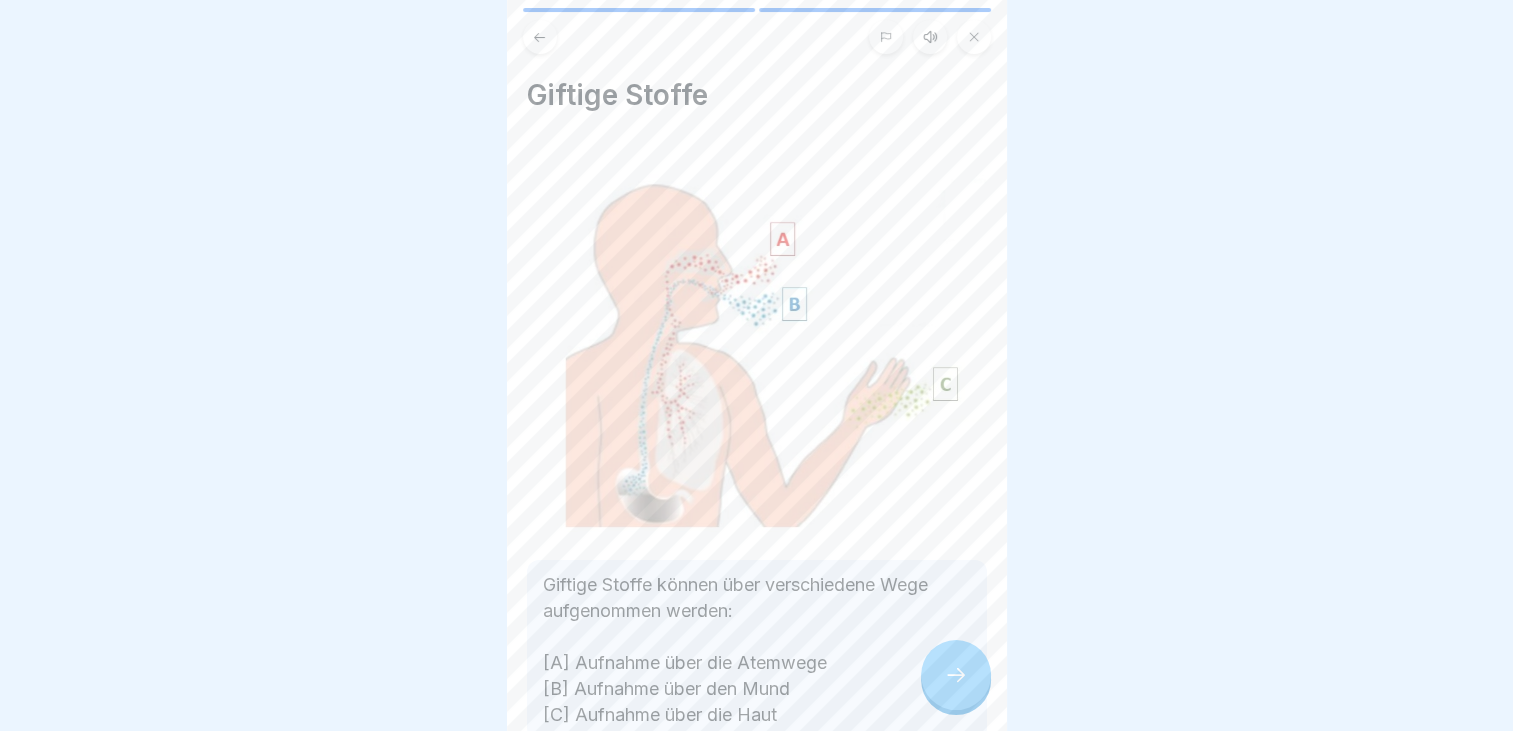 click 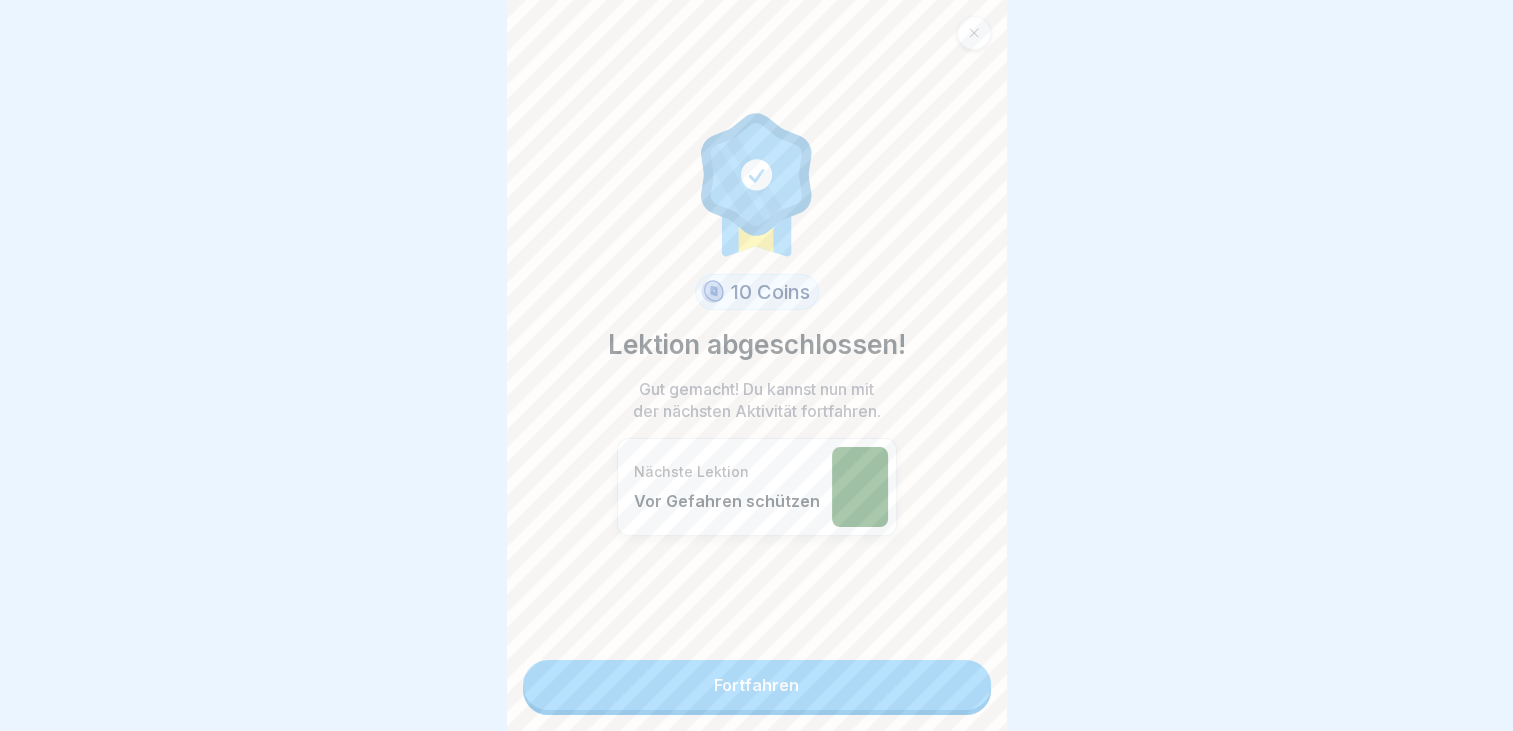 click on "Fortfahren" at bounding box center [757, 685] 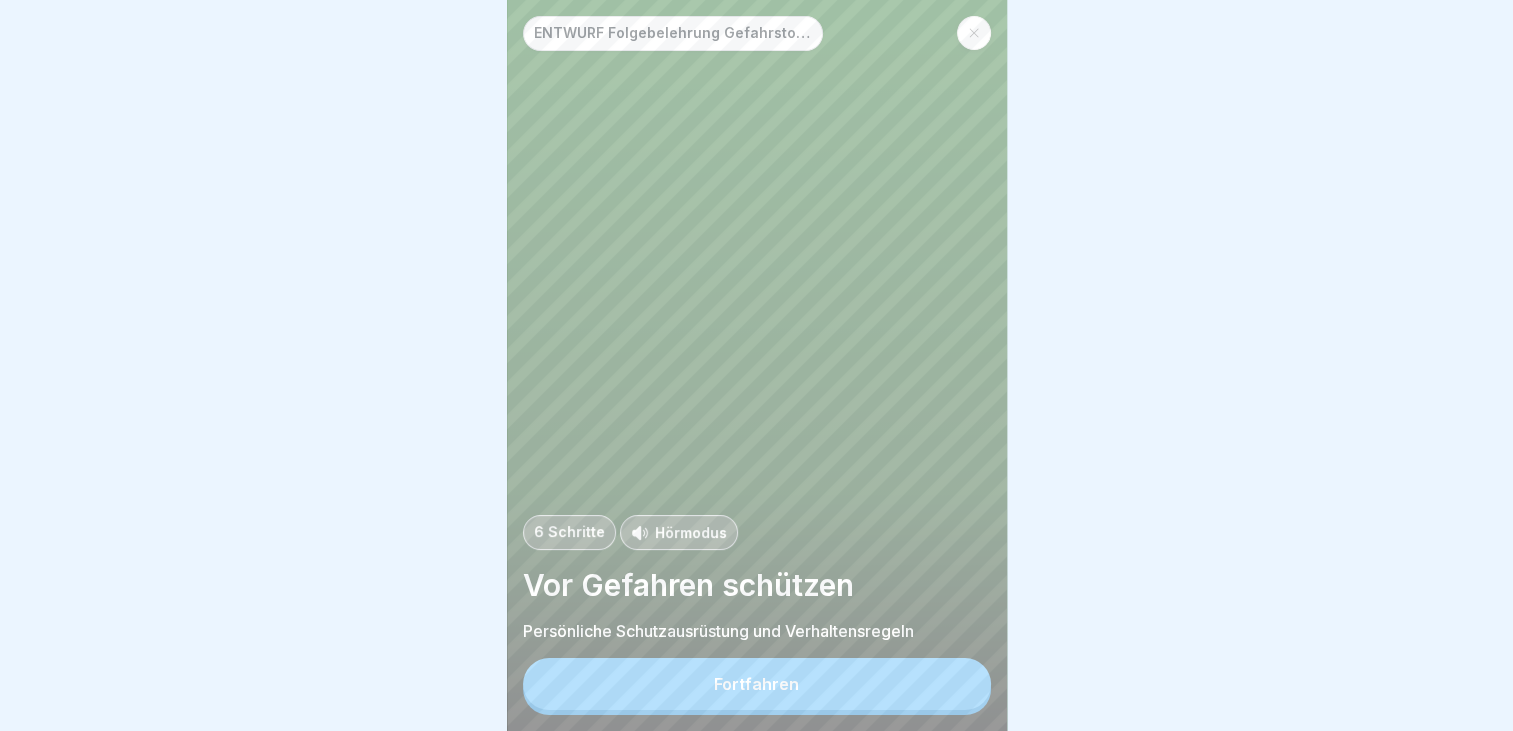 click on "Fortfahren" at bounding box center (757, 684) 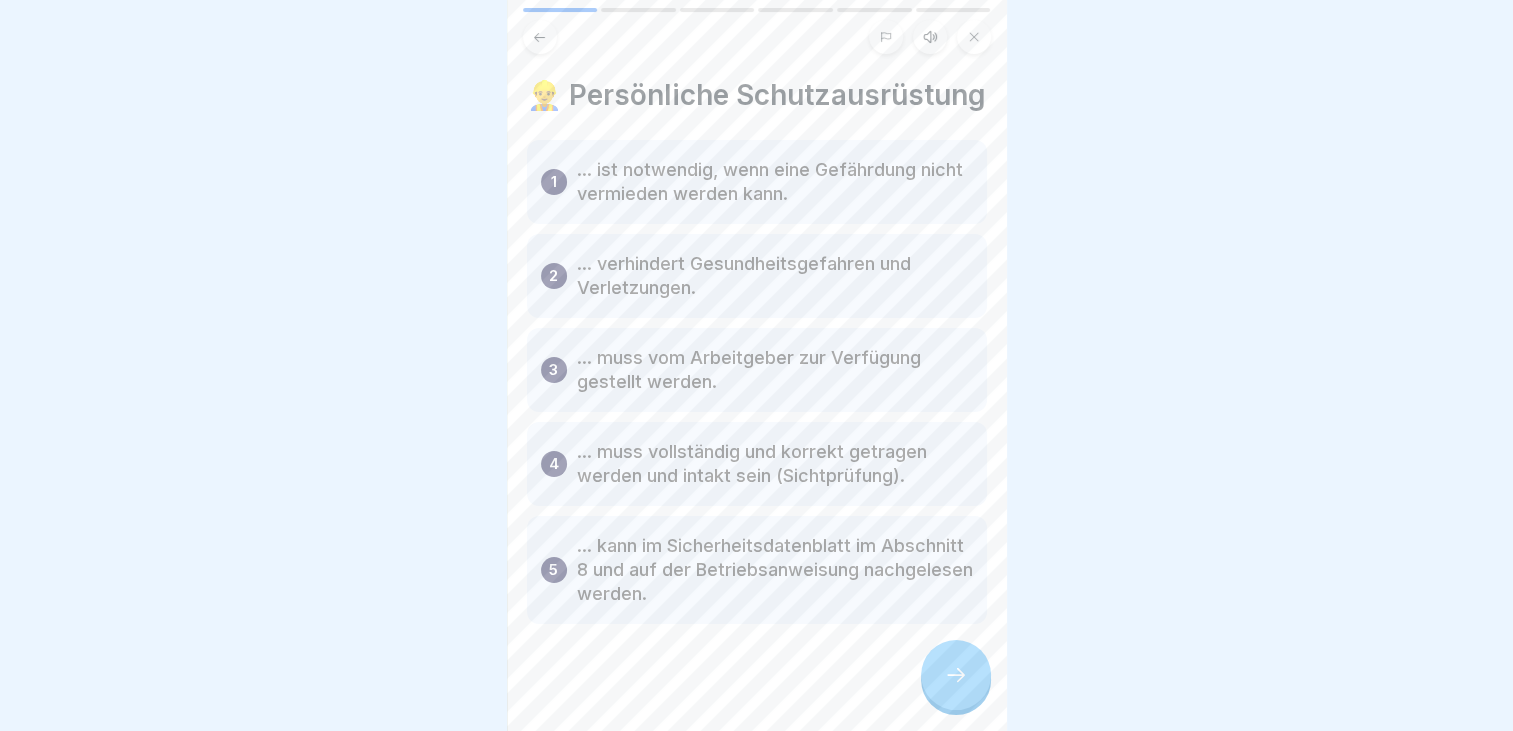 click 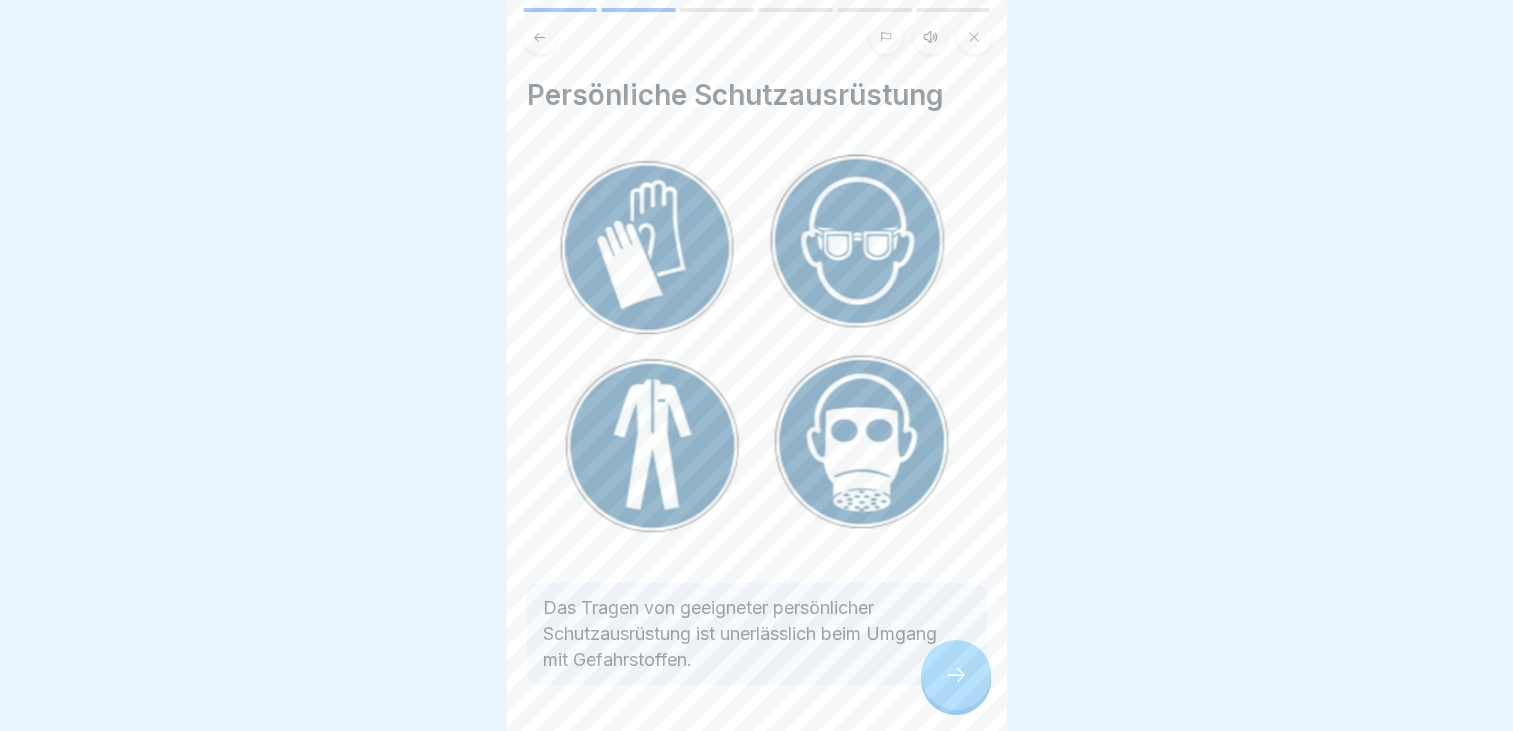 click 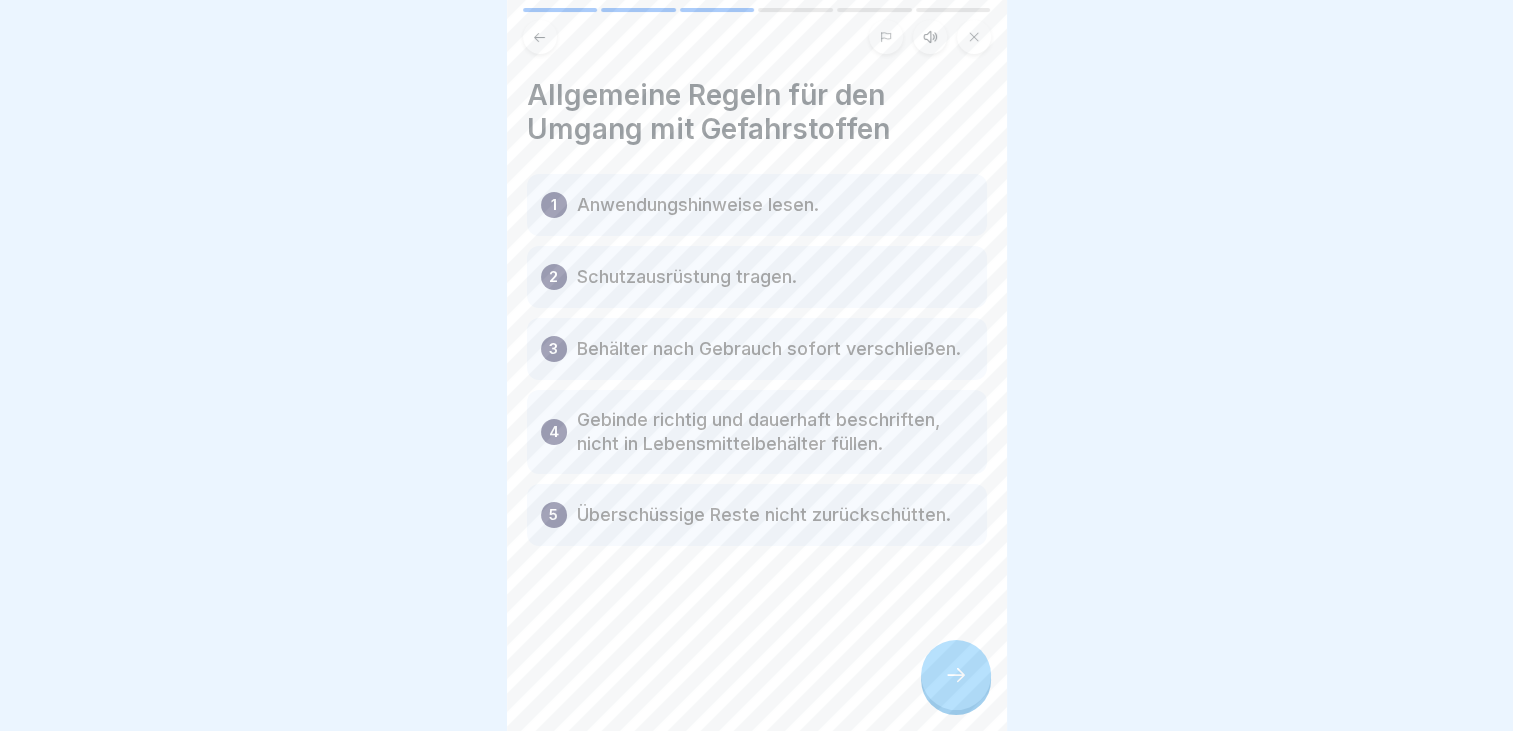 click 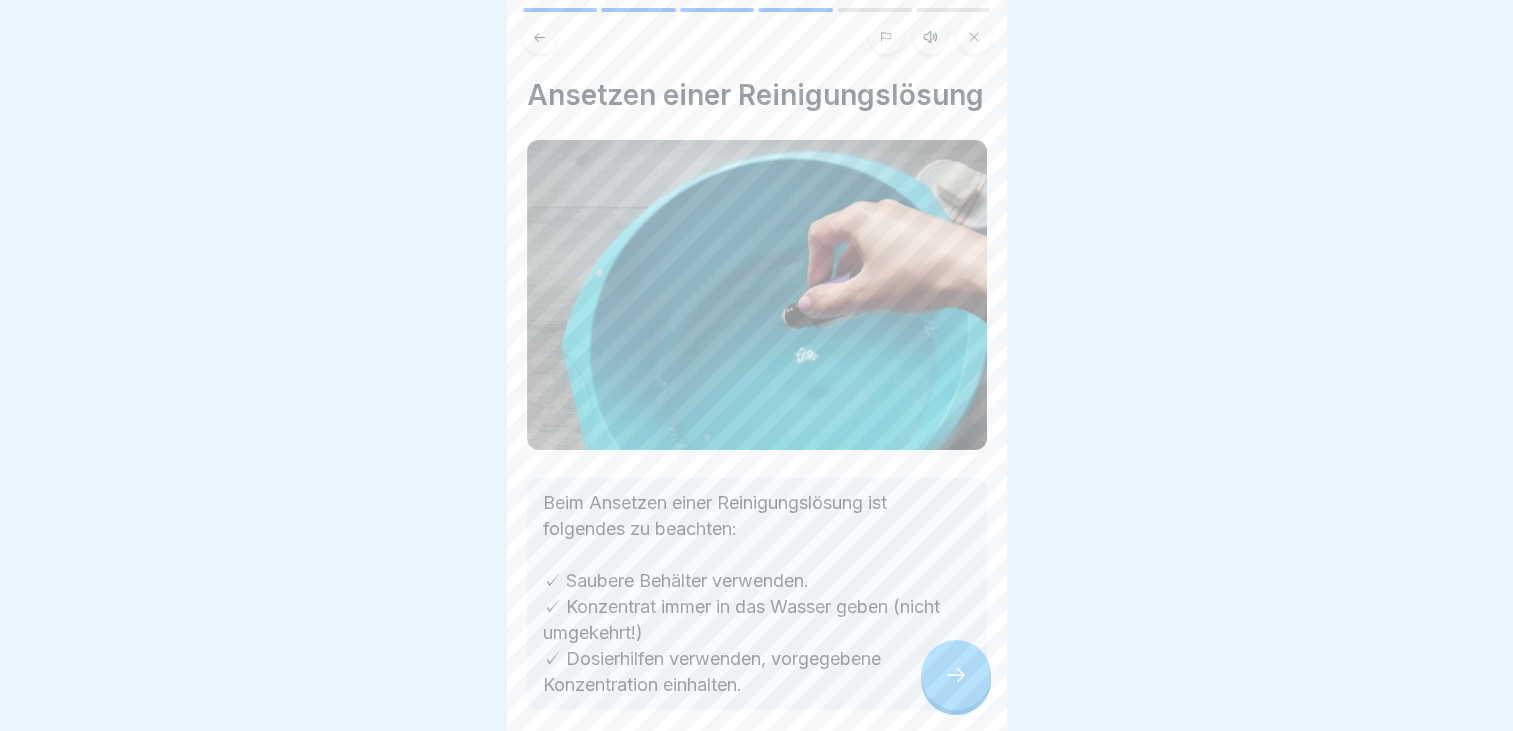 click 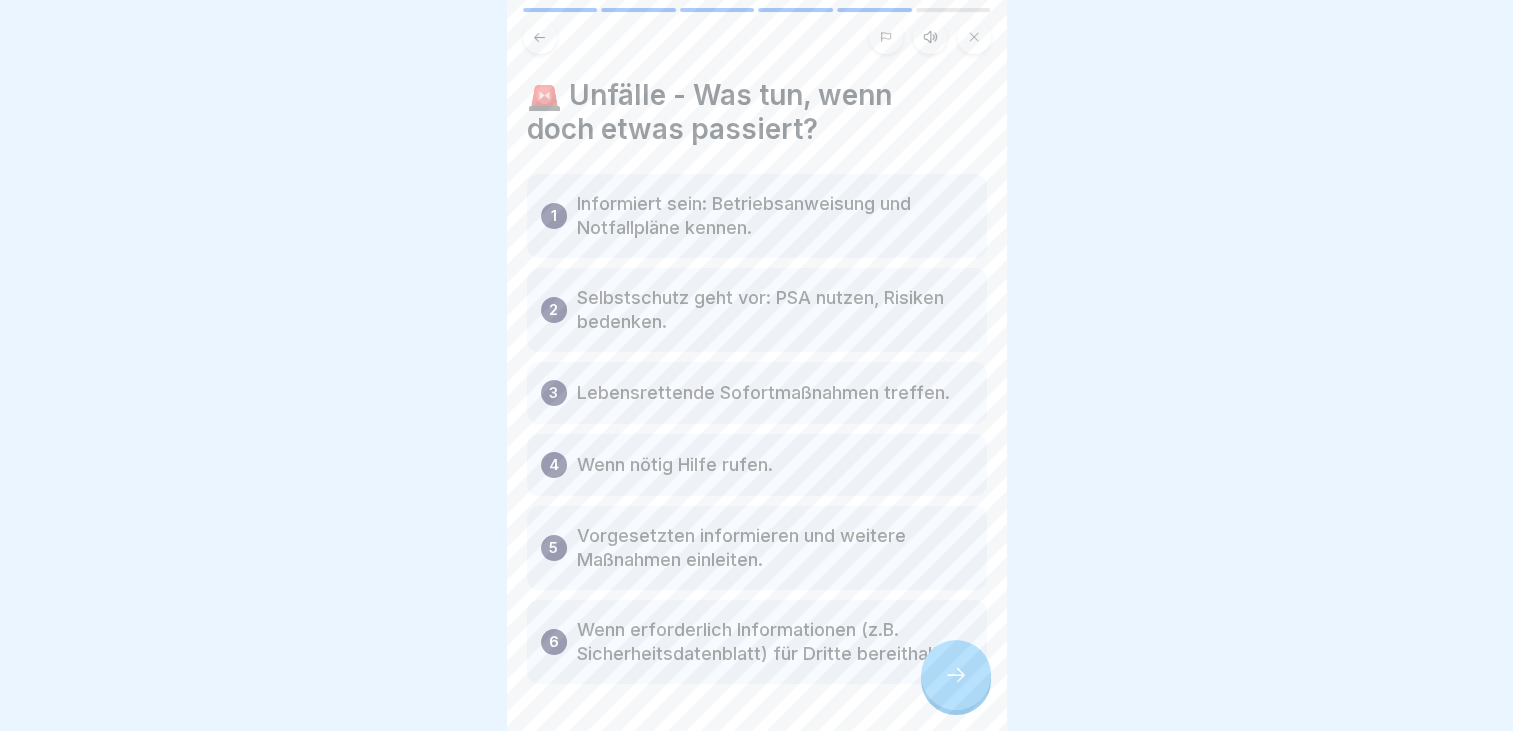 click 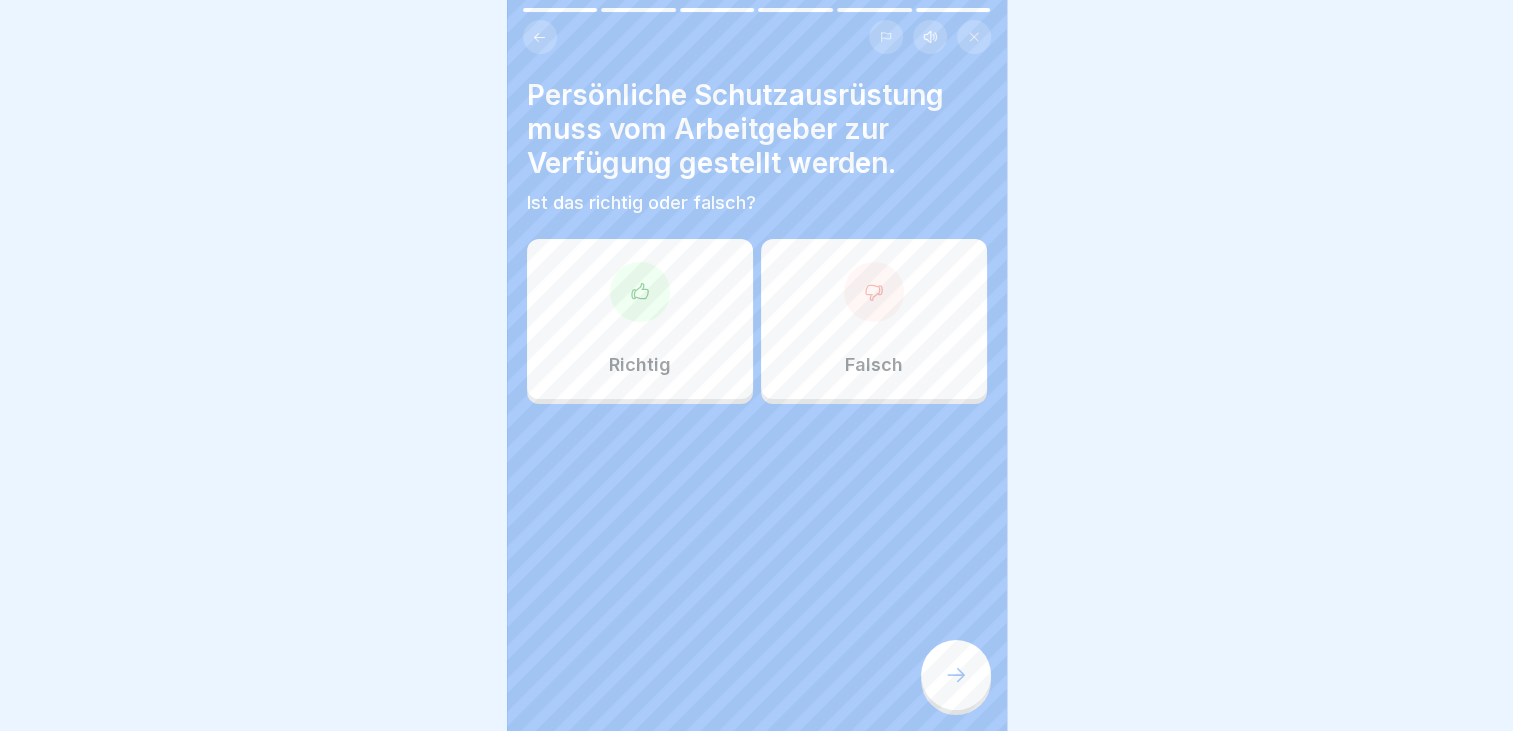 click 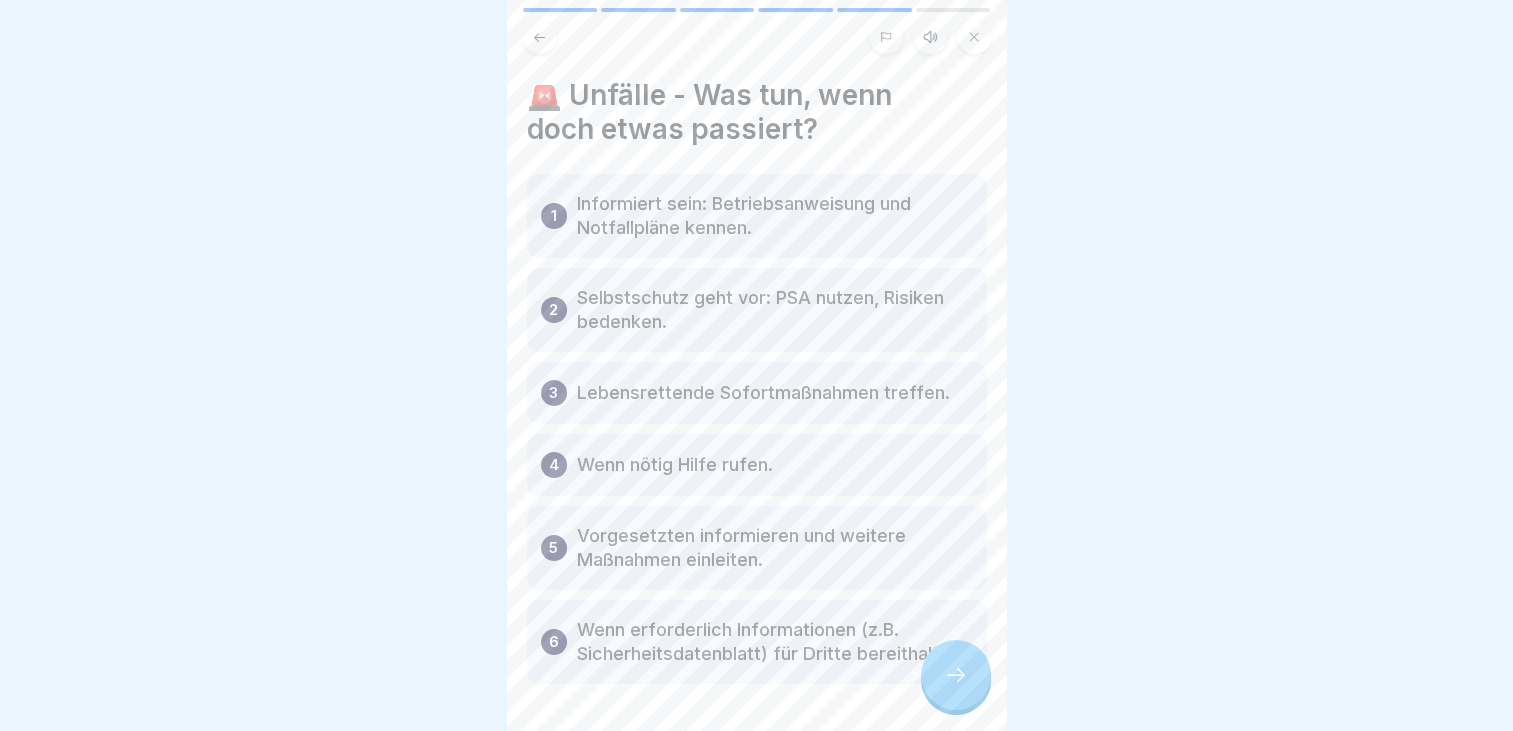 click 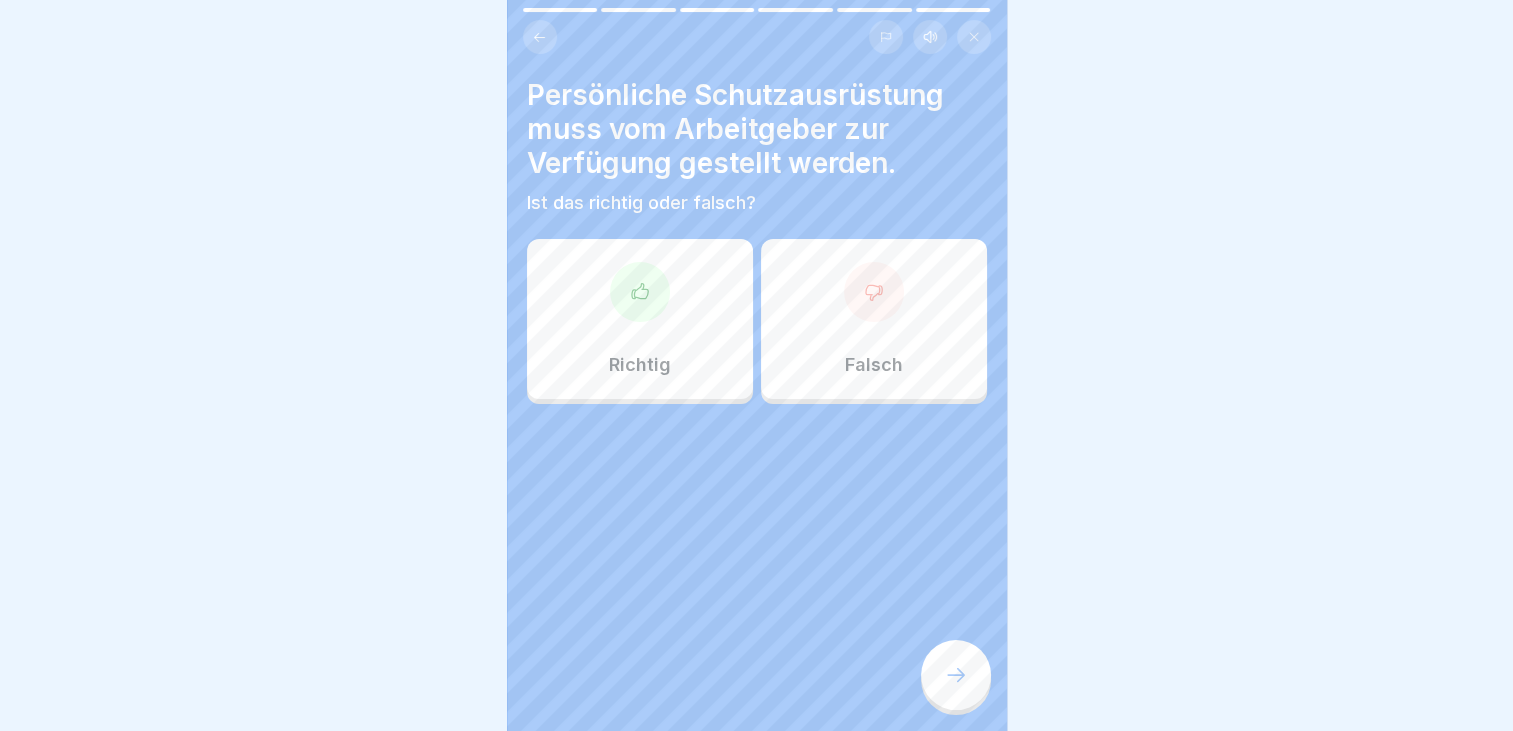 click 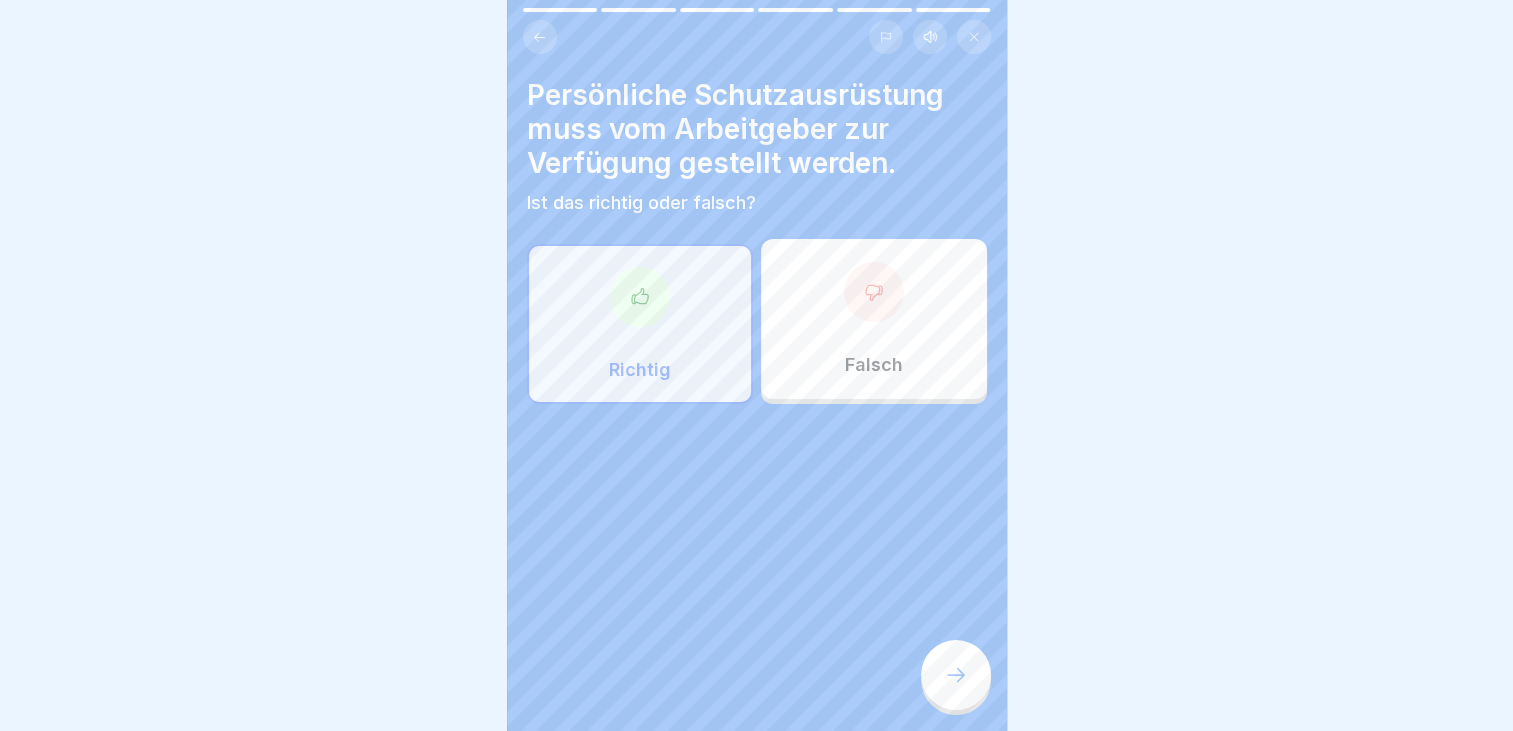 click 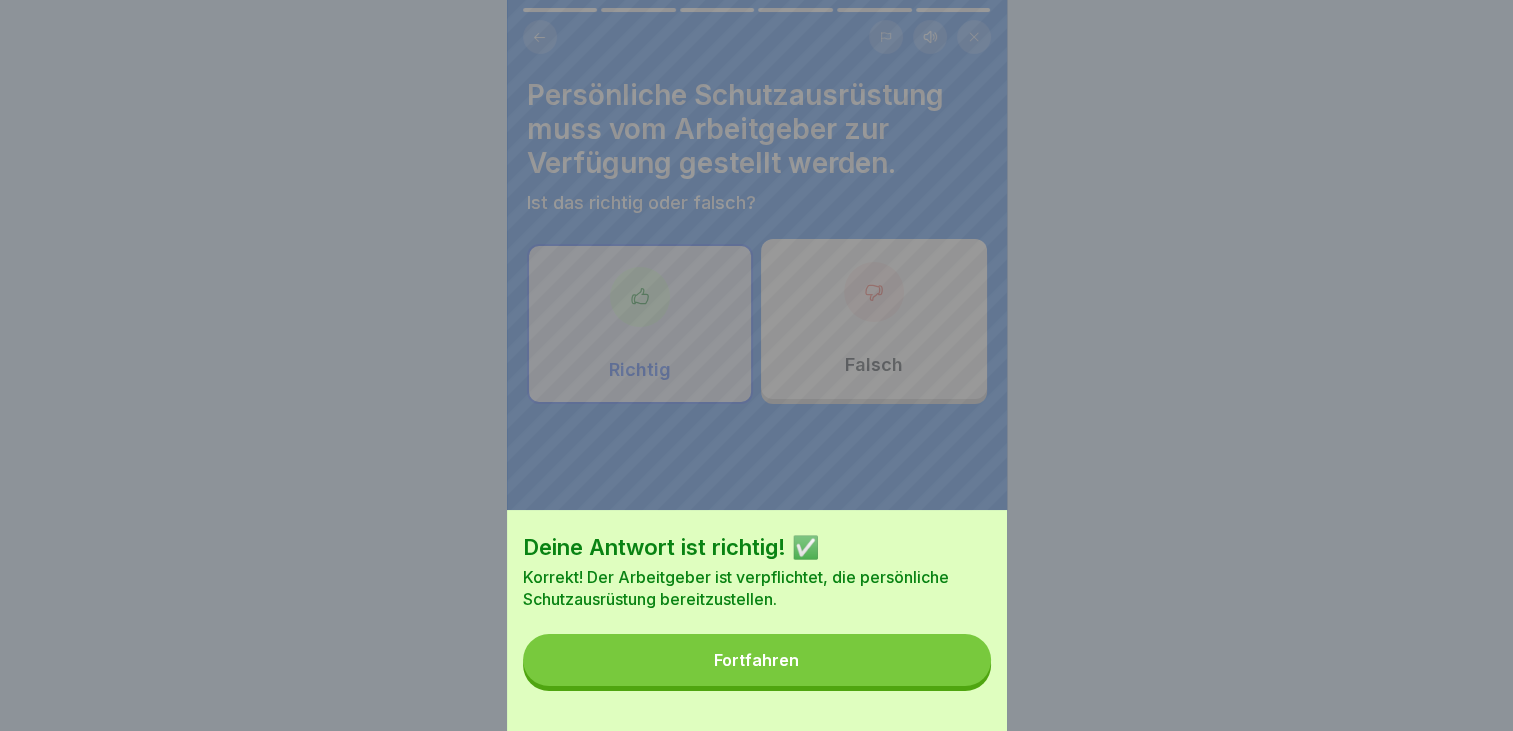 click on "Fortfahren" at bounding box center [757, 660] 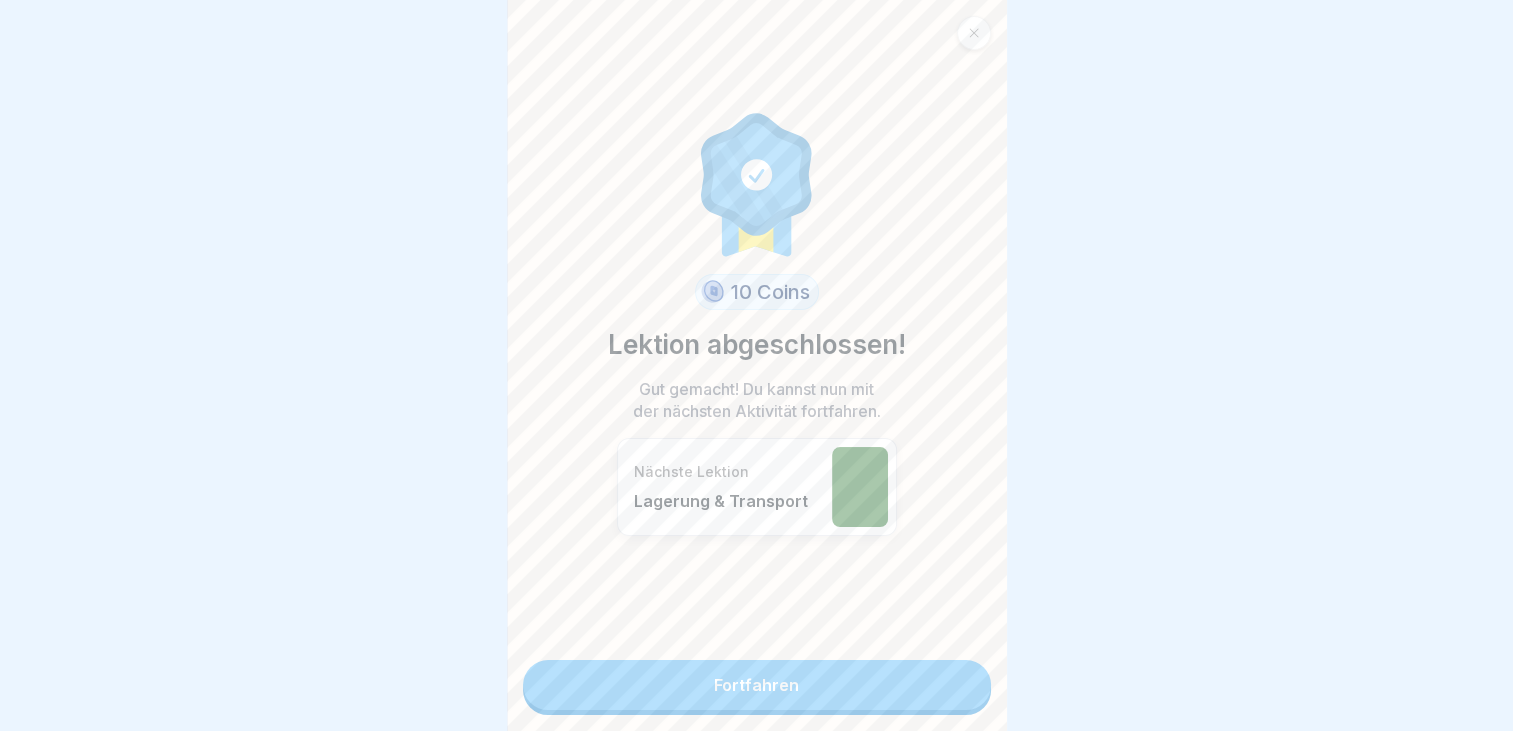 click on "Fortfahren" at bounding box center [757, 685] 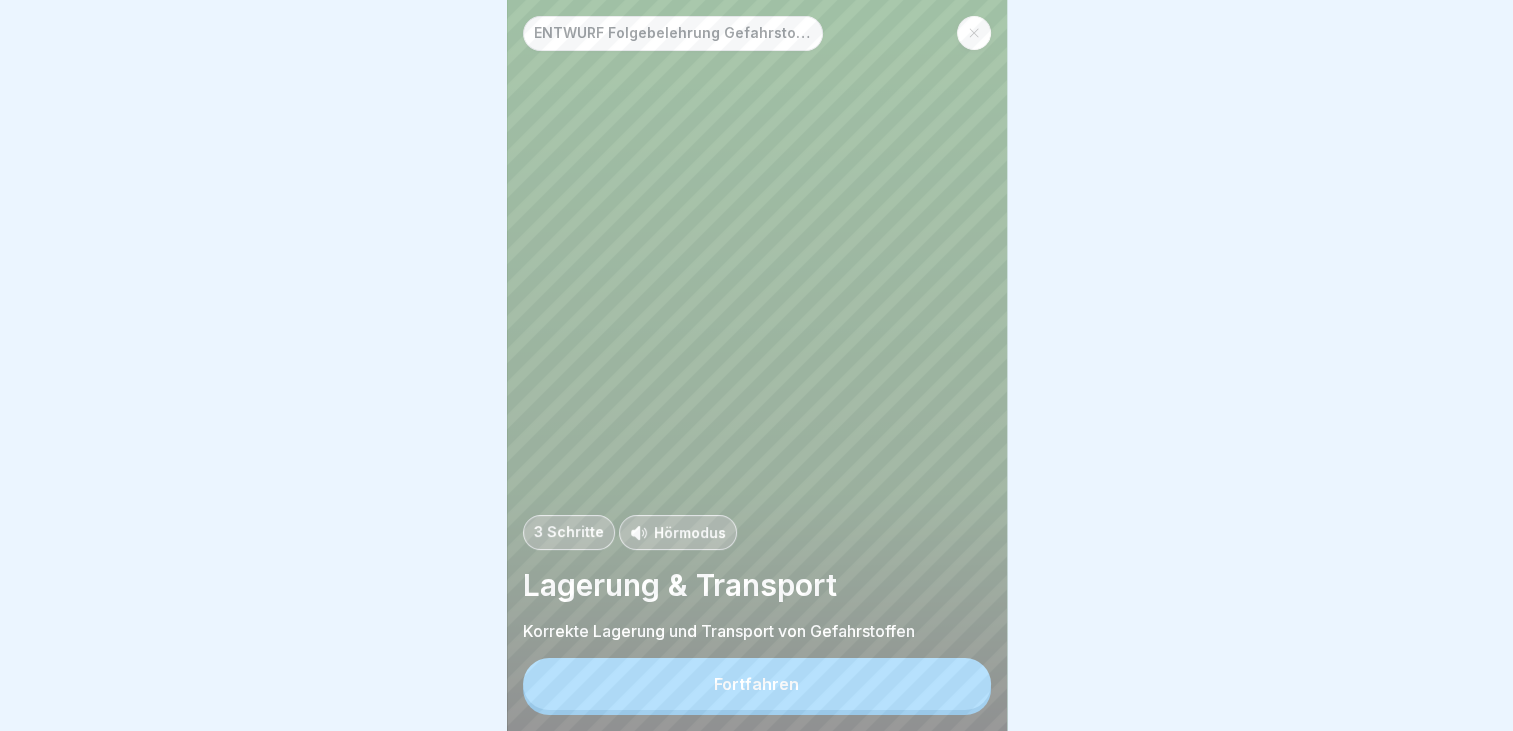 click on "Fortfahren" at bounding box center (756, 684) 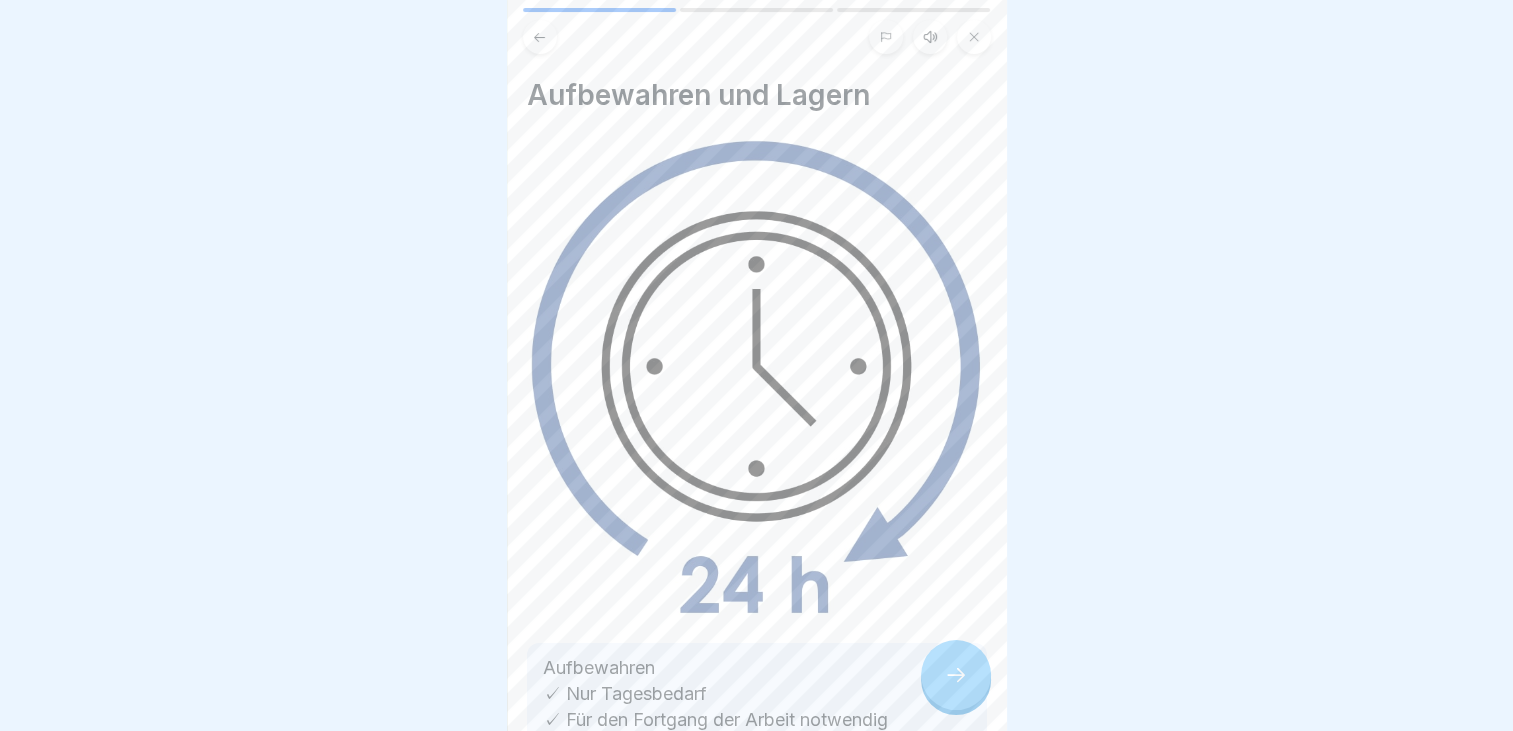 click 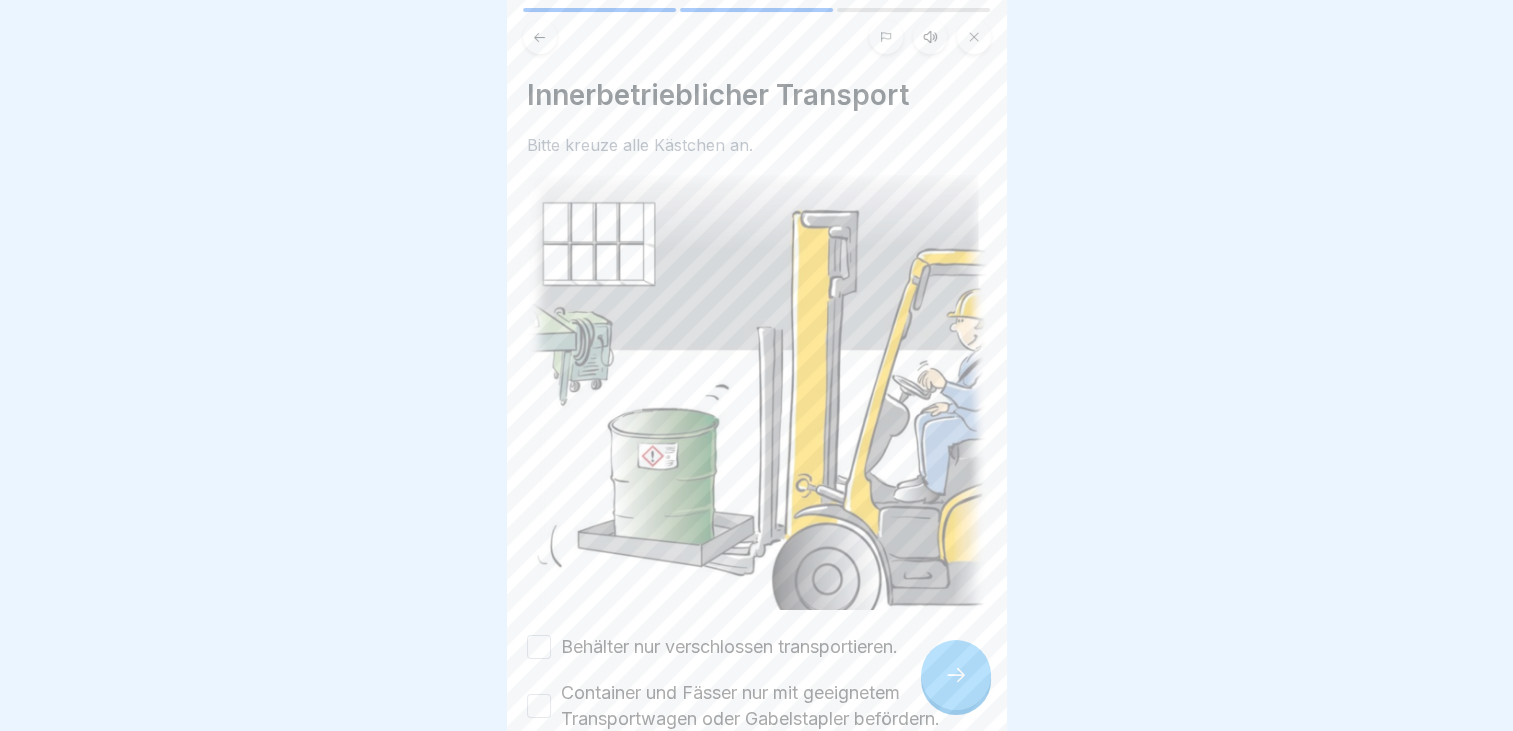 click 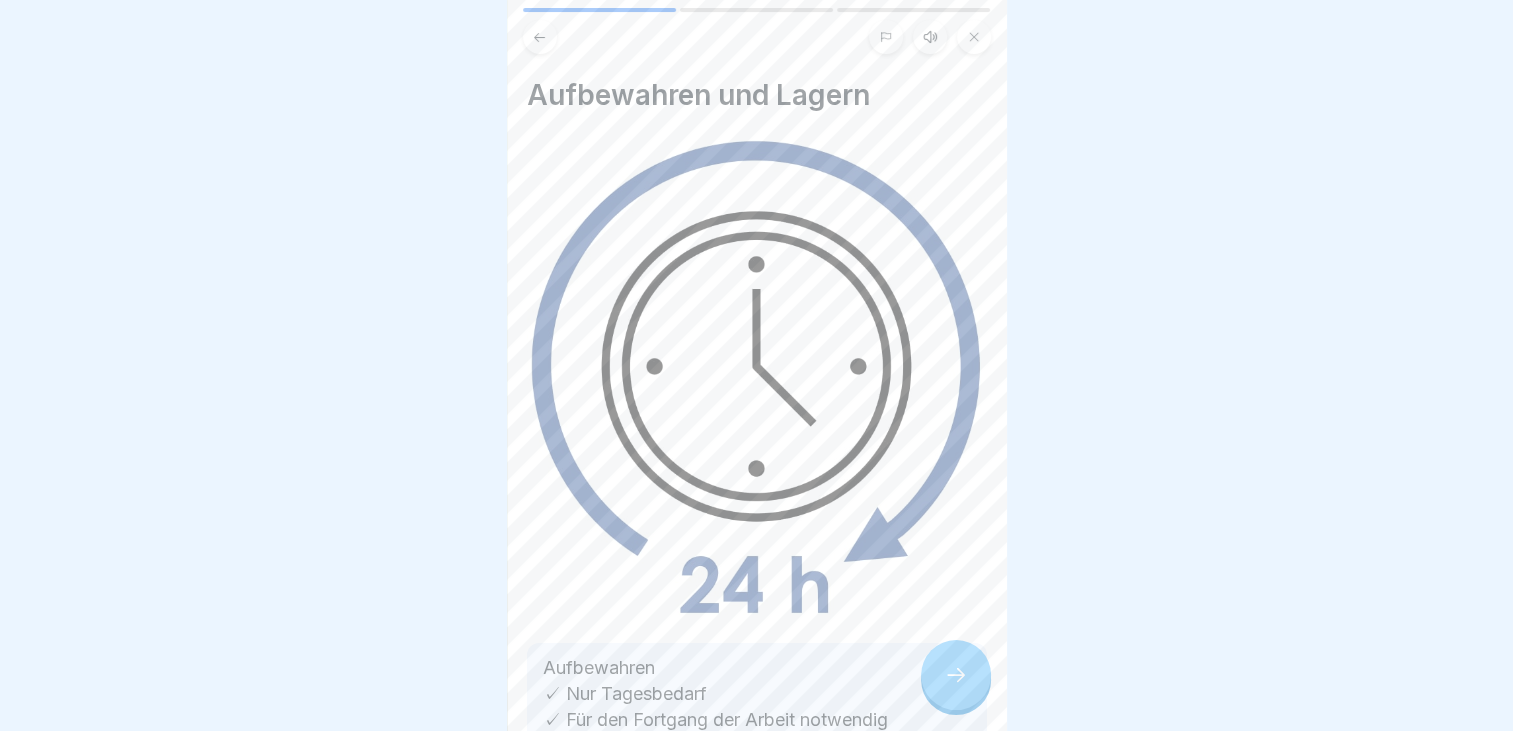 click 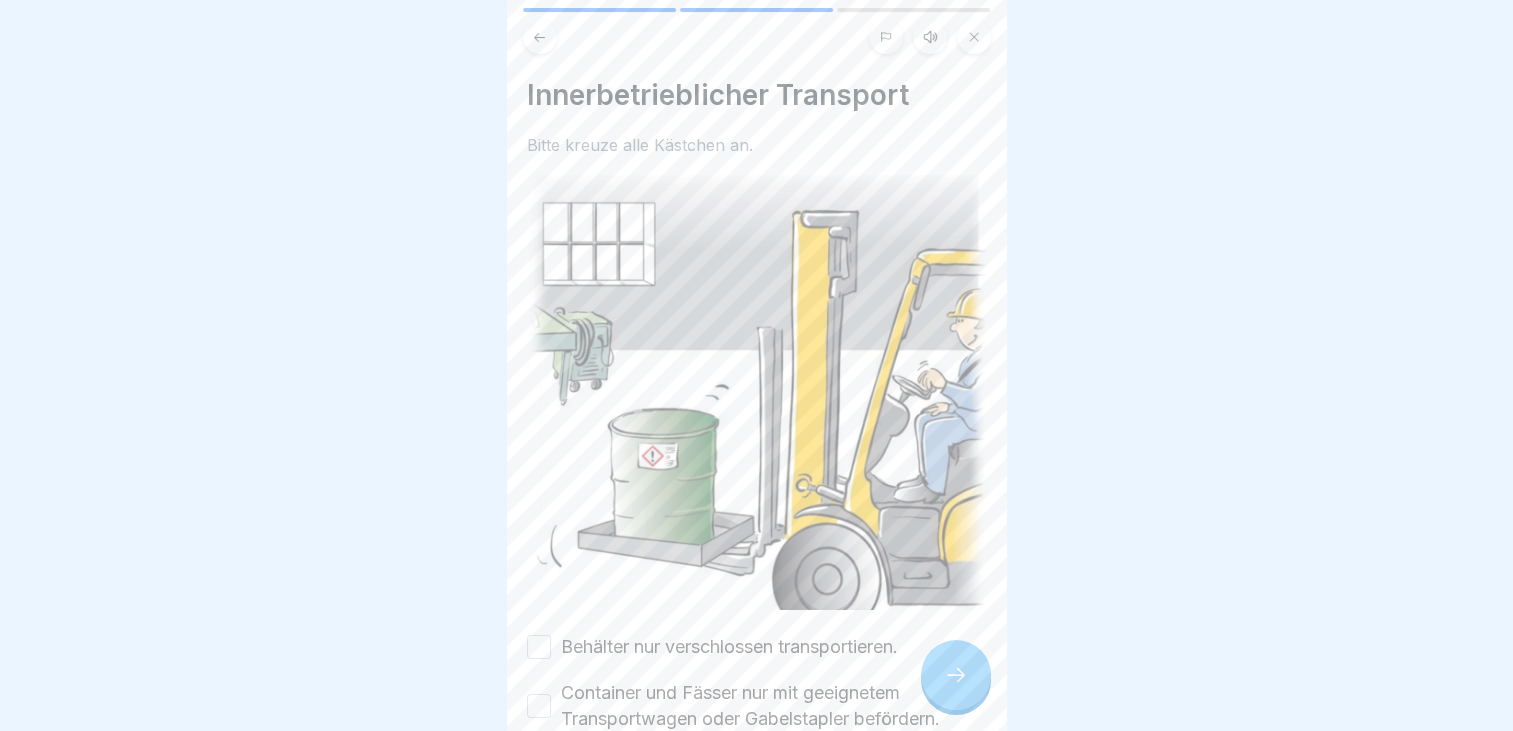 click on "Behälter nur verschlossen transportieren." at bounding box center [539, 647] 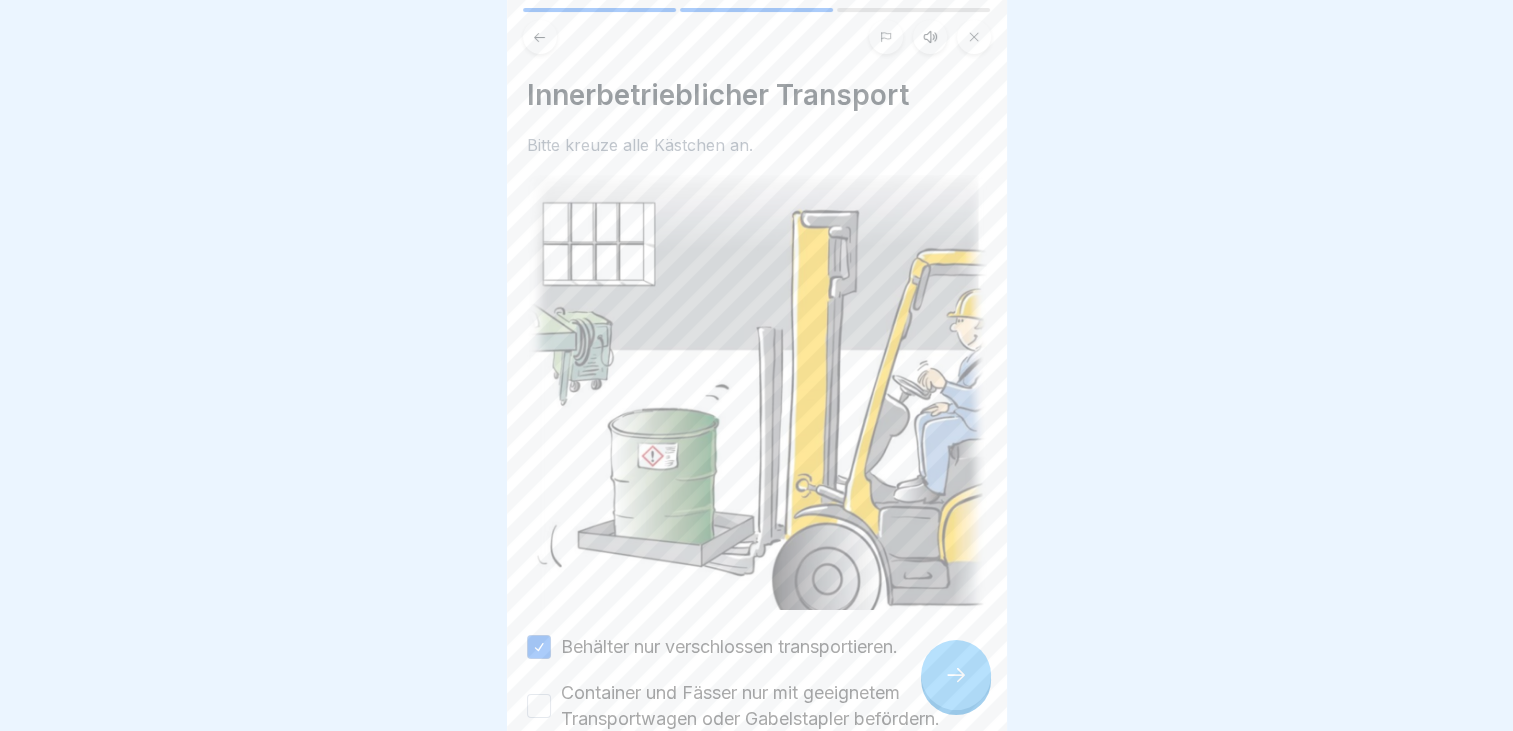 click on "Container und Fässer nur mit geeignetem Transportwagen oder Gabelstapler befördern." at bounding box center [539, 706] 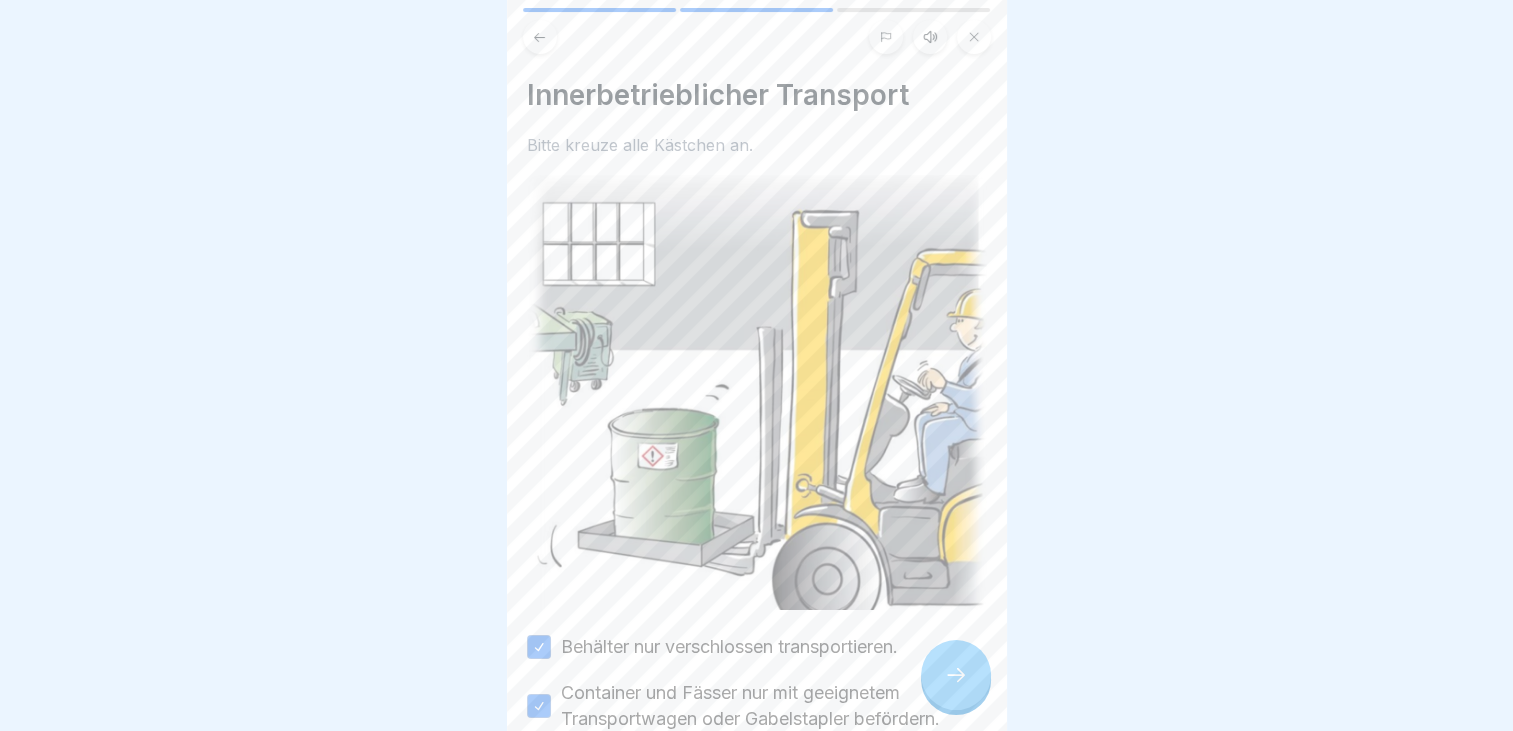 click on "Inhalt muss jederzeit identifizierbar sein." at bounding box center [539, 765] 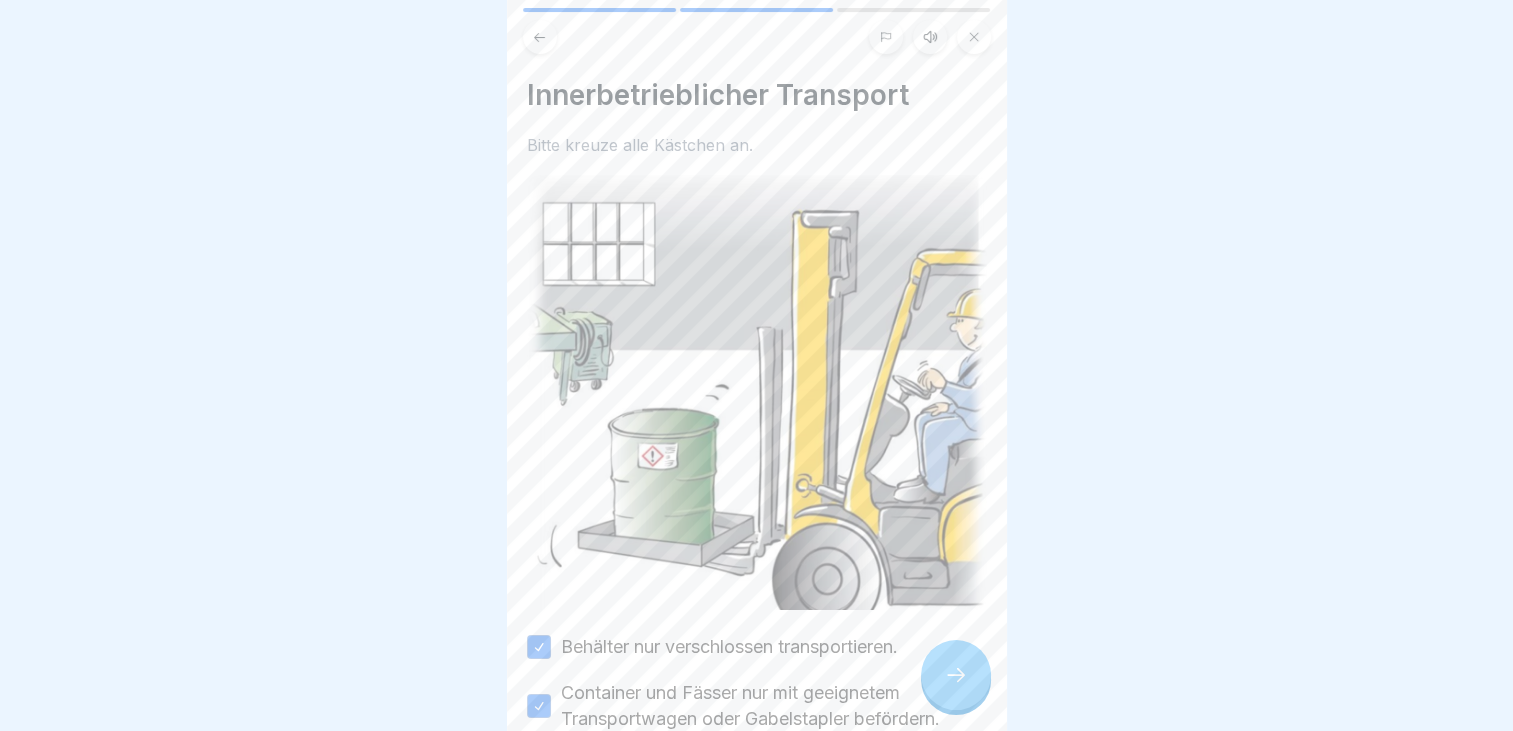 click on "Verkehrs- und Fluchtwege freihalten." at bounding box center (539, 811) 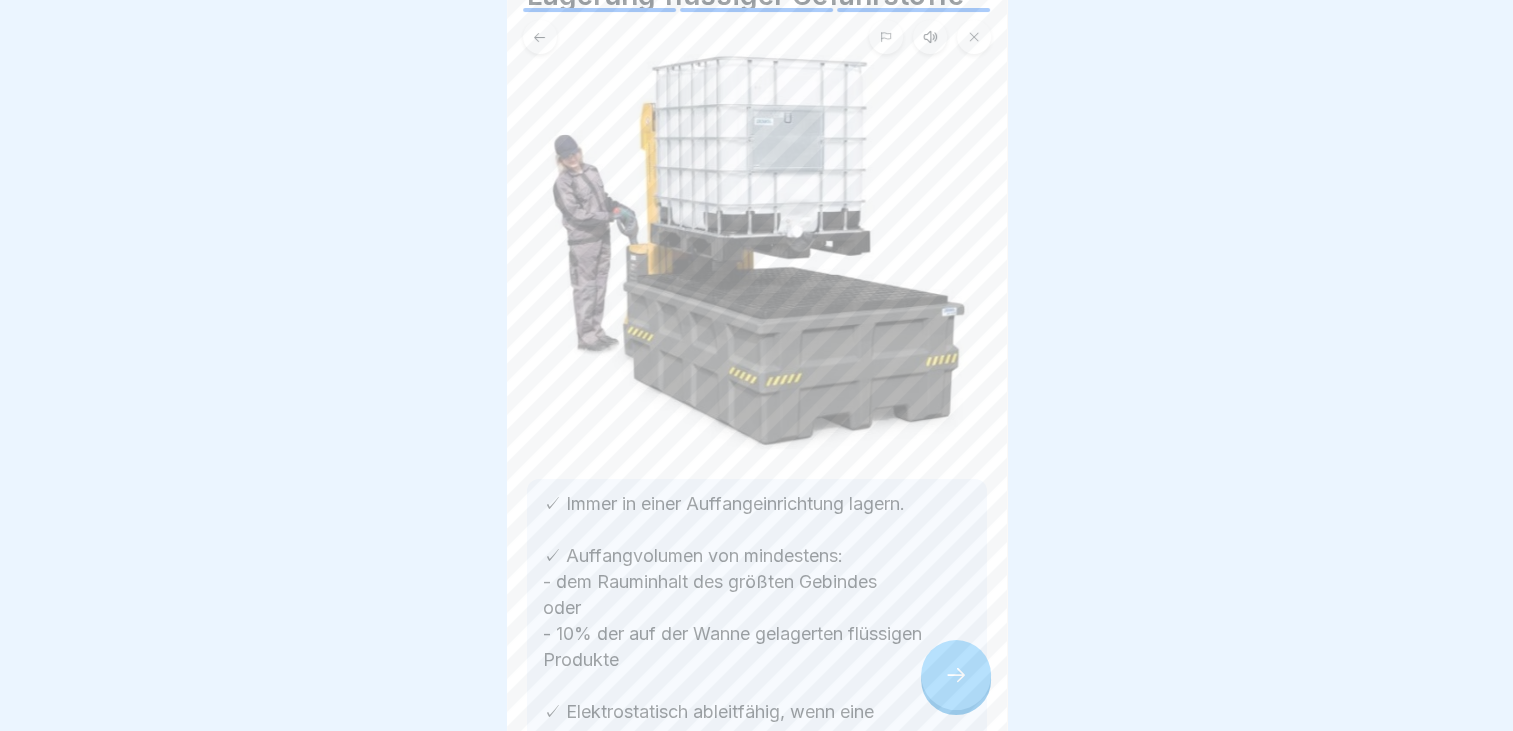 scroll, scrollTop: 200, scrollLeft: 0, axis: vertical 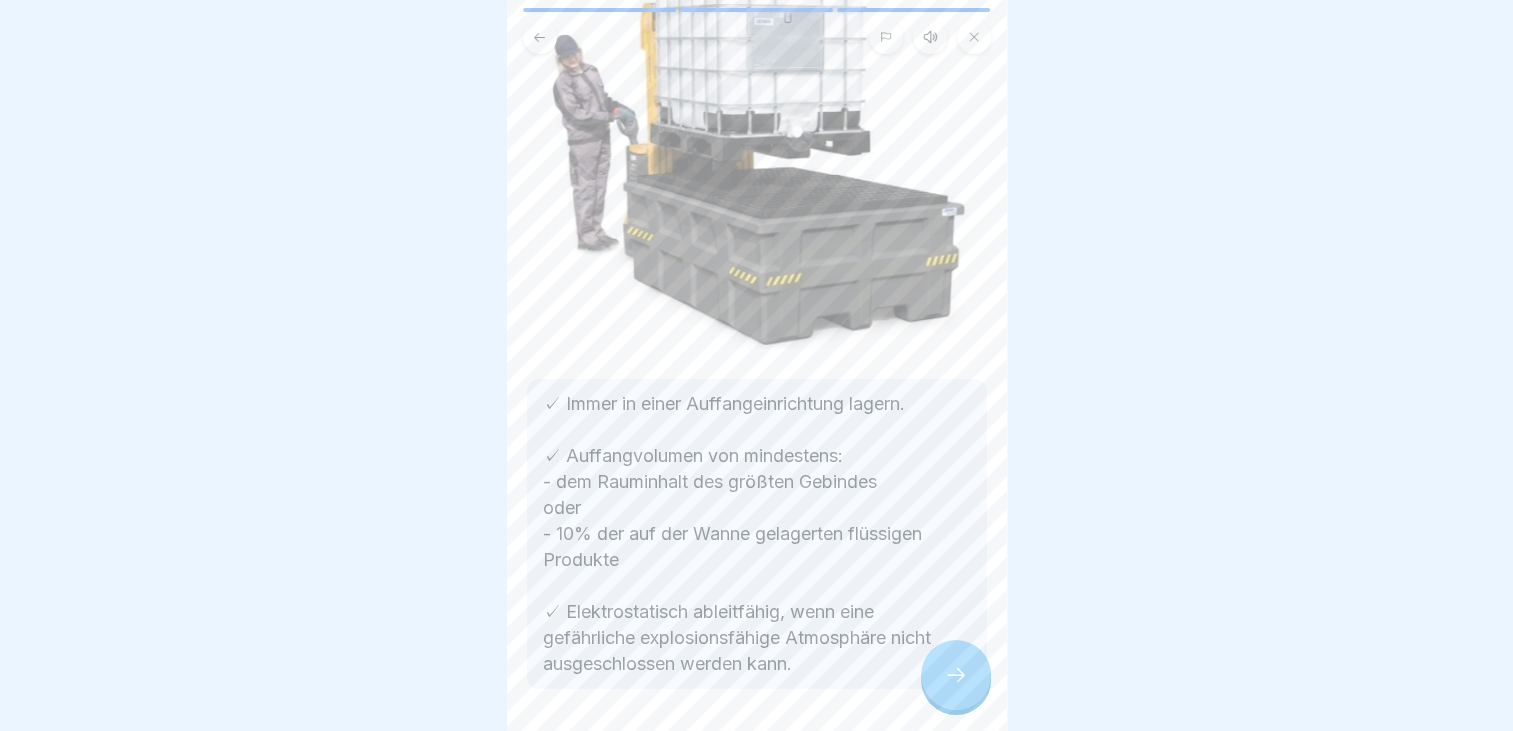 click 